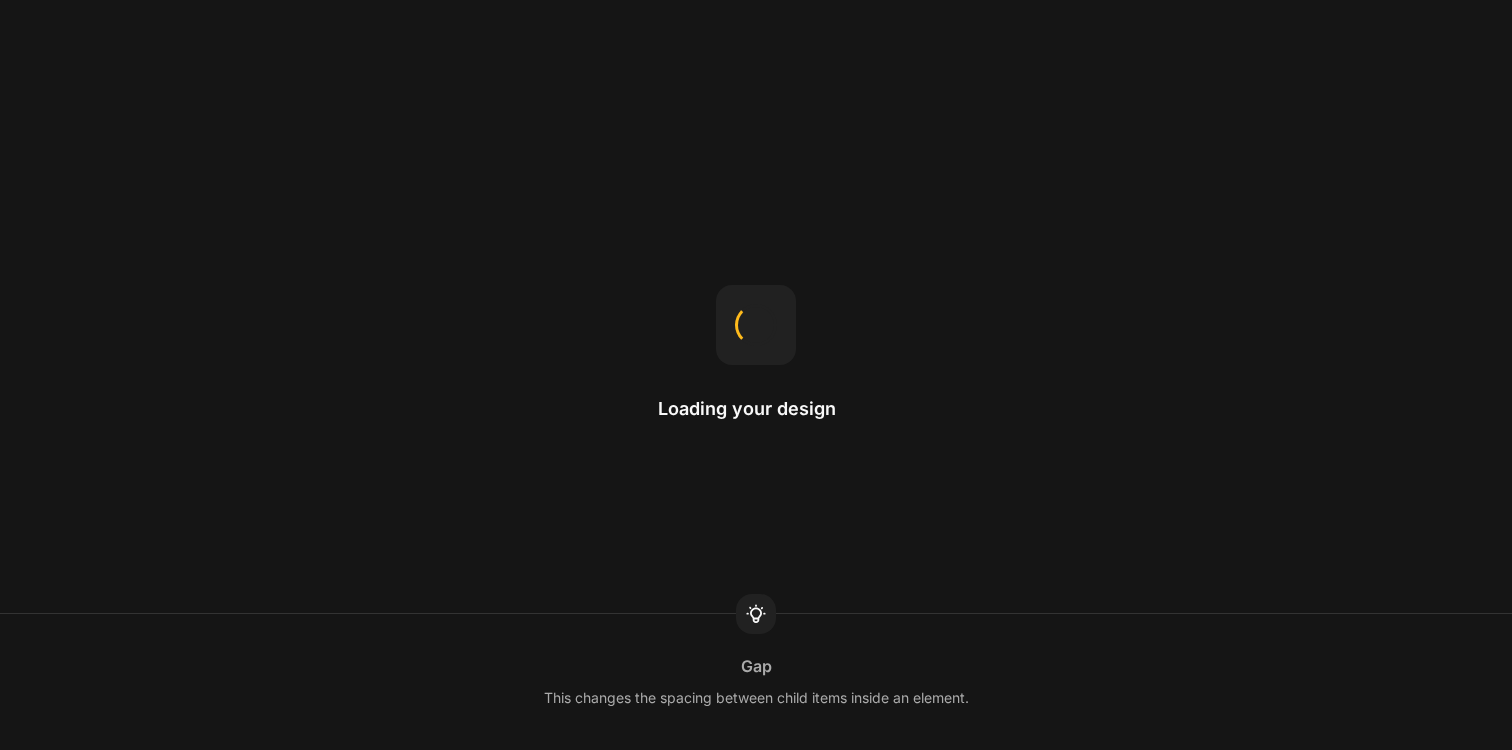 scroll, scrollTop: 0, scrollLeft: 0, axis: both 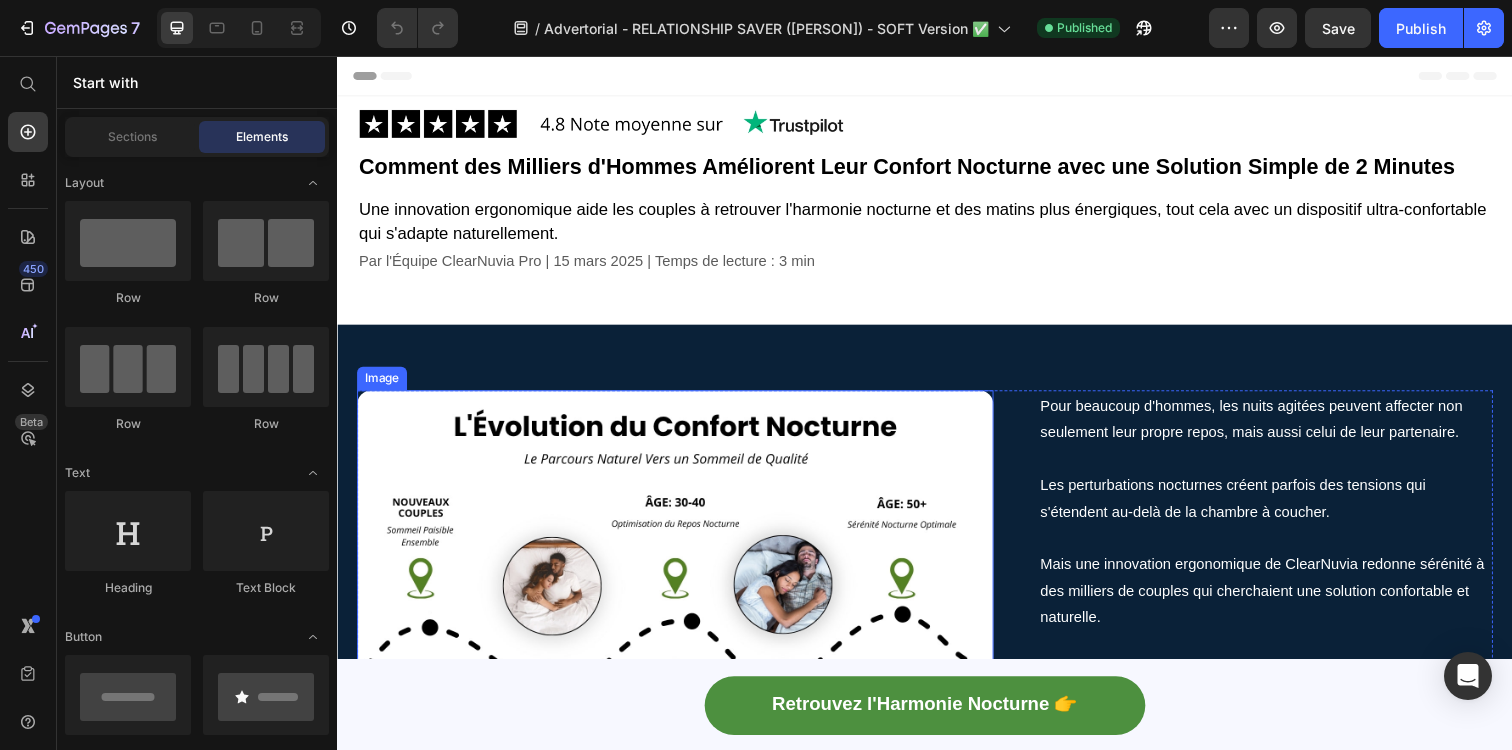 click at bounding box center [682, 613] 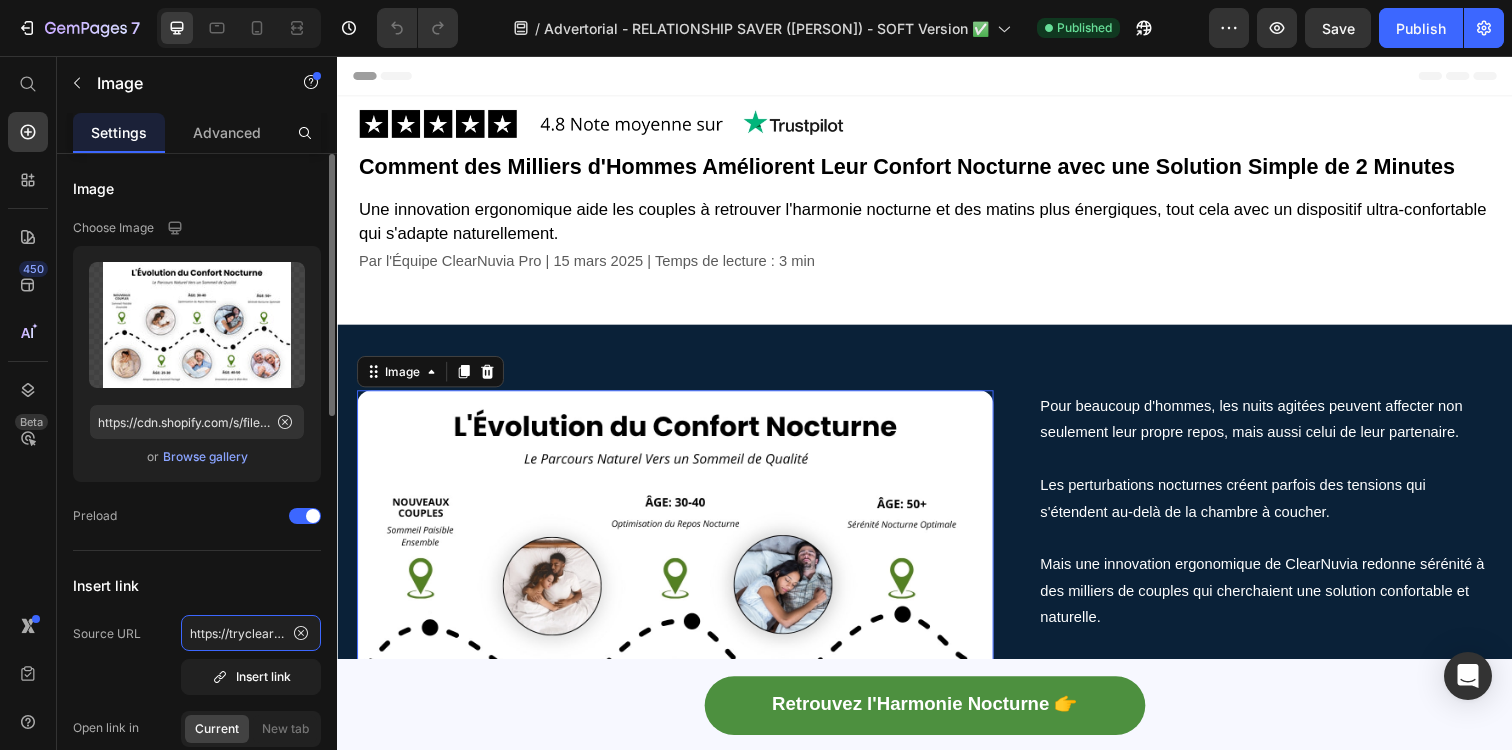 click on "https://tryclear-nuvia.com/products/clearnuvia-pro-couple" 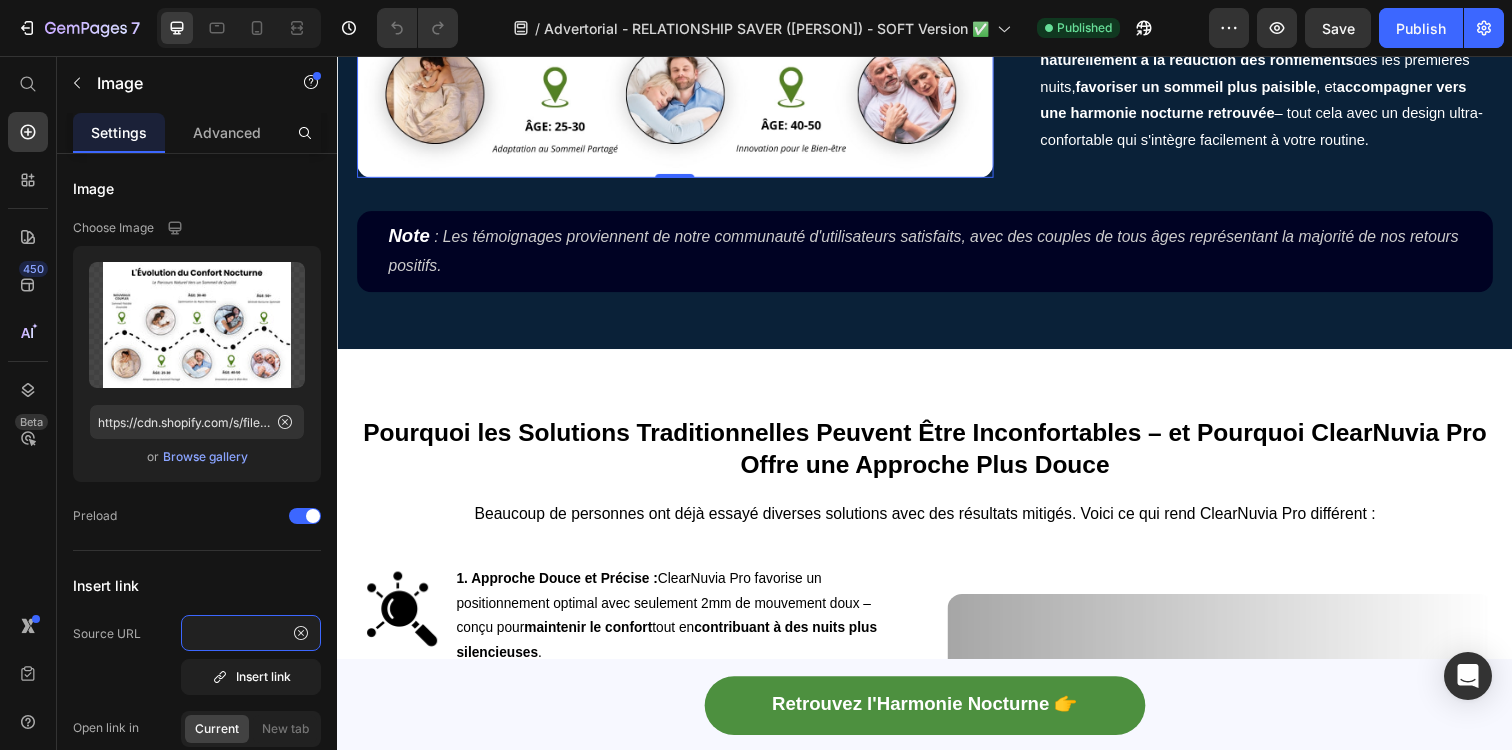 scroll, scrollTop: 658, scrollLeft: 0, axis: vertical 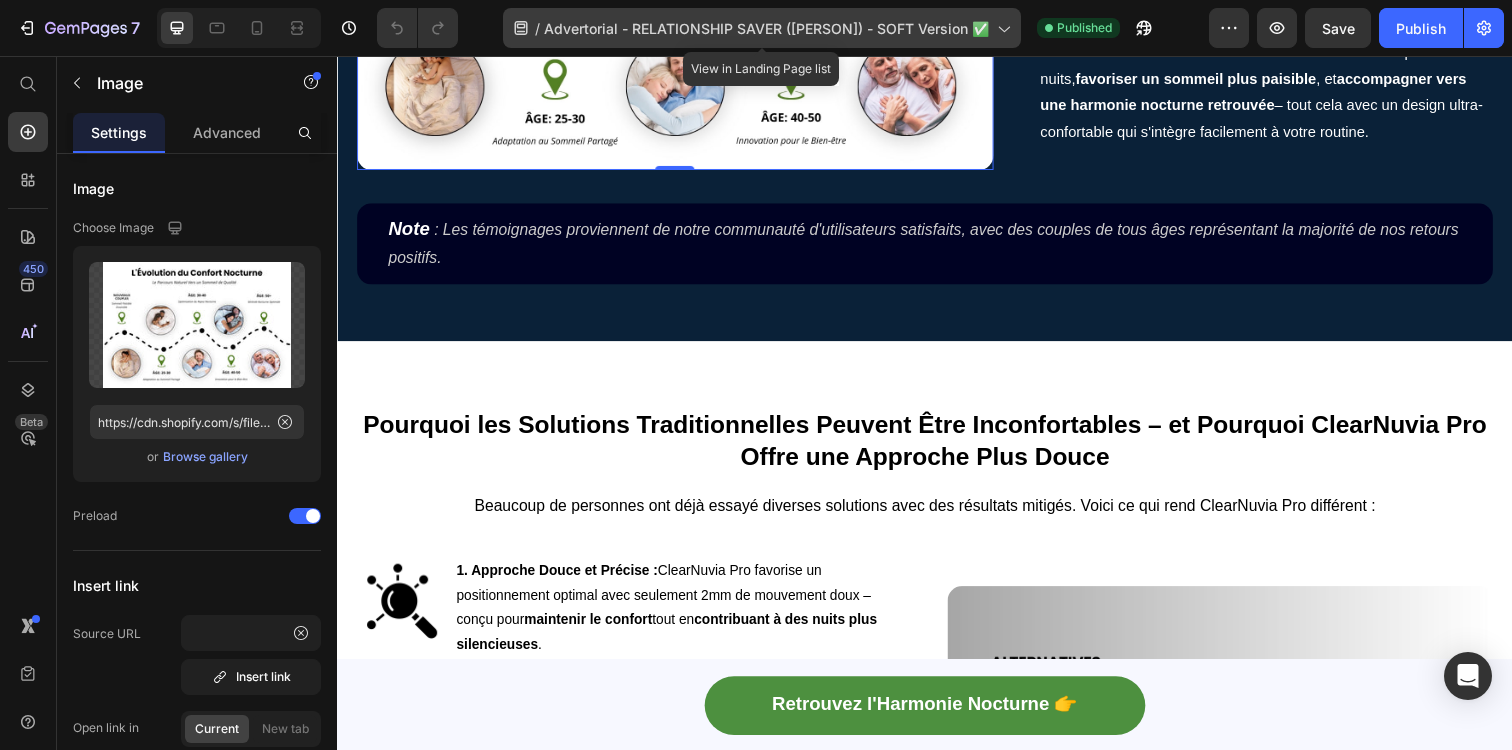 click on "Advertorial - RELATIONSHIP SAVER ([PERSON]) - SOFT Version ✅" at bounding box center (766, 28) 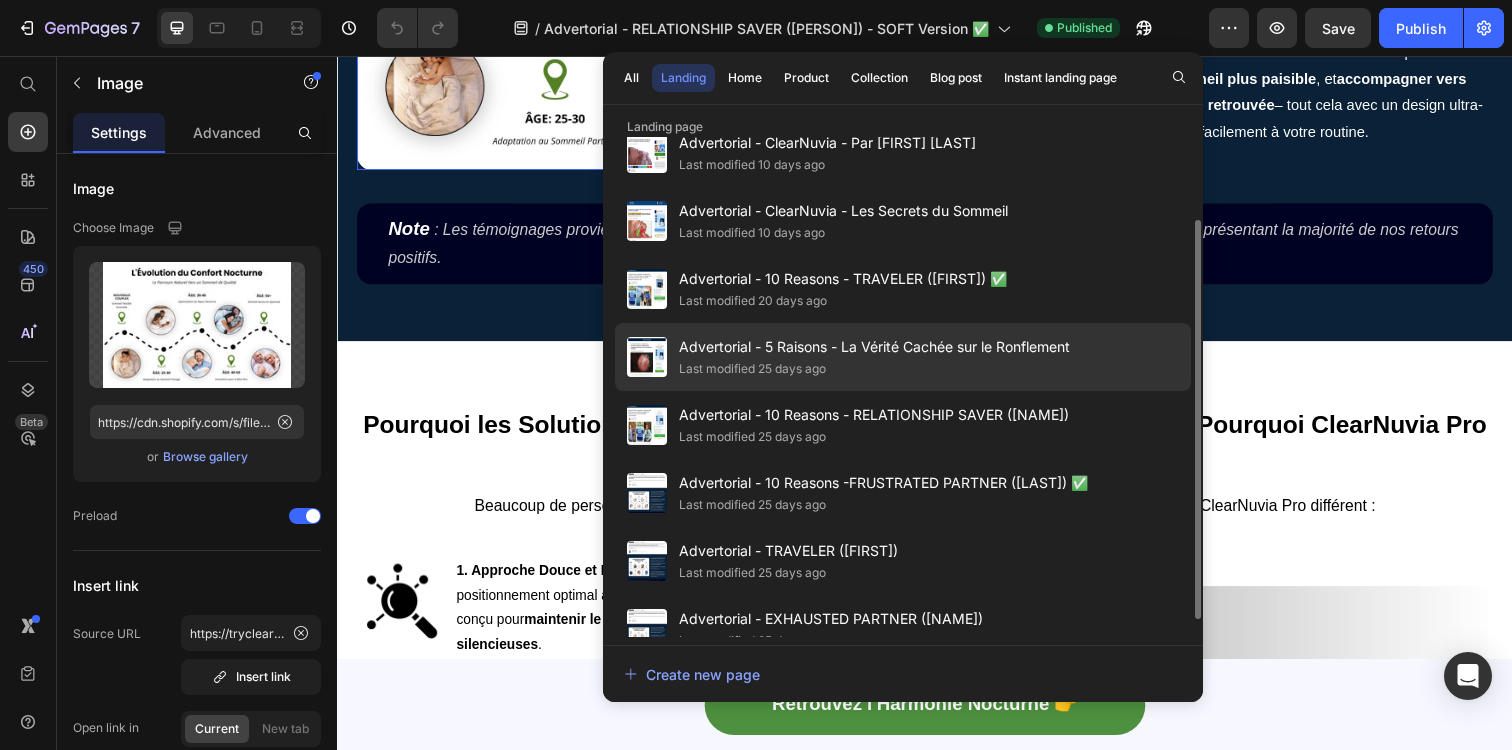 scroll, scrollTop: 102, scrollLeft: 0, axis: vertical 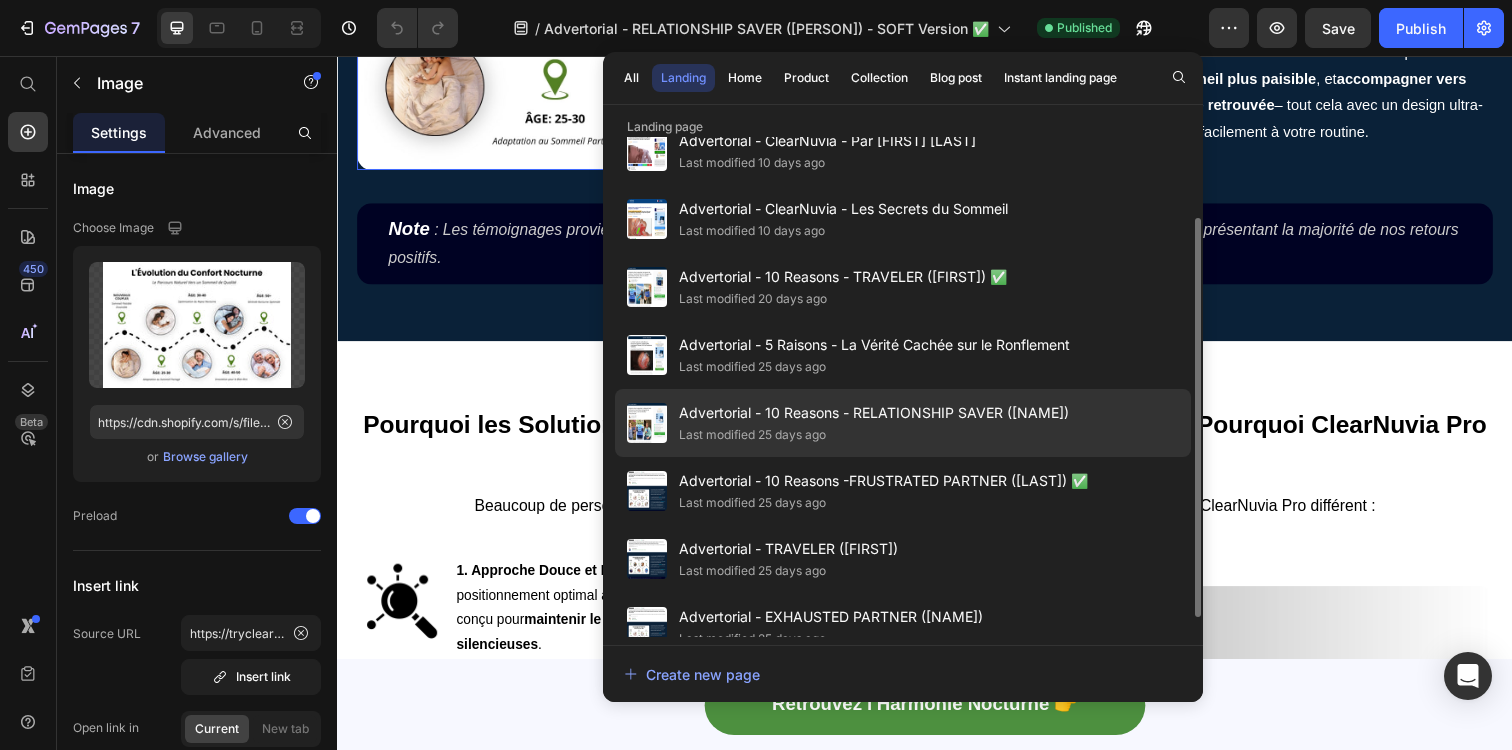 click on "Last modified 25 days ago" at bounding box center [874, 435] 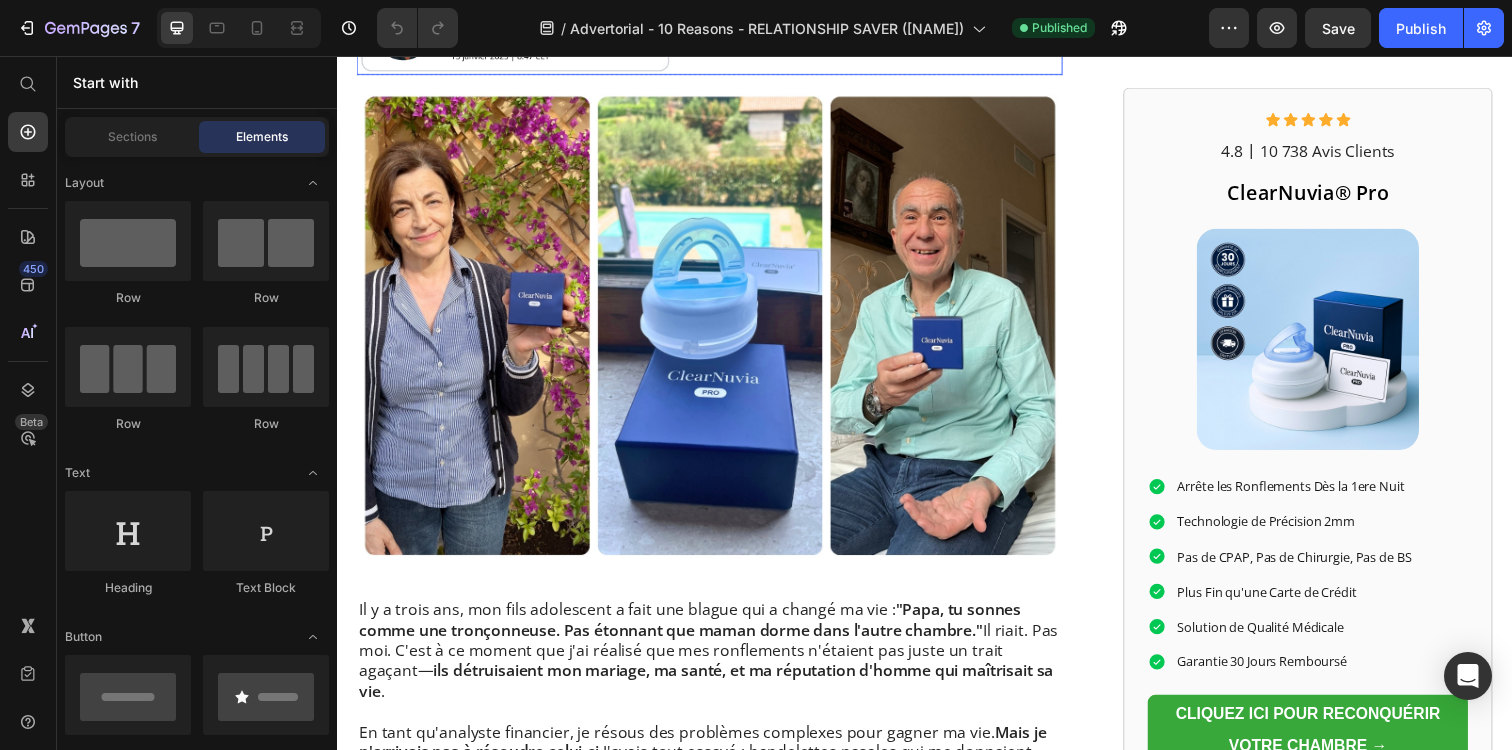 scroll, scrollTop: 421, scrollLeft: 0, axis: vertical 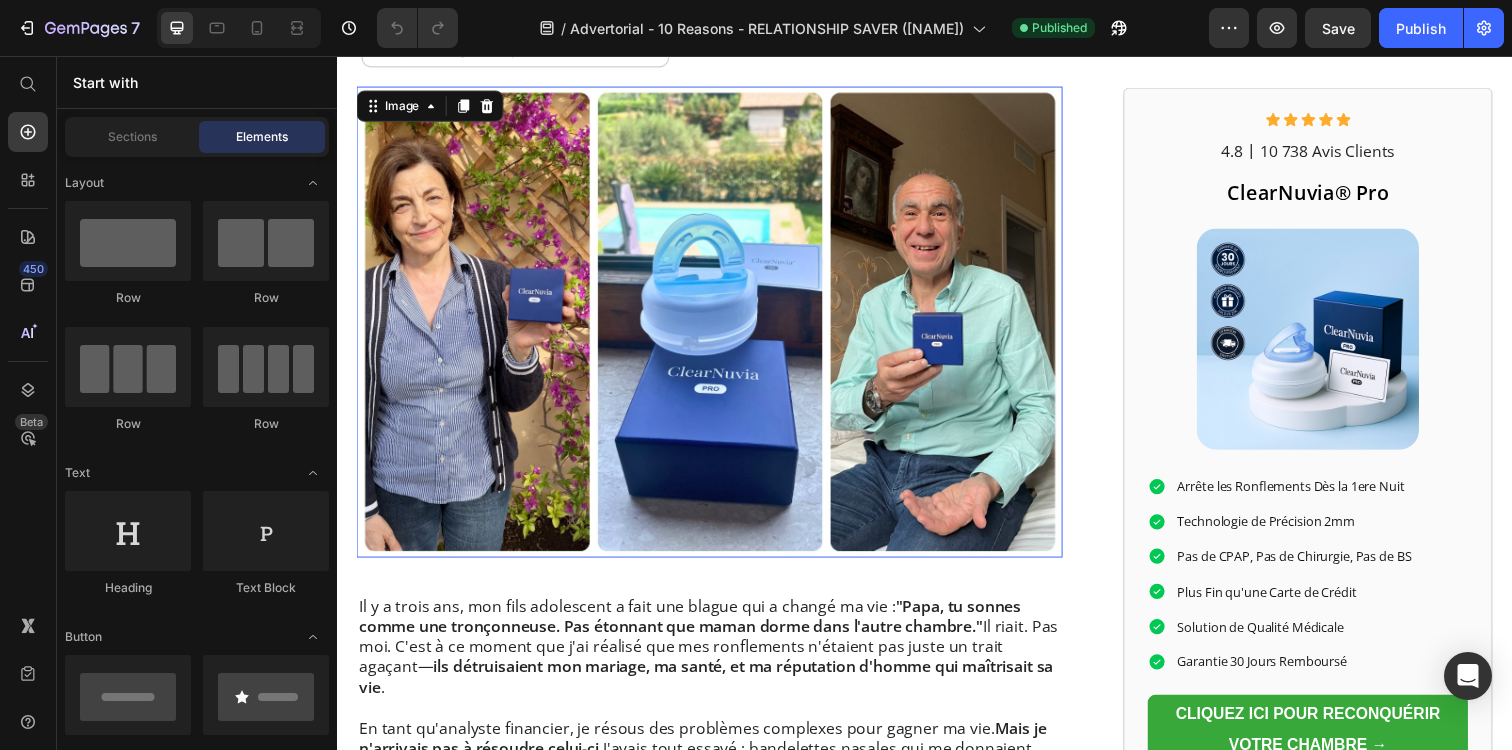 click at bounding box center (717, 327) 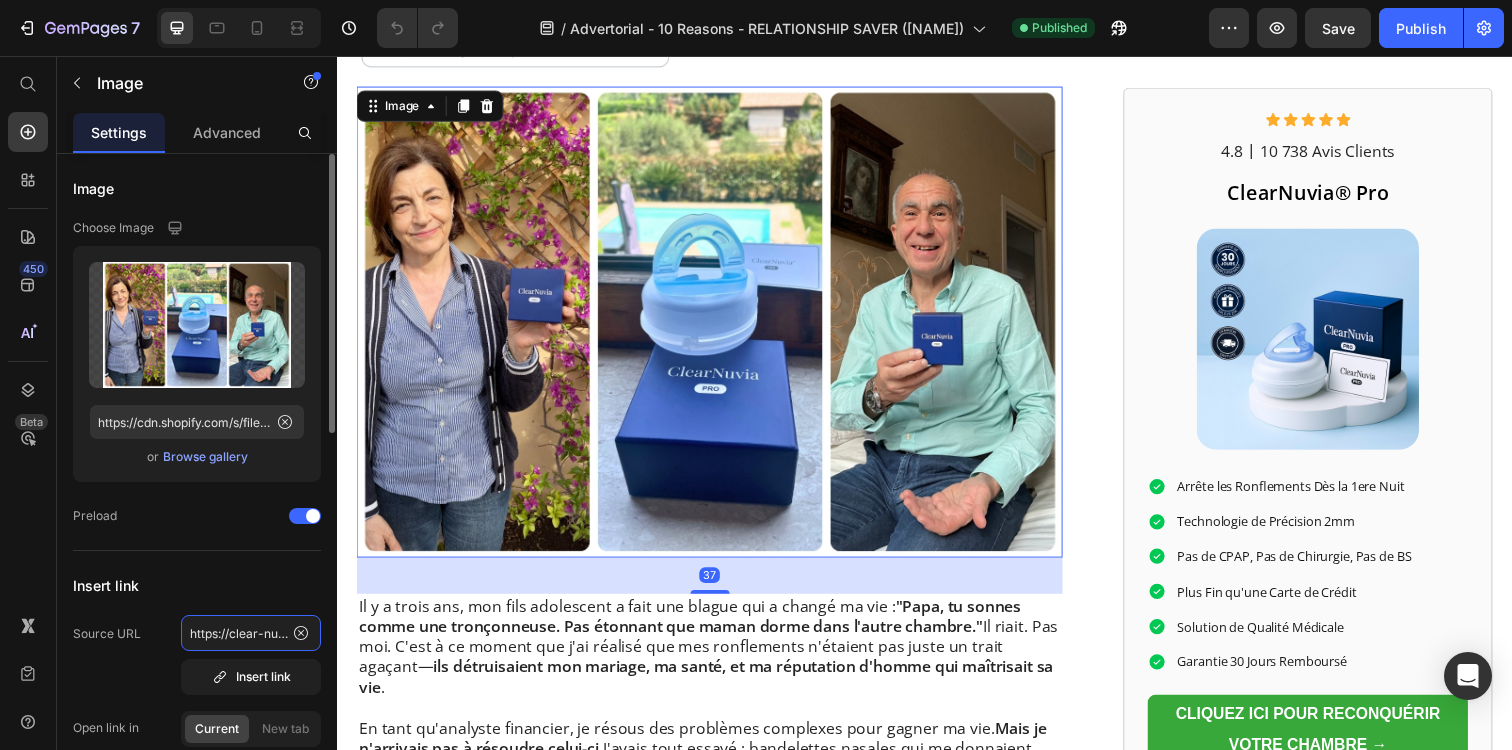 click on "https://clear-nuvia.com/products/clearnuvia%C2%AE-pro-quand-votre-couple-depend-d-une-nuit-silencieuse" 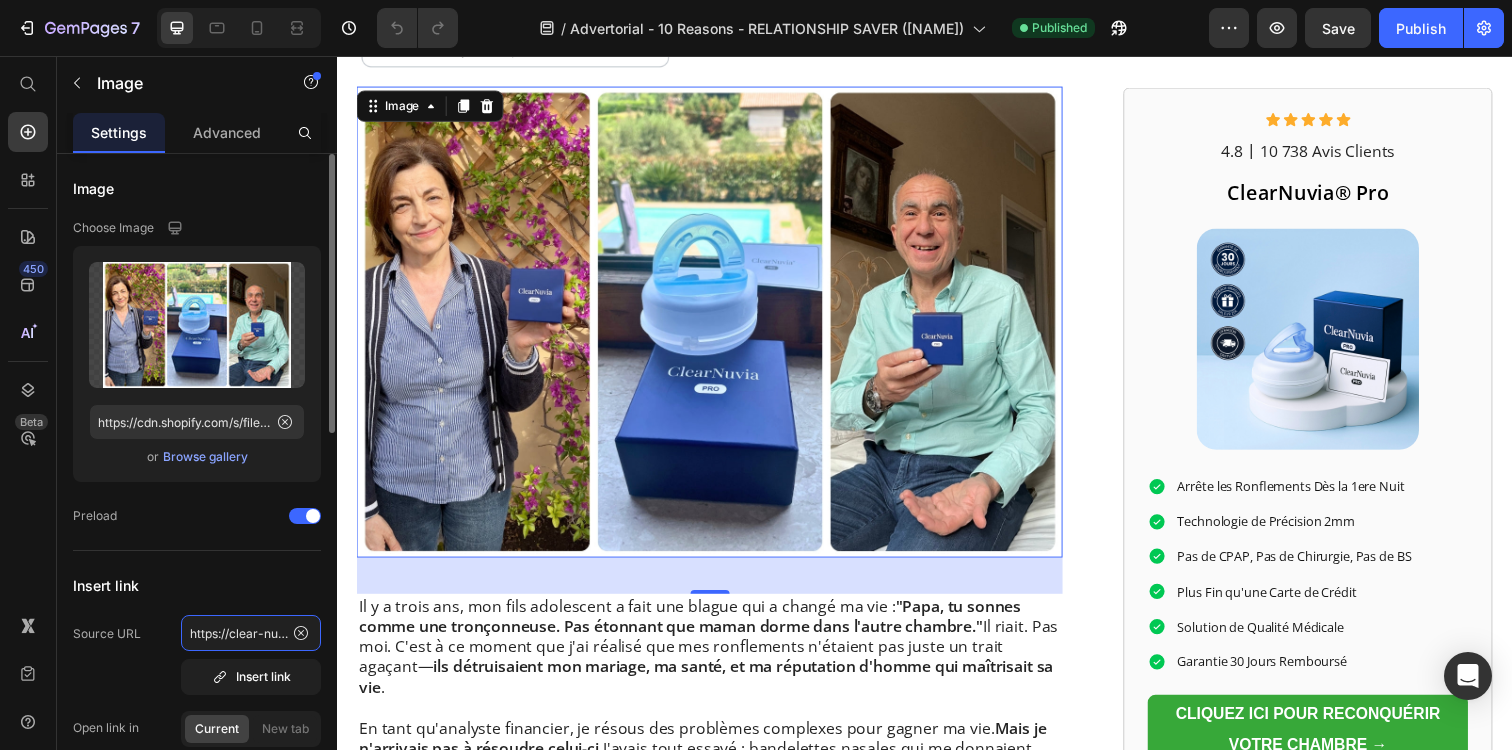 click on "https://clear-nuvia.com/products/clearnuvia%C2%AE-pro-quand-votre-couple-depend-d-une-nuit-silencieuse" 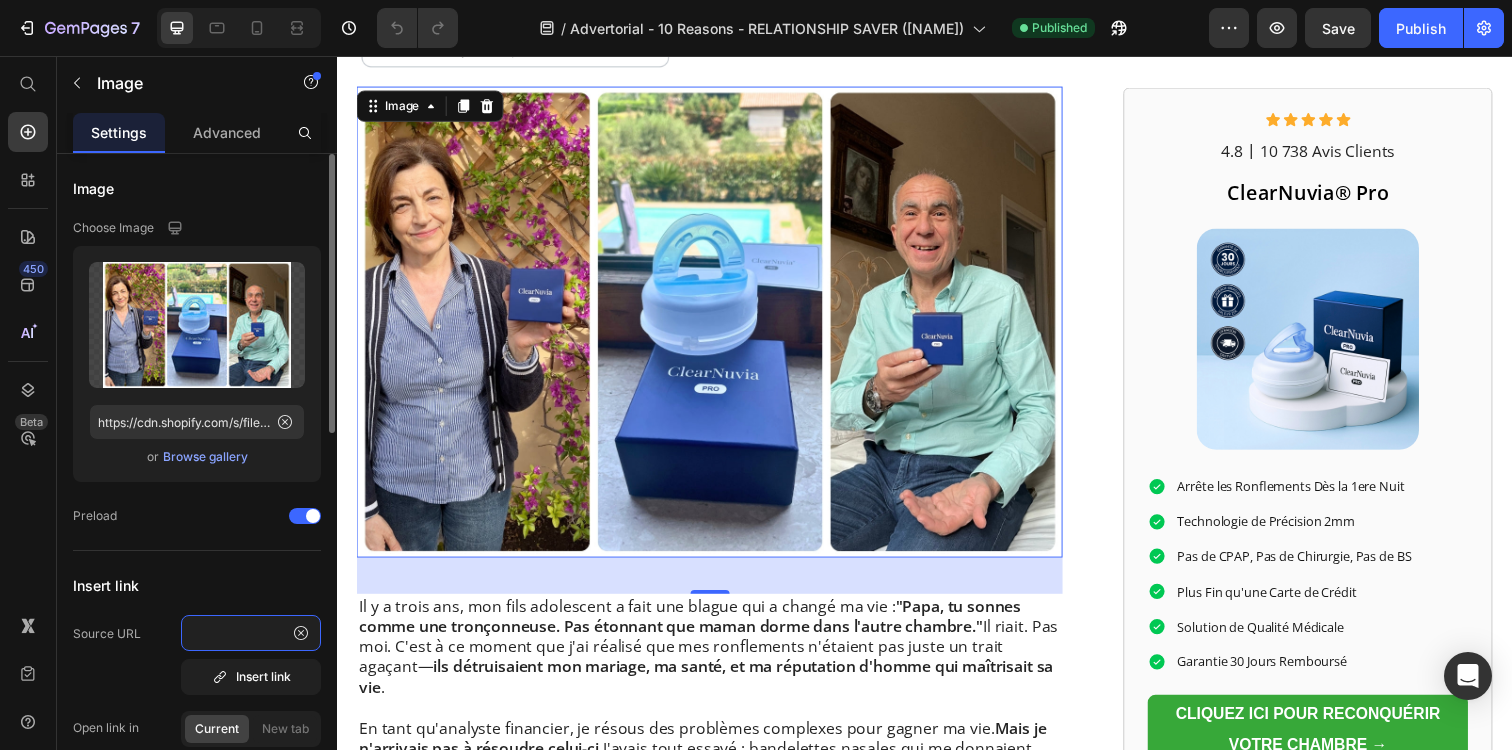 scroll, scrollTop: 0, scrollLeft: 535, axis: horizontal 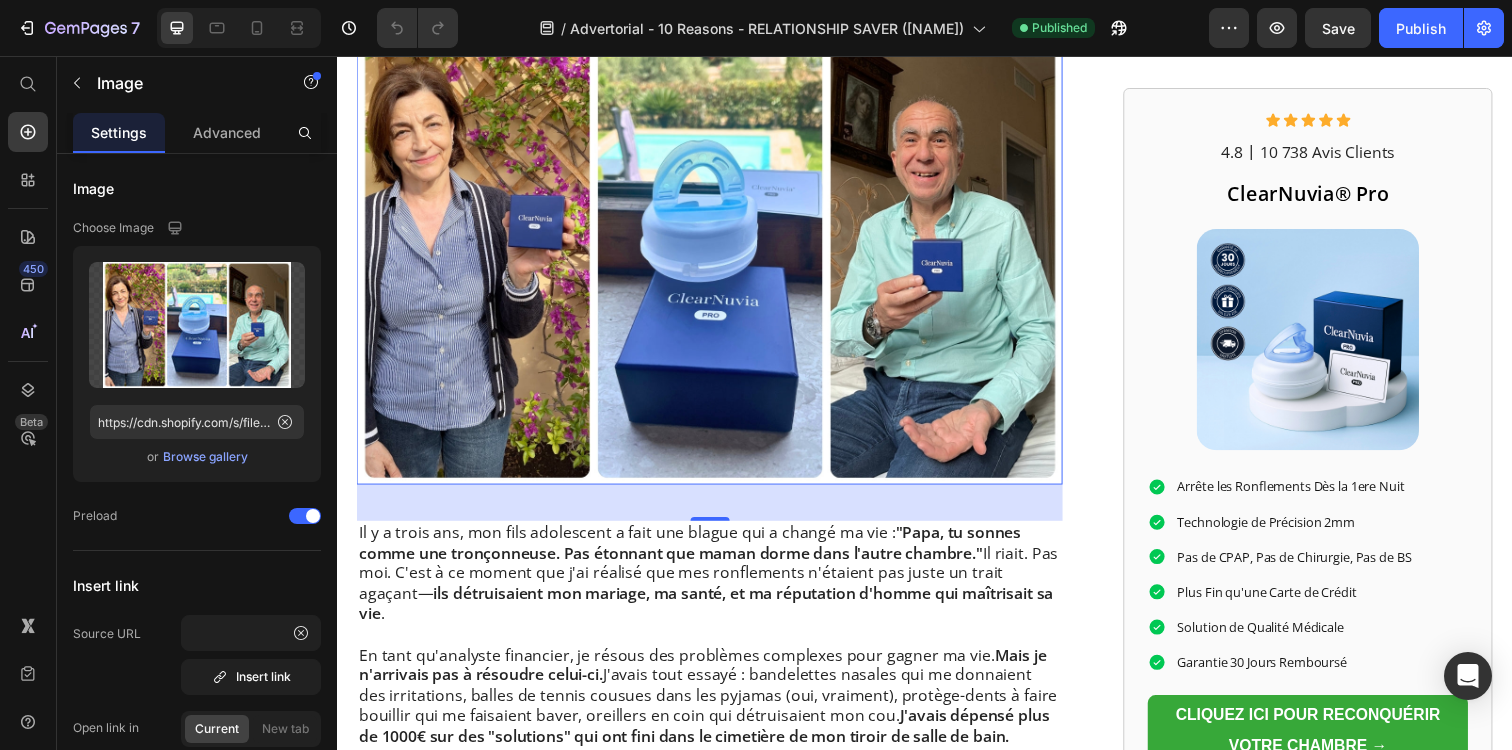 click at bounding box center [717, 252] 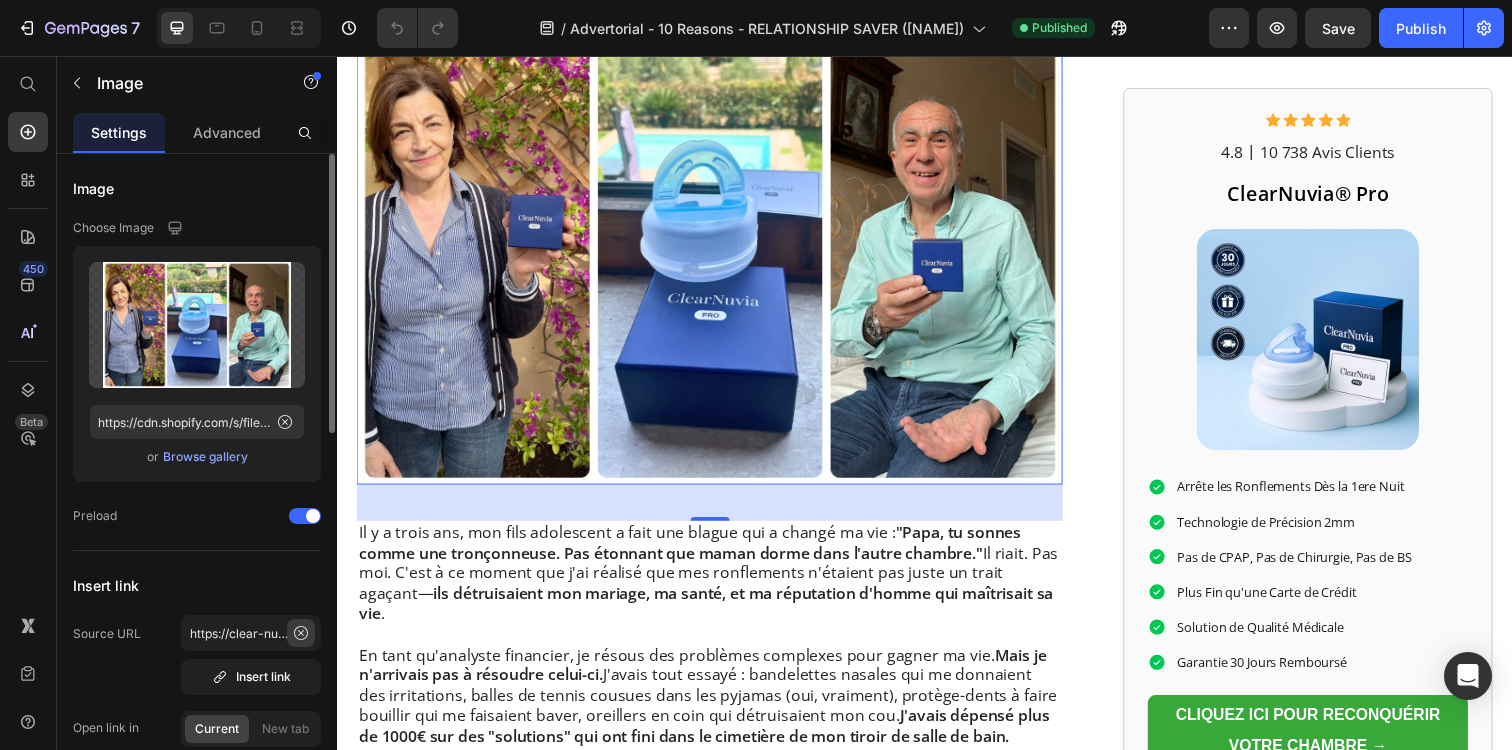 click 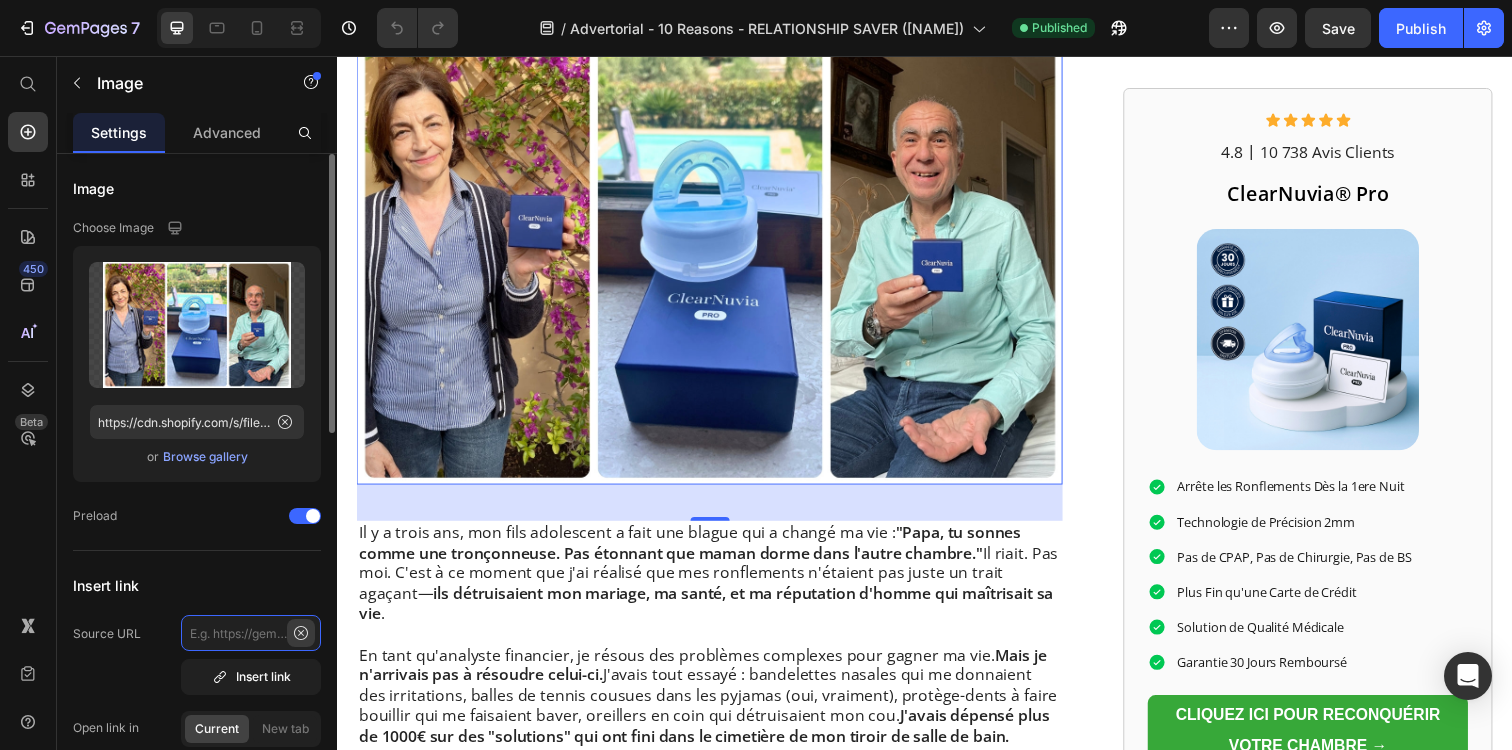 scroll, scrollTop: 0, scrollLeft: 0, axis: both 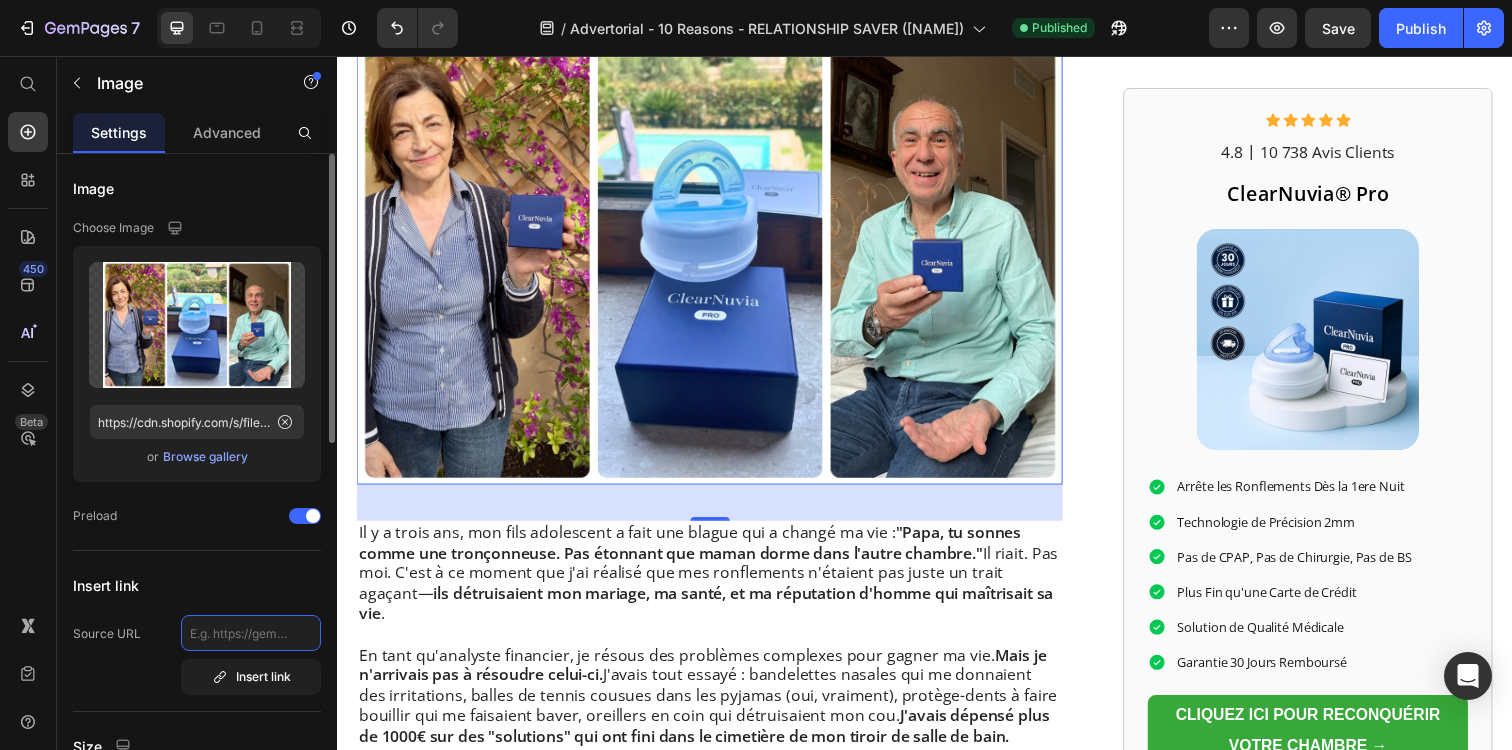 paste on "https://tryclear-nuvia.com/products/clearnuvia-pro-couple" 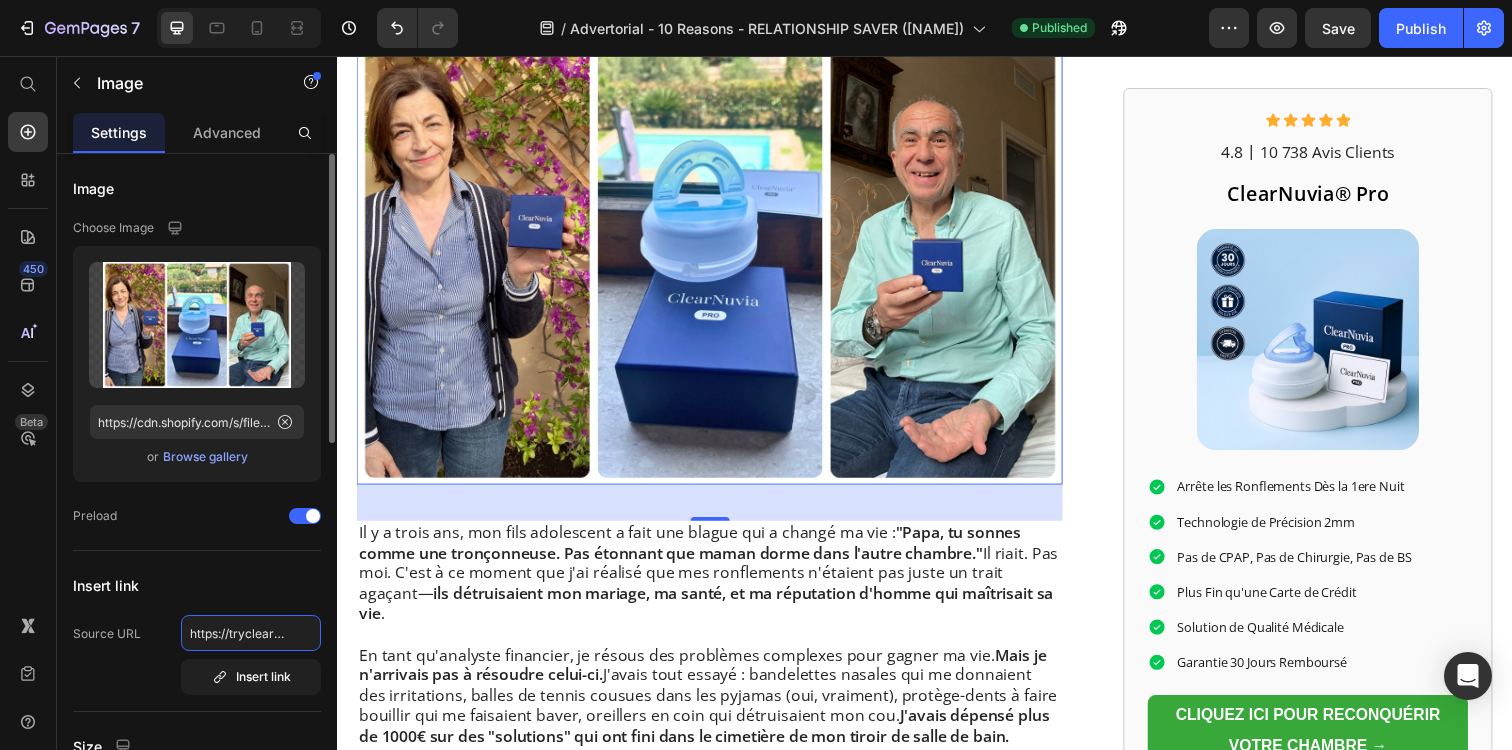 scroll, scrollTop: 0, scrollLeft: 235, axis: horizontal 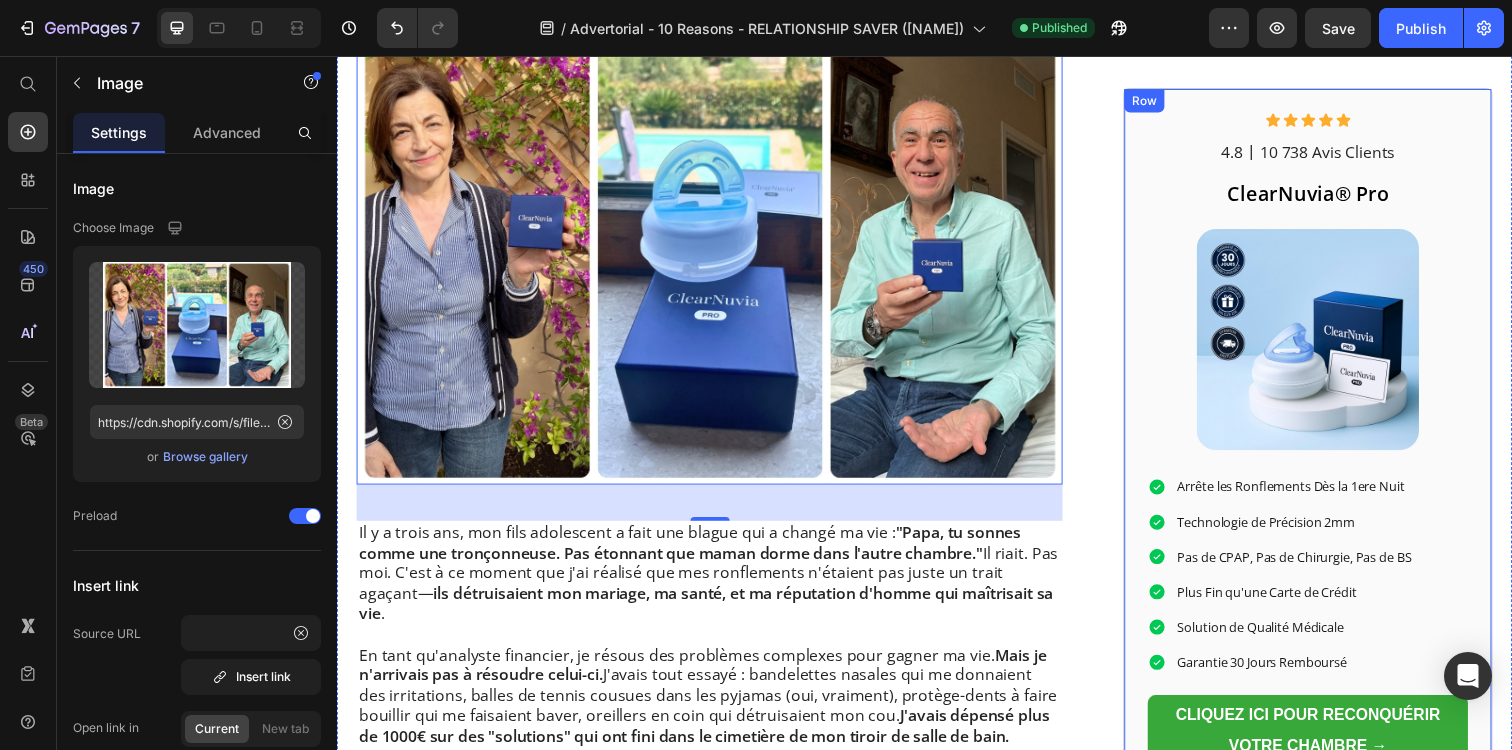 click at bounding box center [1328, 345] 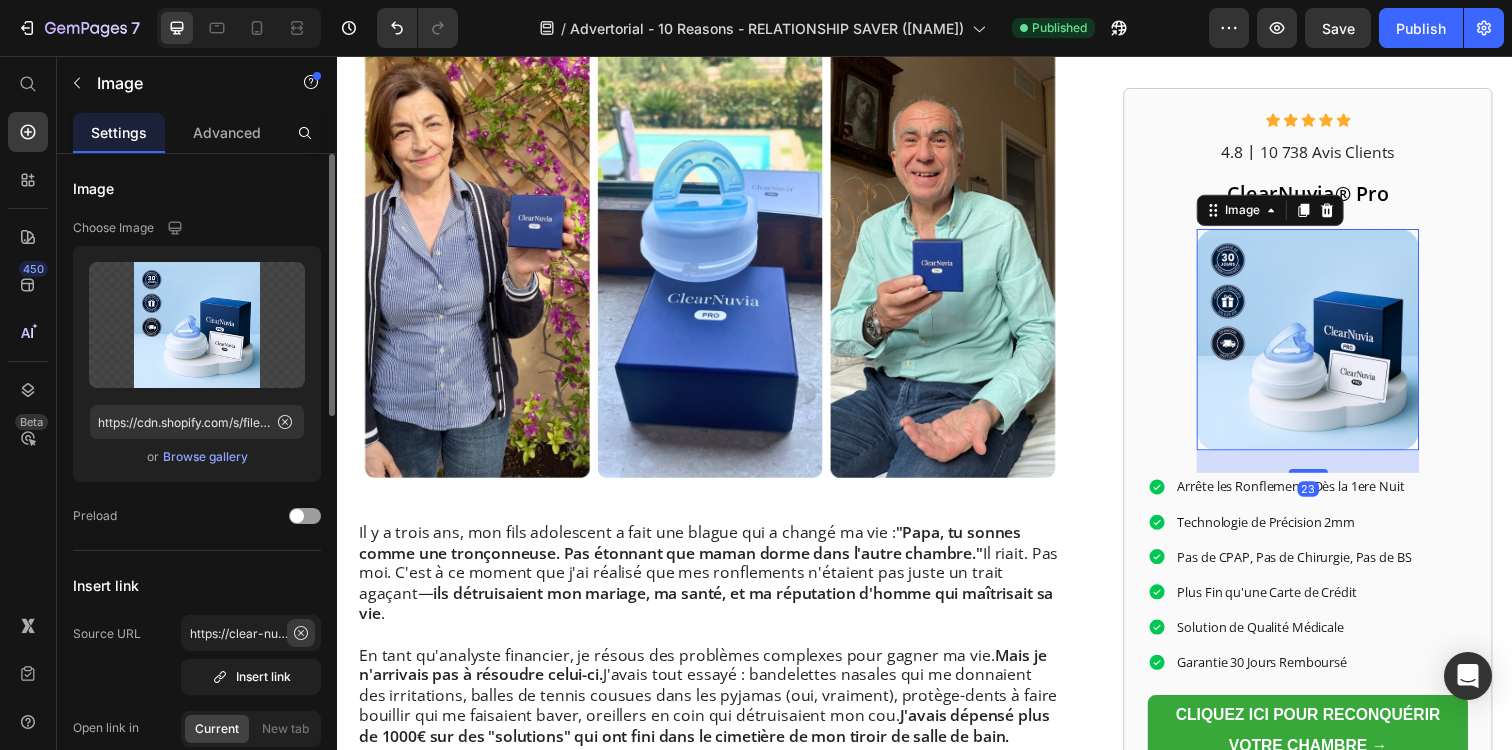 click 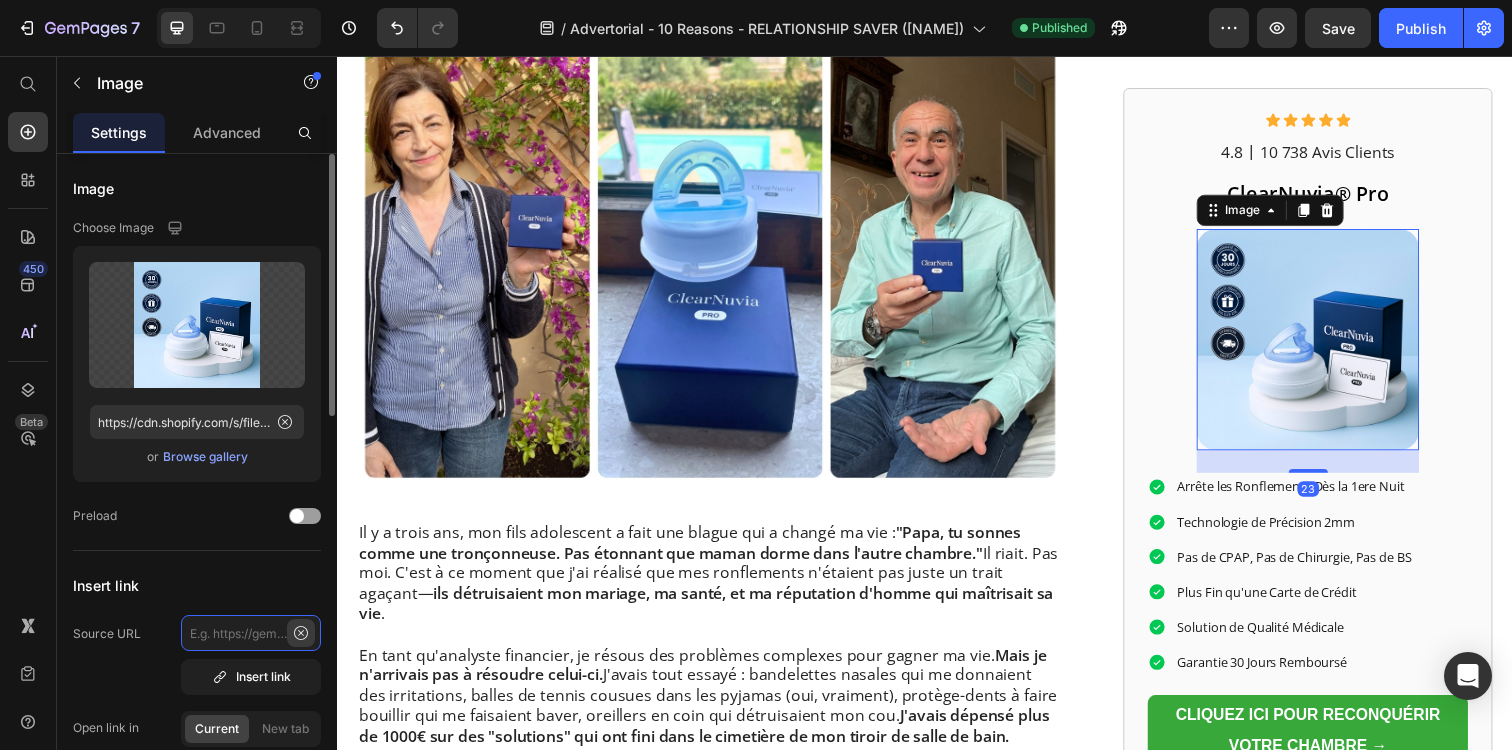 scroll, scrollTop: 0, scrollLeft: 0, axis: both 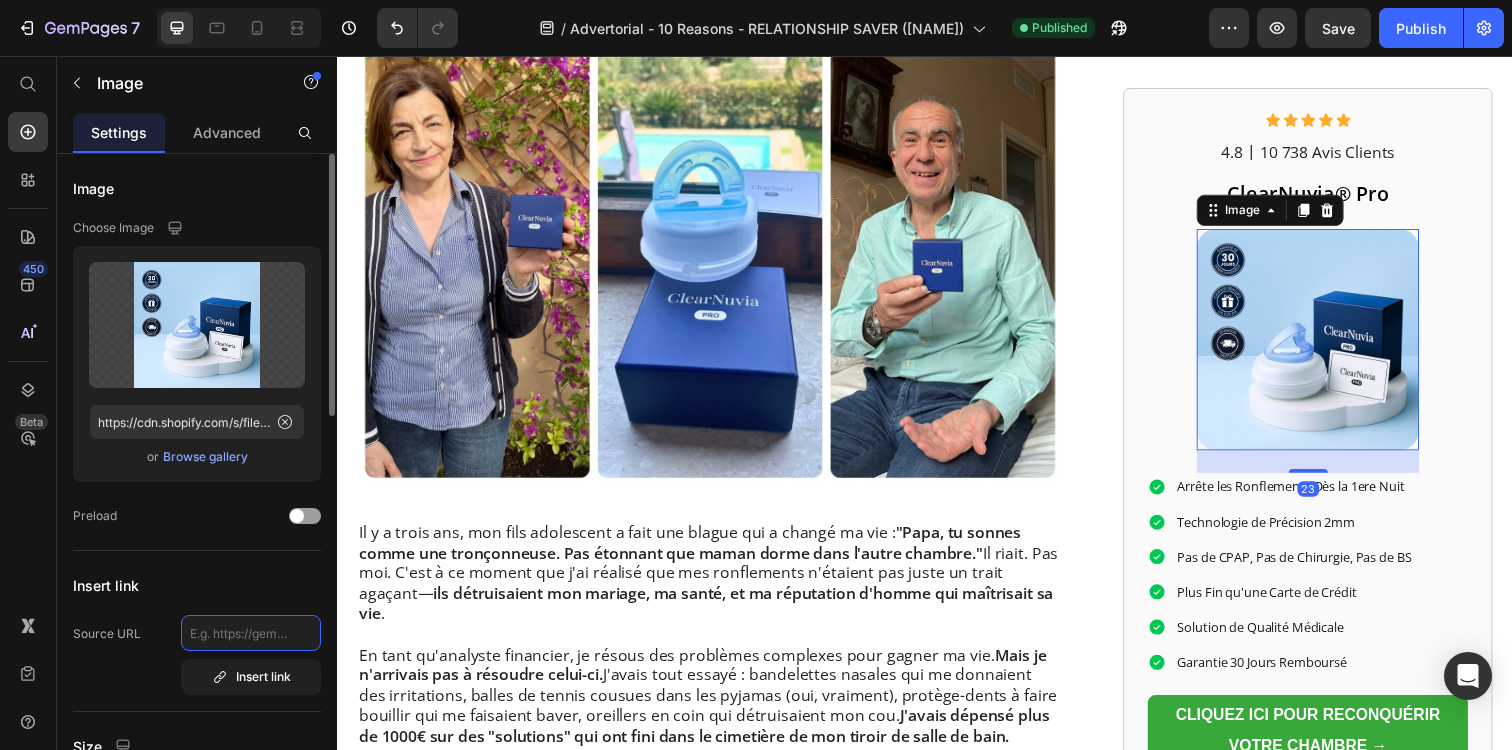 paste on "https://tryclear-nuvia.com/products/clearnuvia-pro-couple" 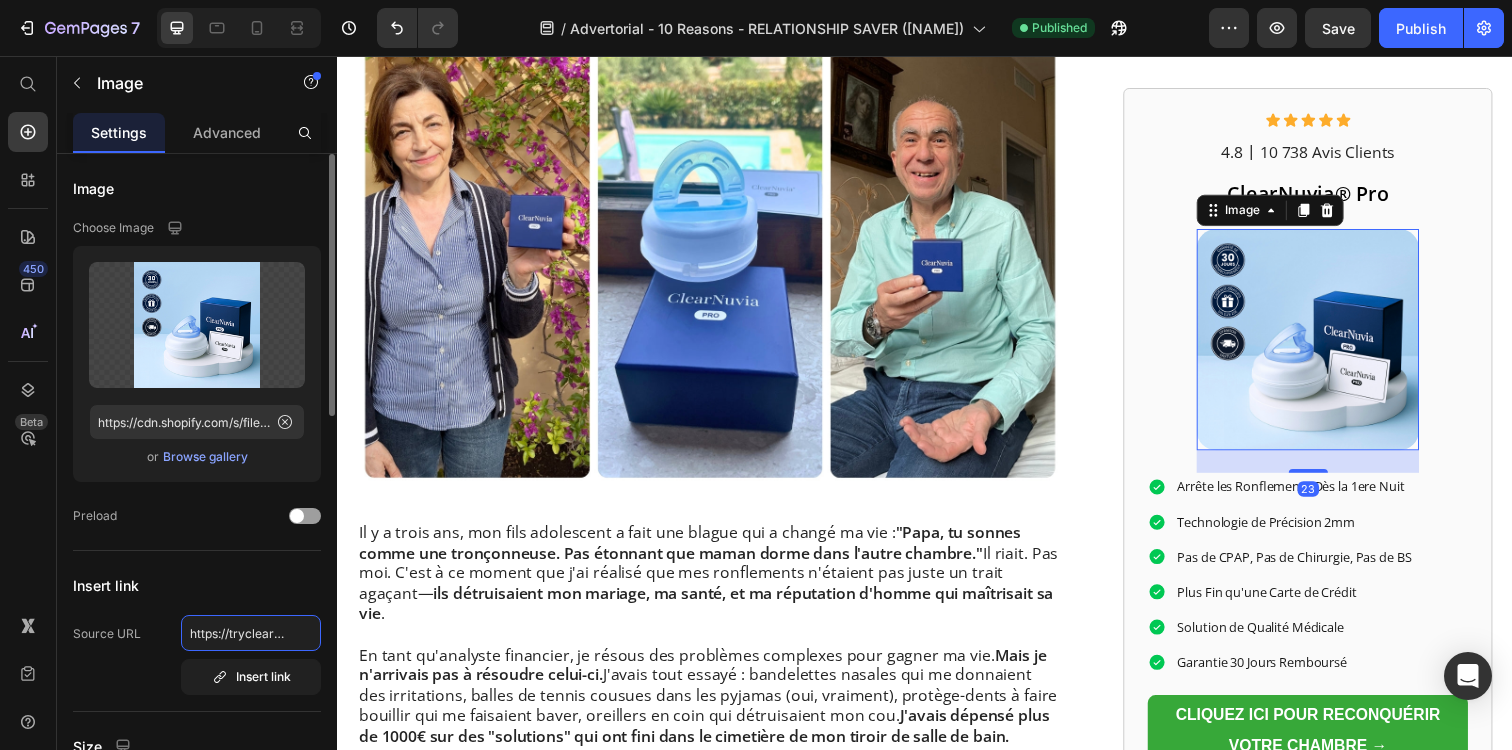 scroll, scrollTop: 0, scrollLeft: 235, axis: horizontal 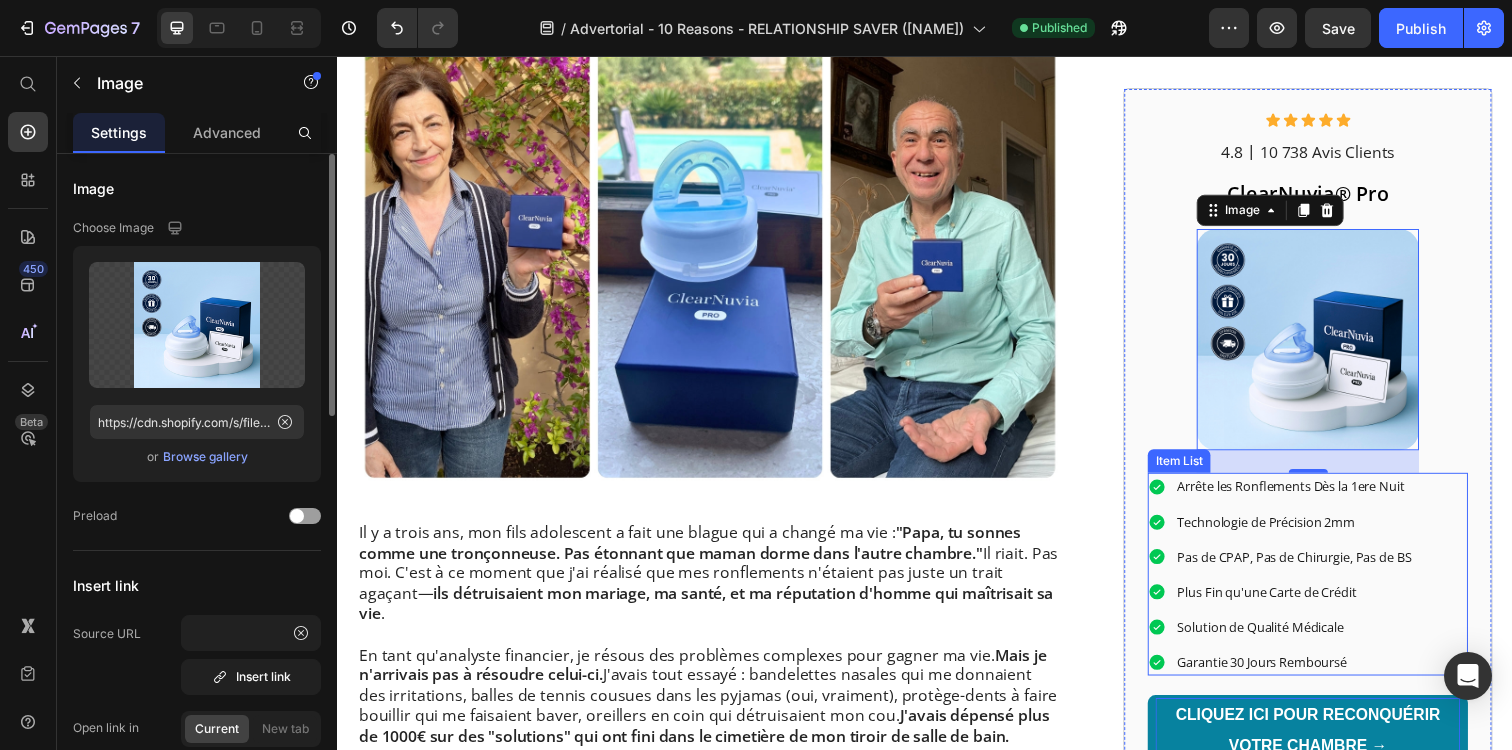 click on "CLIQUEZ ICI POUR RECONQUÉRIR VOTRE CHAMBRE →" at bounding box center (1329, 743) 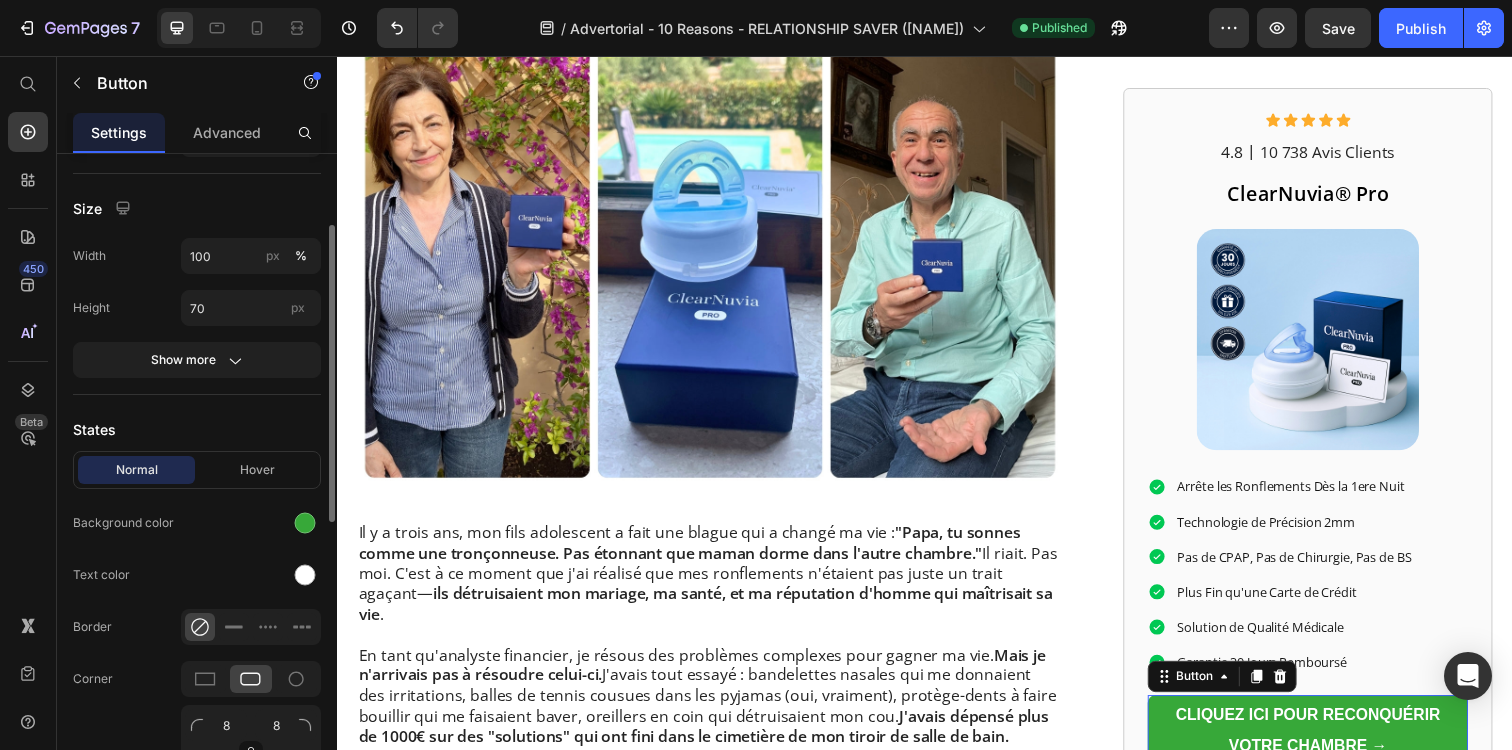 scroll, scrollTop: 0, scrollLeft: 0, axis: both 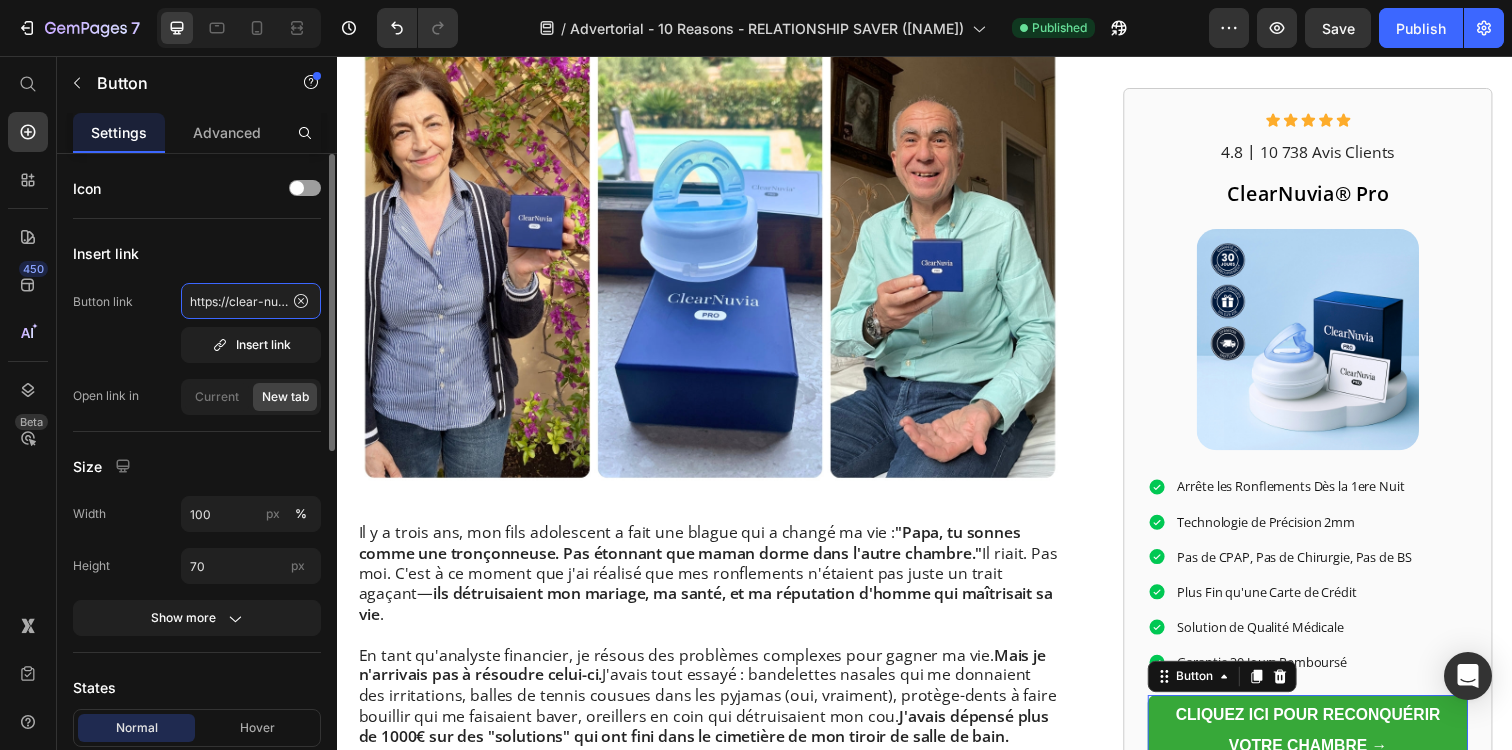 click on "https://clear-nuvia.com/products/clearnuvia%C2%AE-pro-quand-votre-couple-depend-d-une-nuit-silencieuse" 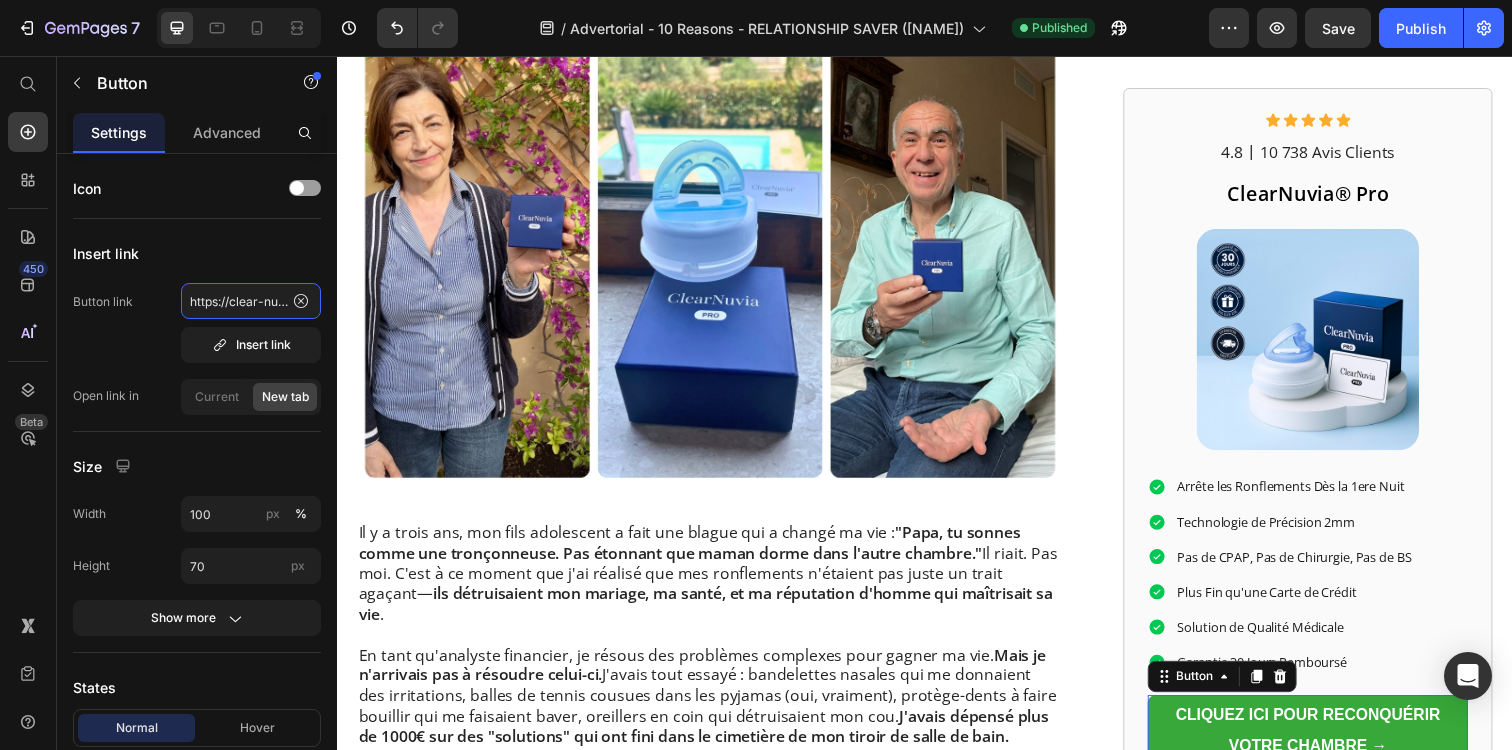 click on "https://clear-nuvia.com/products/clearnuvia%C2%AE-pro-quand-votre-couple-depend-d-une-nuit-silencieuse" 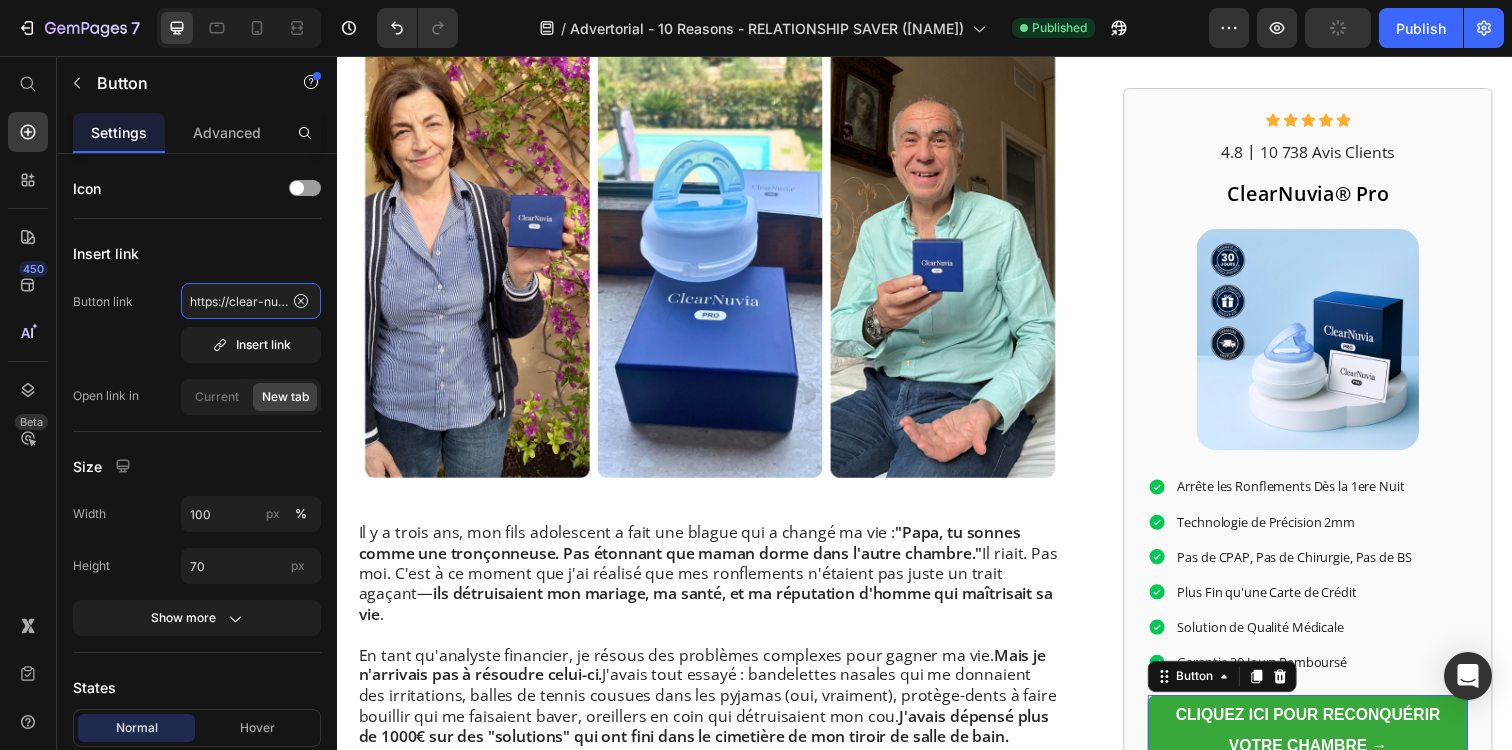 scroll, scrollTop: 0, scrollLeft: 535, axis: horizontal 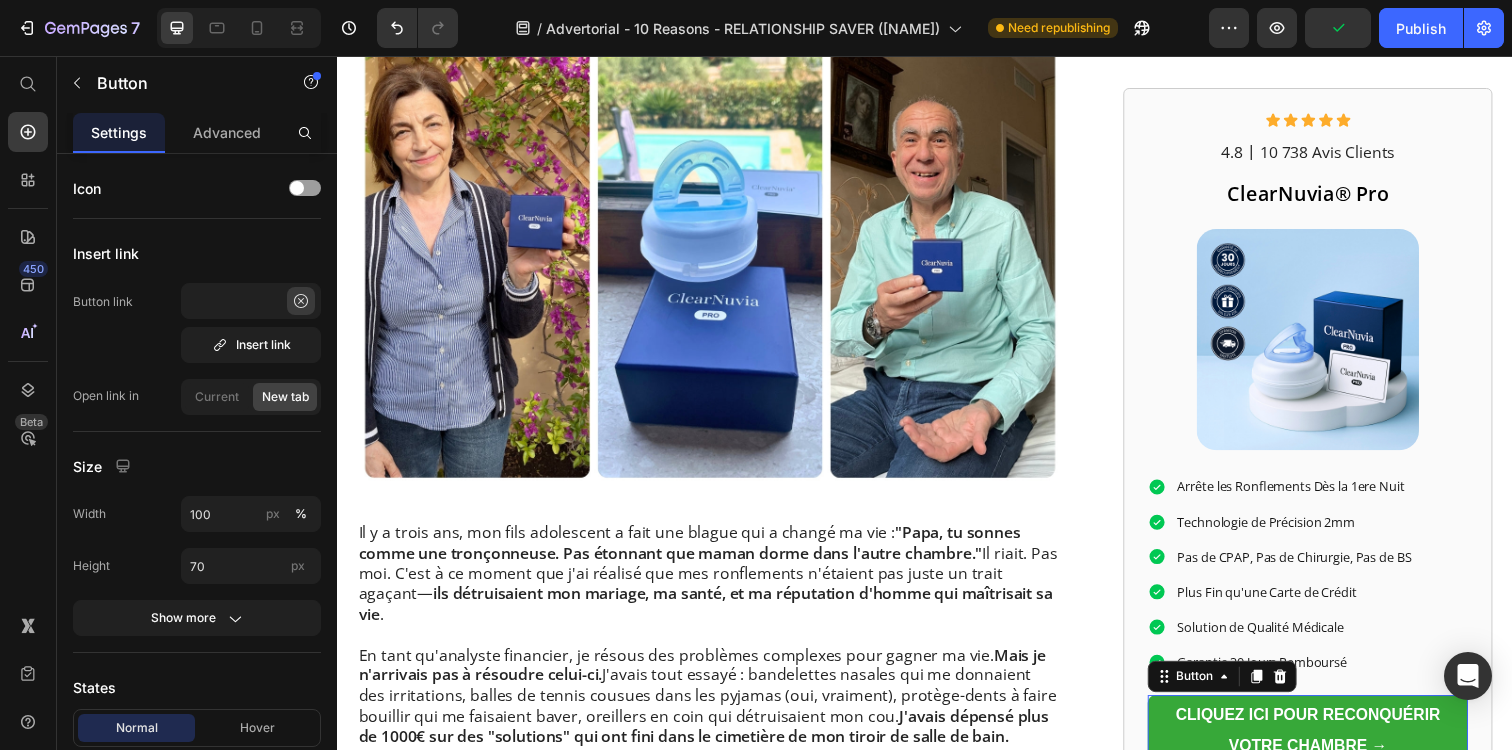 click 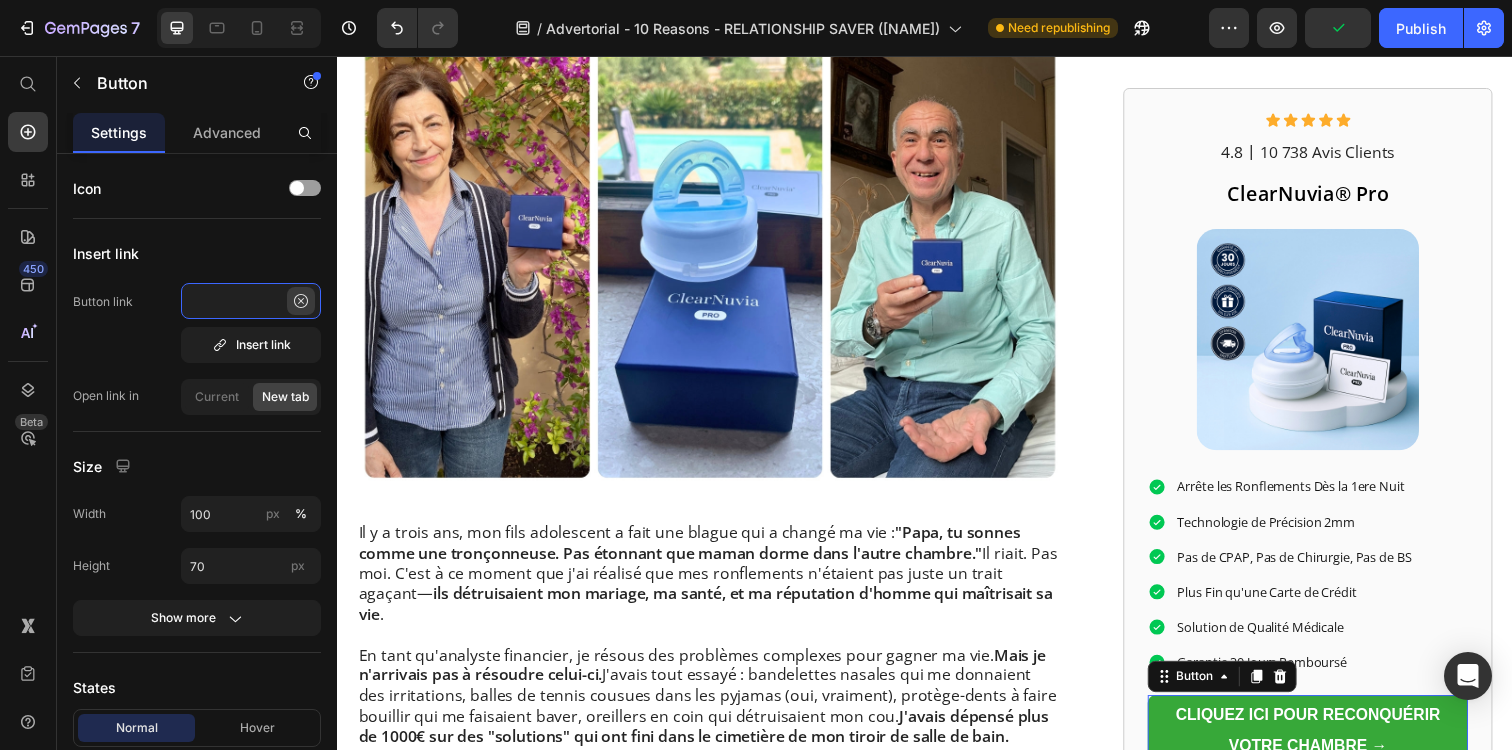 scroll, scrollTop: 0, scrollLeft: 0, axis: both 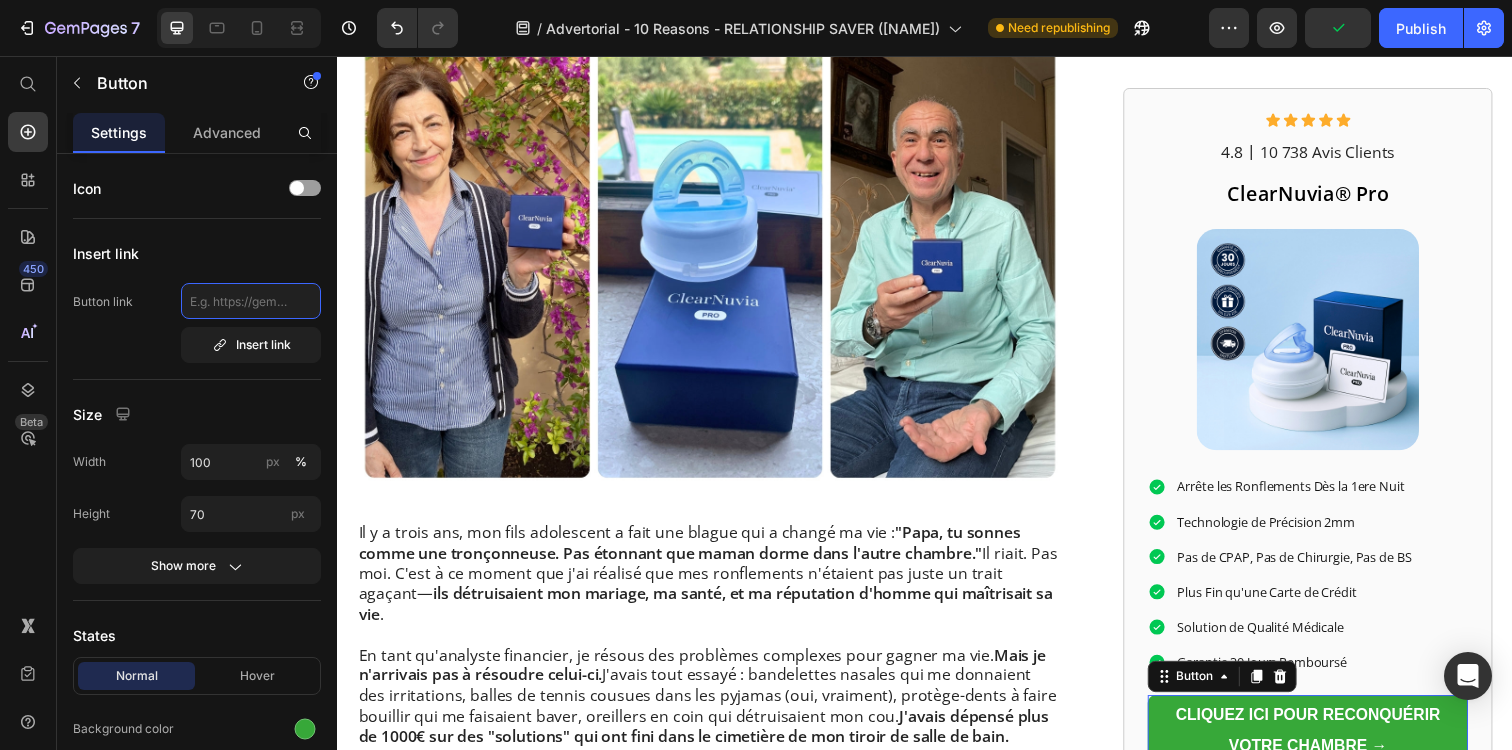 paste on "https://tryclear-nuvia.com/products/clearnuvia-pro-couple" 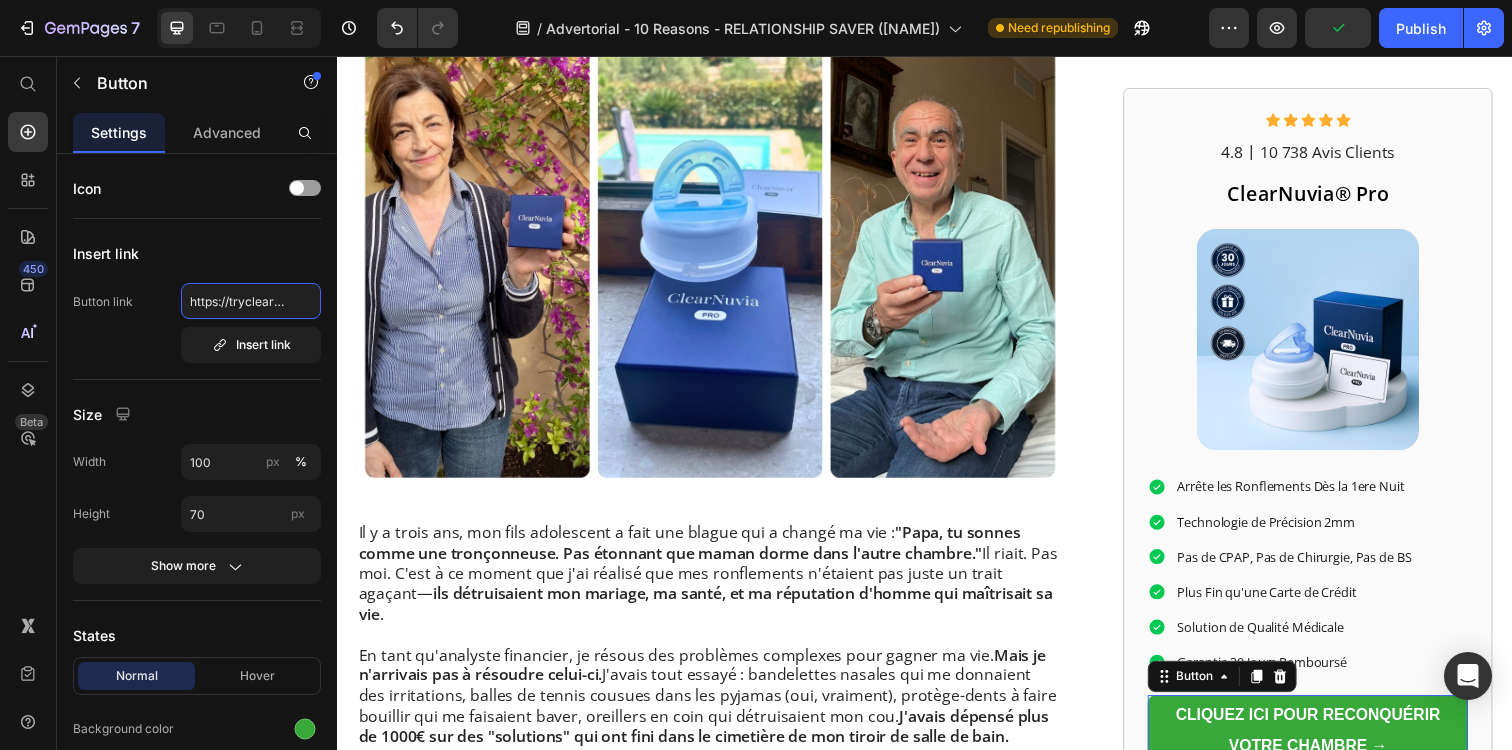scroll, scrollTop: 0, scrollLeft: 235, axis: horizontal 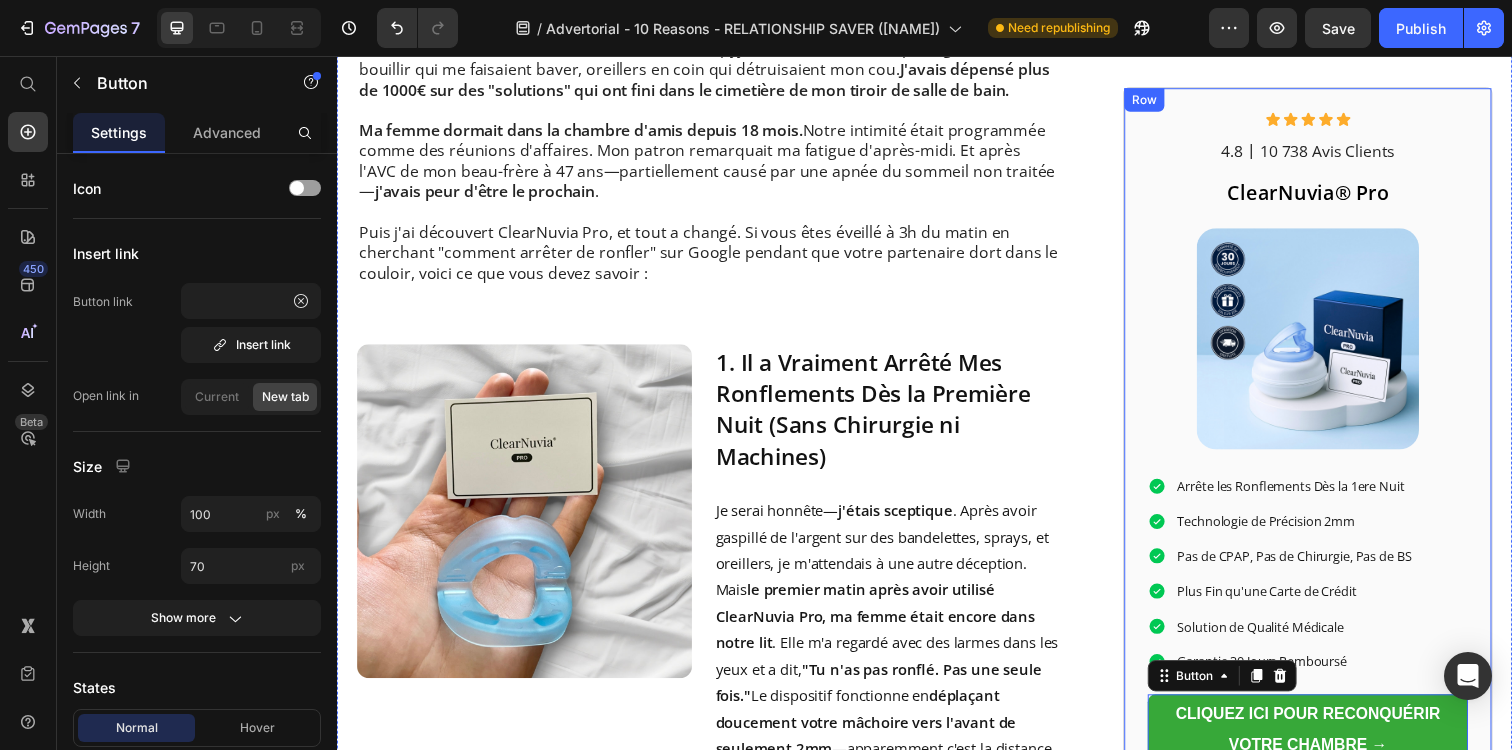 click at bounding box center (528, 521) 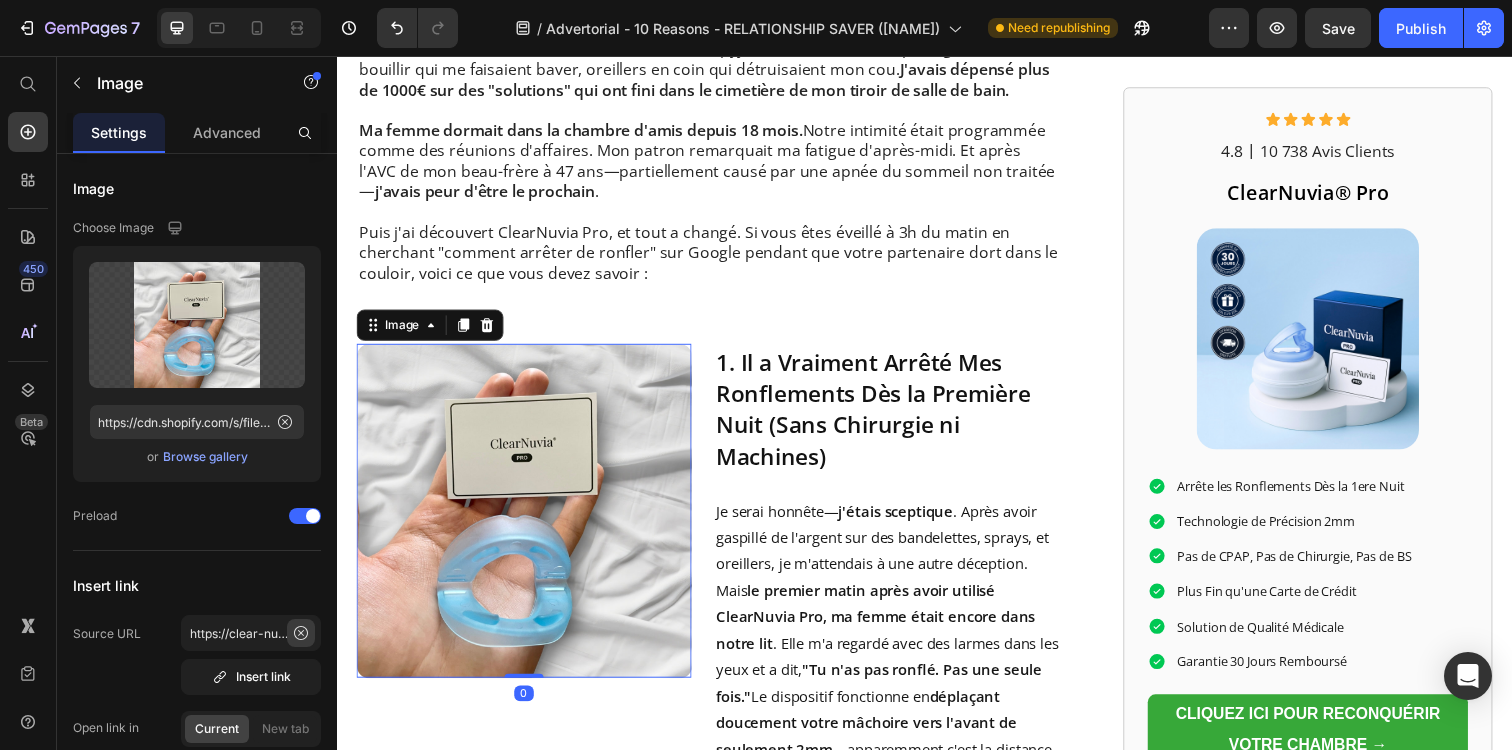 click 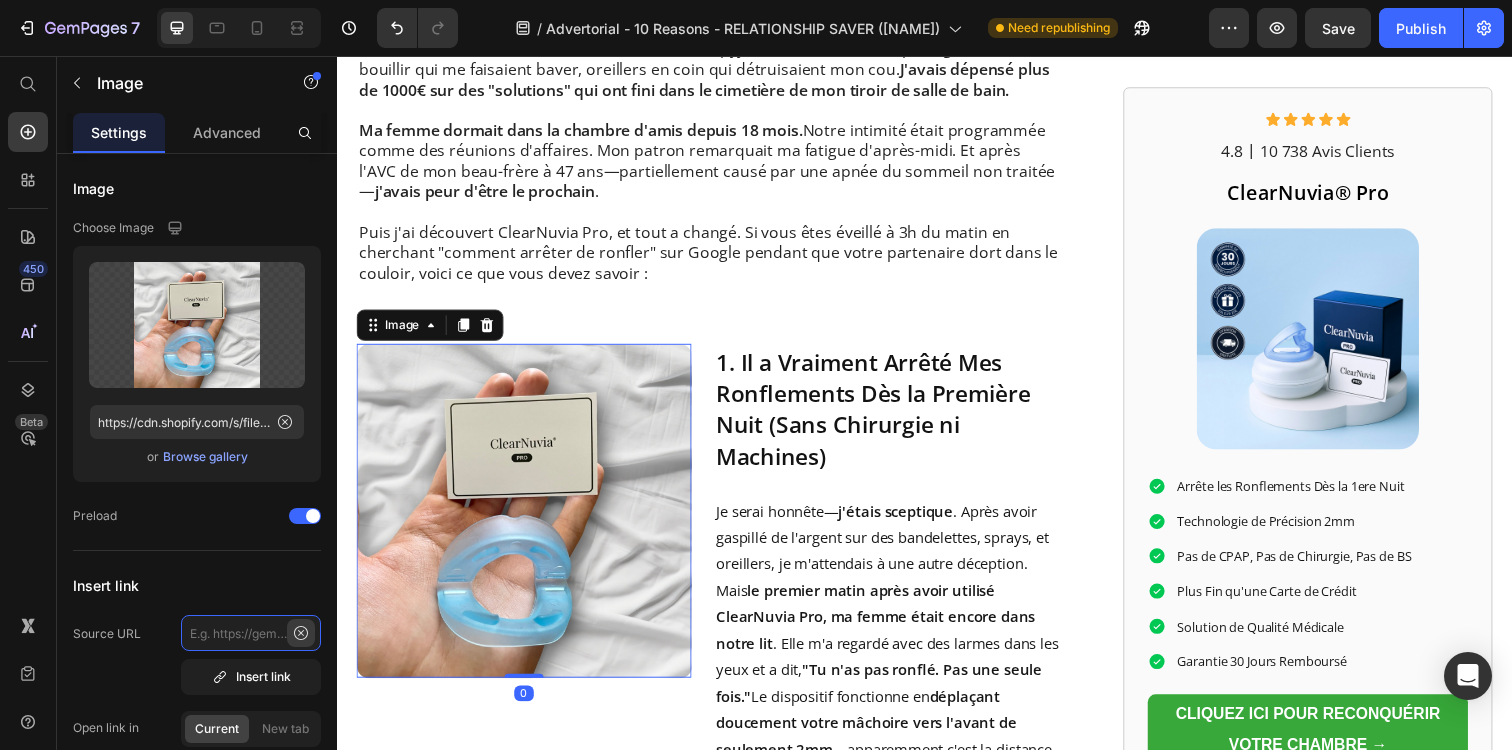 scroll, scrollTop: 0, scrollLeft: 0, axis: both 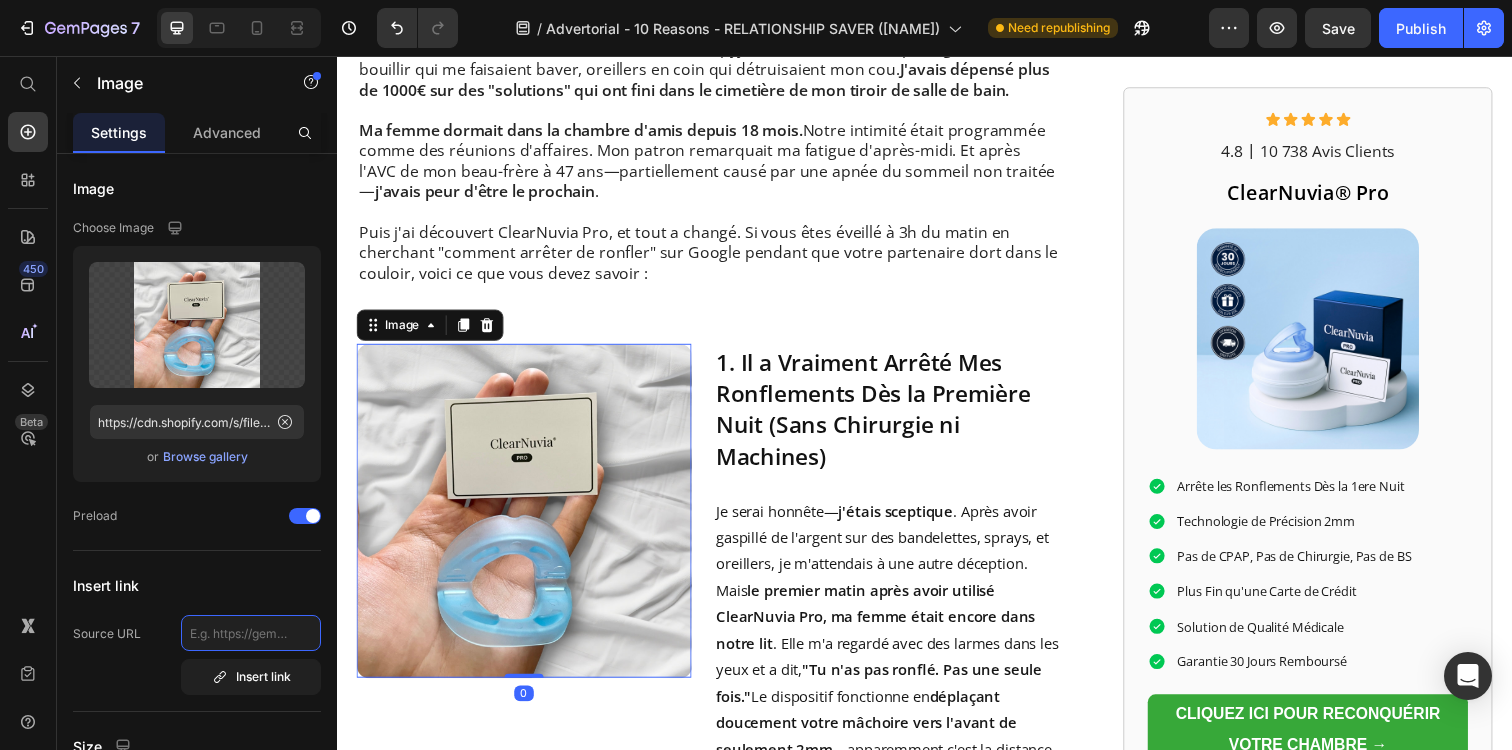 paste on "https://tryclear-nuvia.com/products/clearnuvia-pro-couple" 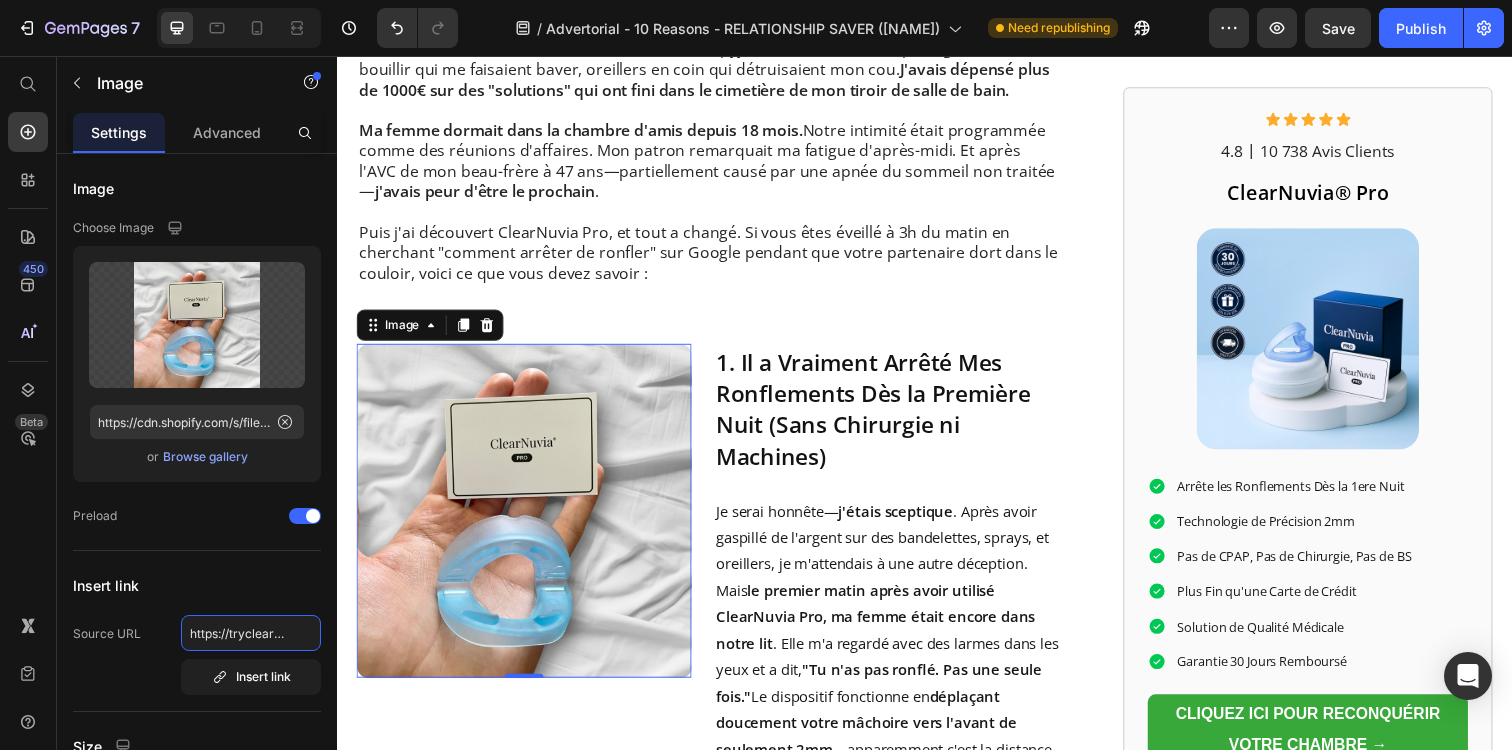 scroll, scrollTop: 0, scrollLeft: 235, axis: horizontal 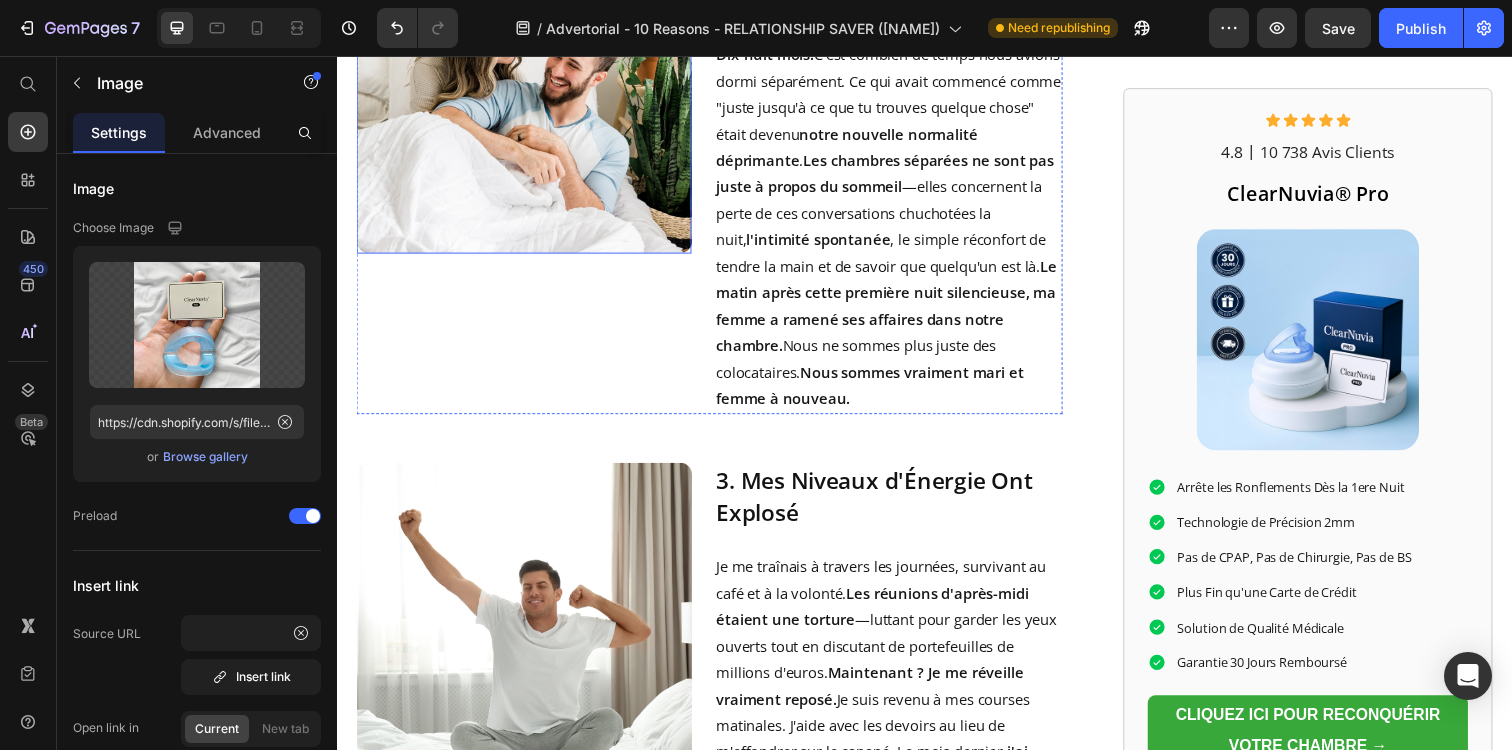 click at bounding box center (528, 87) 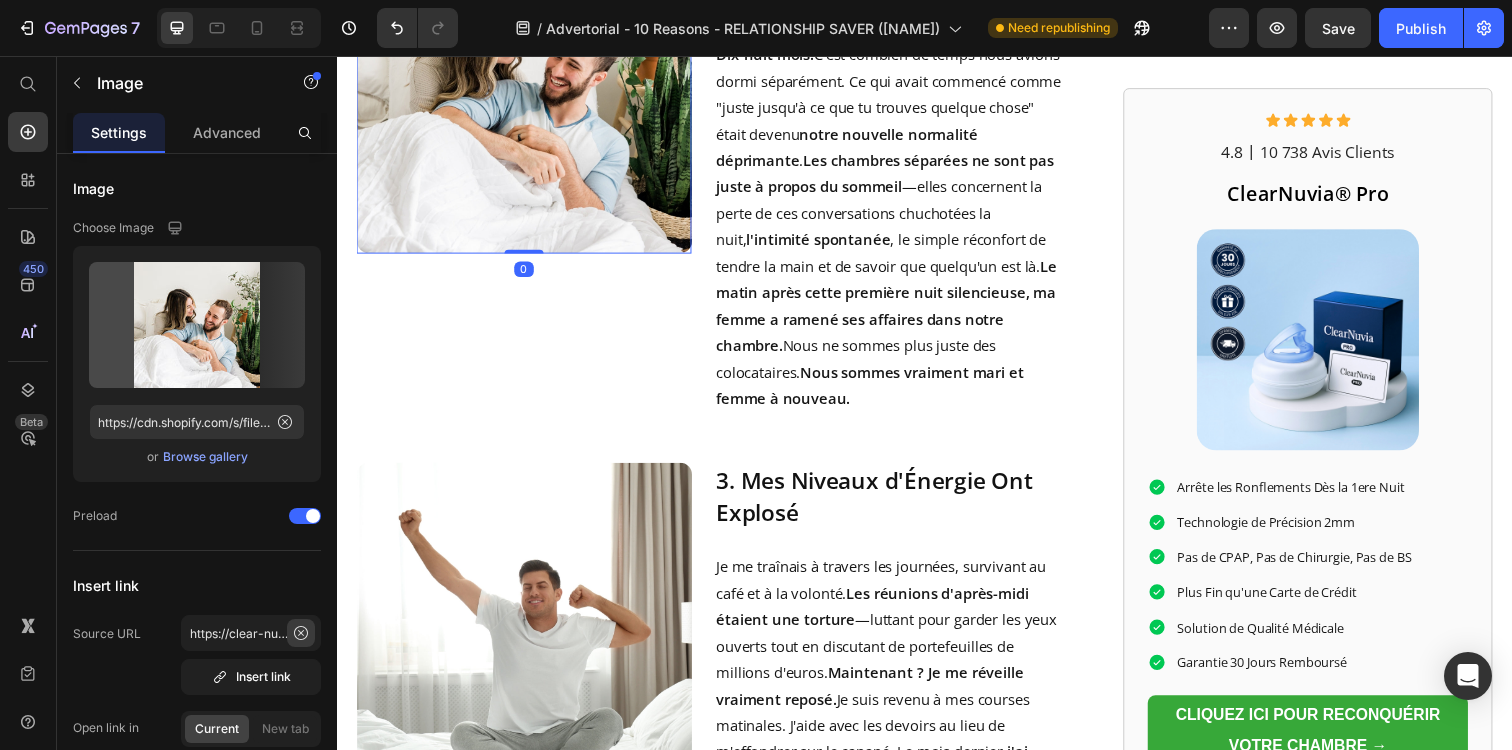 click 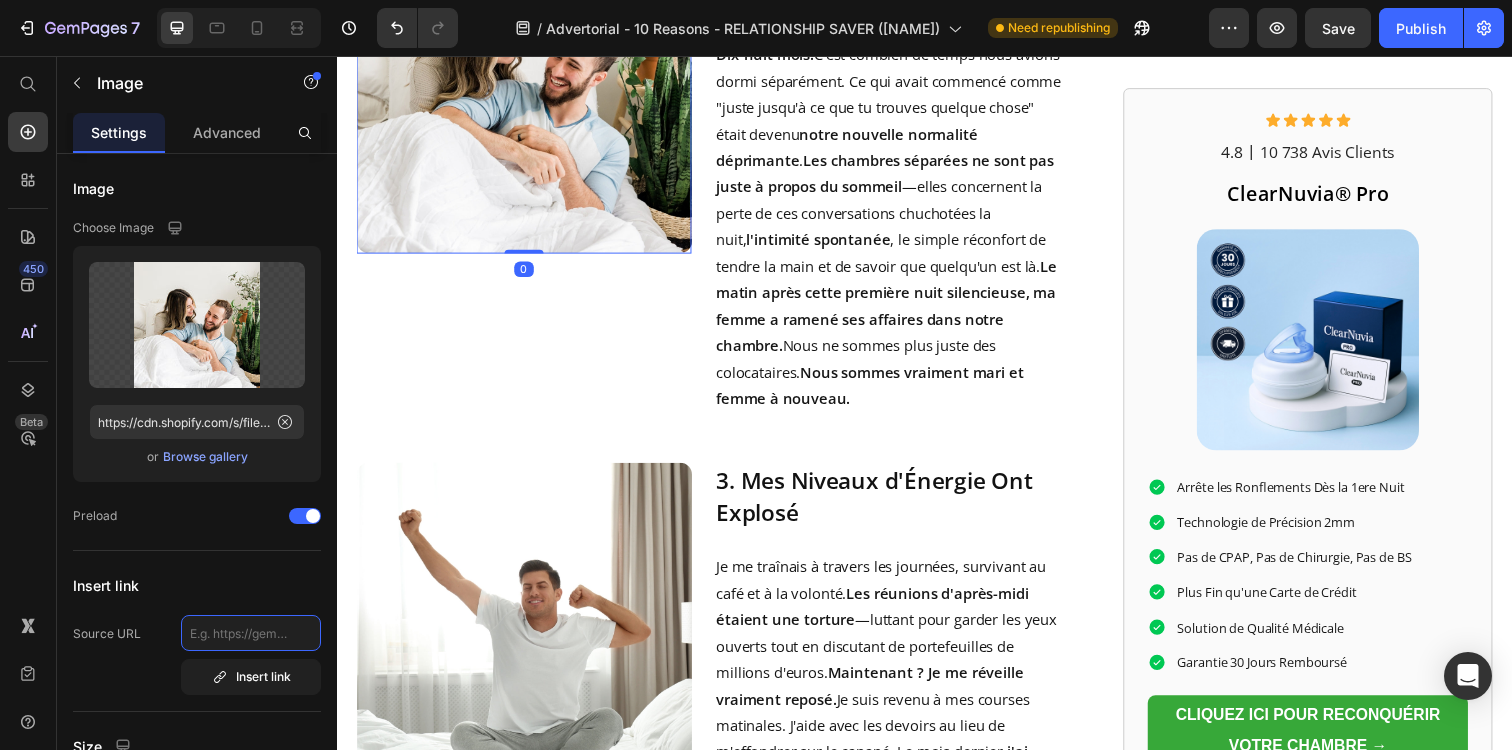 scroll, scrollTop: 0, scrollLeft: 0, axis: both 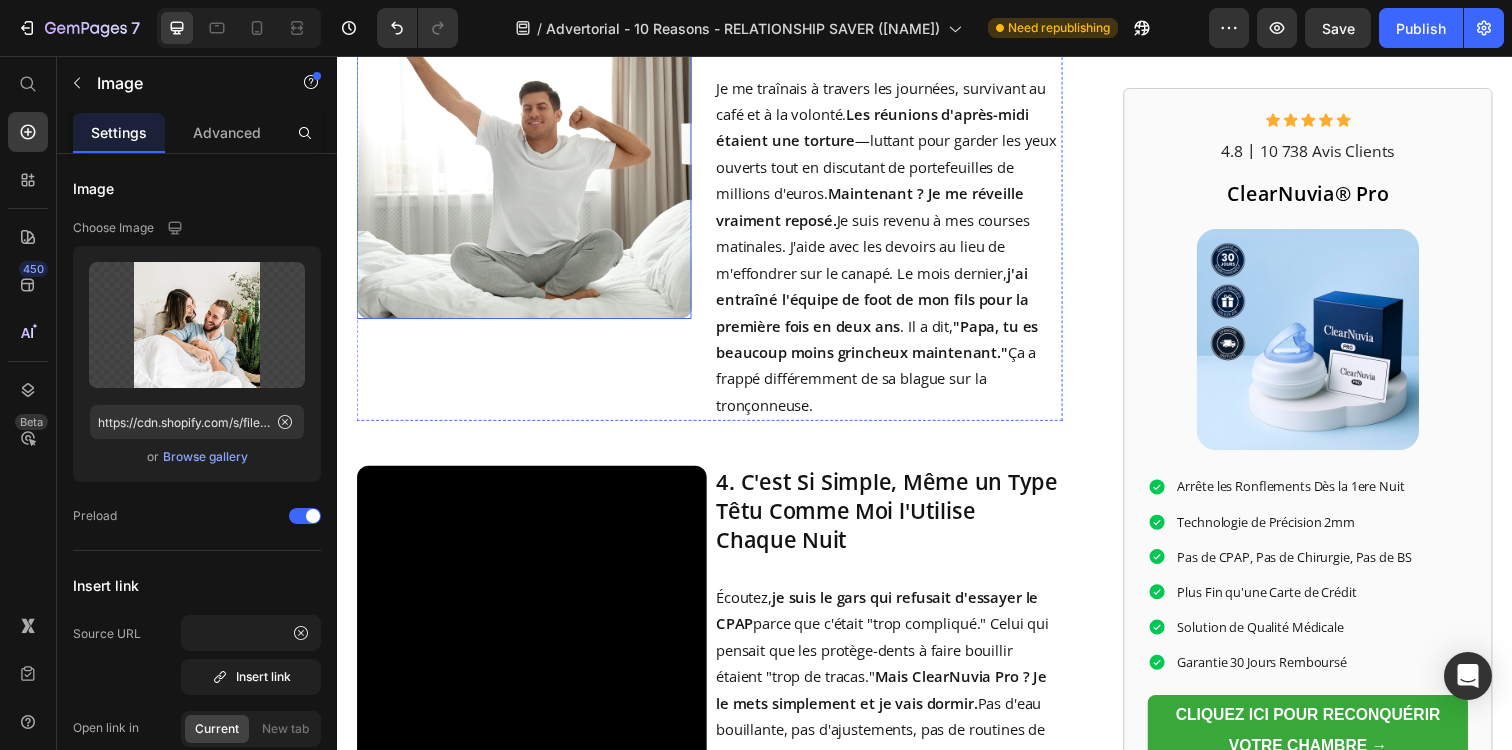 click at bounding box center (528, 153) 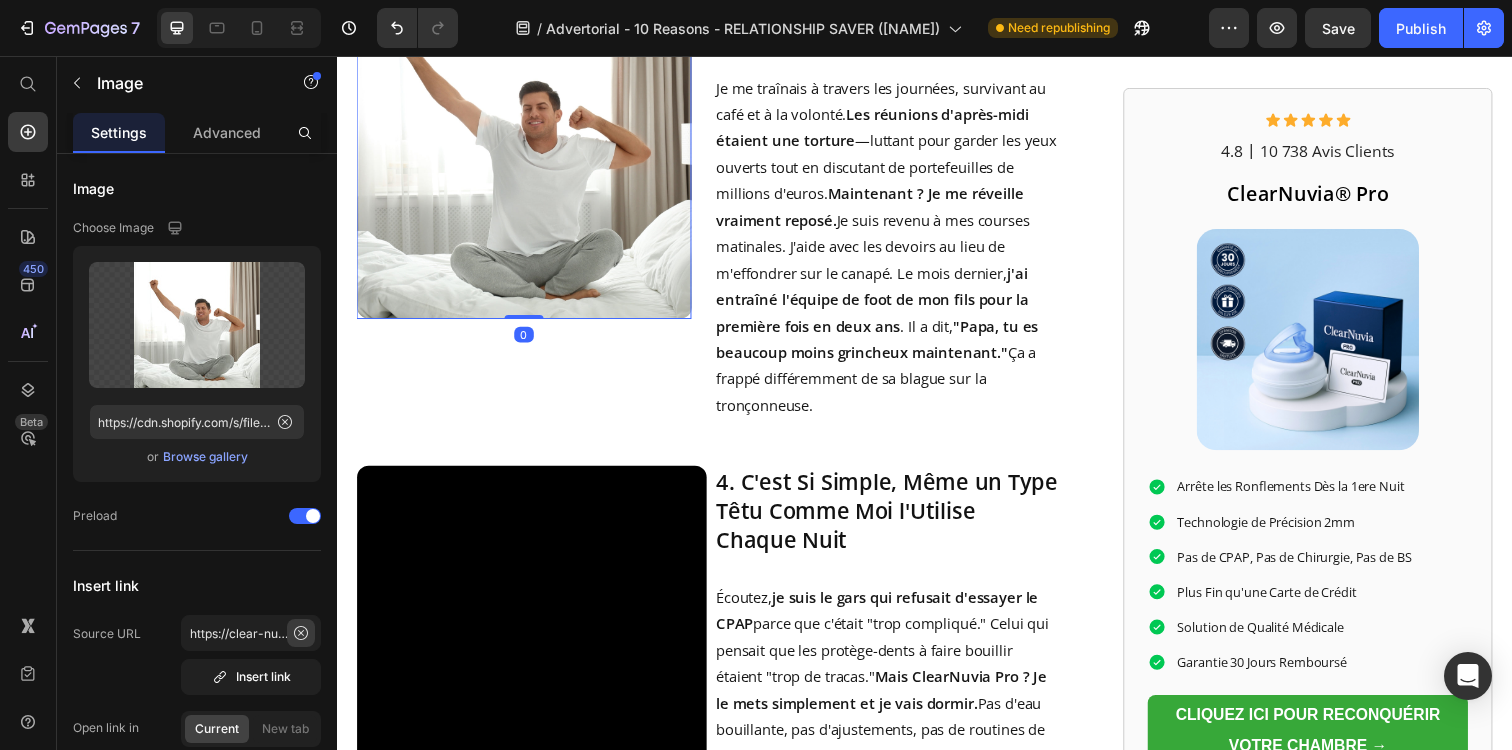 click 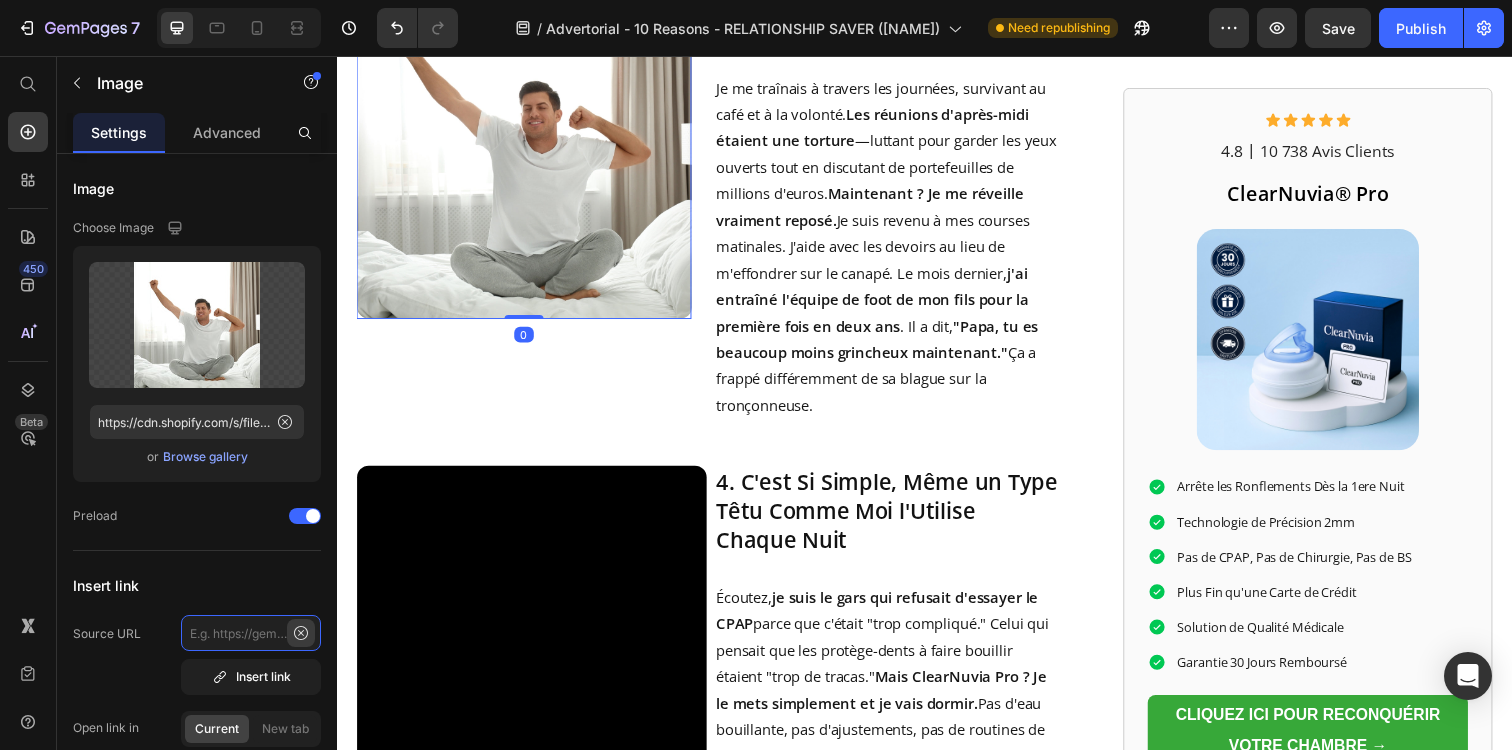 scroll, scrollTop: 0, scrollLeft: 0, axis: both 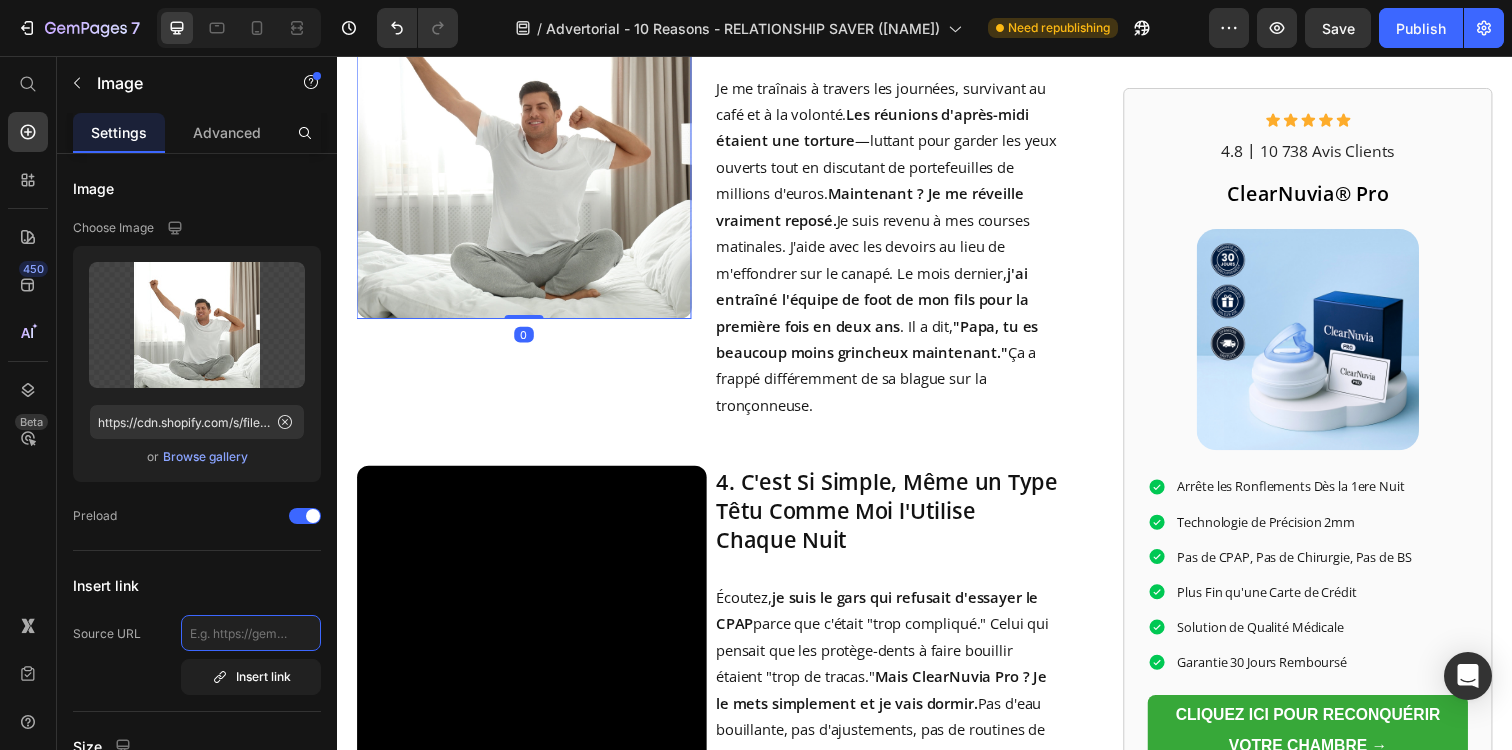 type on "https://tryclear-nuvia.com/products/clearnuvia-pro-couple" 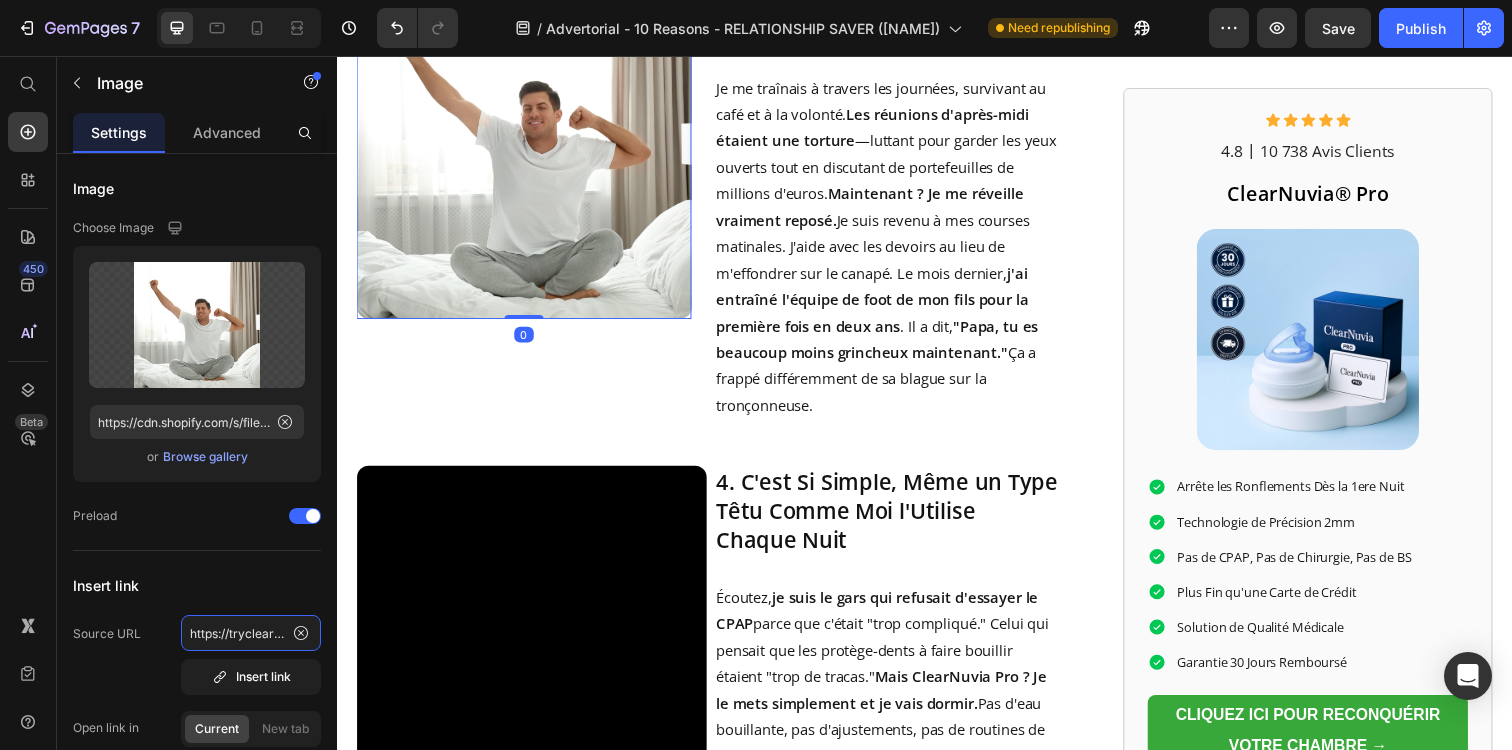 scroll, scrollTop: 0, scrollLeft: 235, axis: horizontal 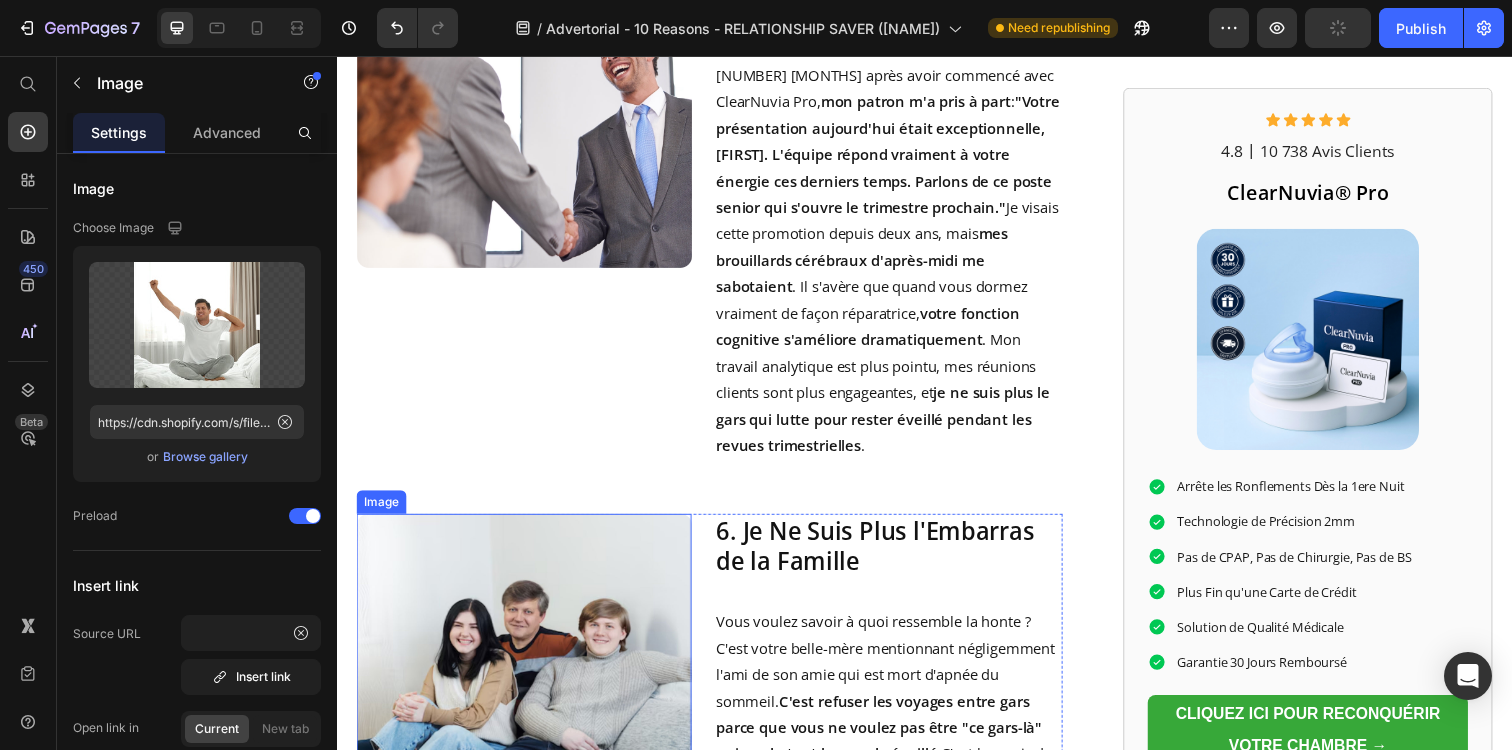click at bounding box center (528, 101) 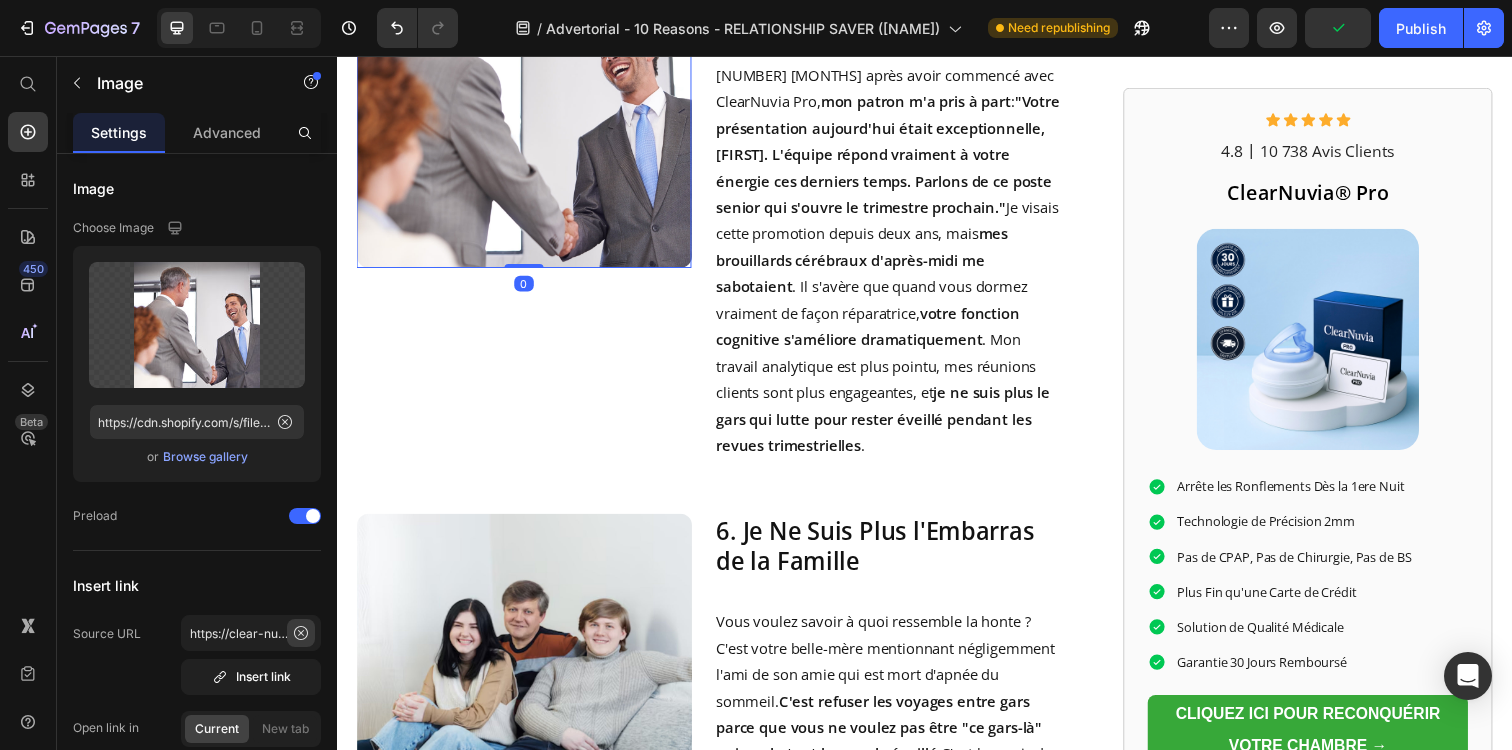 click 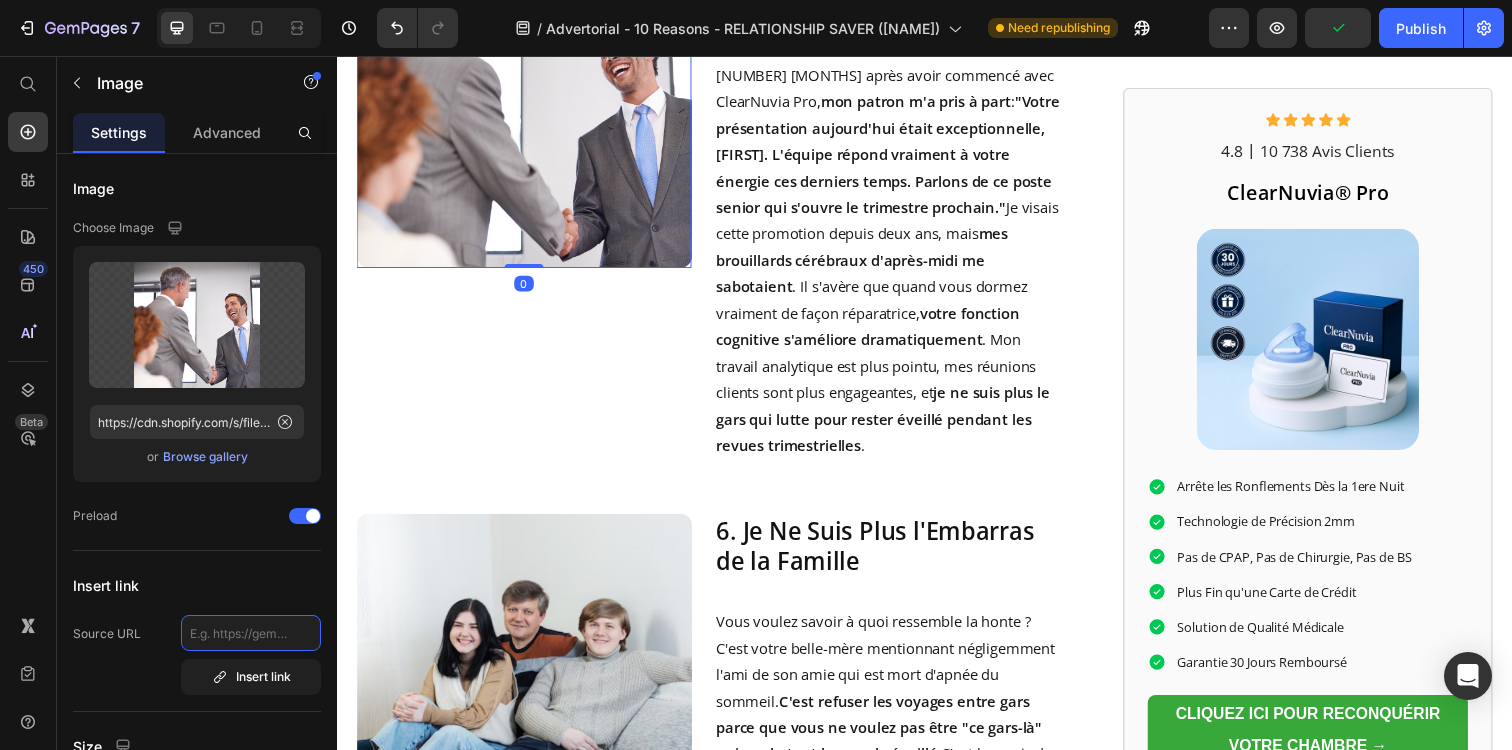 scroll, scrollTop: 0, scrollLeft: 0, axis: both 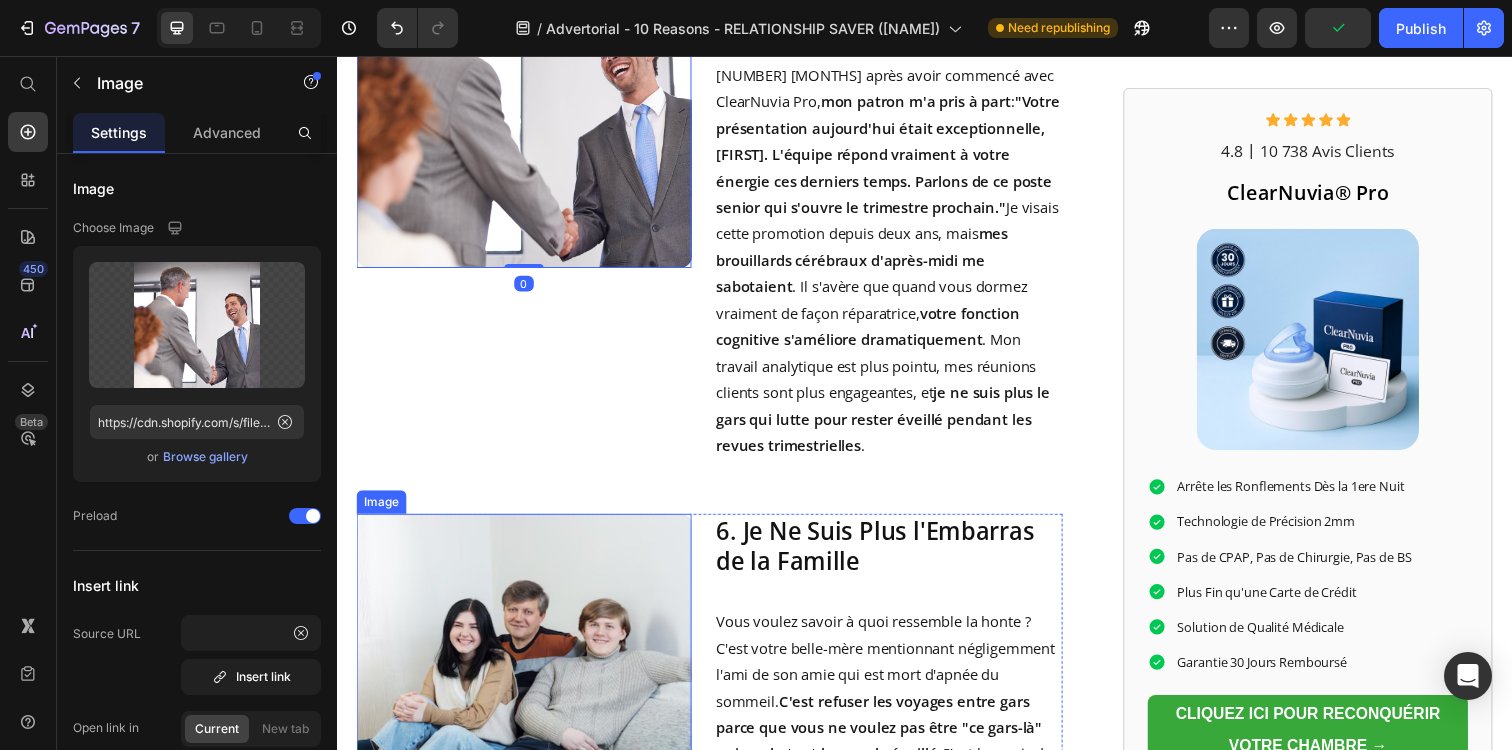 click at bounding box center [528, 694] 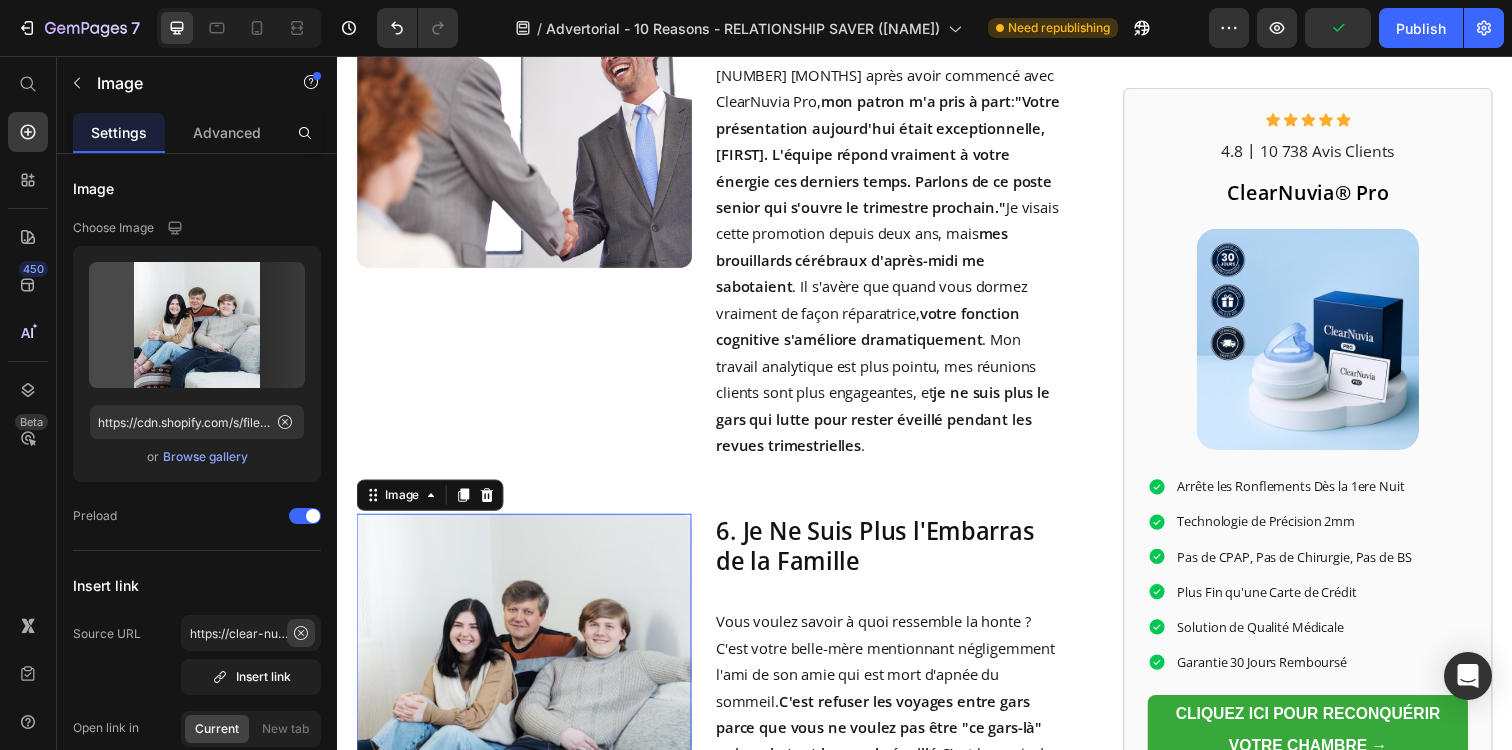 click 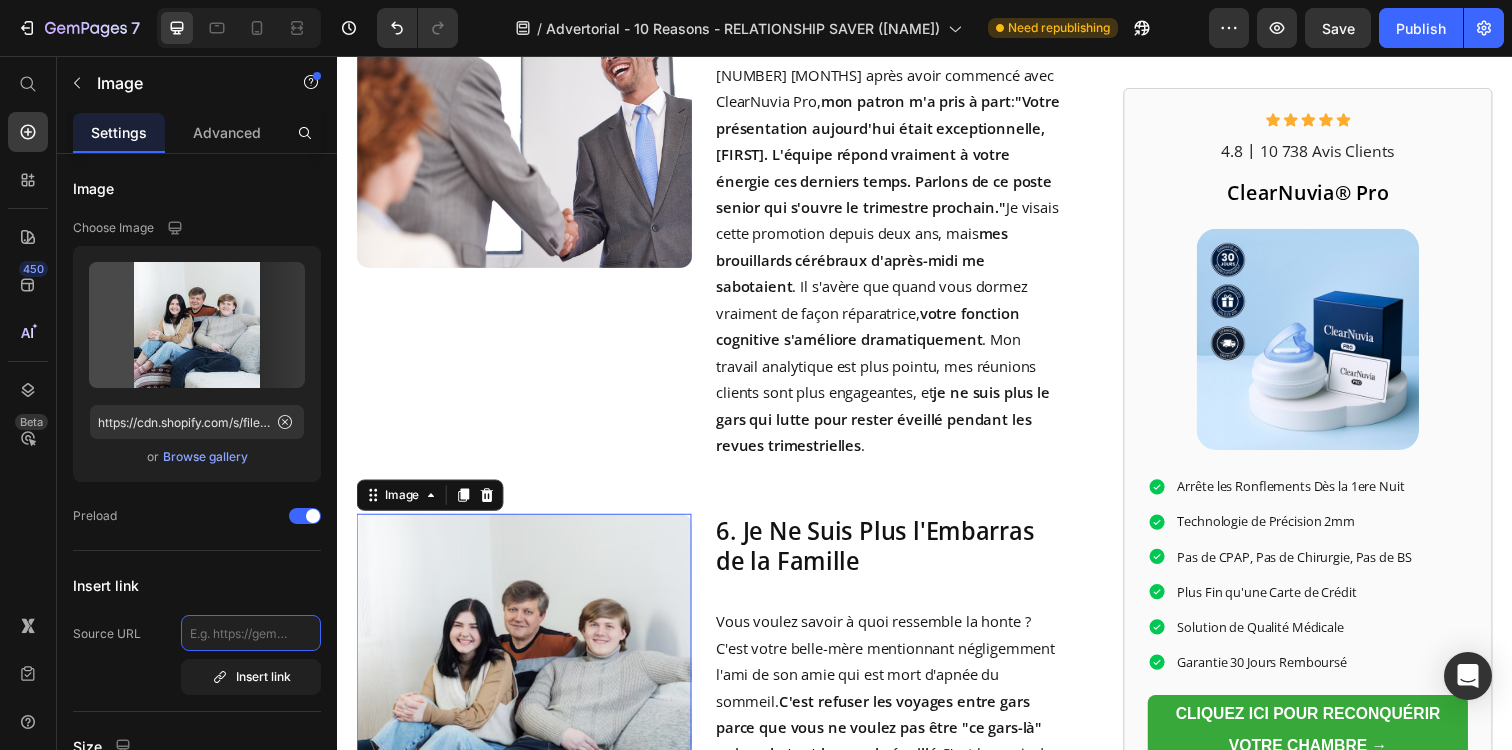 scroll 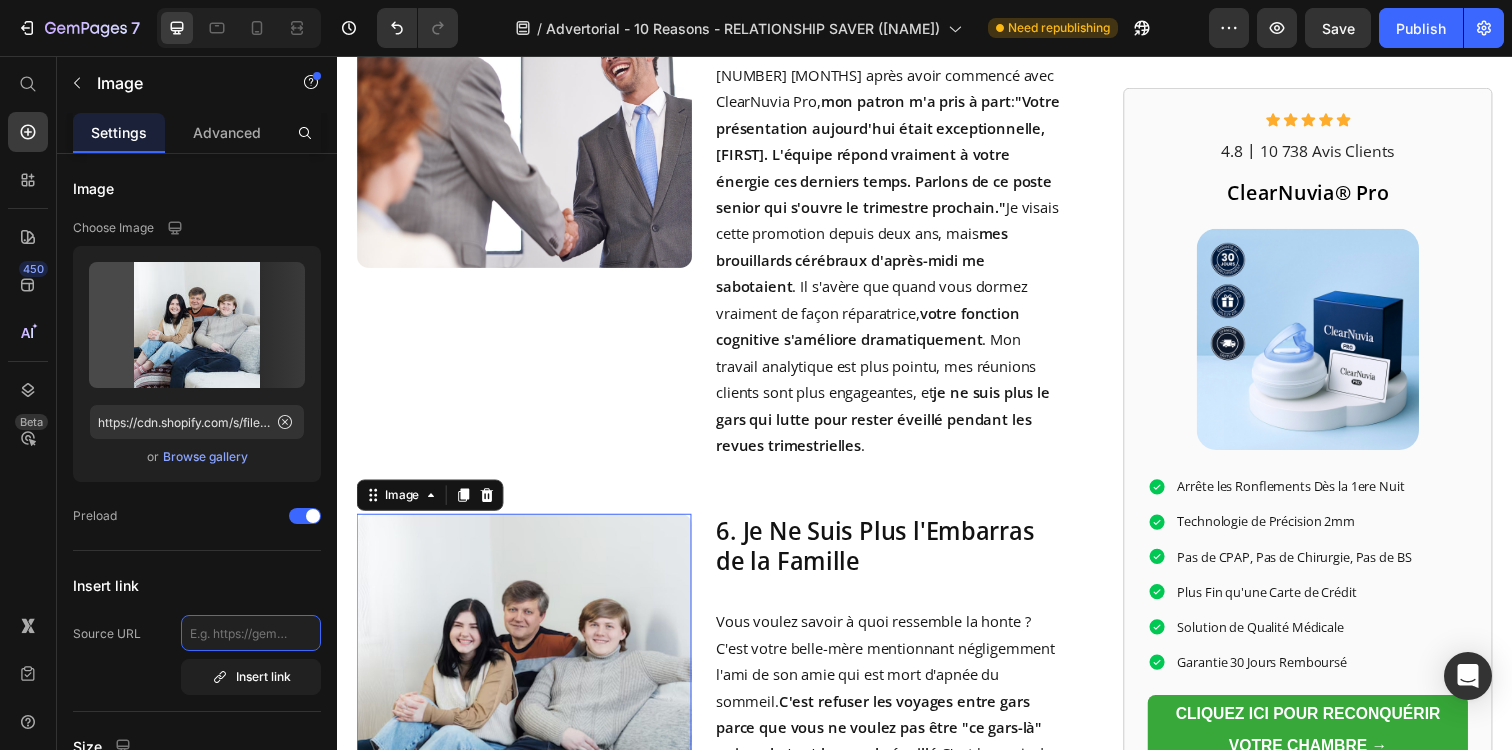 type on "https://tryclear-nuvia.com/products/clearnuvia-pro-couple" 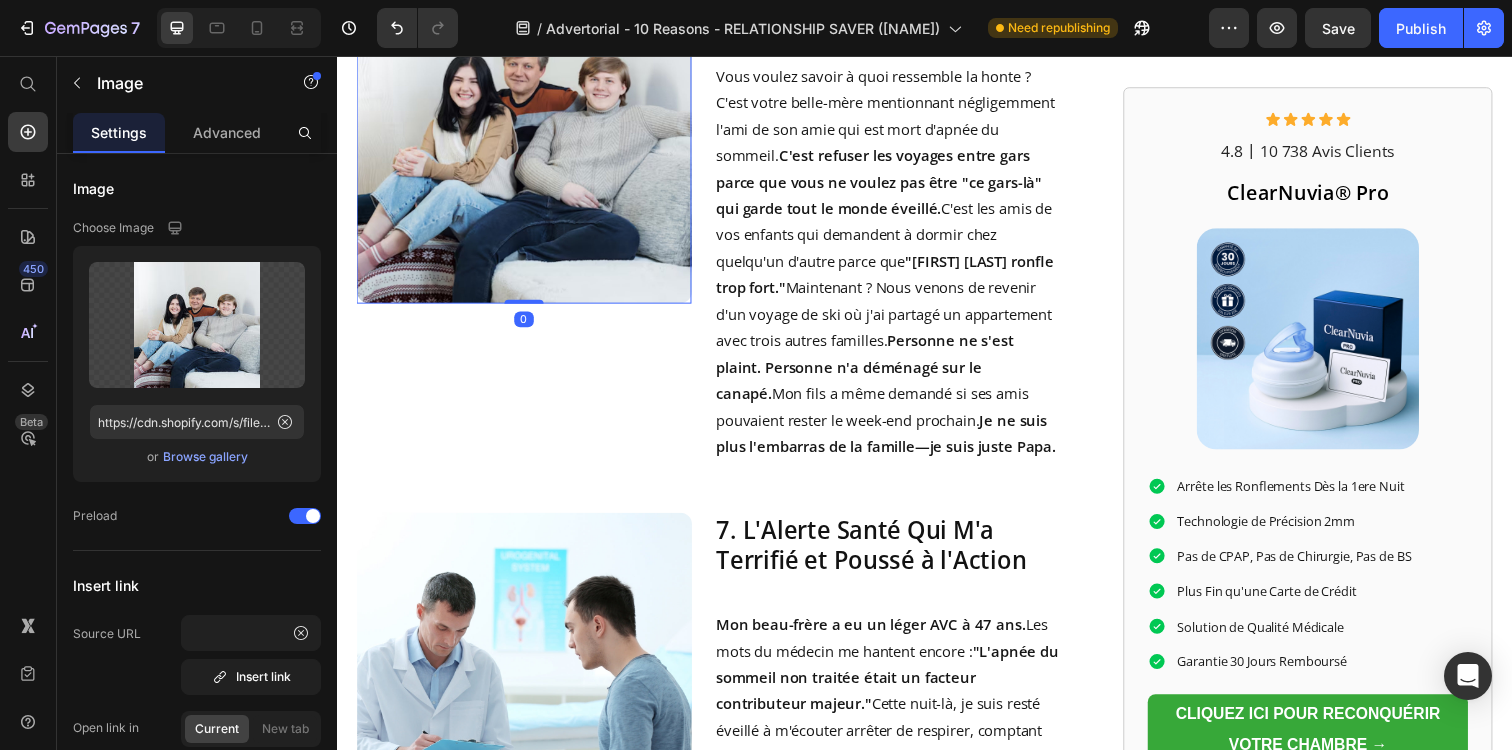 click at bounding box center [528, 693] 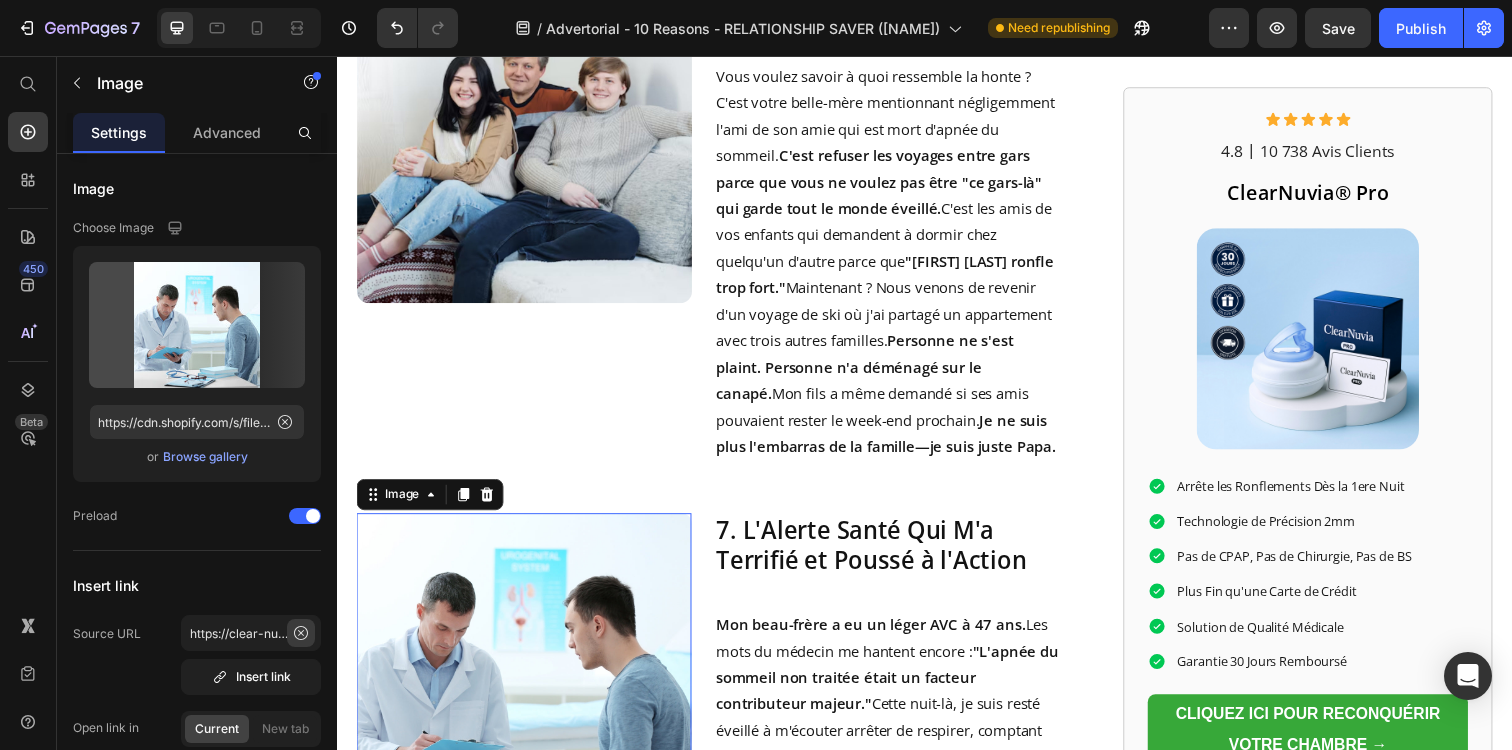 click 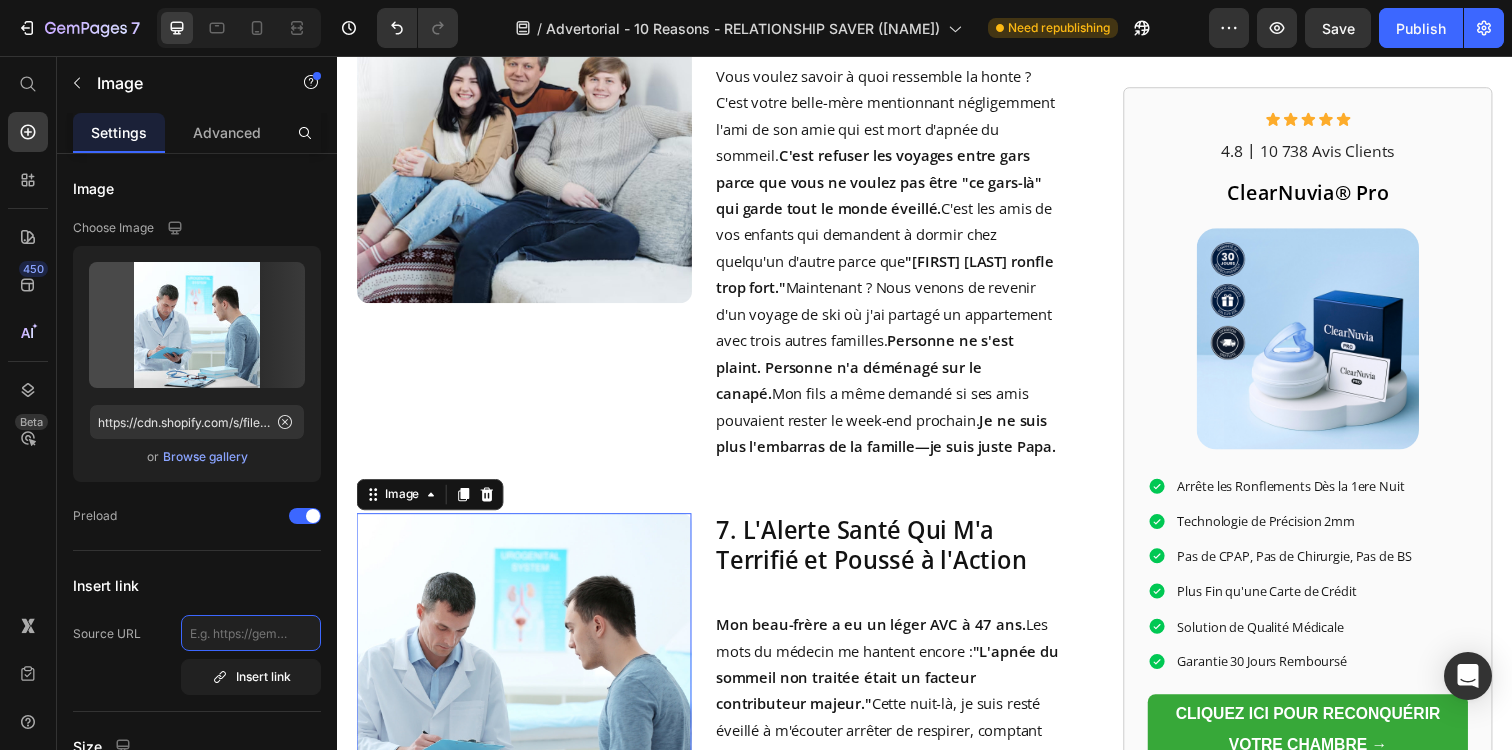 type on "https://tryclear-nuvia.com/products/clearnuvia-pro-couple" 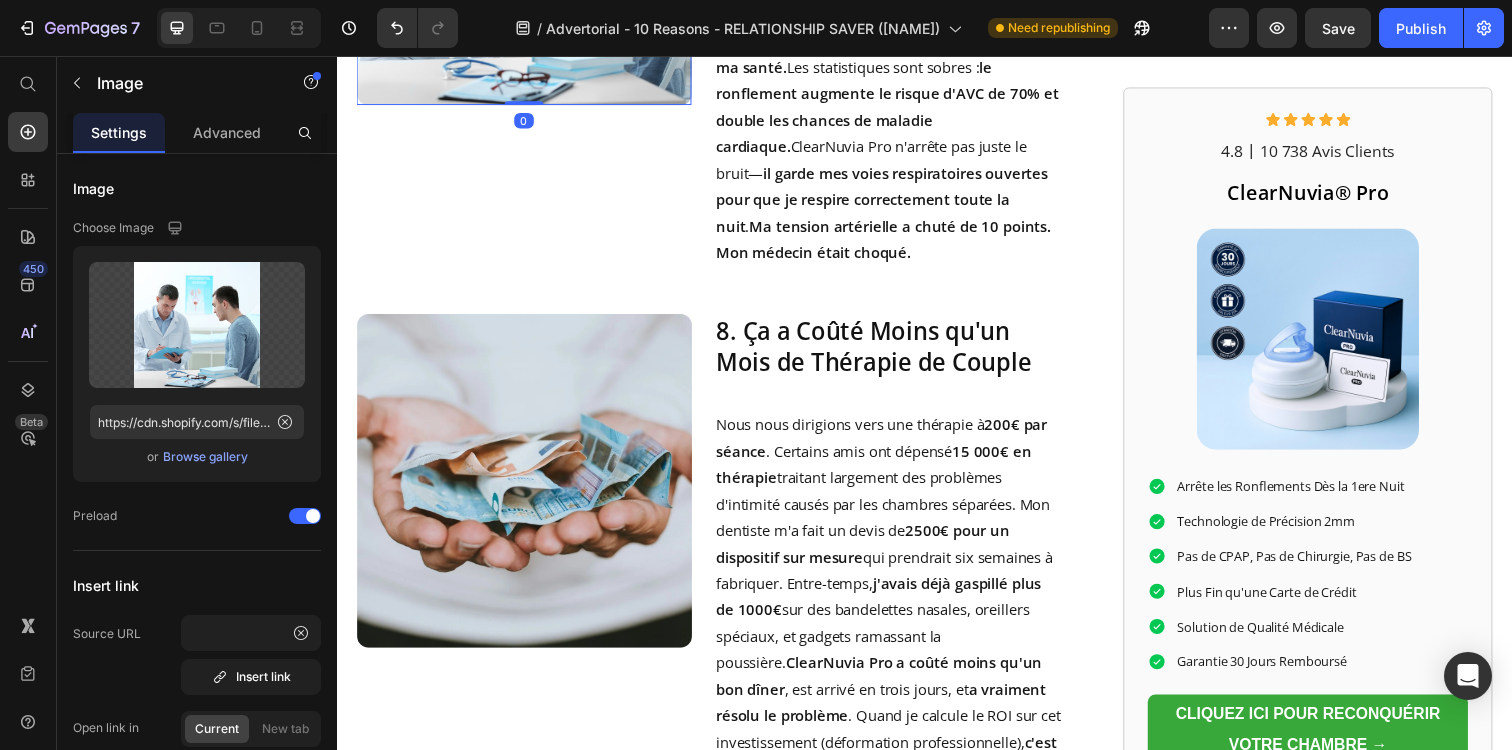 click at bounding box center [528, 490] 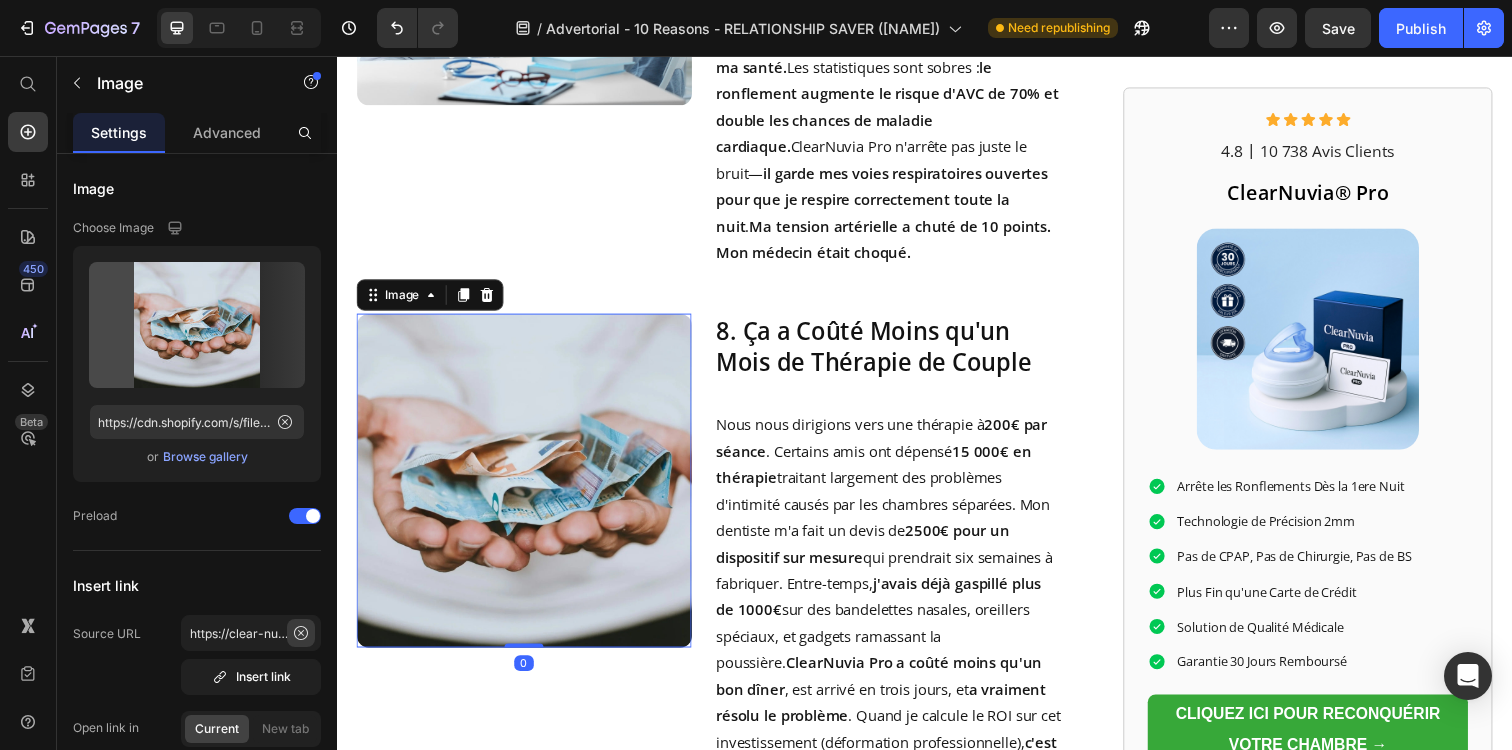 click 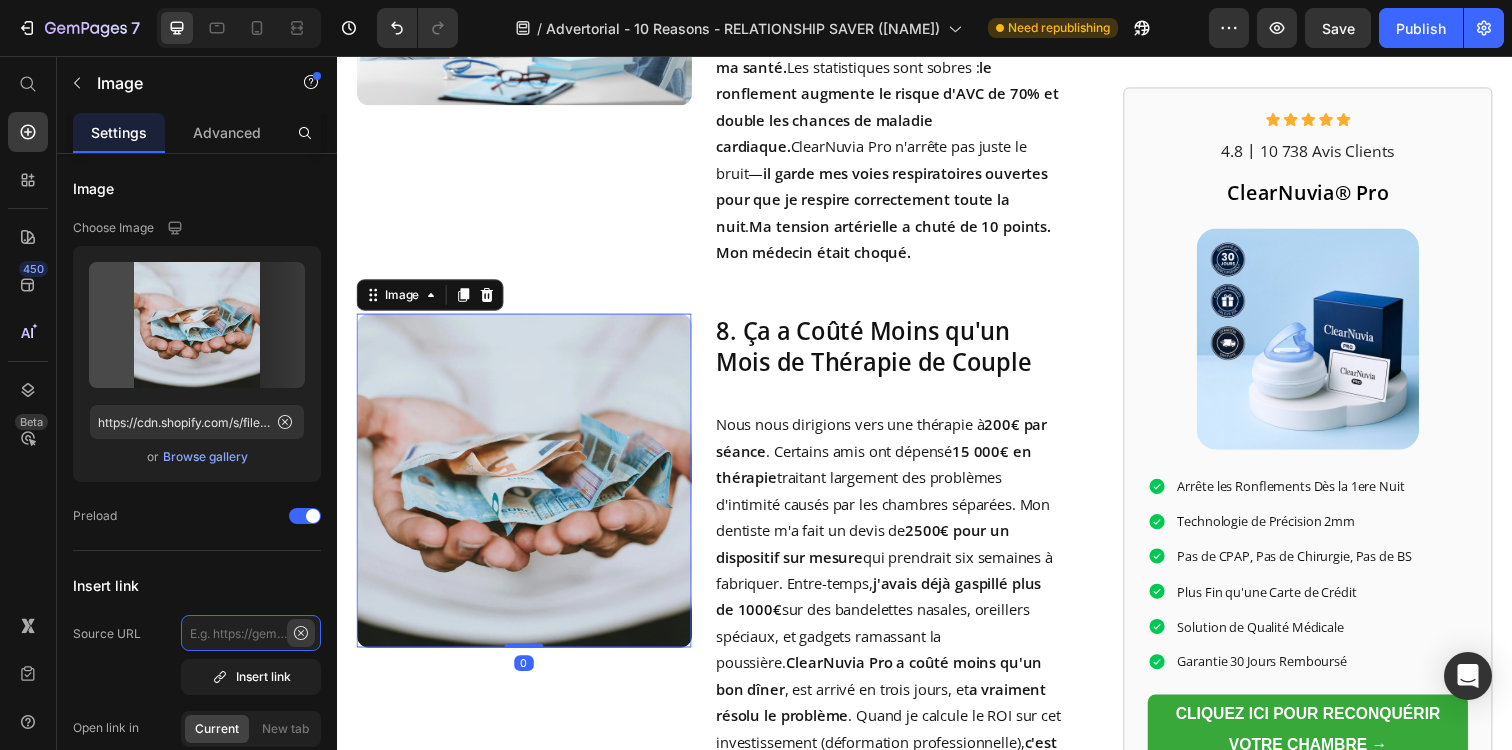 paste on "https://tryclear-nuvia.com/products/clearnuvia-pro-couple" 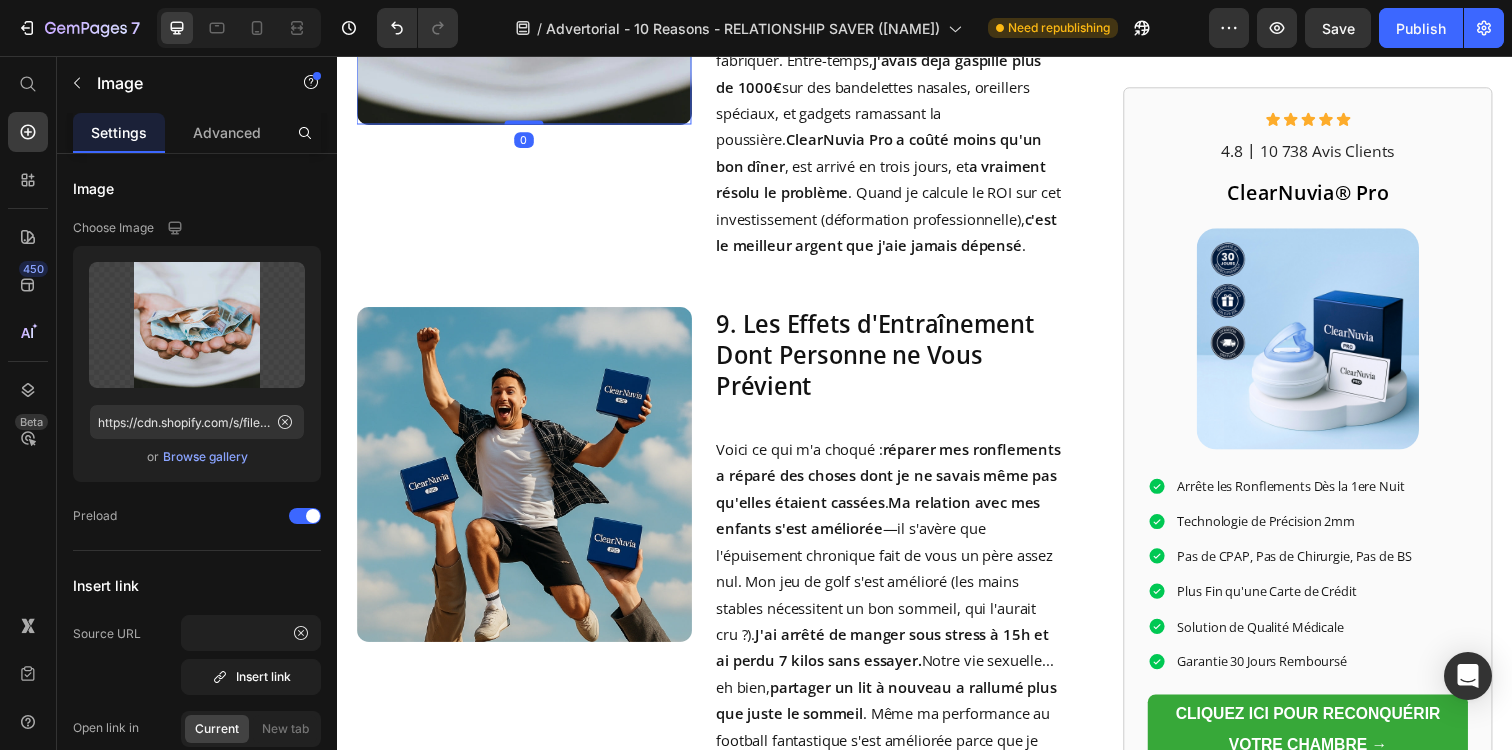click at bounding box center [528, 483] 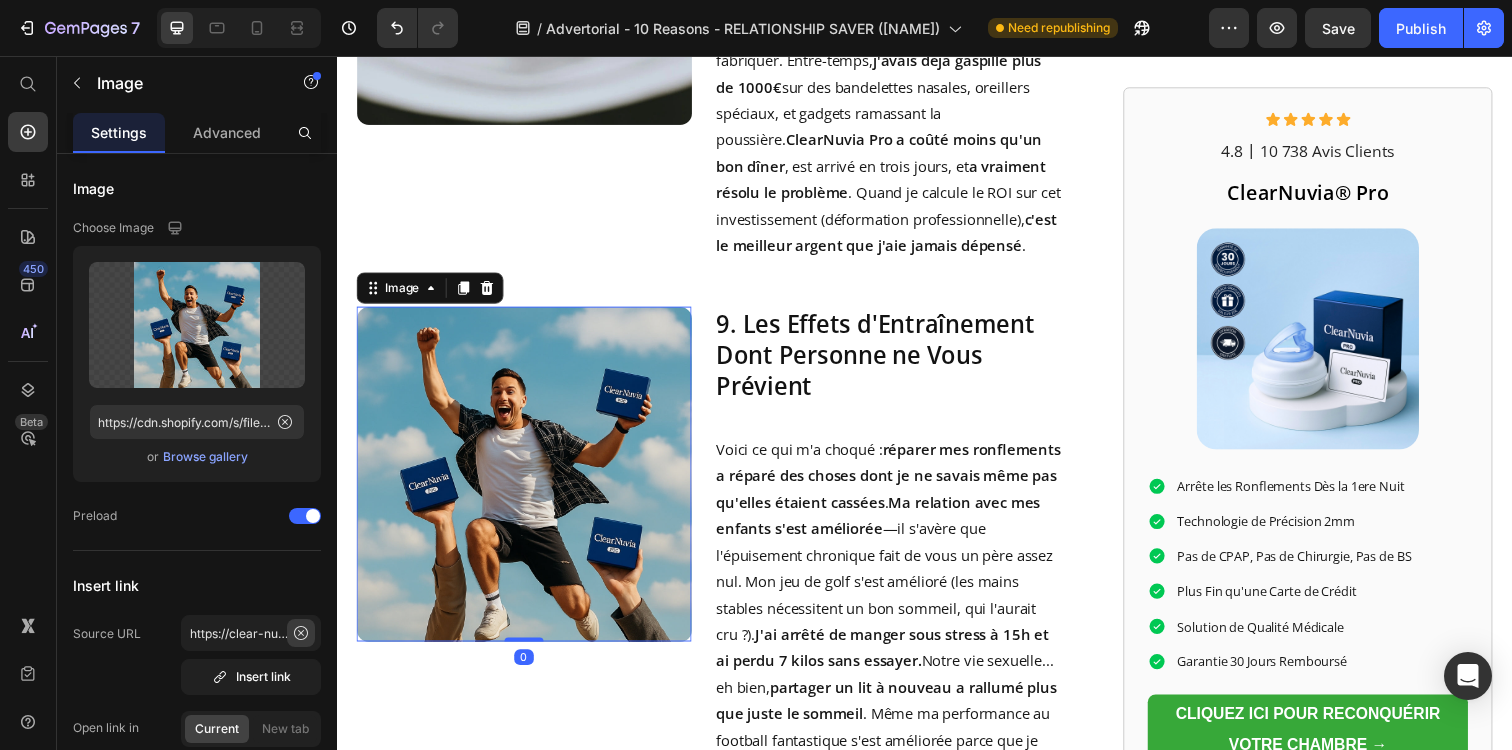 click 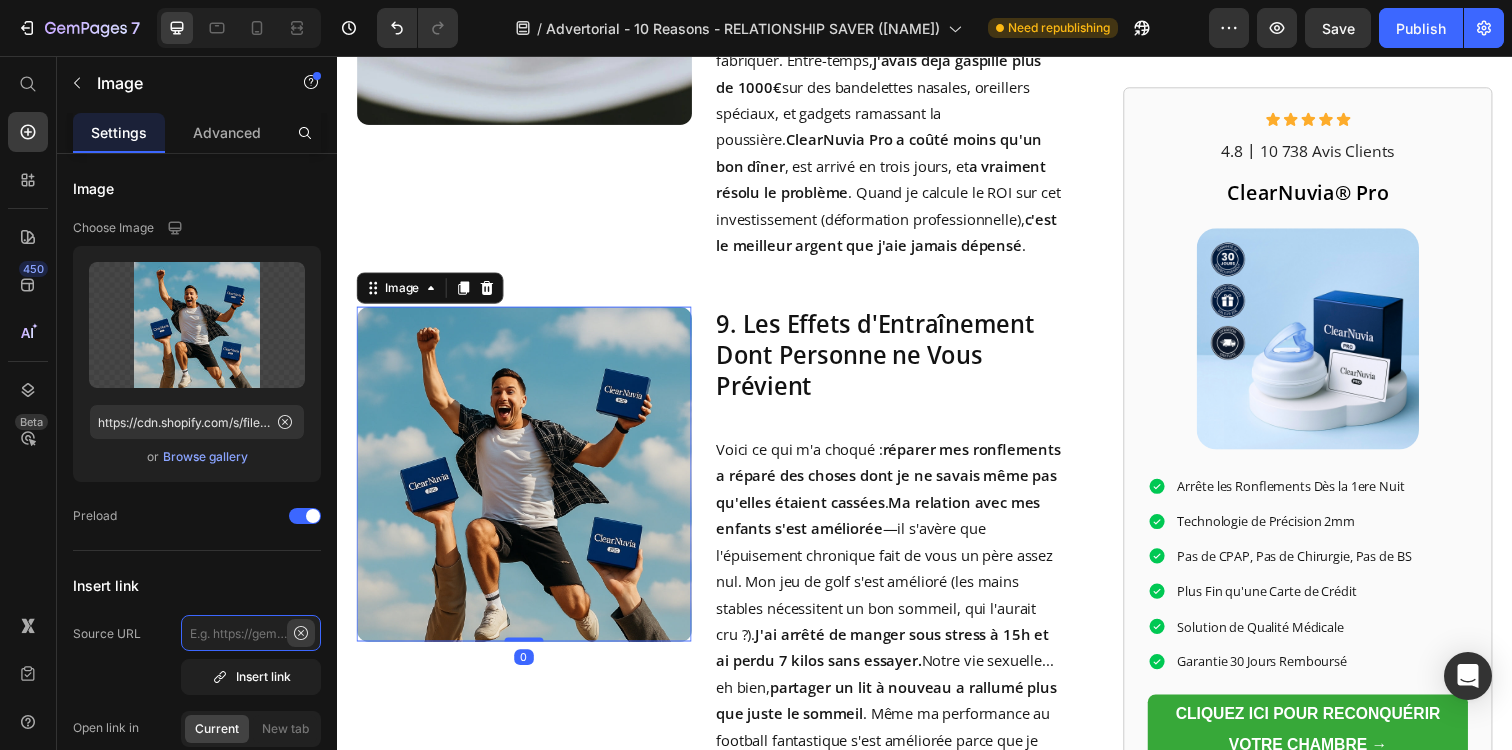 type on "v" 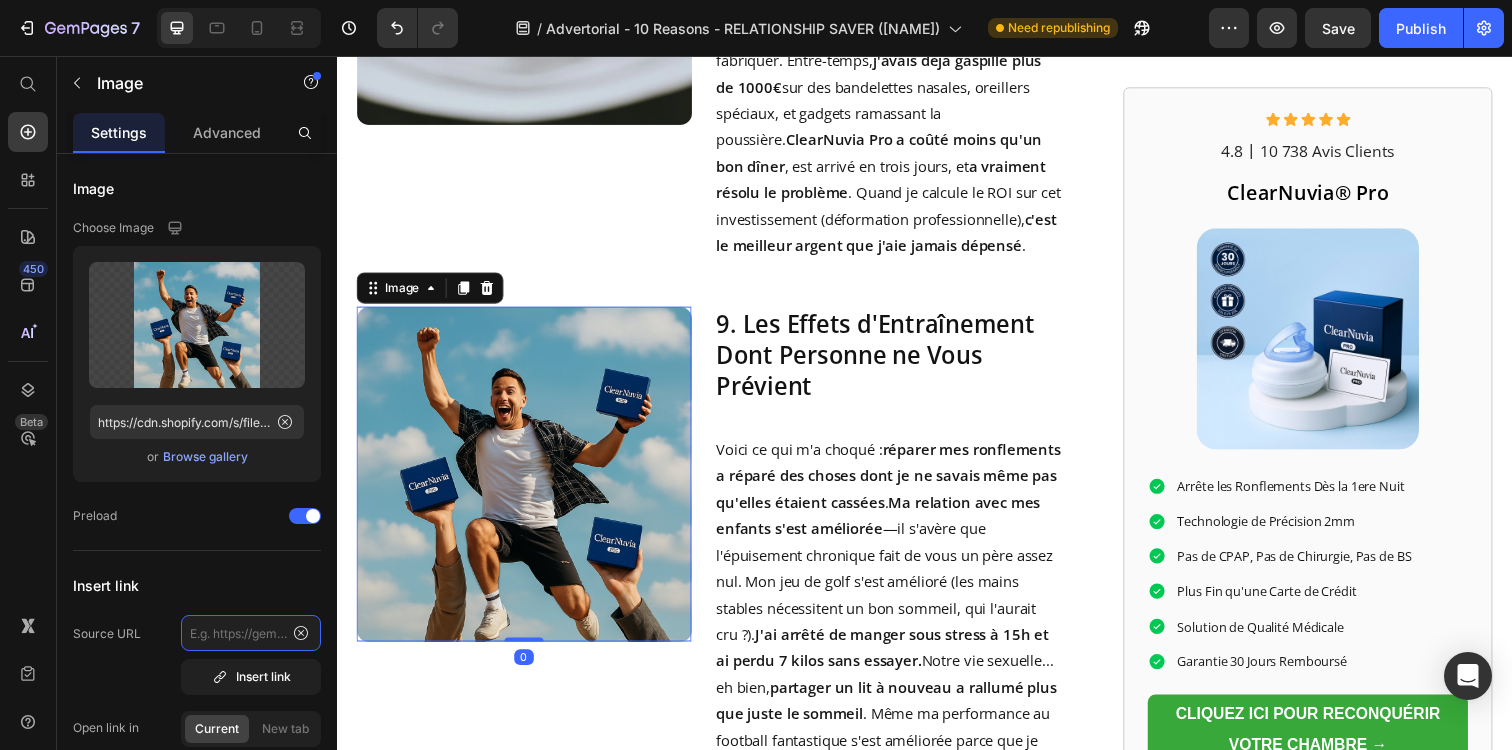 paste on "https://tryclear-nuvia.com/products/clearnuvia-pro-couple" 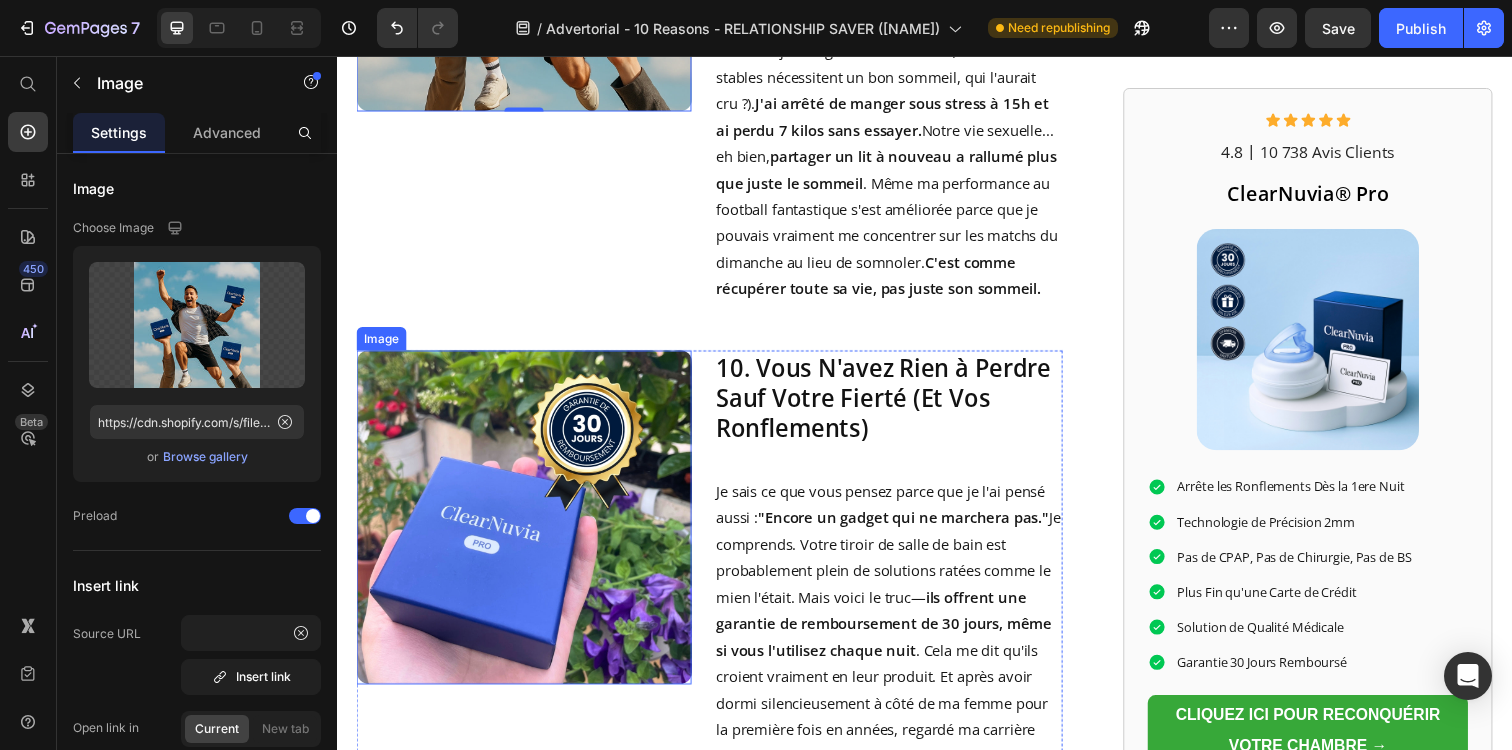 click at bounding box center [528, 527] 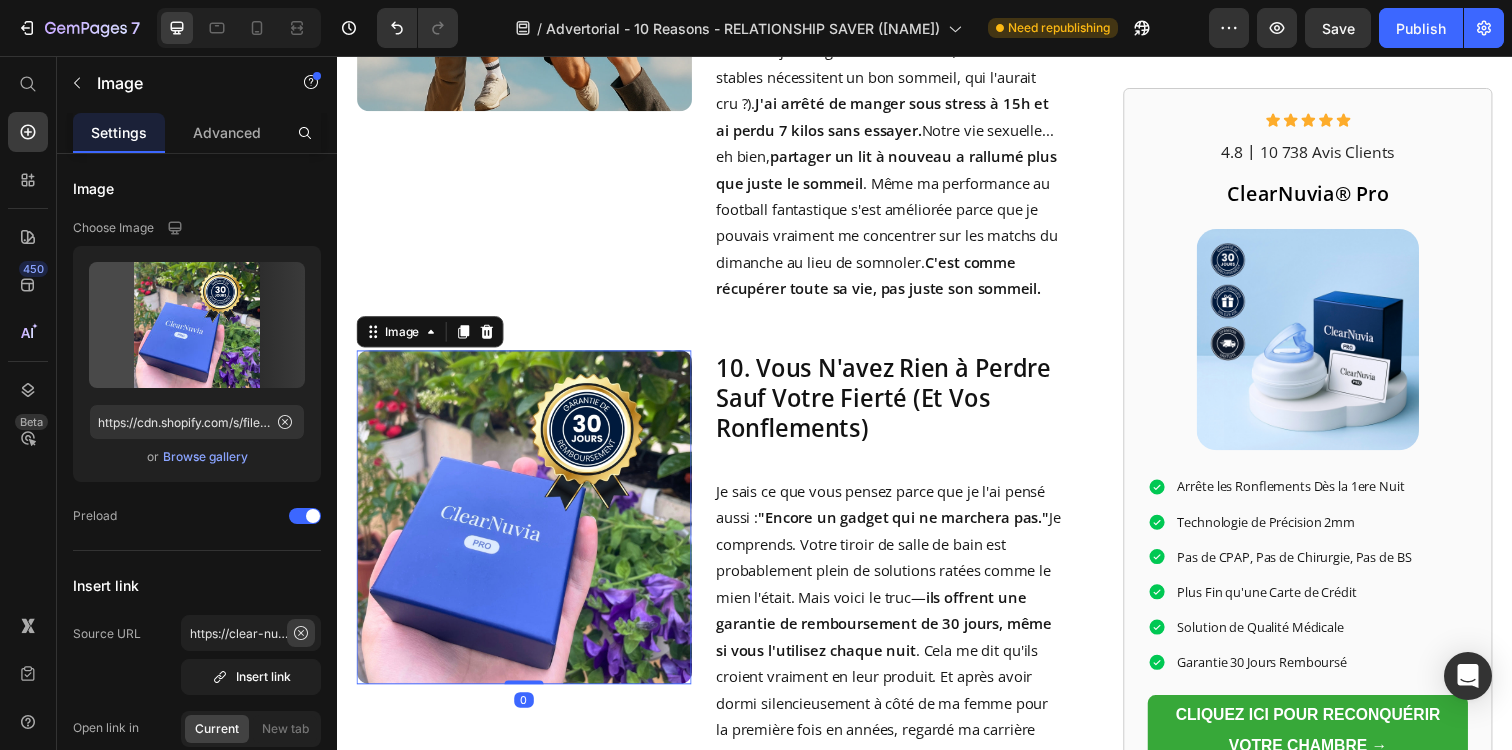 click 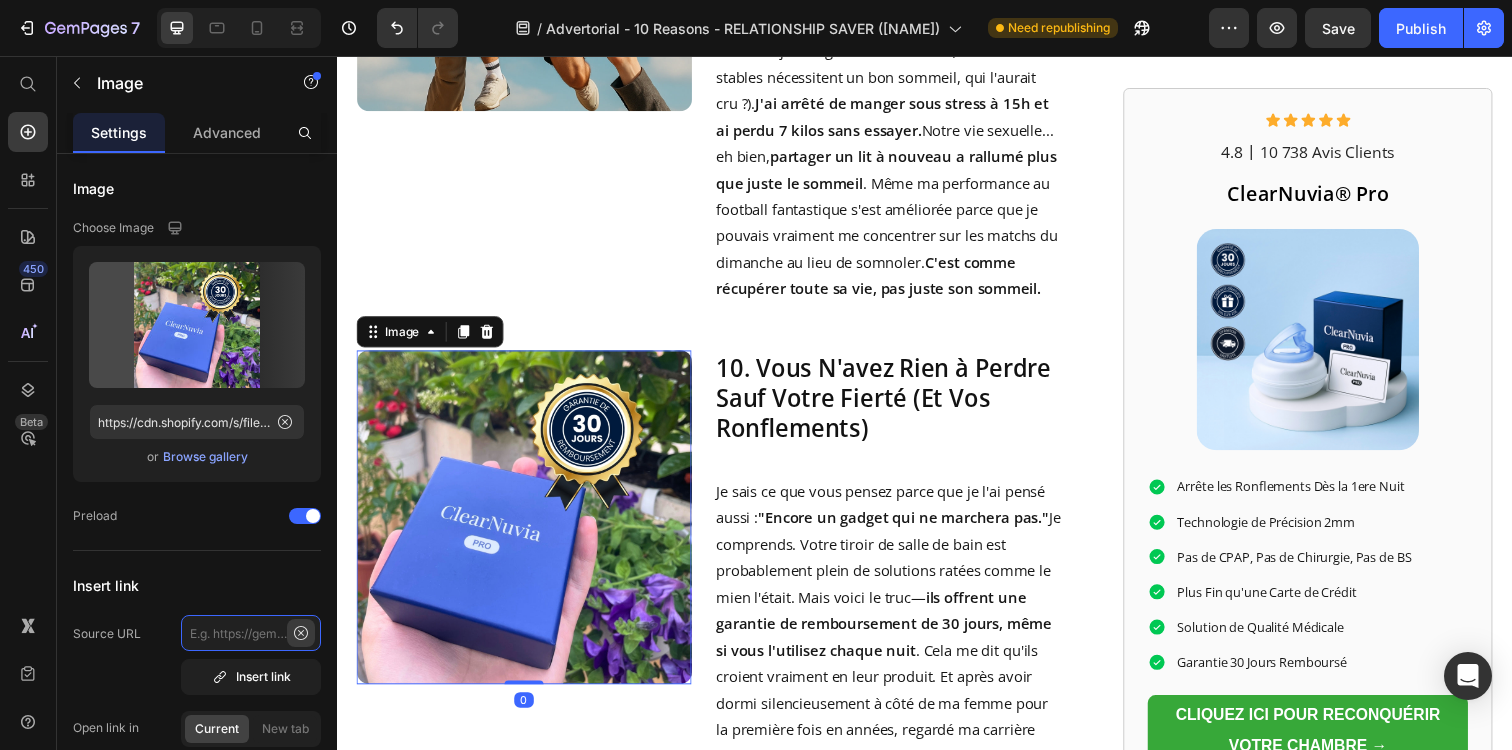 paste on "https://tryclear-nuvia.com/products/clearnuvia-pro-couple" 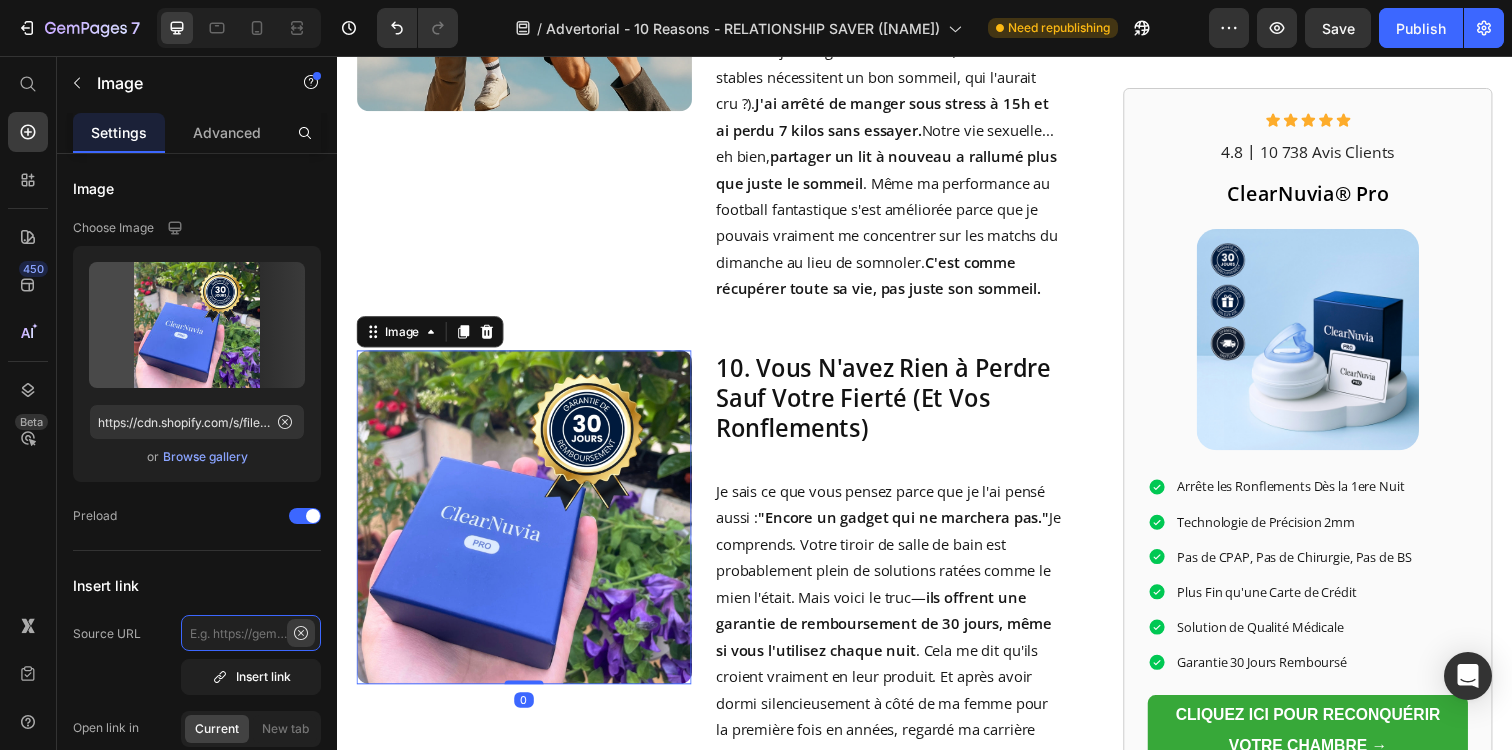 type on "https://tryclear-nuvia.com/products/clearnuvia-pro-couple" 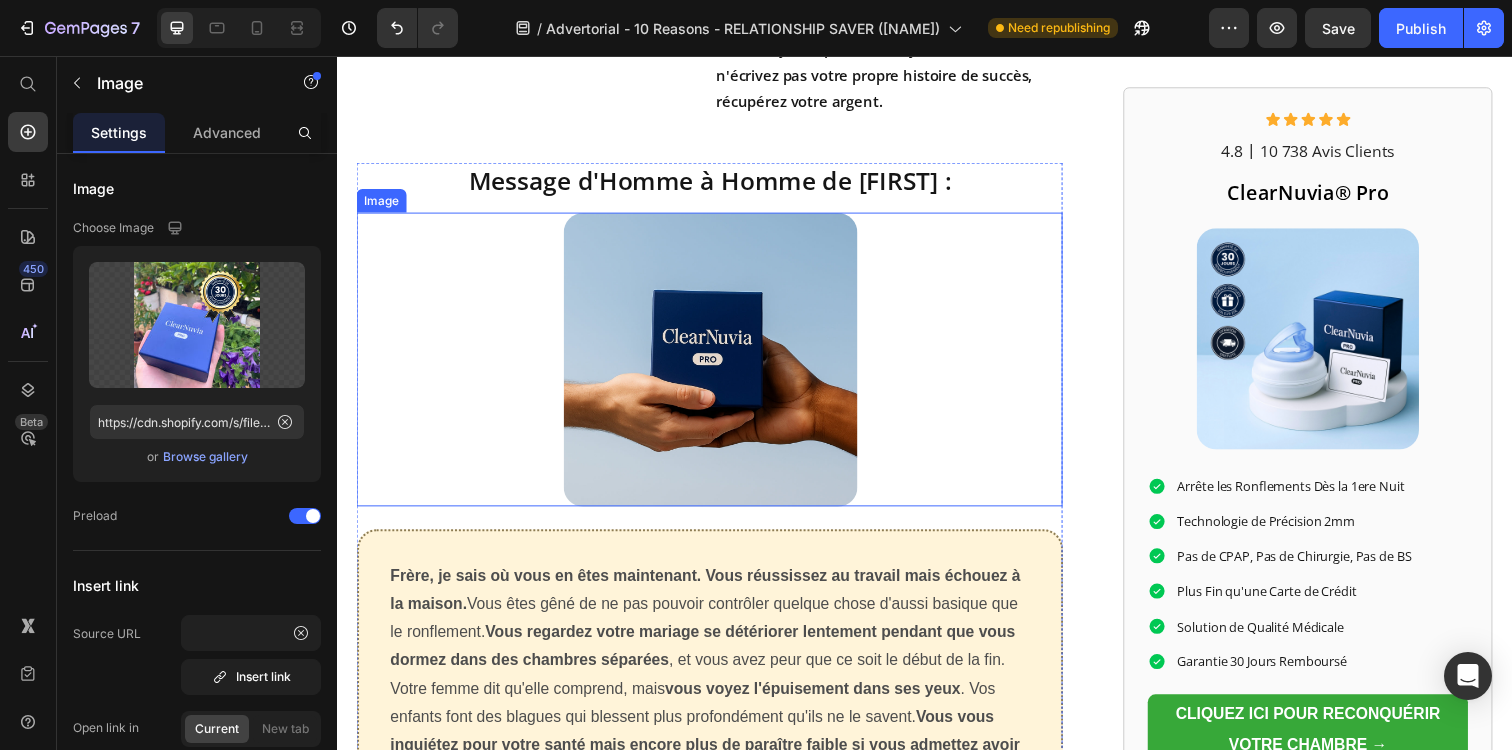 click at bounding box center (717, 366) 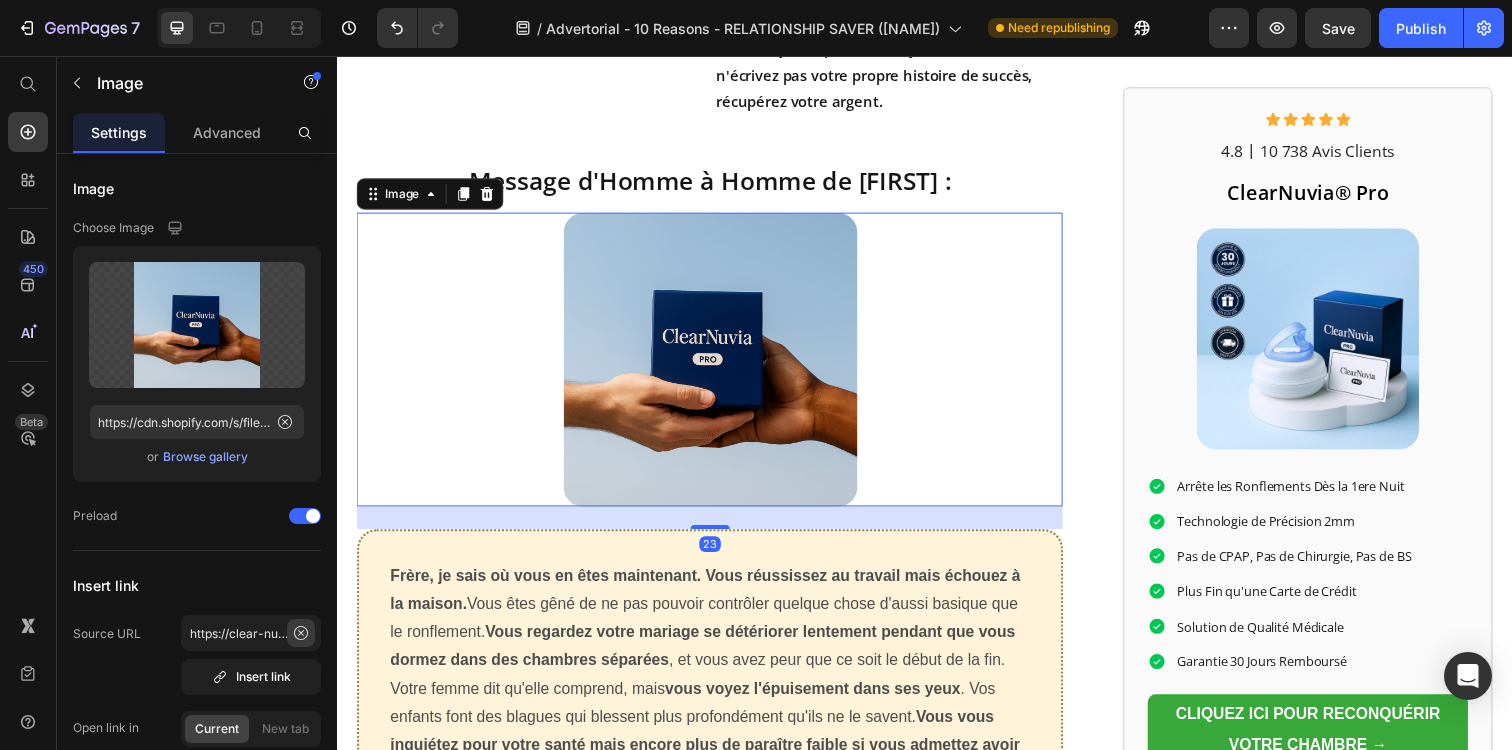 click 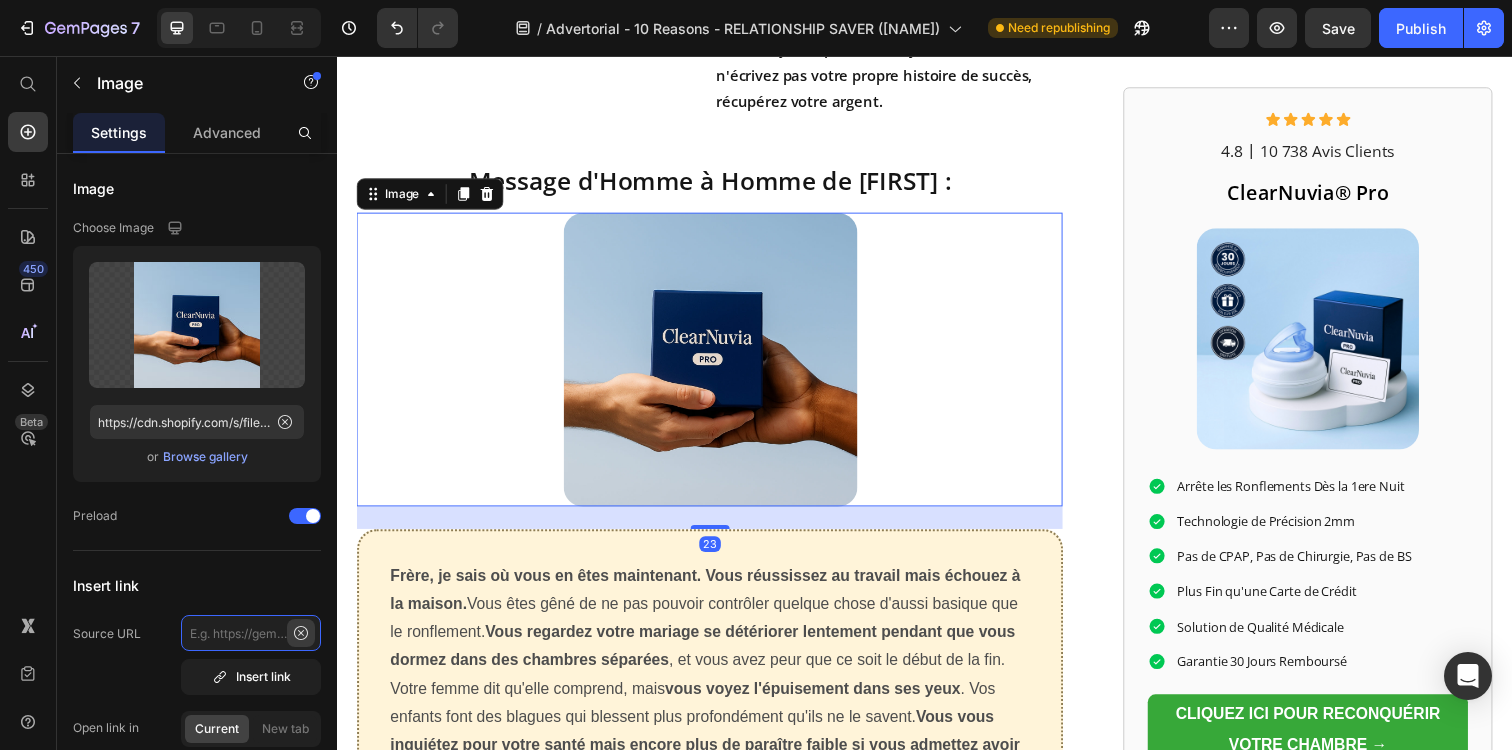 paste on "https://tryclear-nuvia.com/products/clearnuvia-pro-couple" 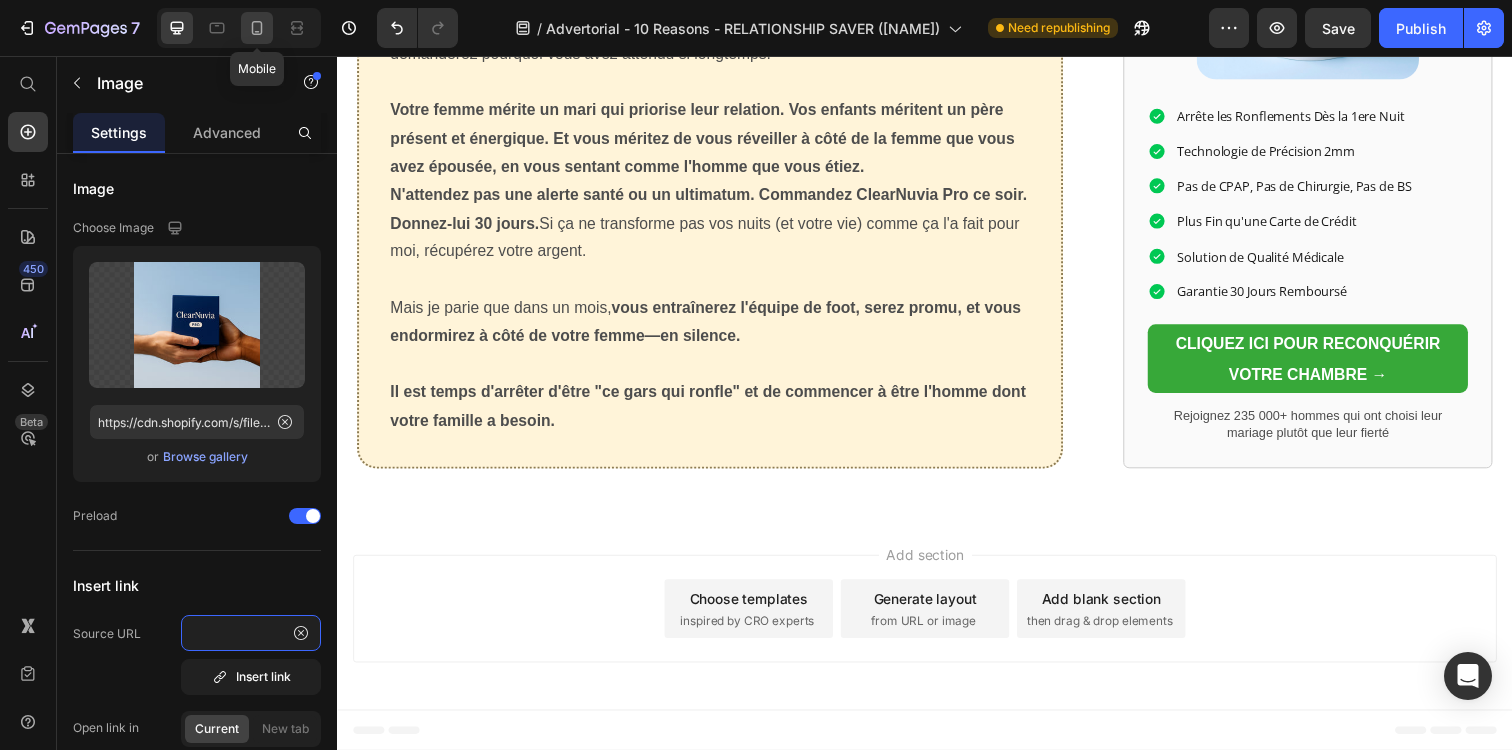 type on "https://tryclear-nuvia.com/products/clearnuvia-pro-couple" 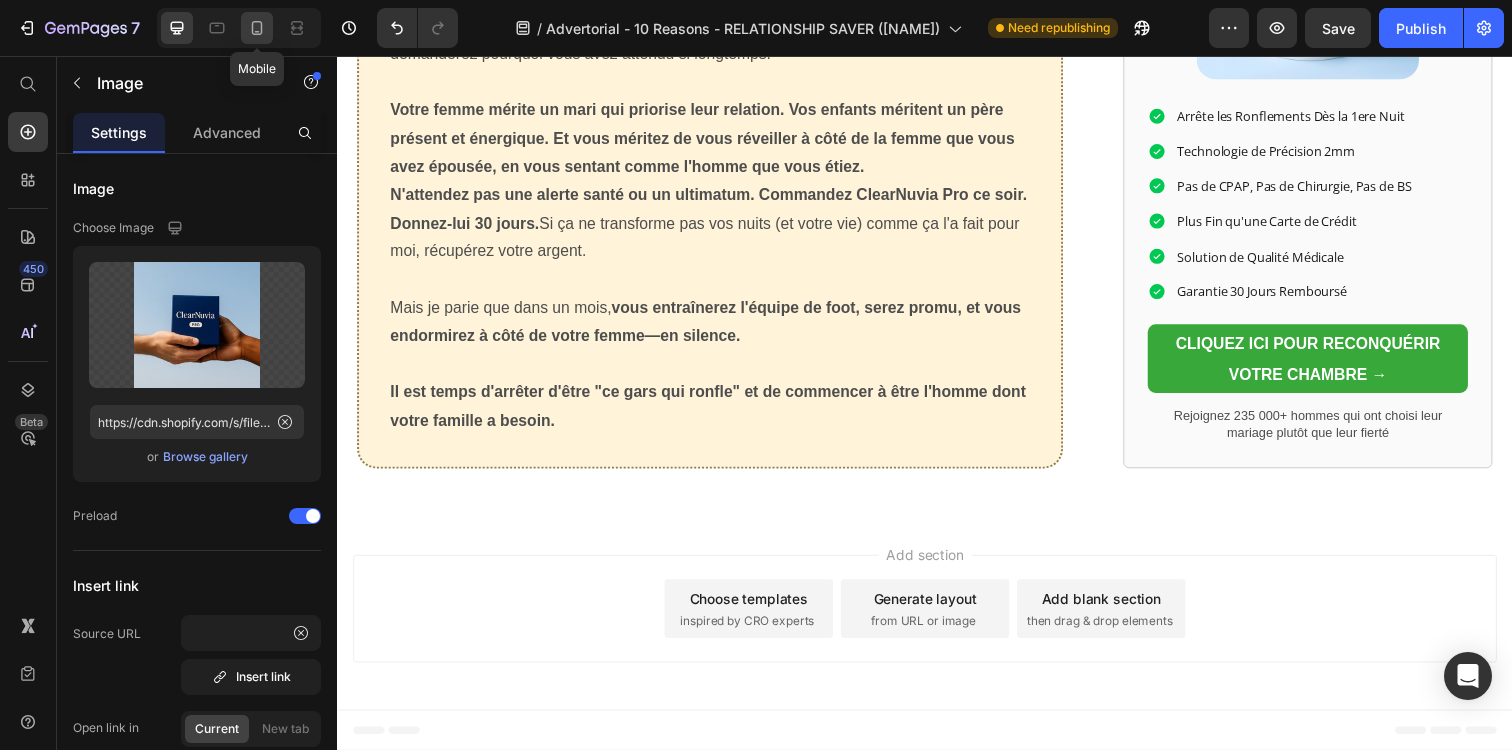 click 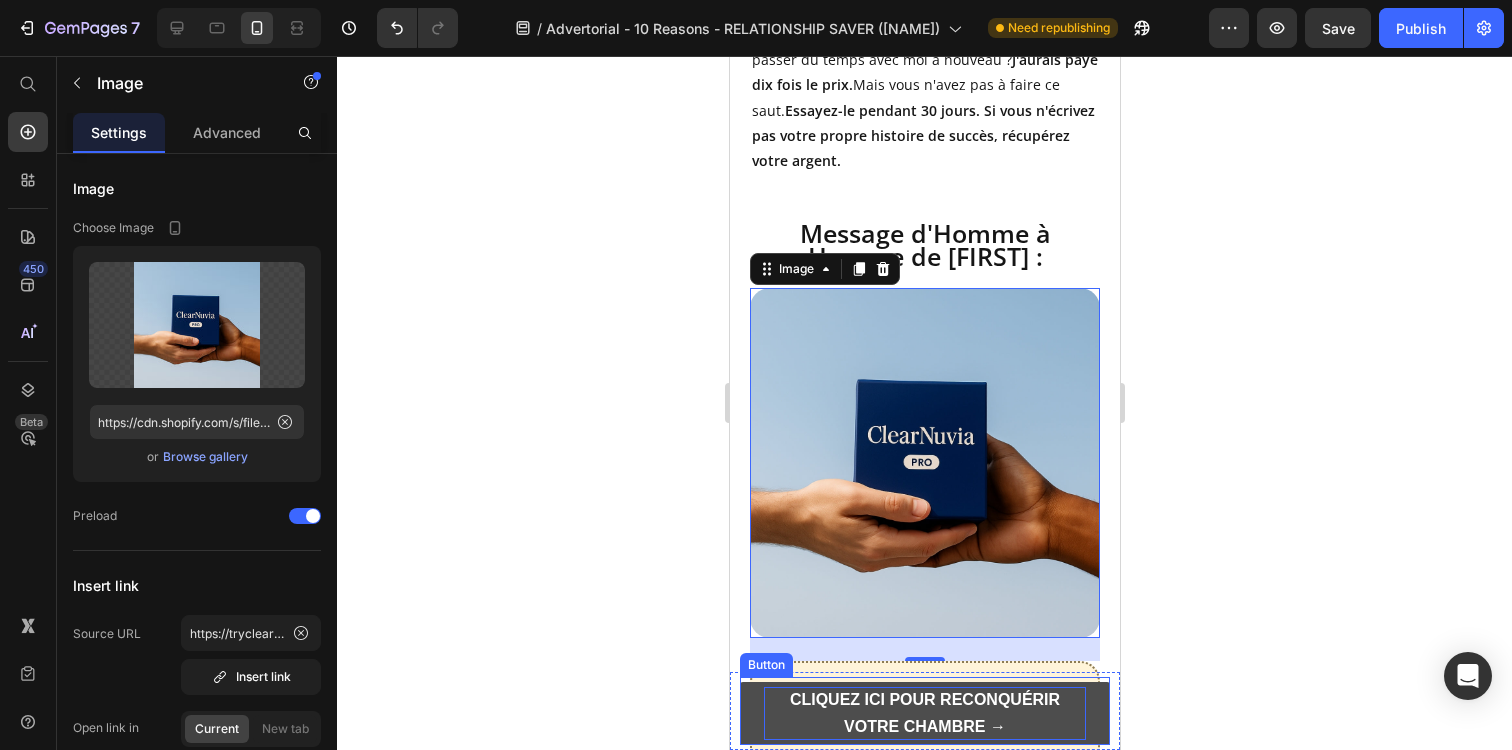 click on "CLIQUEZ ICI POUR RECONQUÉRIR VOTRE CHAMBRE →" at bounding box center [924, 713] 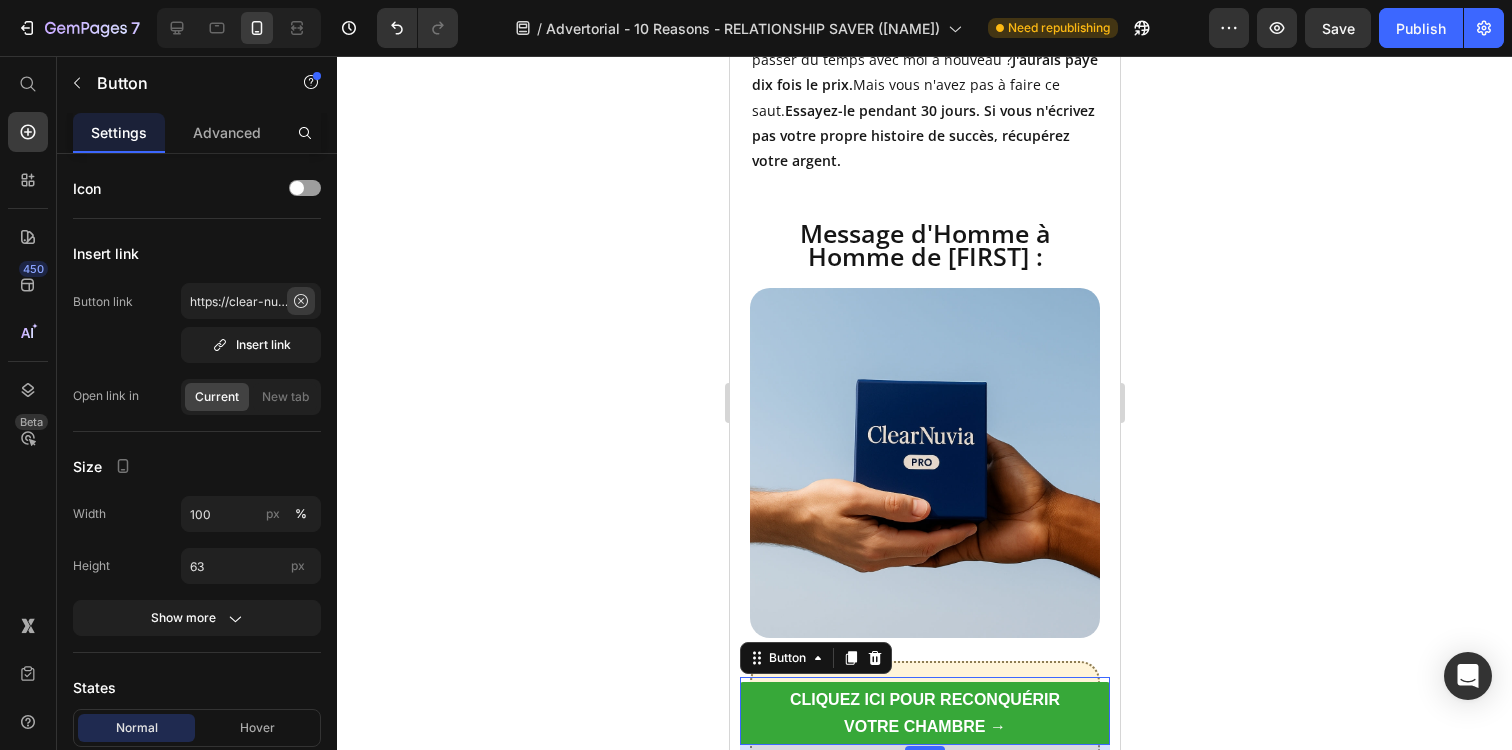 click 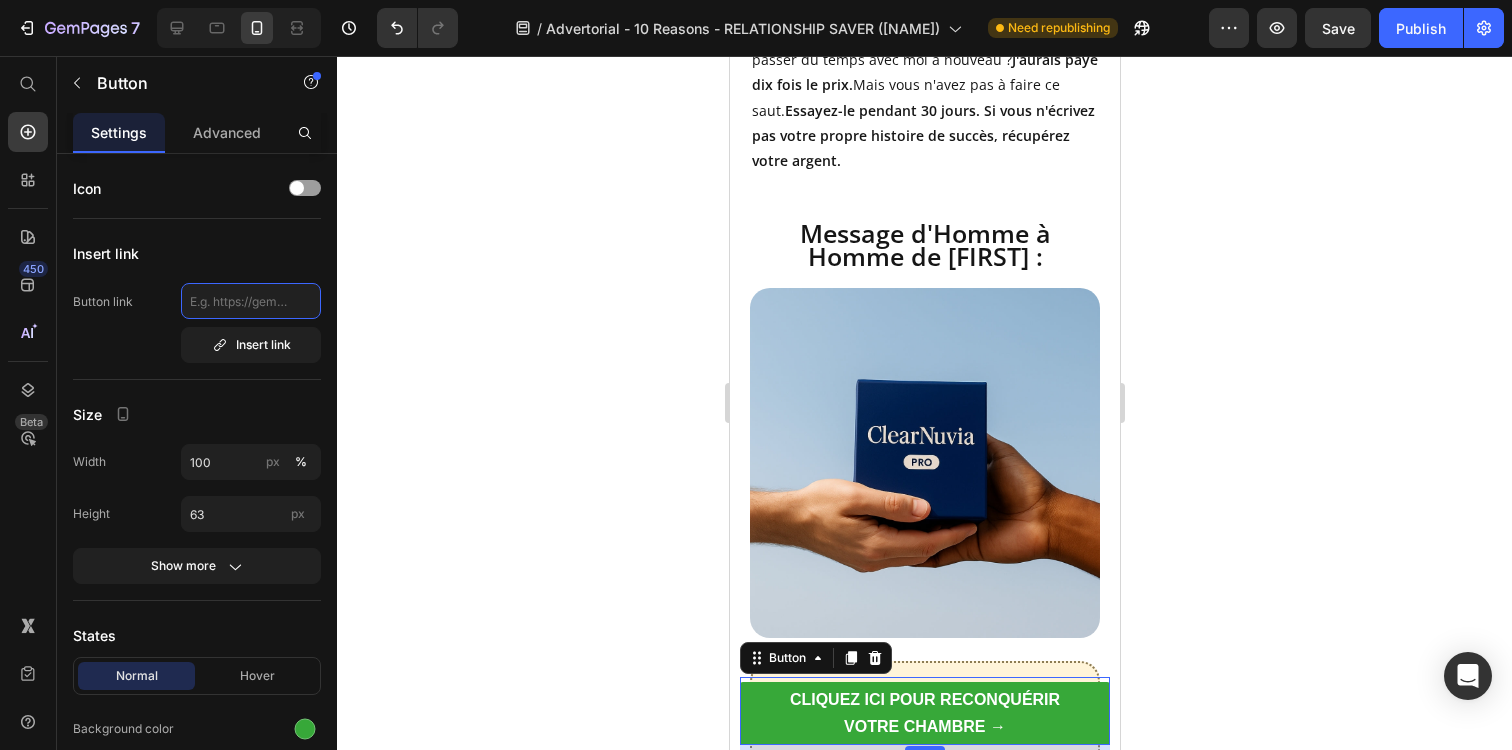 paste on "https://tryclear-nuvia.com/products/clearnuvia-pro-couple" 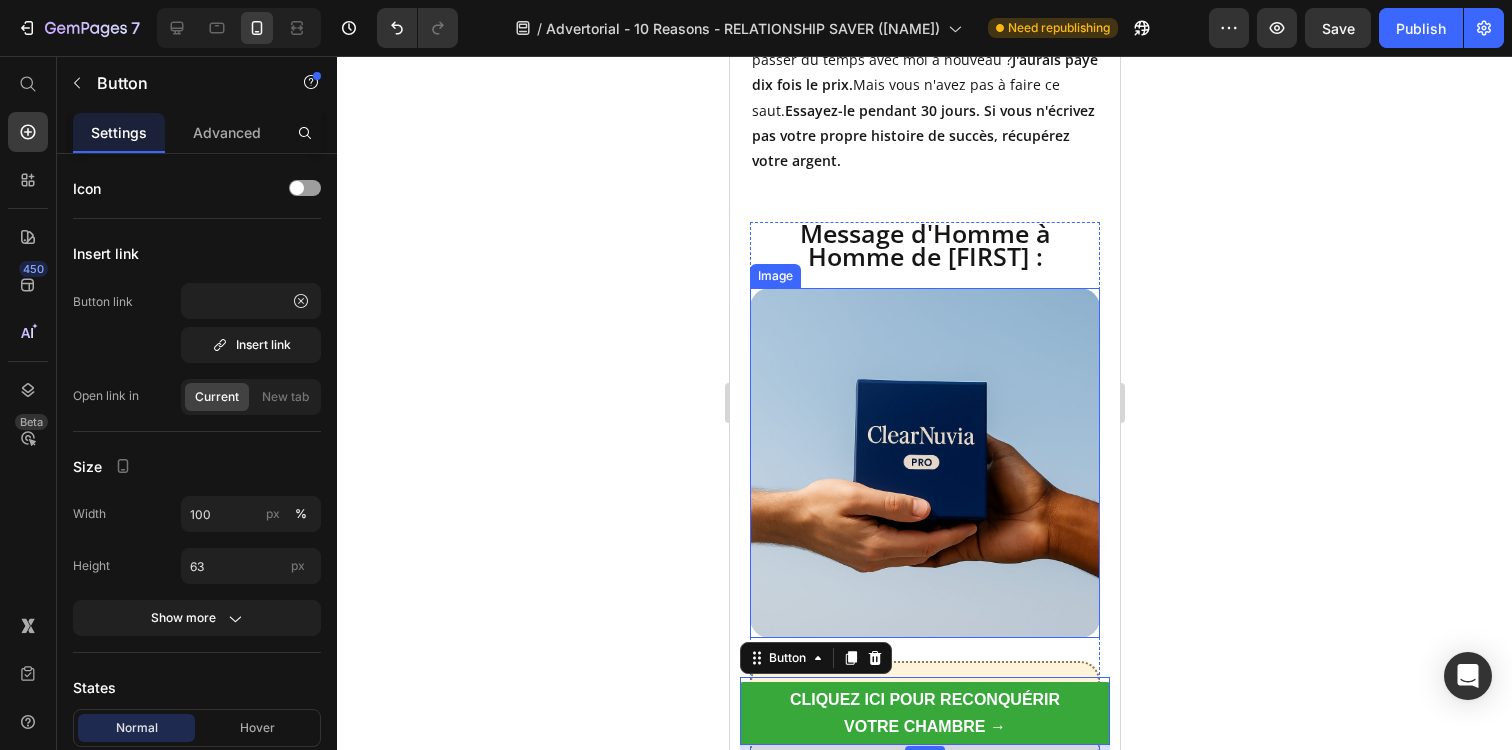 click at bounding box center (924, 463) 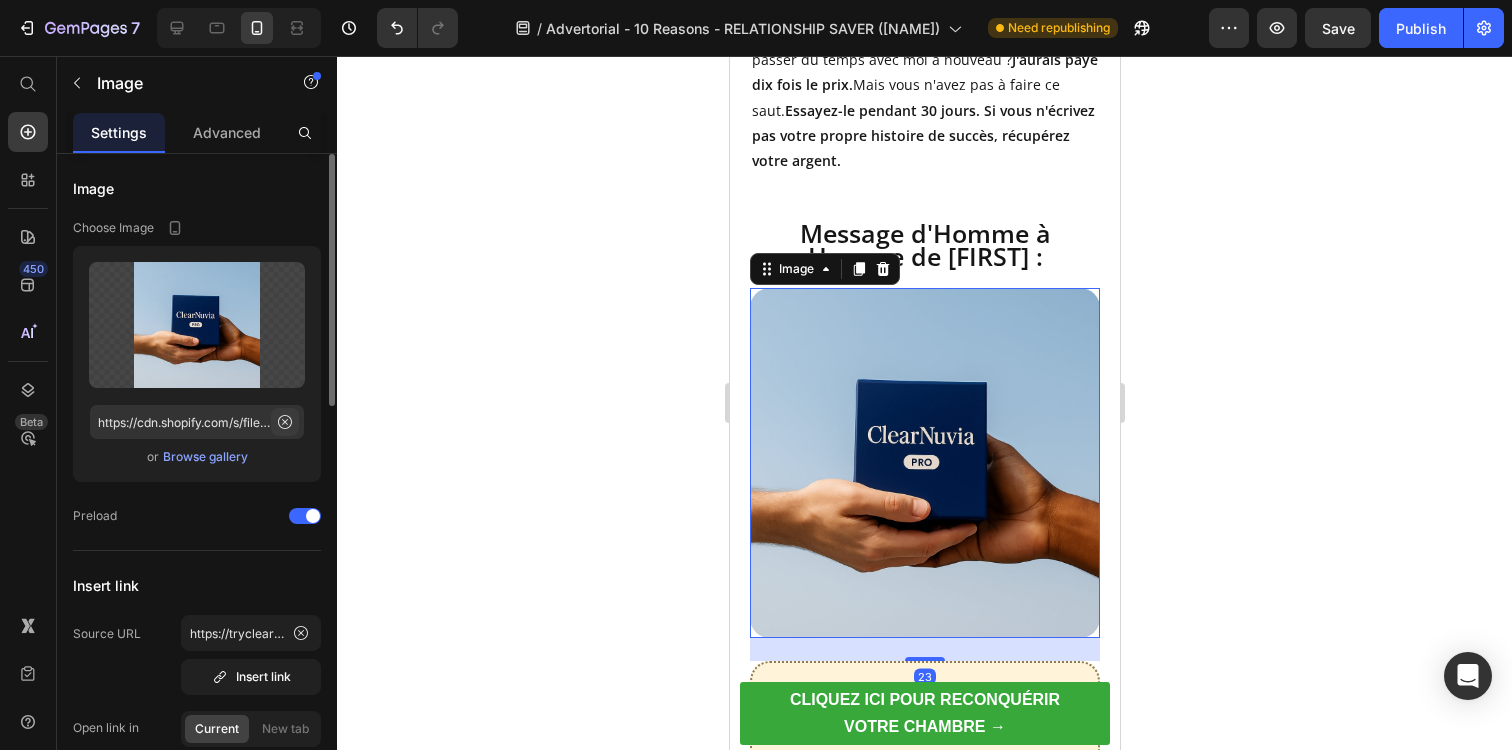 click 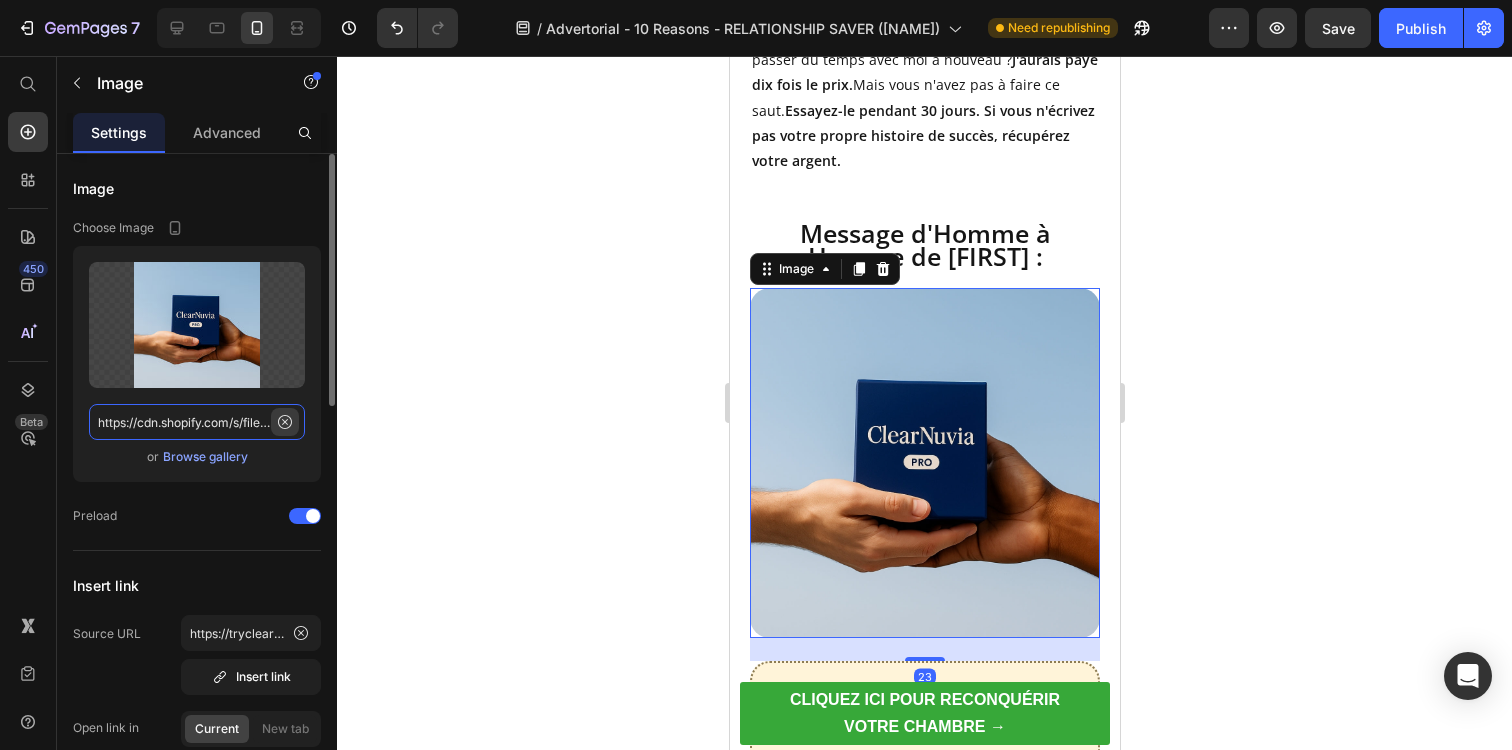type 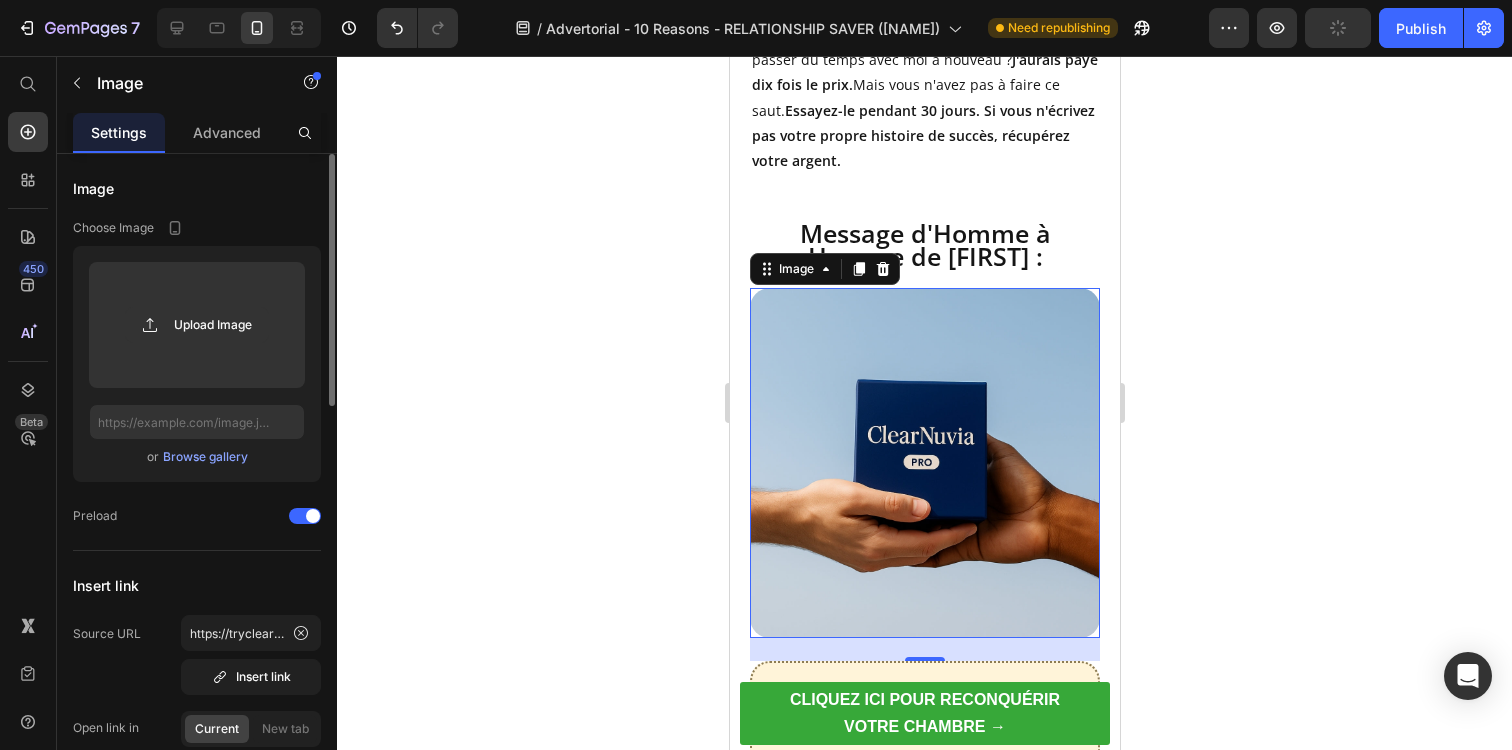 click 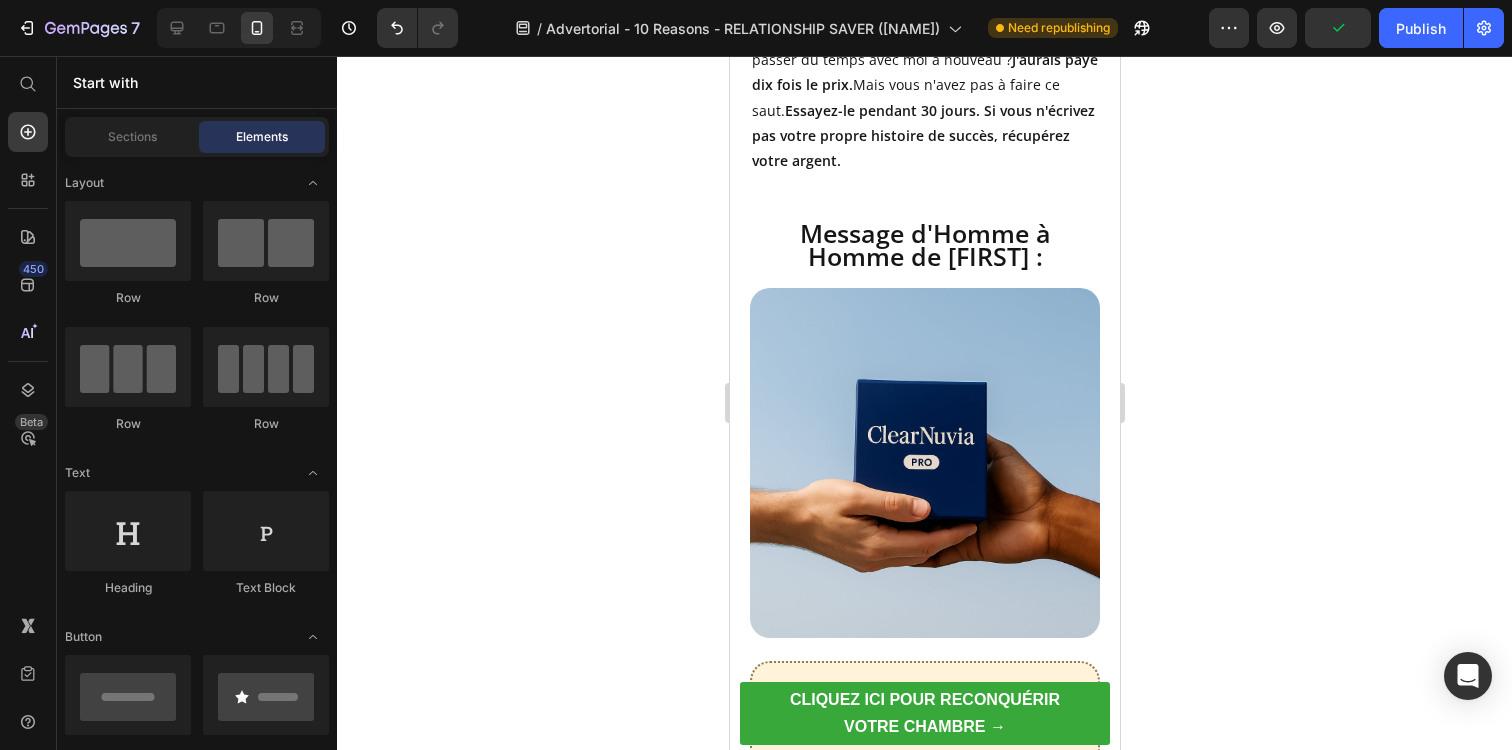 click at bounding box center [924, 463] 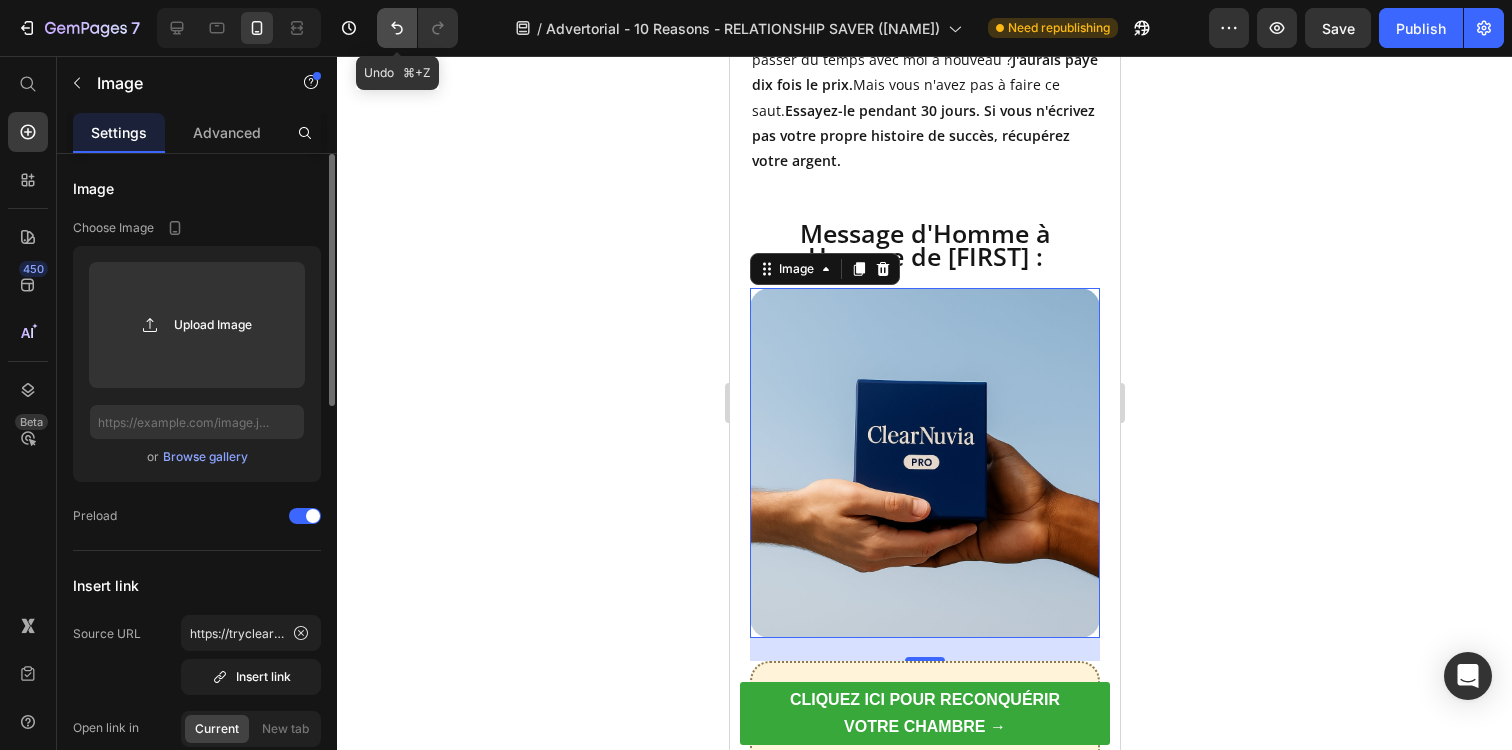 click 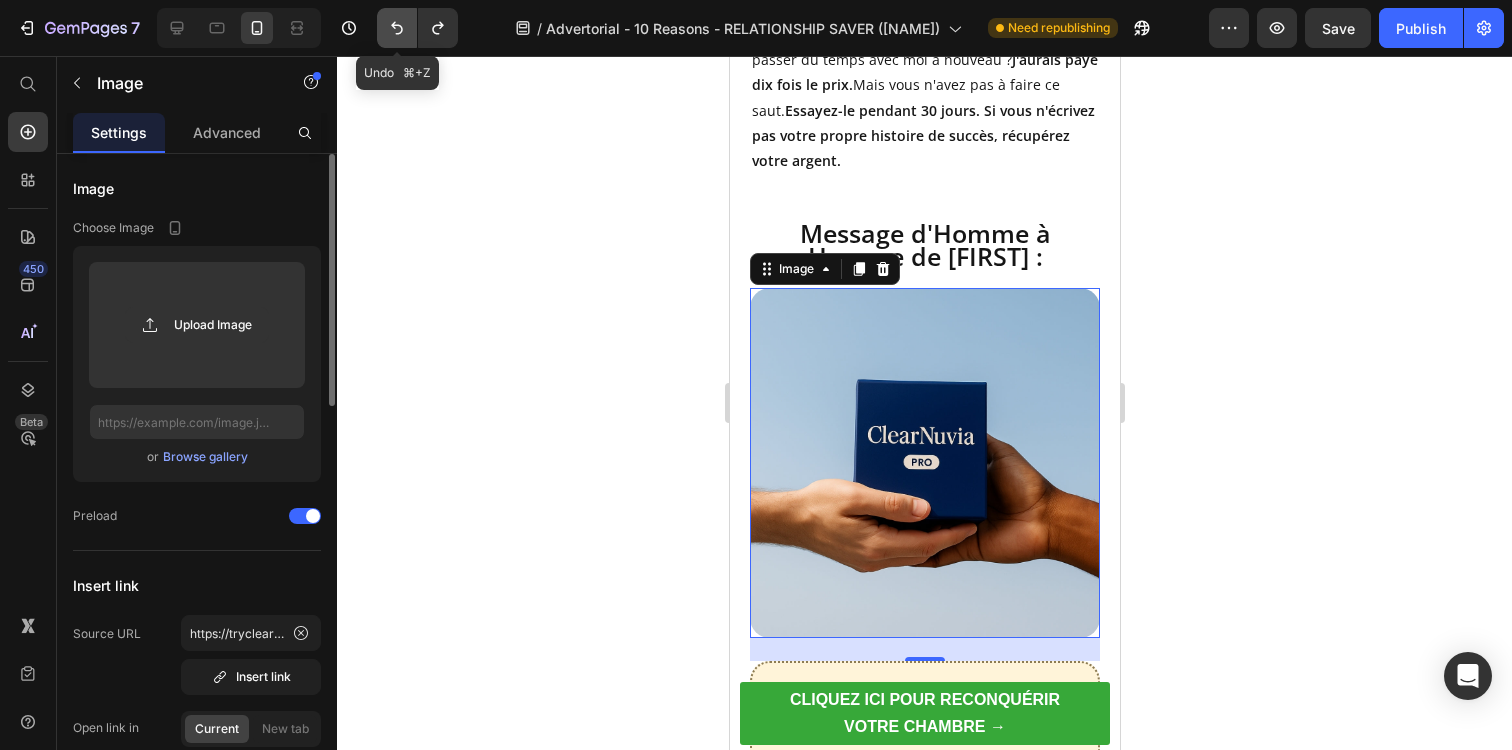 click 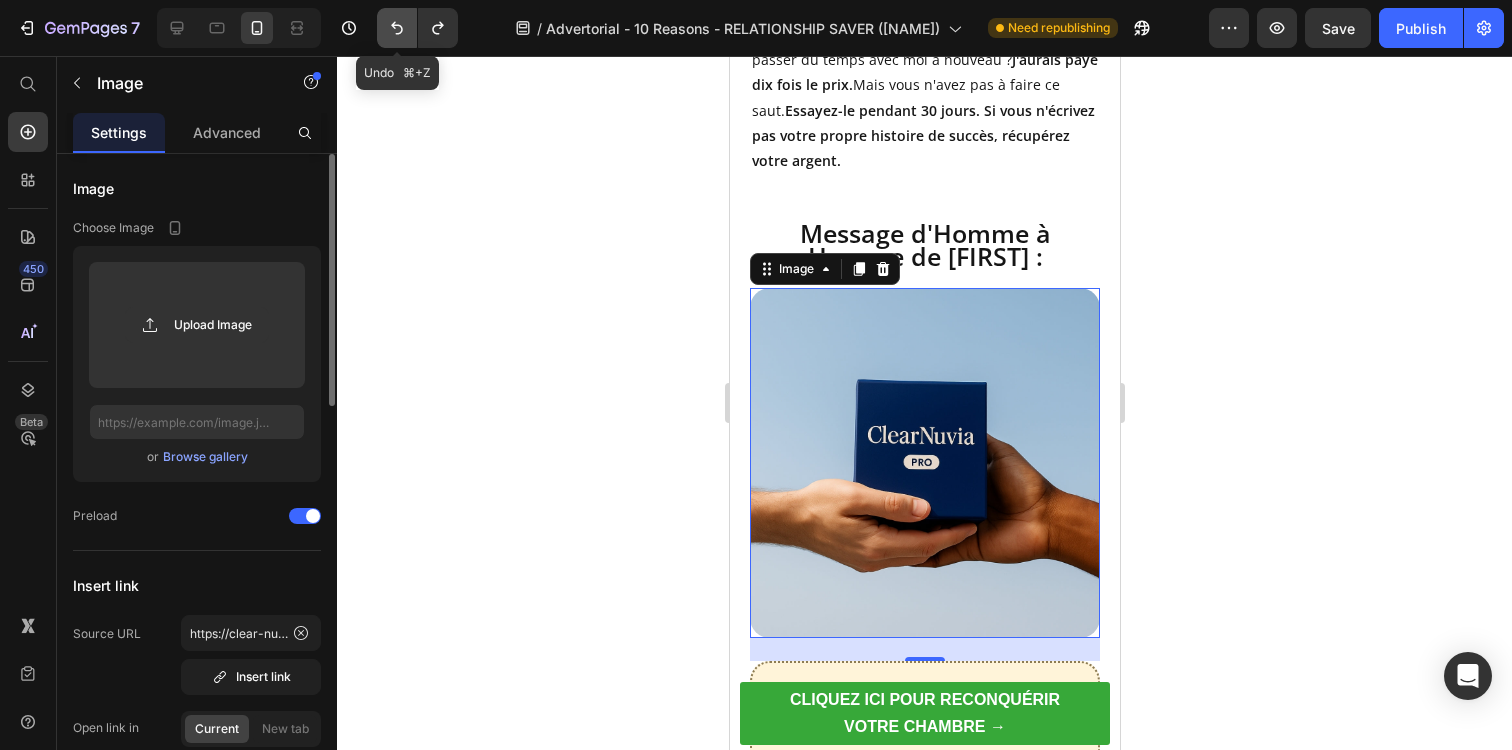 click 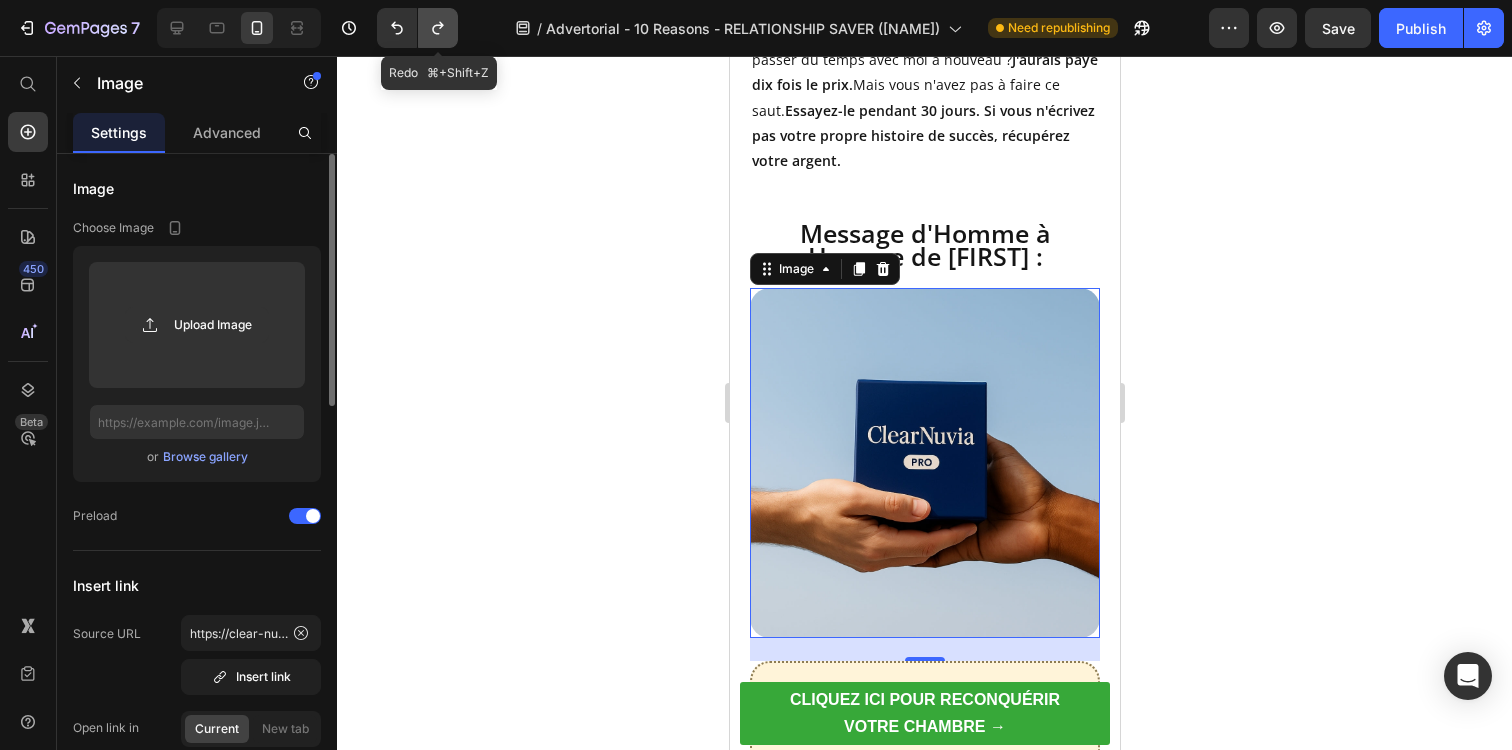 click 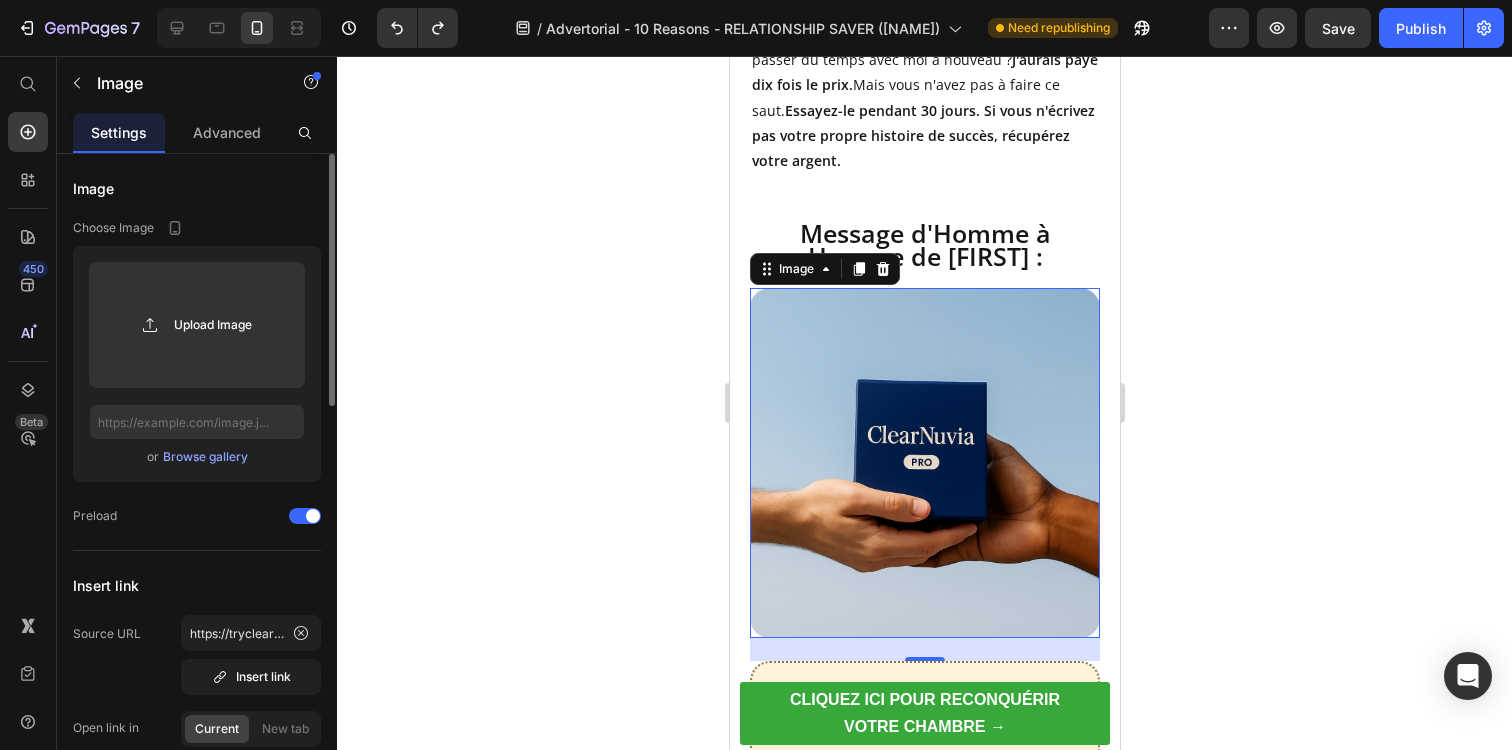 click at bounding box center (924, 463) 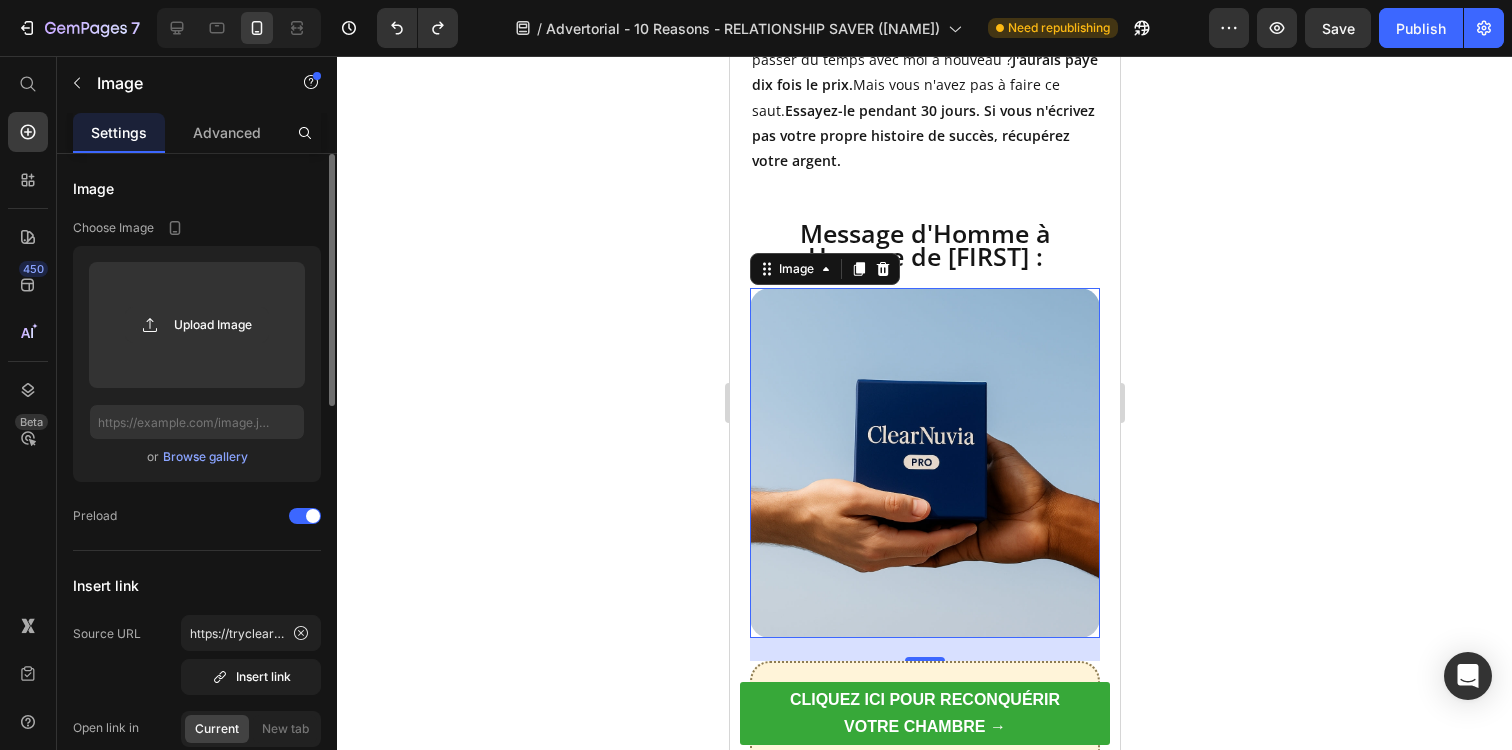 click at bounding box center (924, 463) 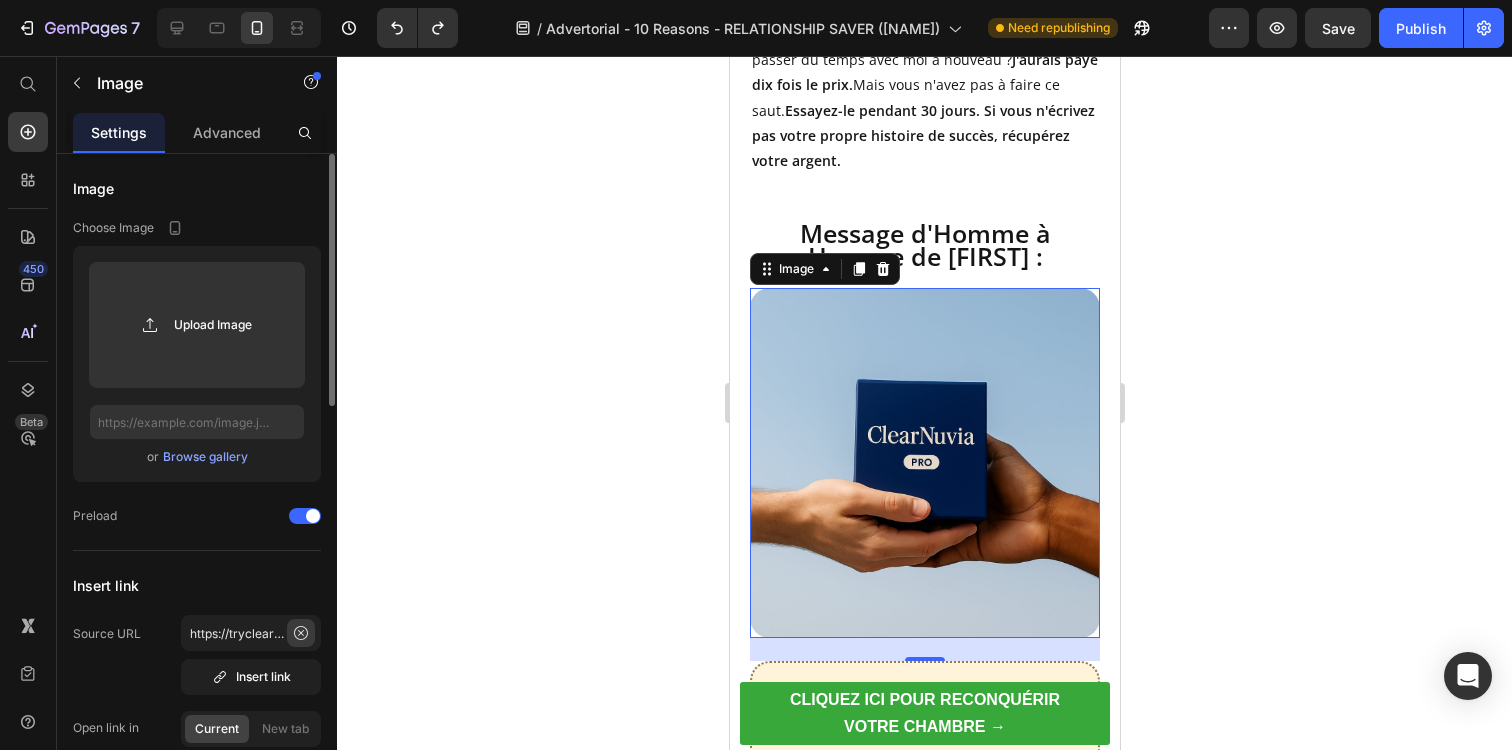 click 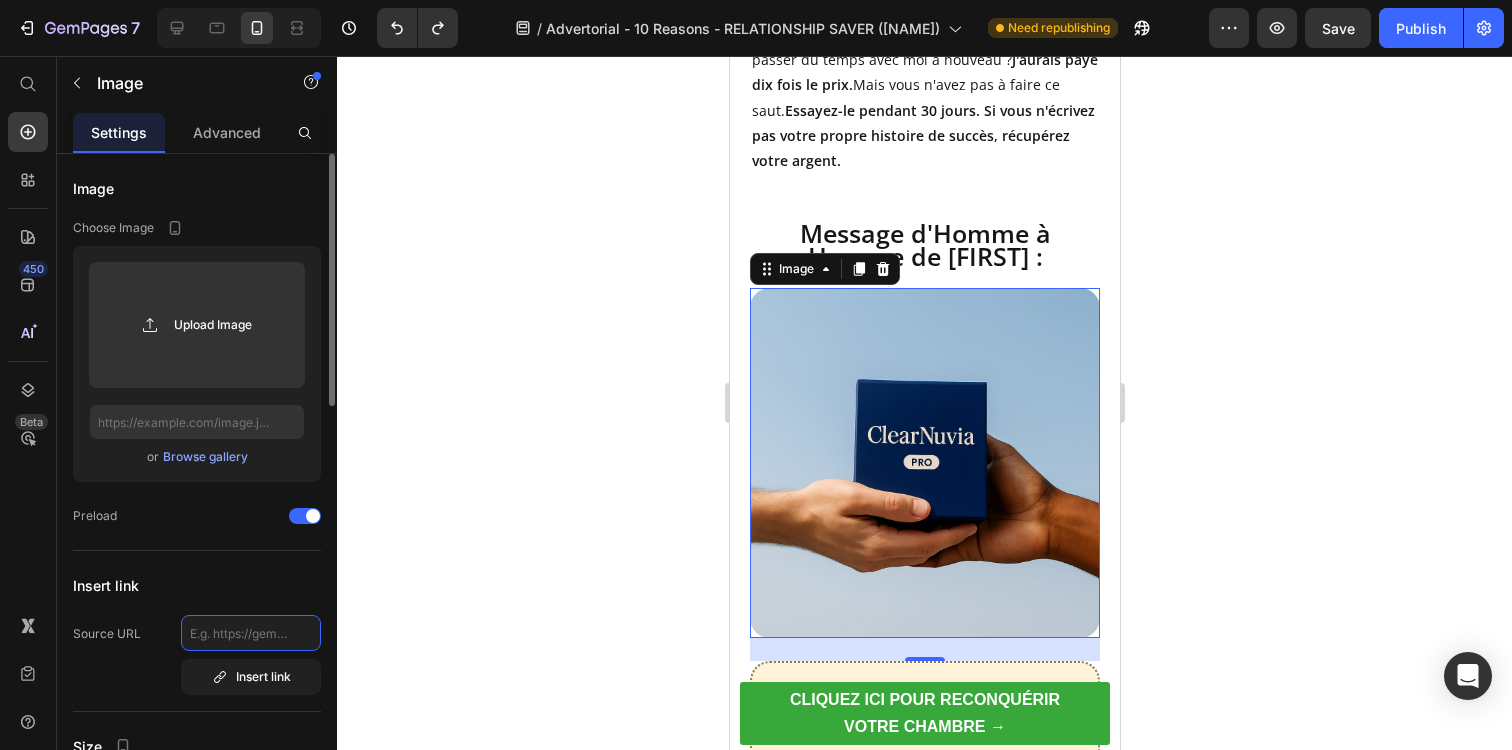 paste on "https://tryclear-nuvia.com/products/clearnuvia-pro-couple" 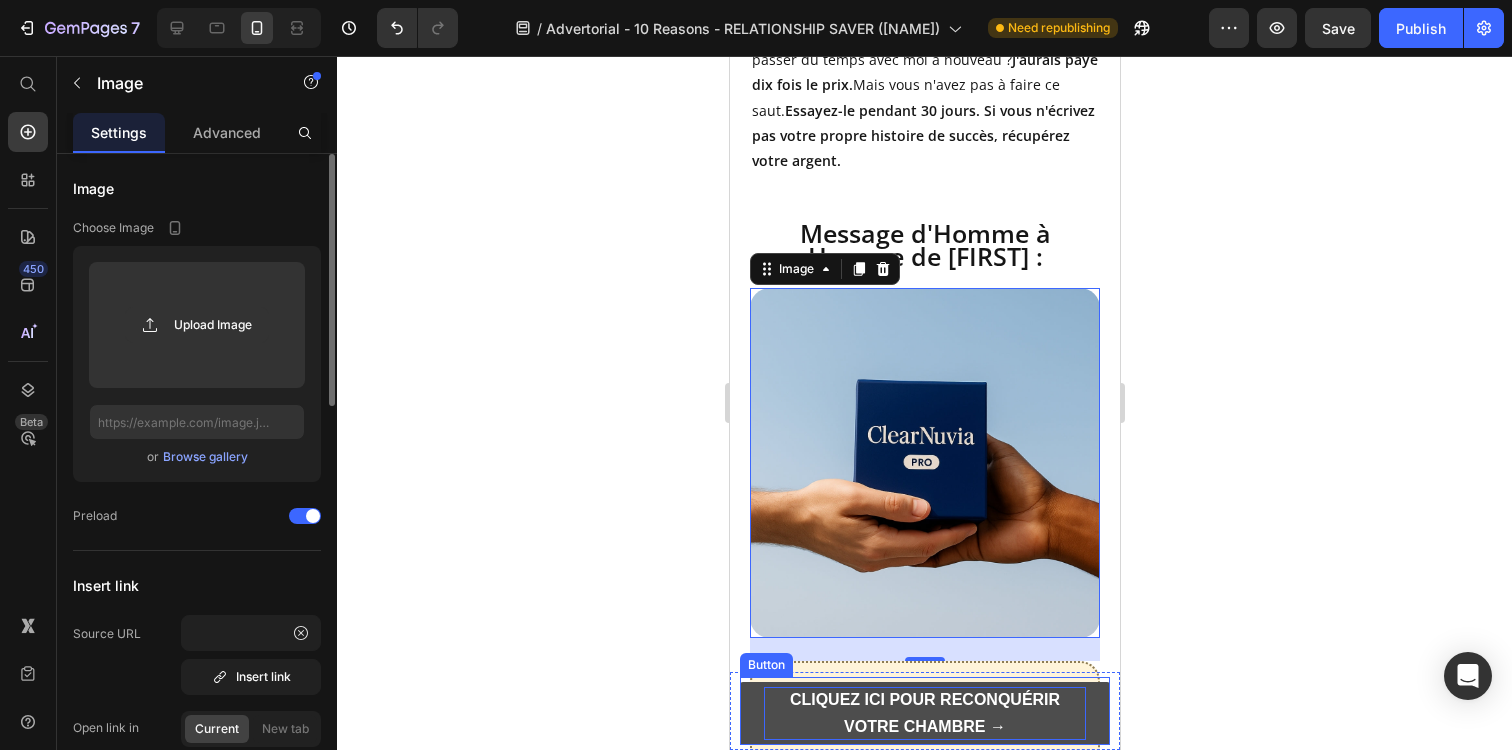 click on "CLIQUEZ ICI POUR RECONQUÉRIR VOTRE CHAMBRE →" at bounding box center [924, 713] 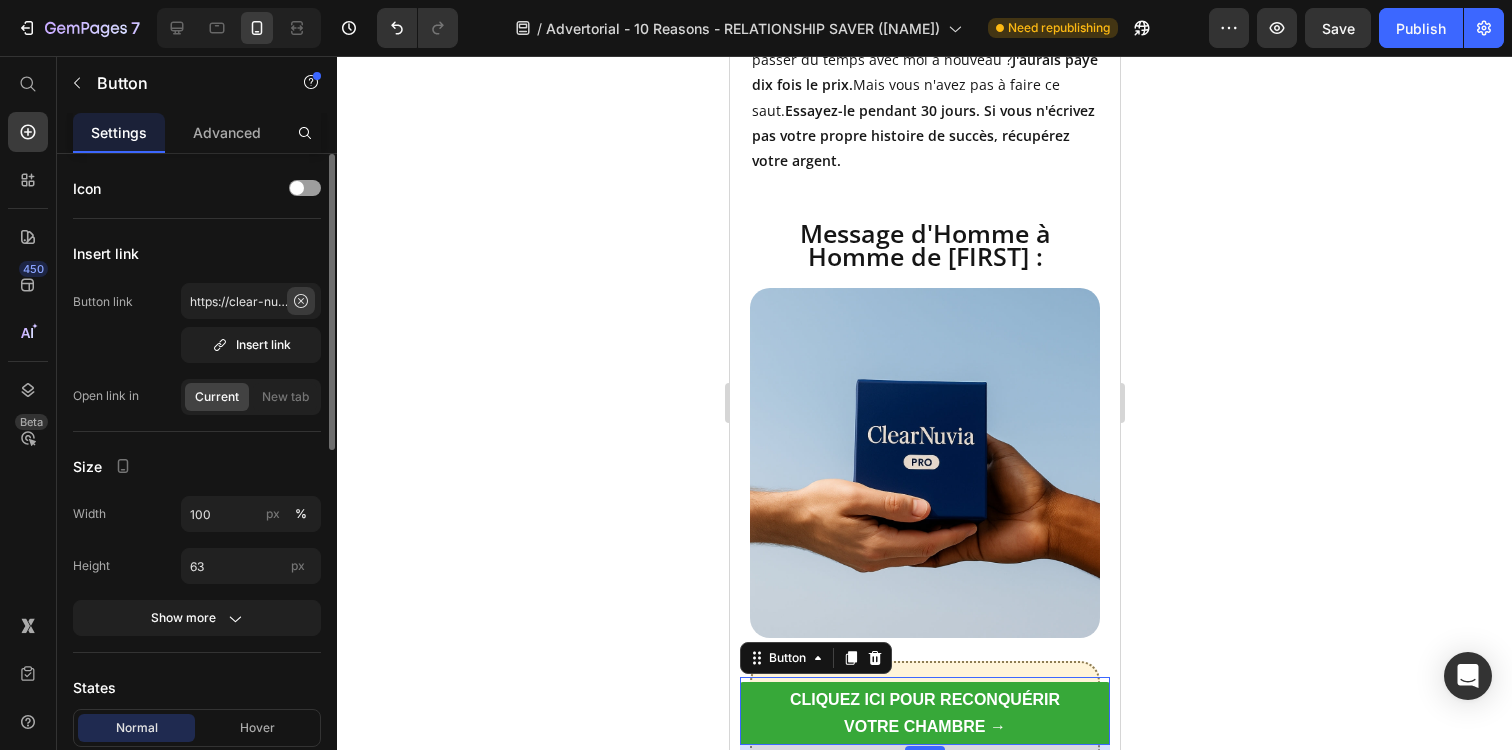 click 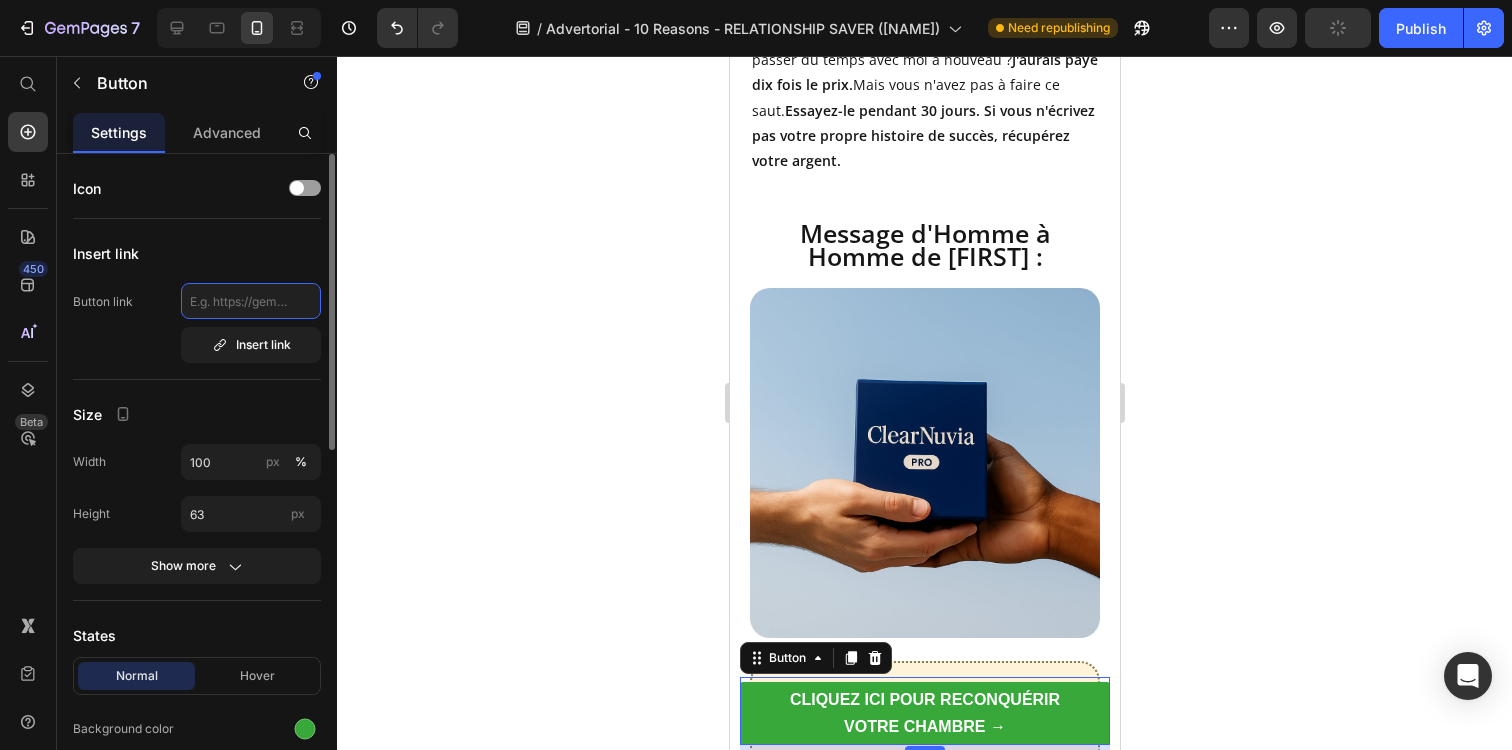type on "https://tryclear-nuvia.com/products/clearnuvia-pro-couple" 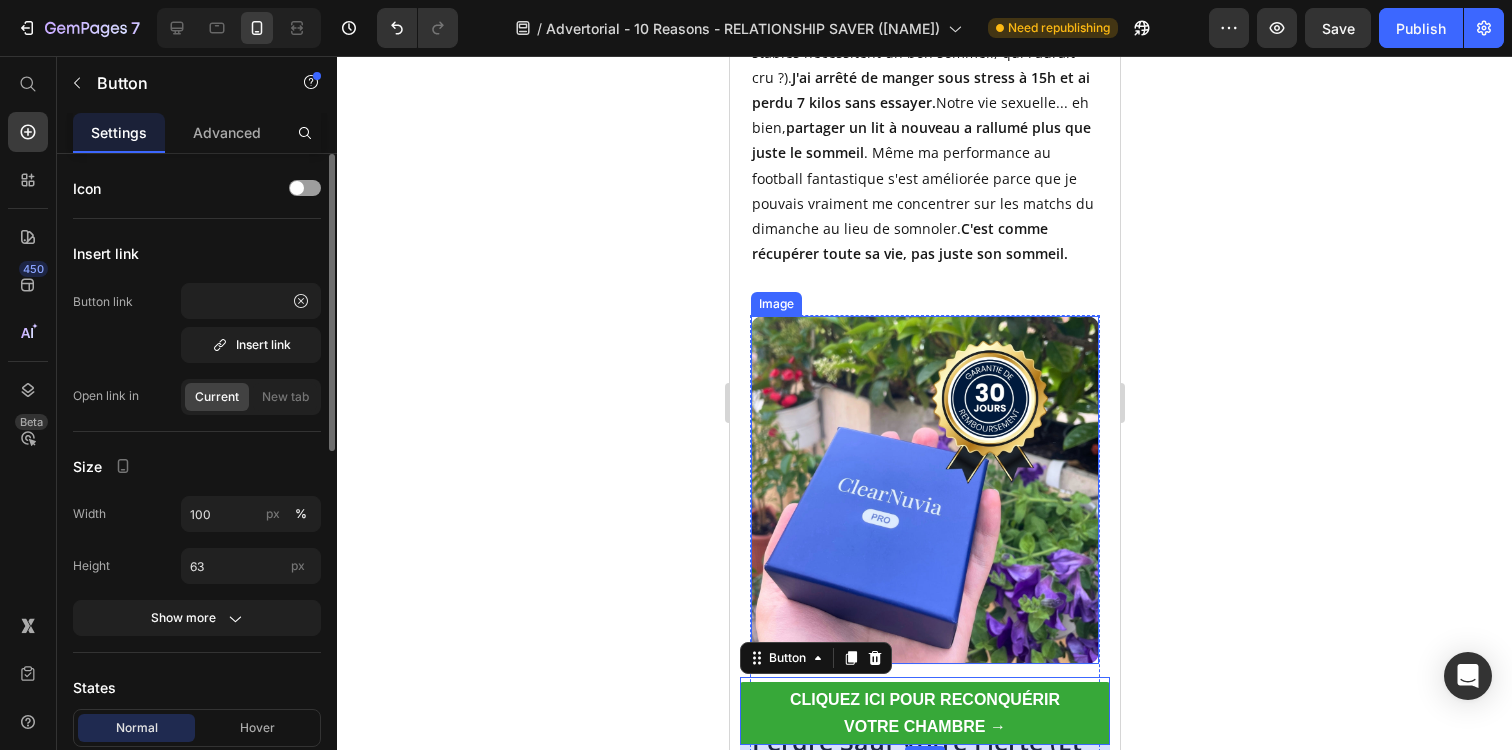 click at bounding box center [924, 490] 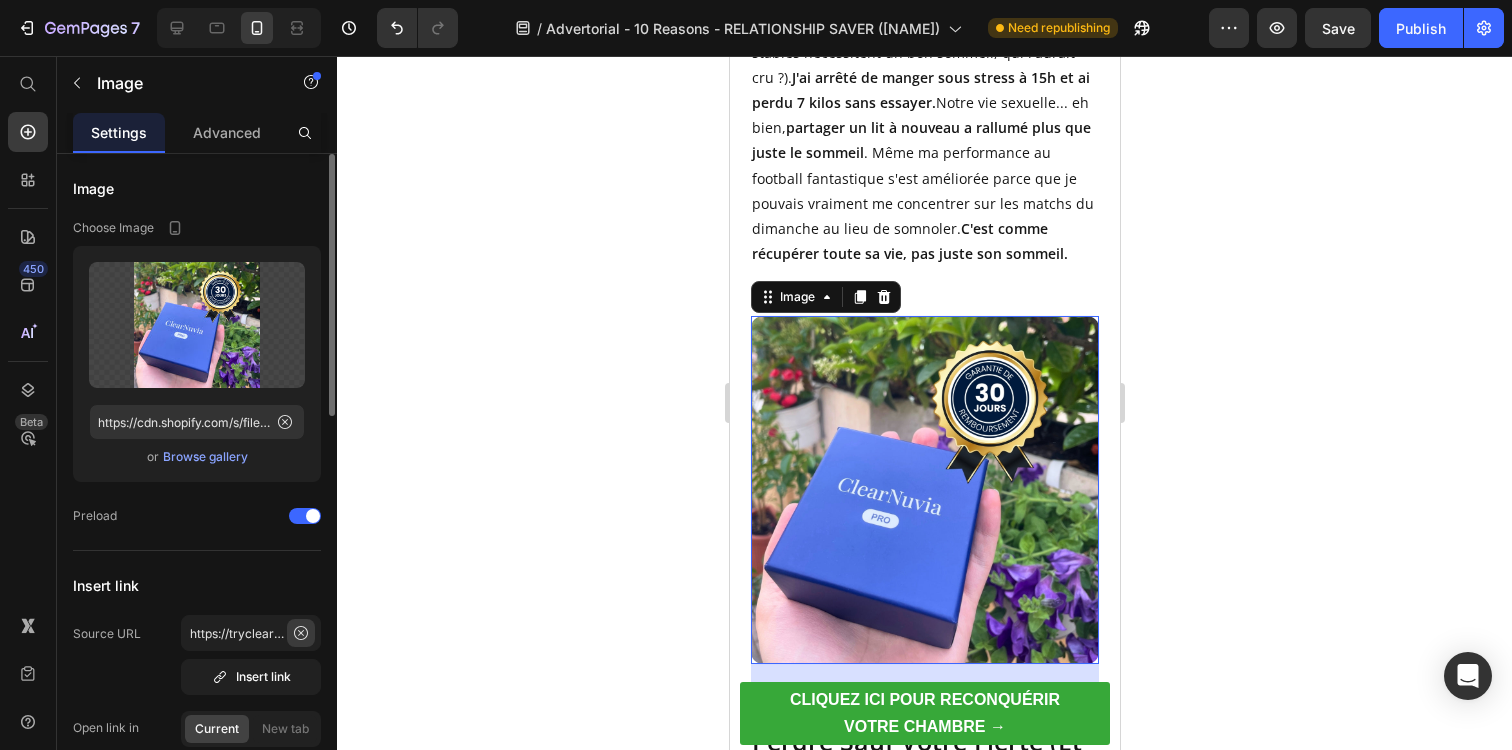click 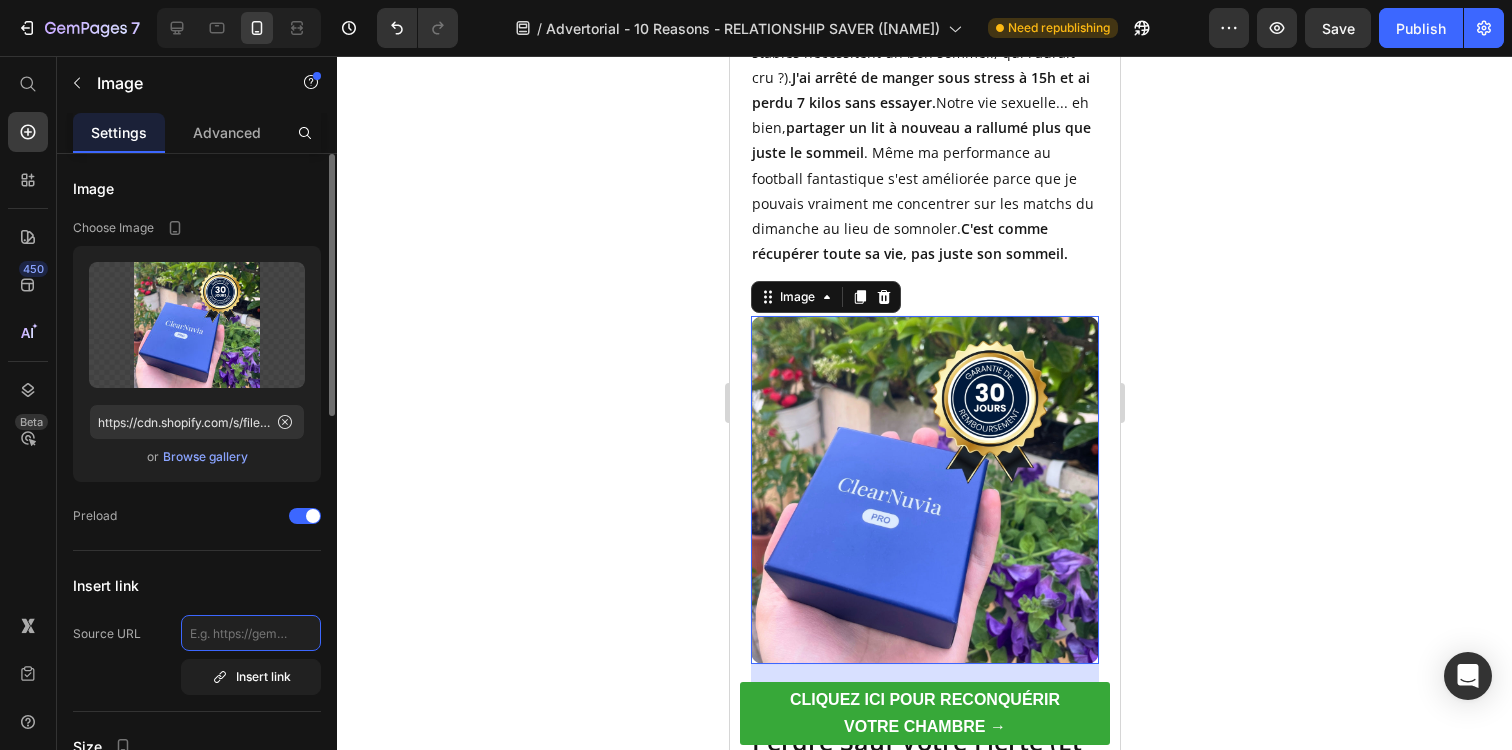 type on "https://tryclear-nuvia.com/products/clearnuvia-pro-couple" 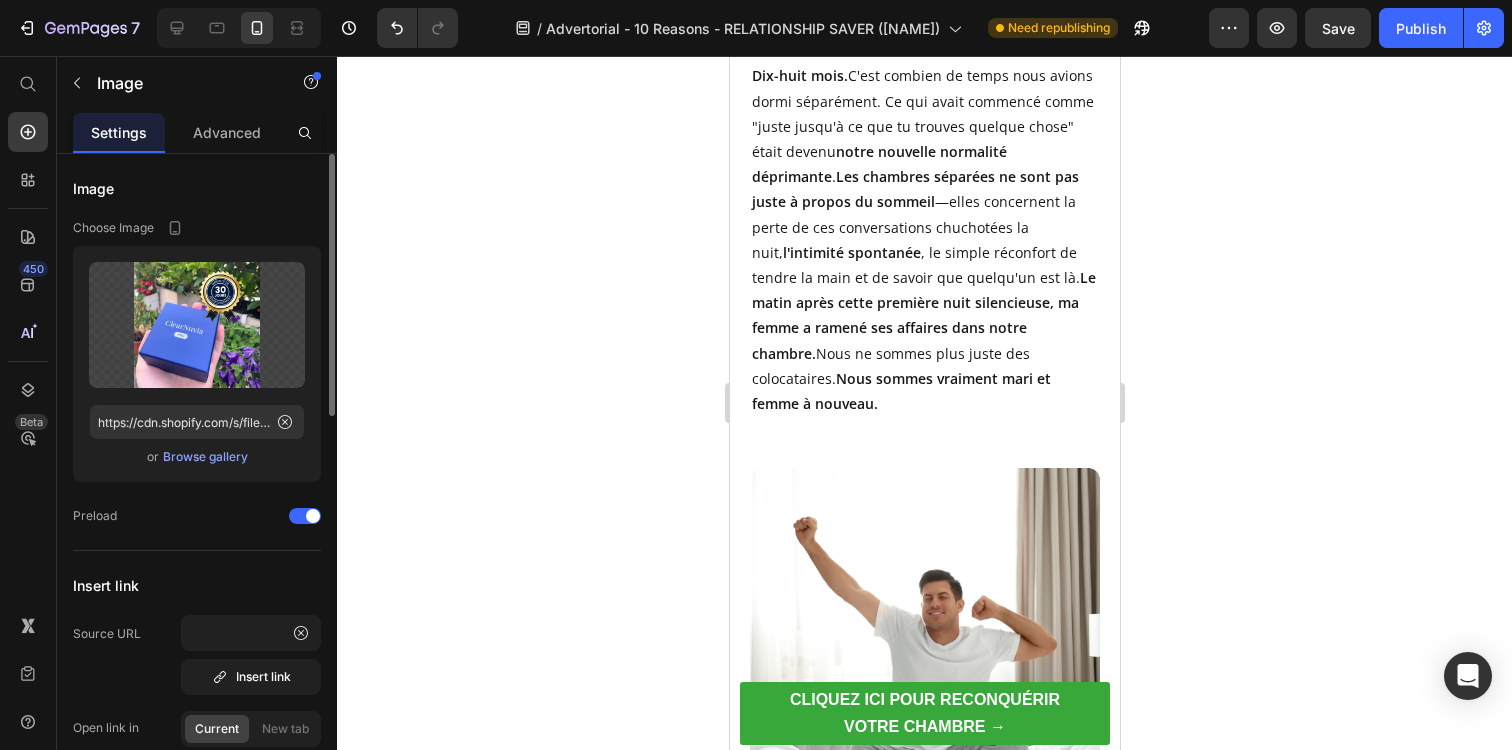 click at bounding box center (924, 643) 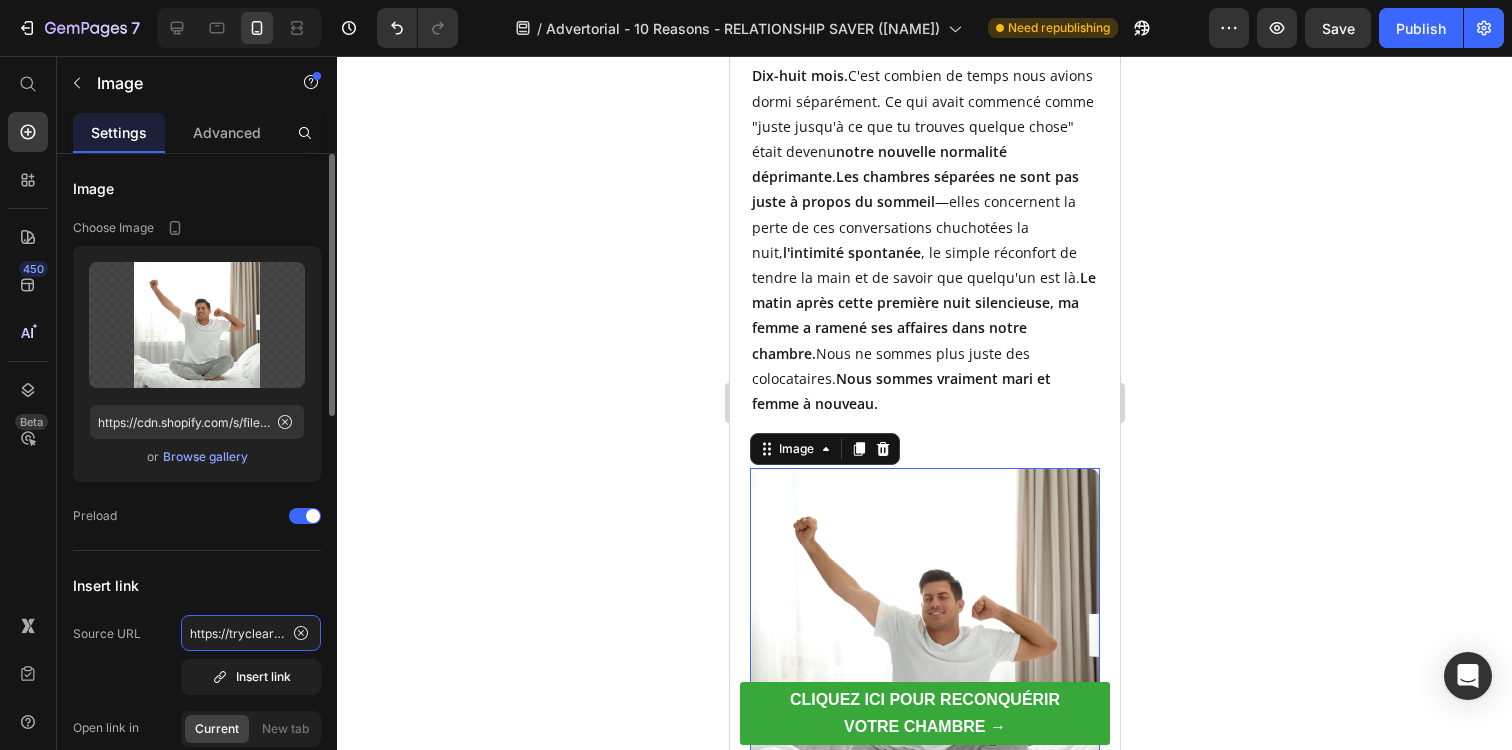 click on "https://tryclear-nuvia.com/products/clearnuvia-pro-couple" 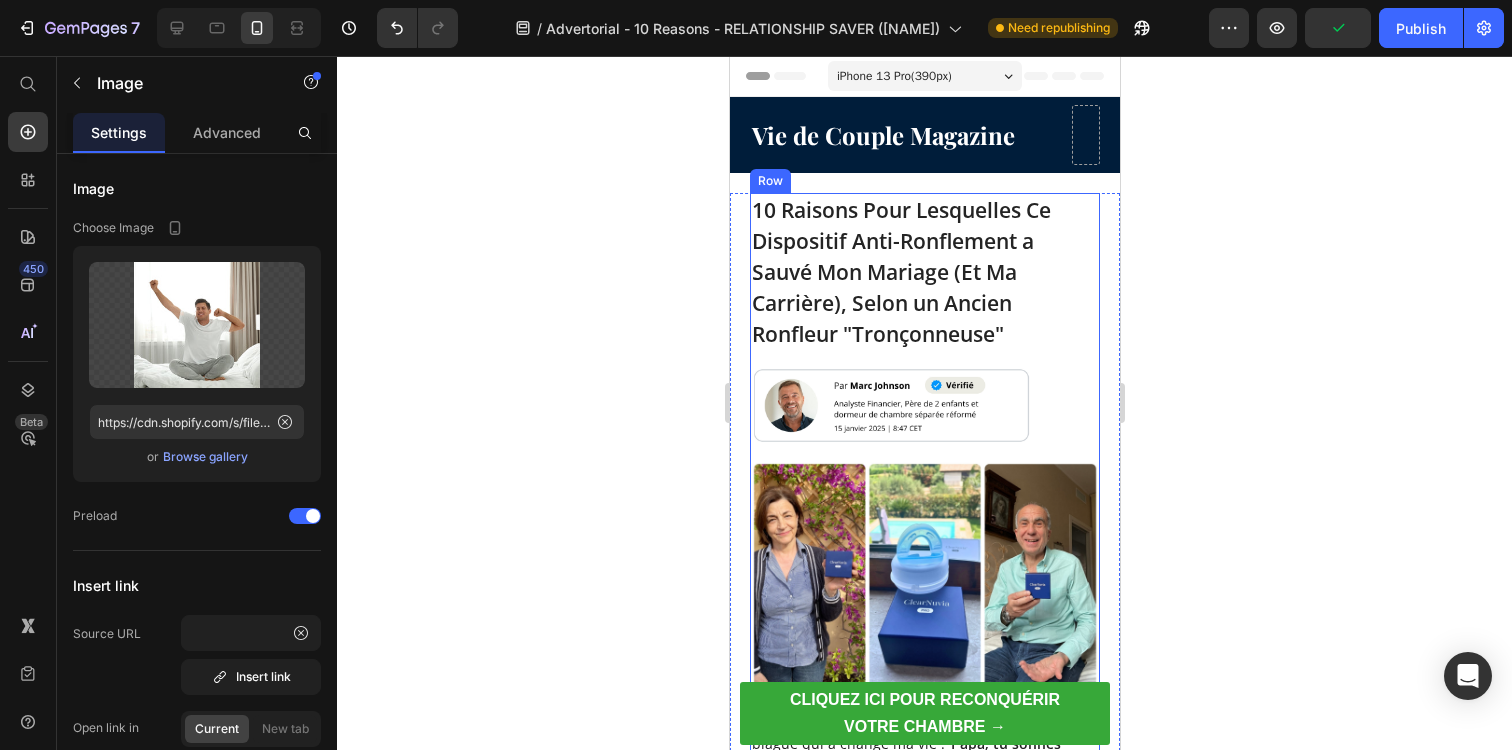 click at bounding box center [924, 406] 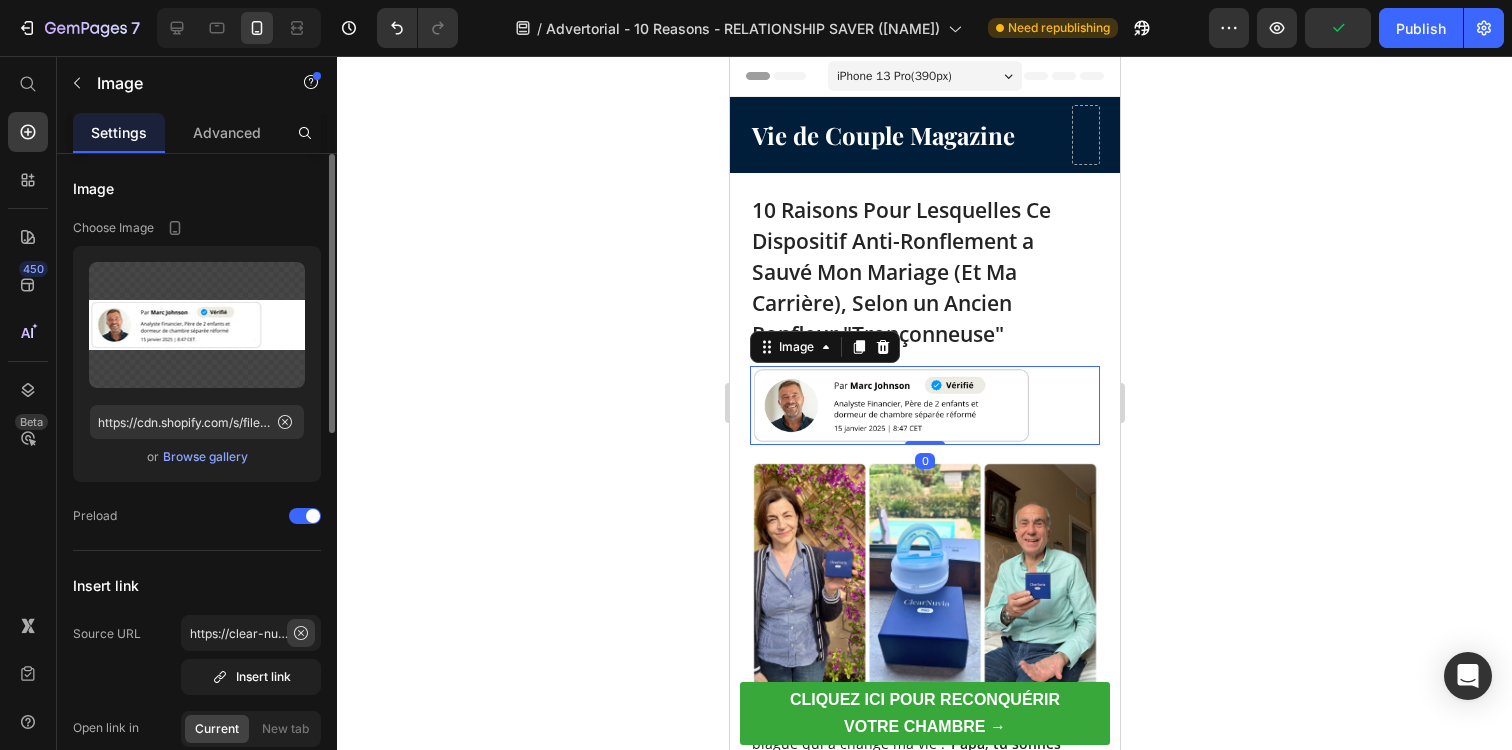 click 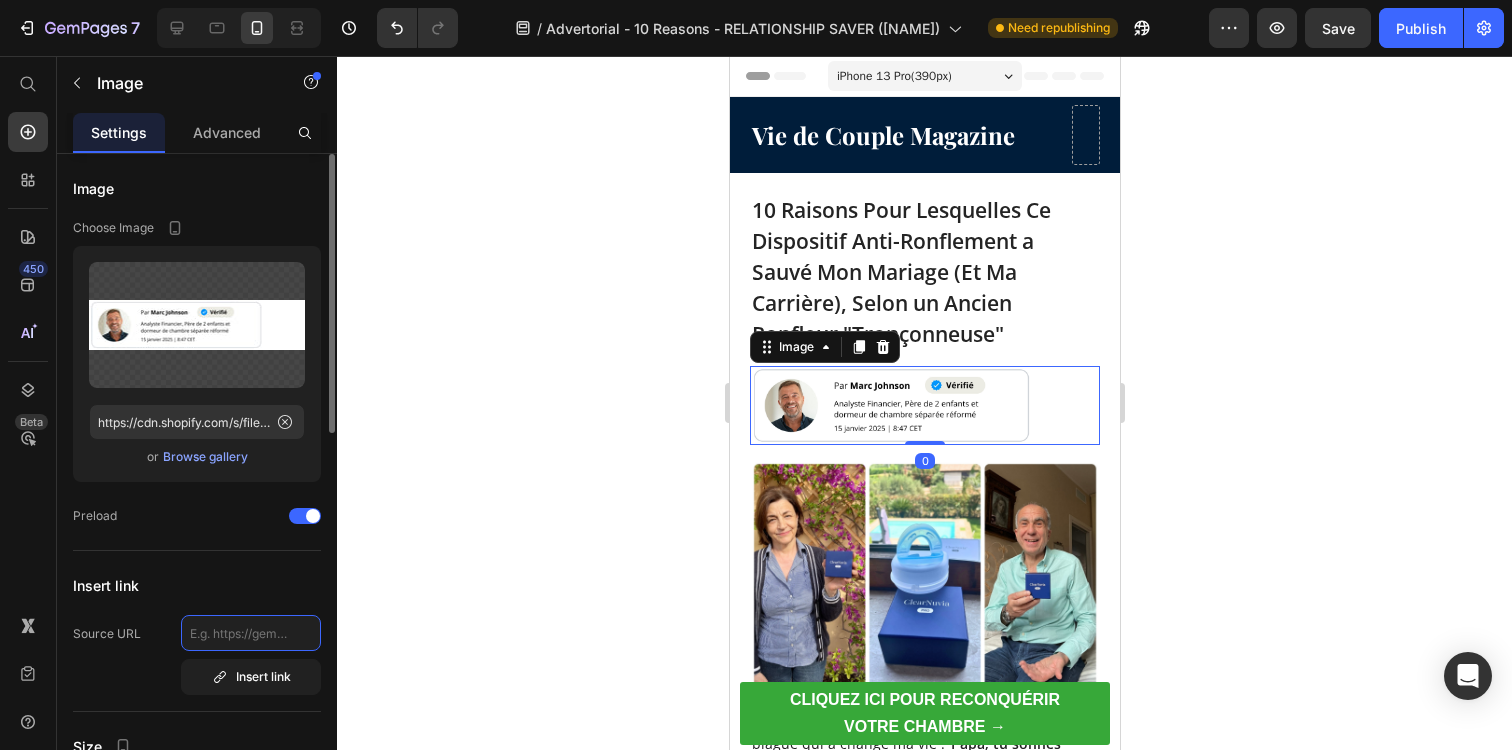 type on "https://tryclear-nuvia.com/products/clearnuvia-pro-couple" 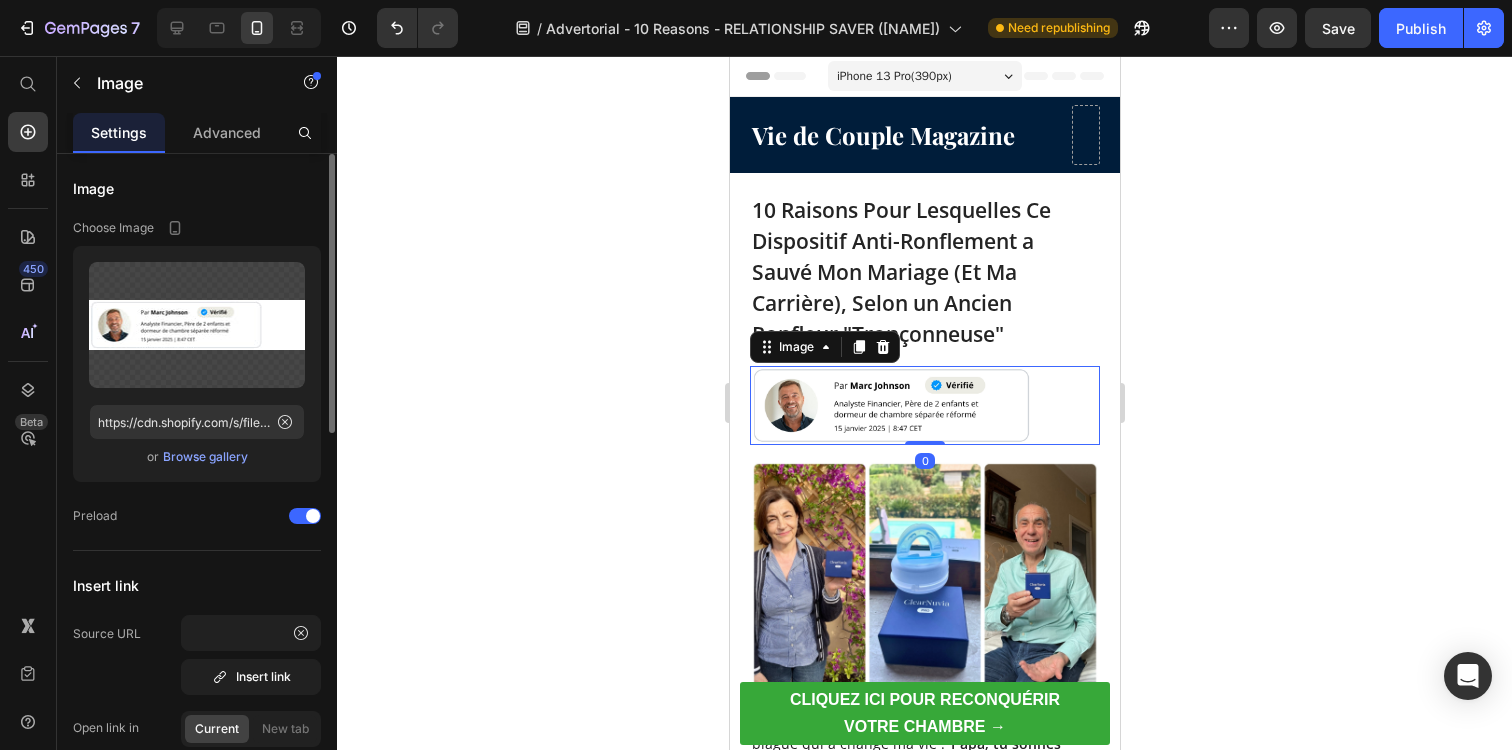 click at bounding box center (924, 577) 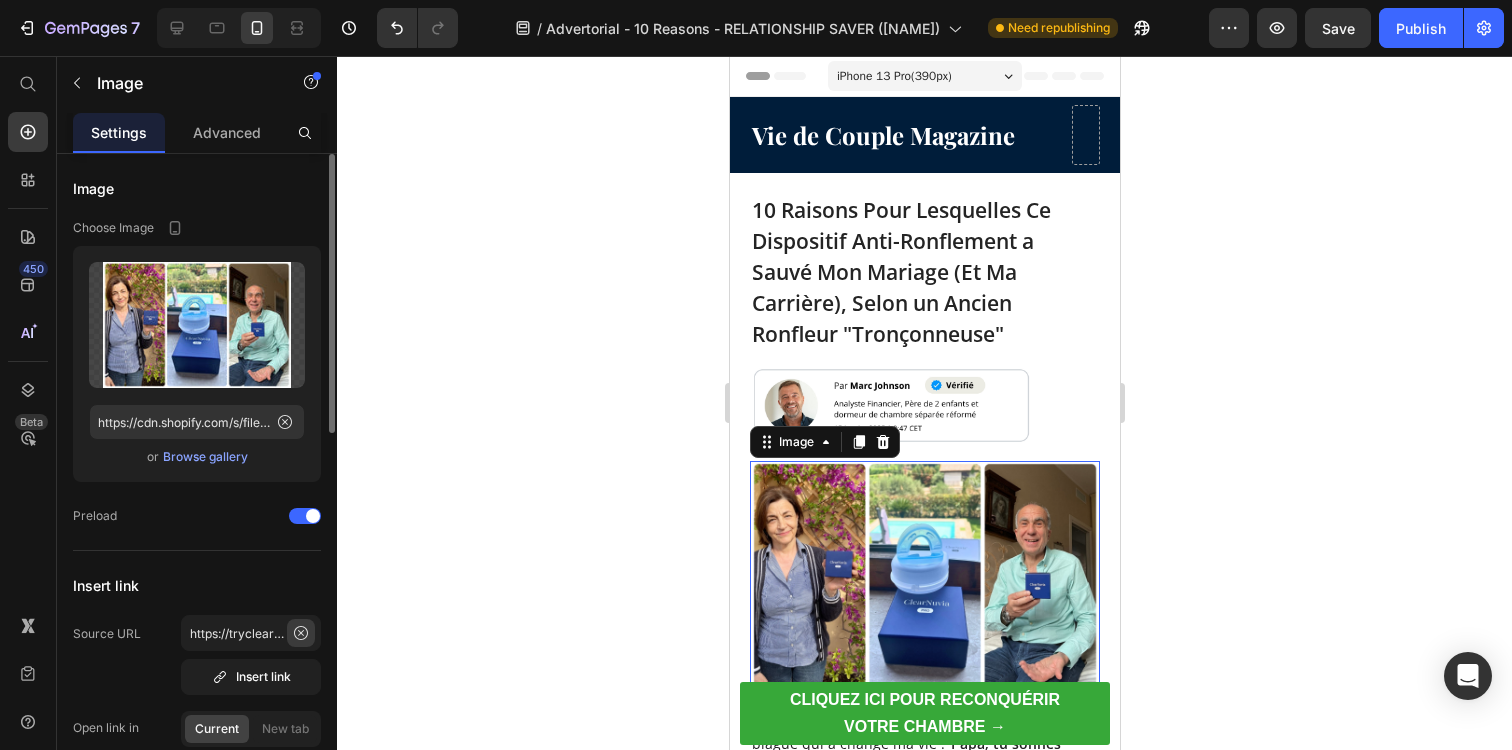click 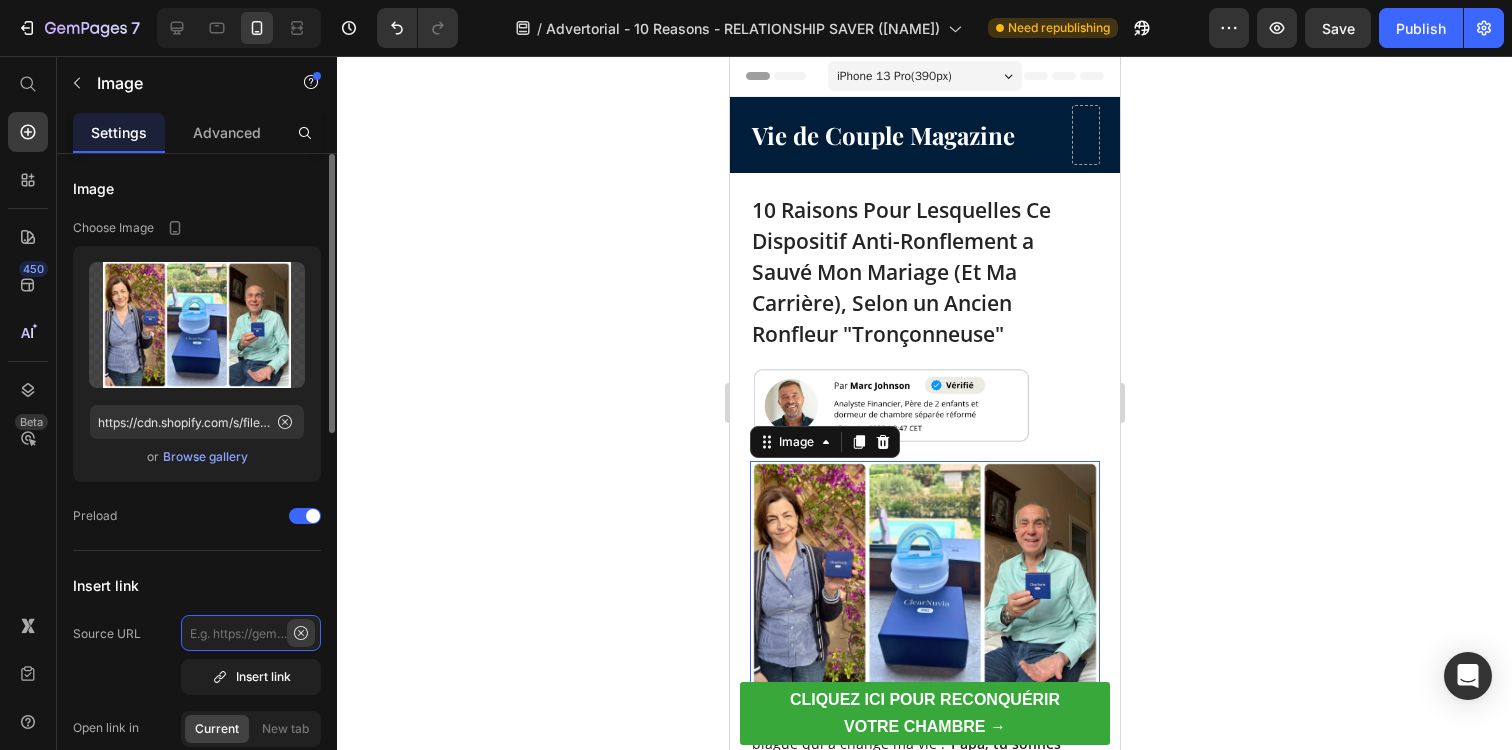paste on "https://tryclear-nuvia.com/products/clearnuvia-pro-couple" 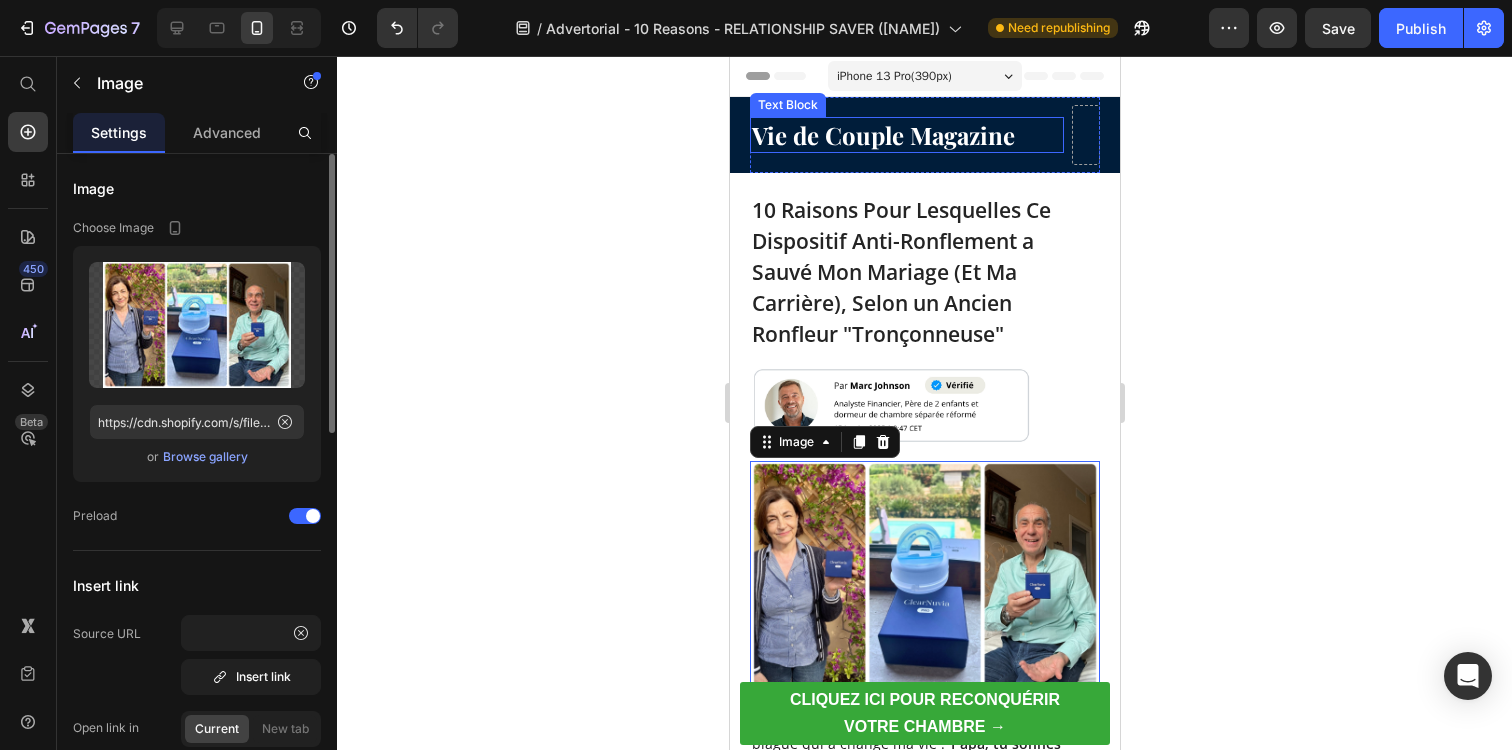 click on "Vie de Couple Magazine Text Block" at bounding box center (906, 135) 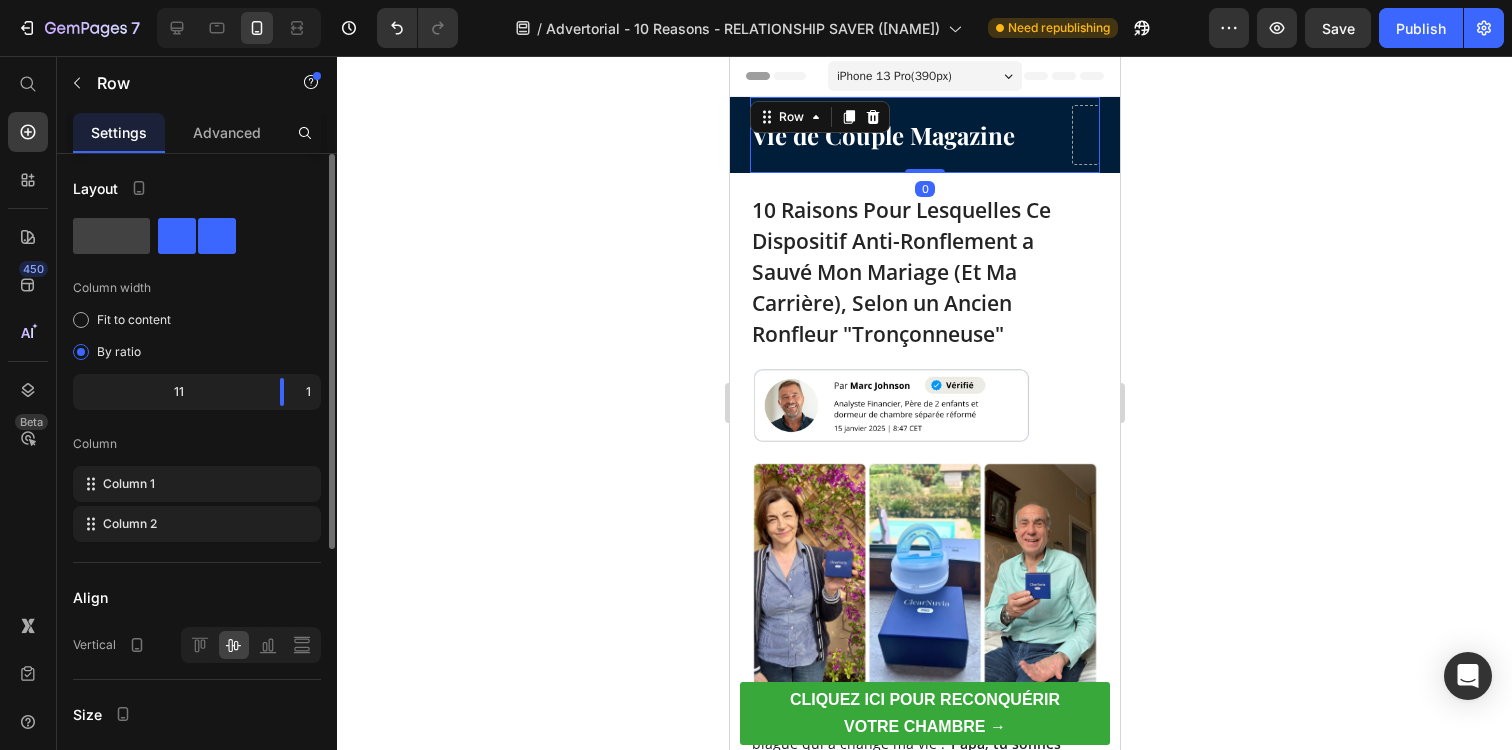 click on "Vie de Couple Magazine" at bounding box center (882, 135) 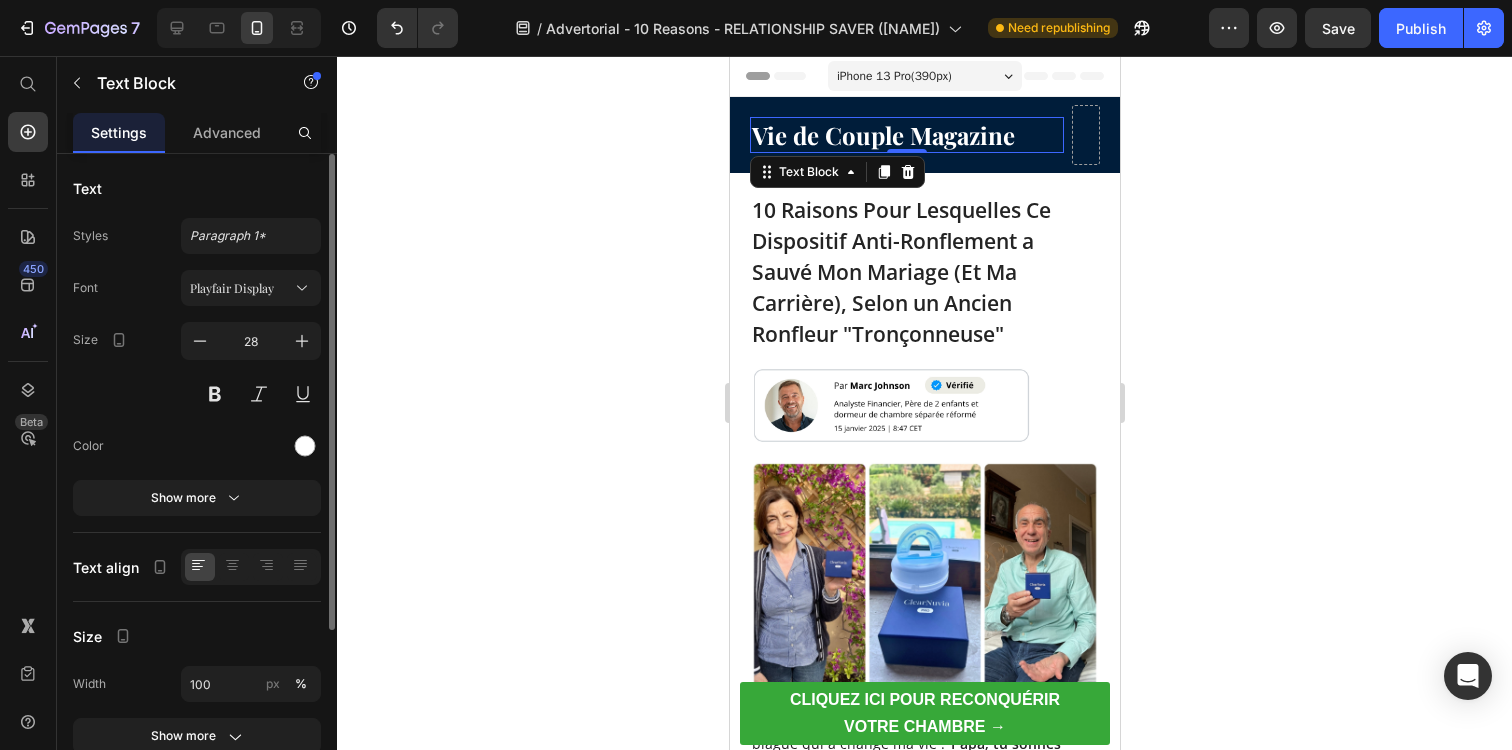 click 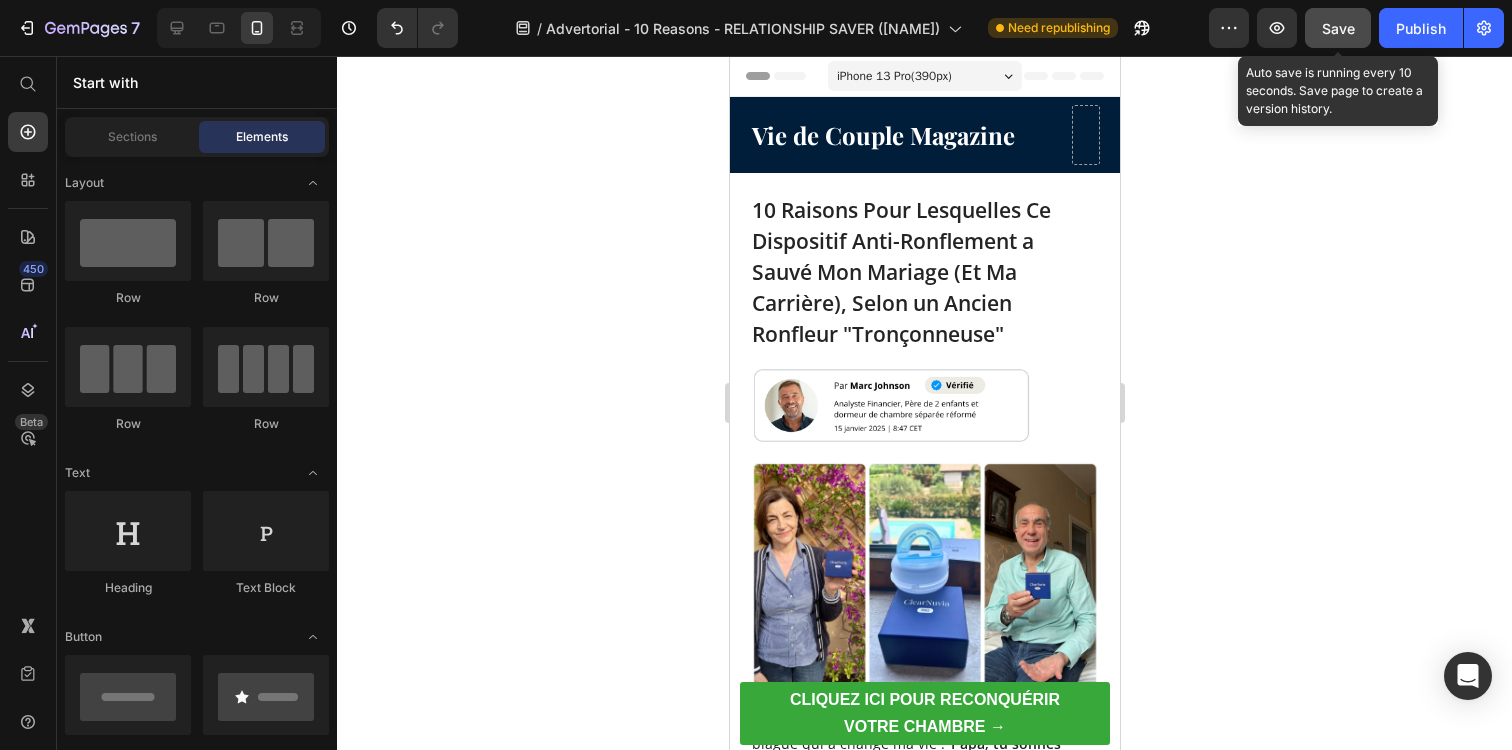 click on "Save" at bounding box center [1338, 28] 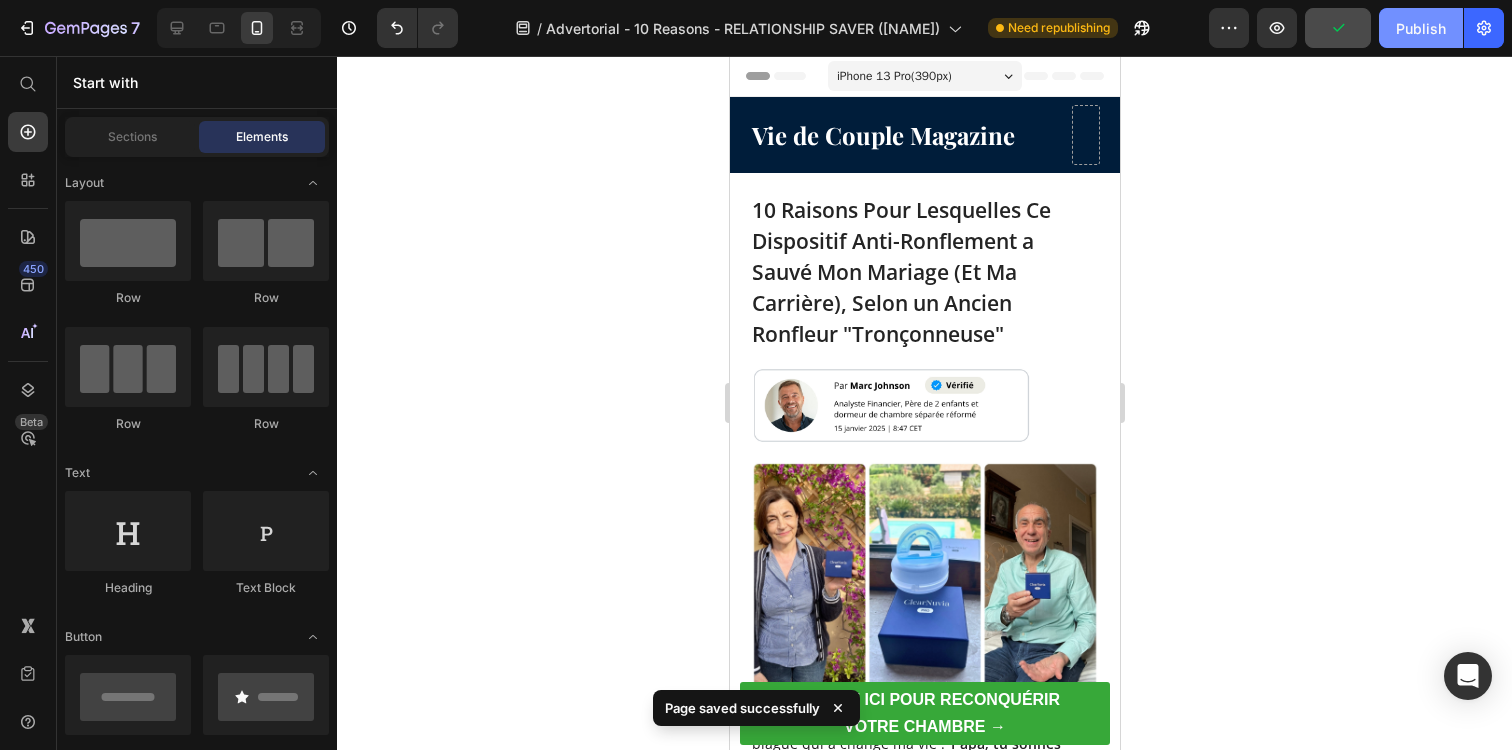 click on "Publish" at bounding box center [1421, 28] 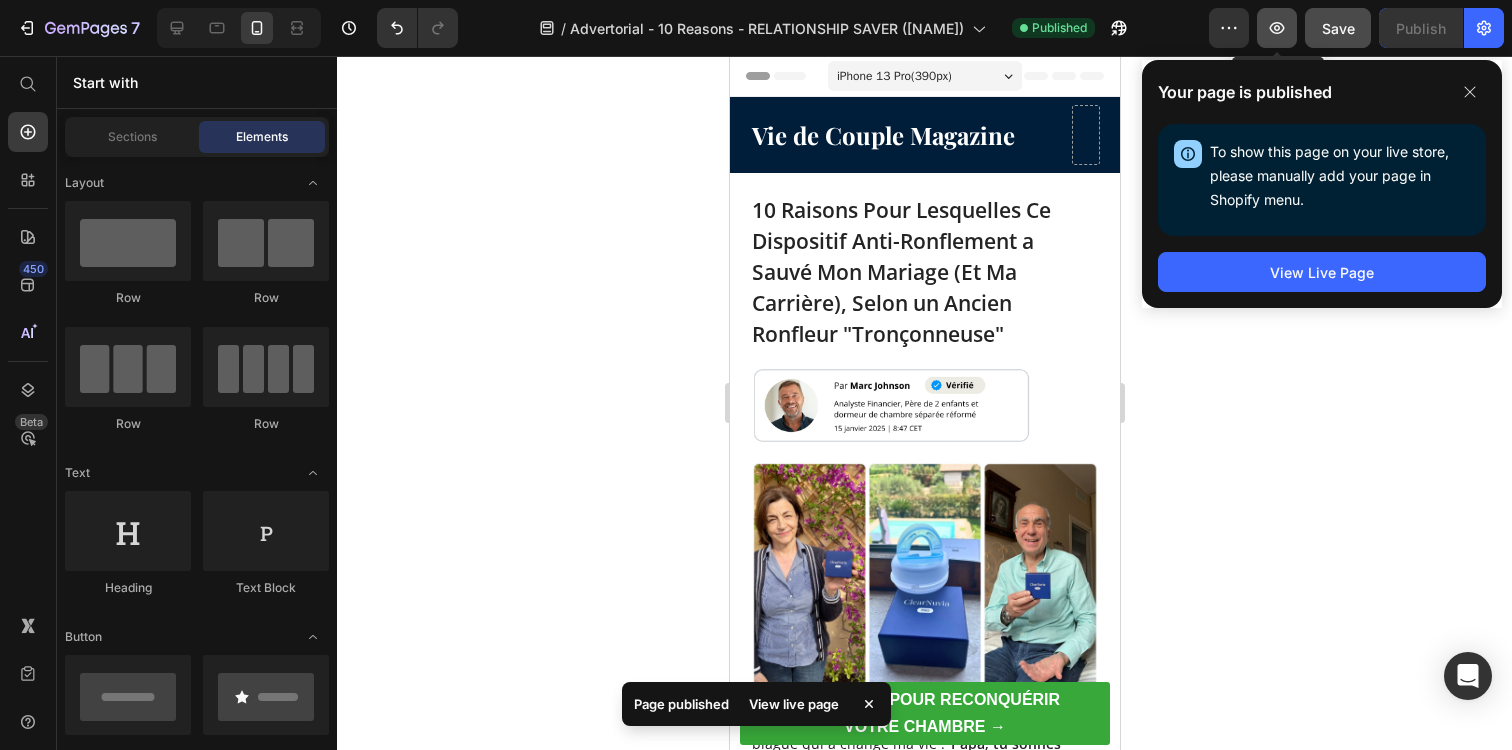 click 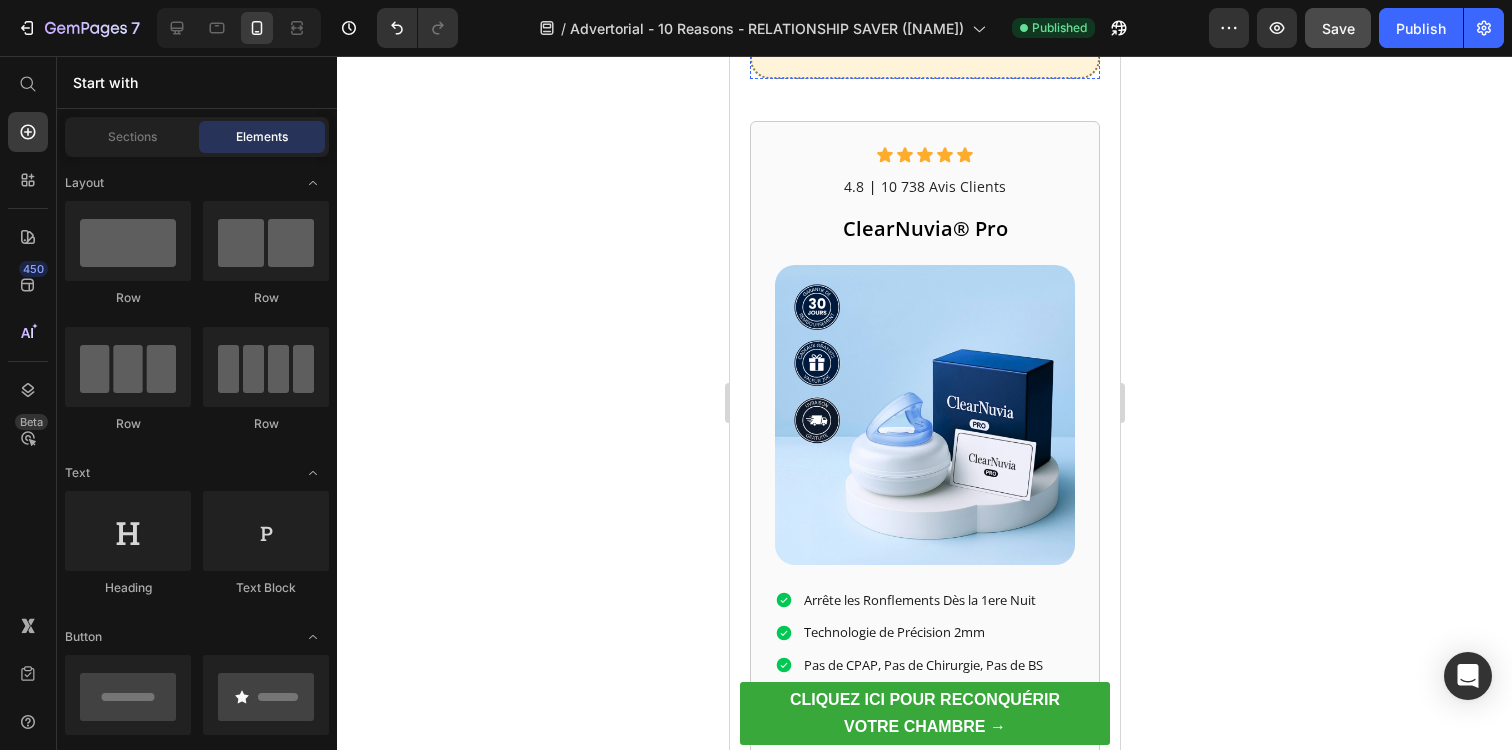 scroll, scrollTop: 12664, scrollLeft: 0, axis: vertical 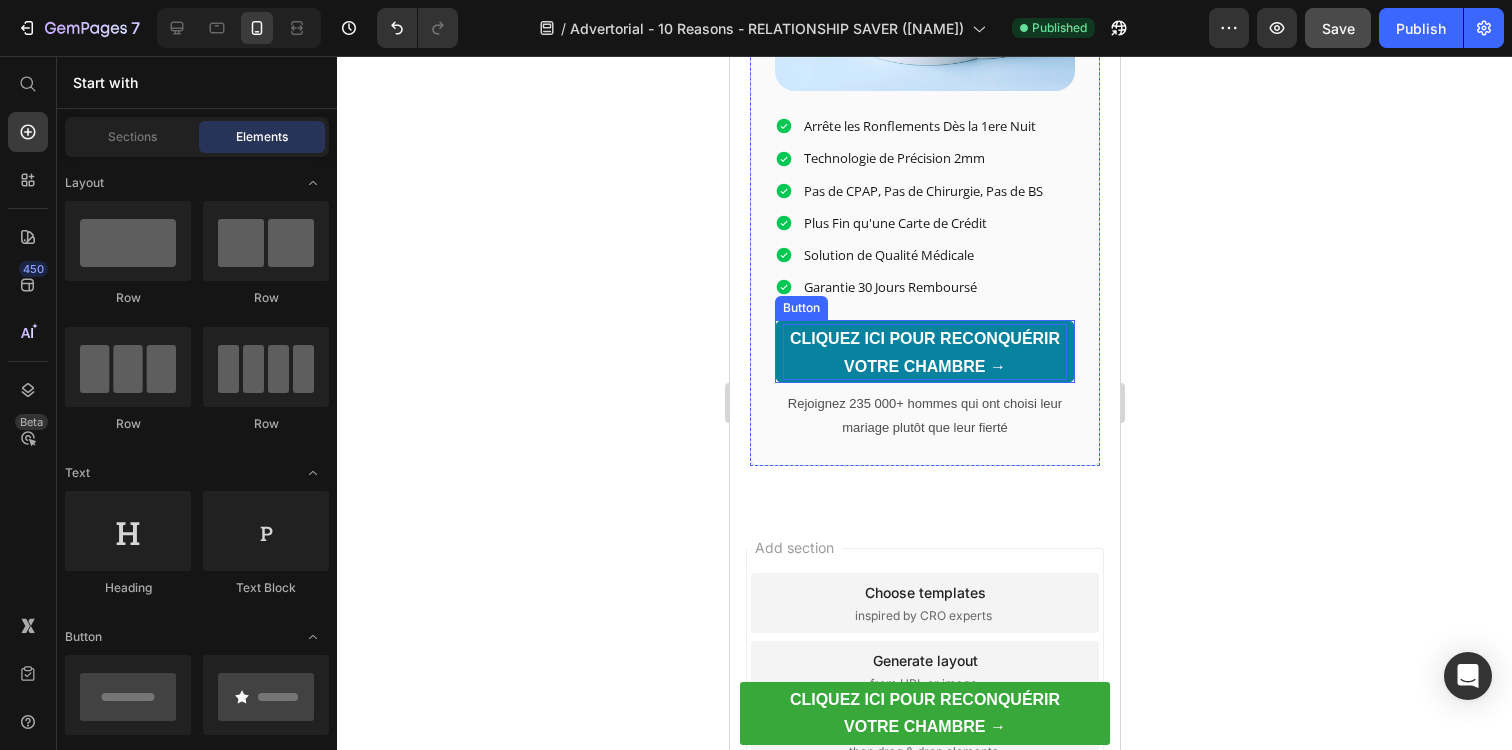 click on "CLIQUEZ ICI POUR RECONQUÉRIR VOTRE CHAMBRE →" at bounding box center (924, 352) 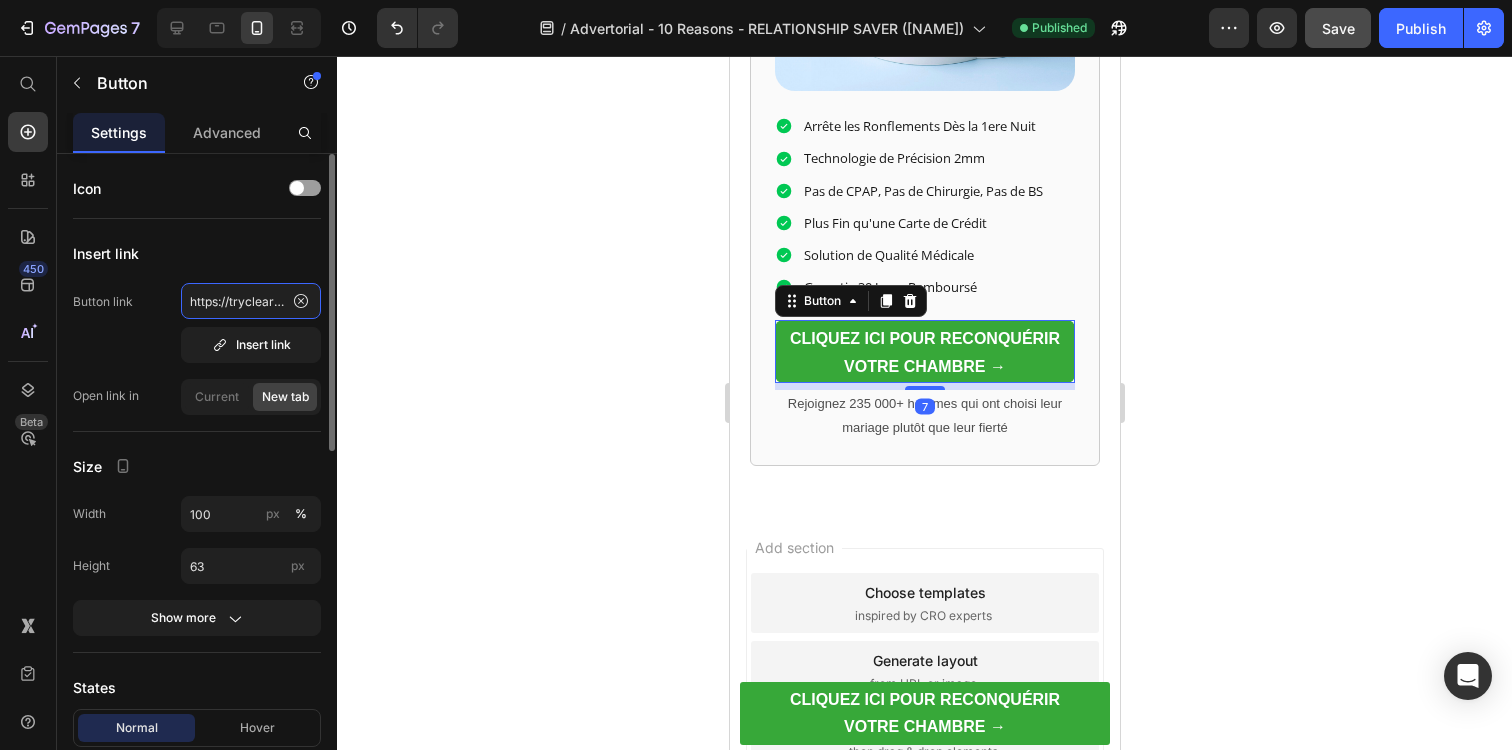 click on "https://tryclear-nuvia.com/products/clearnuvia-pro-couple" 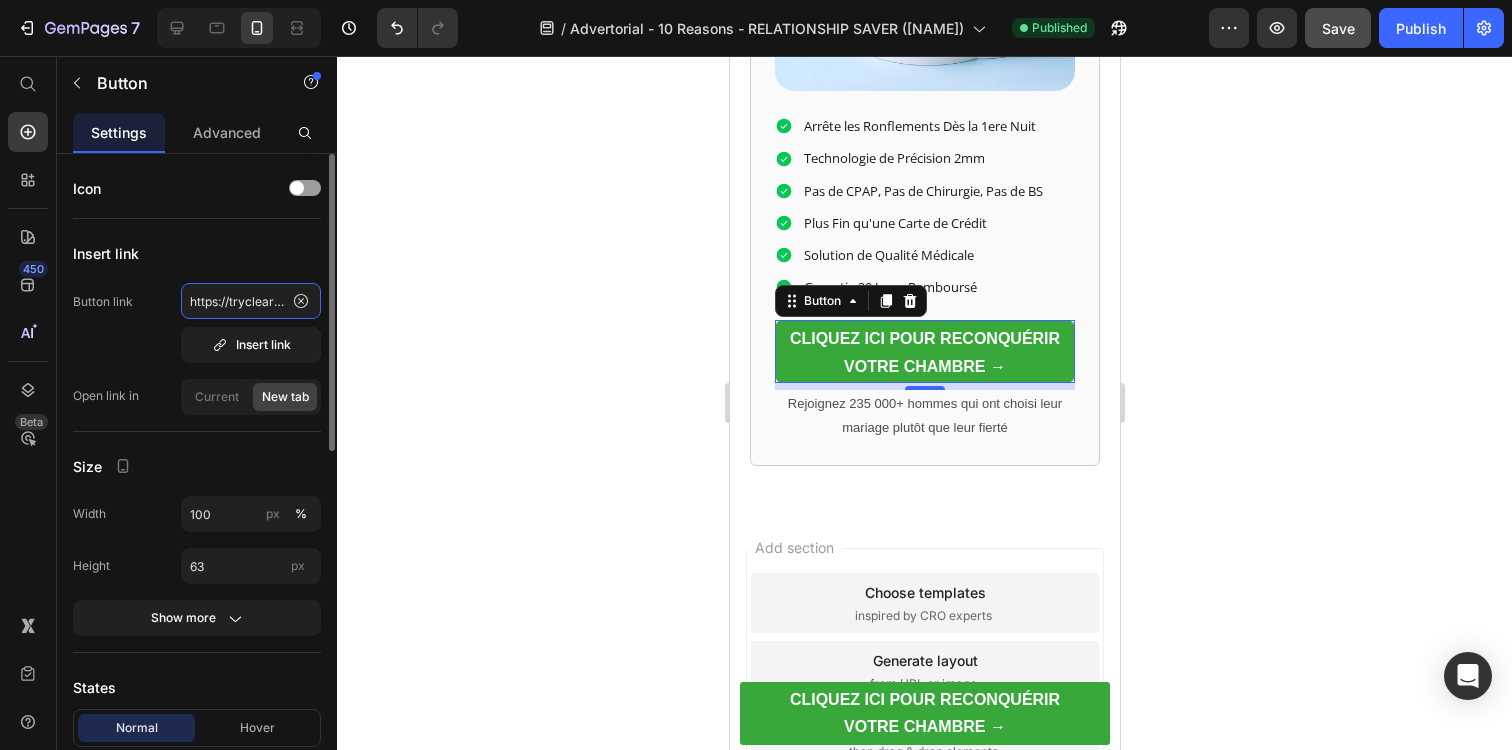 scroll, scrollTop: 0, scrollLeft: 236, axis: horizontal 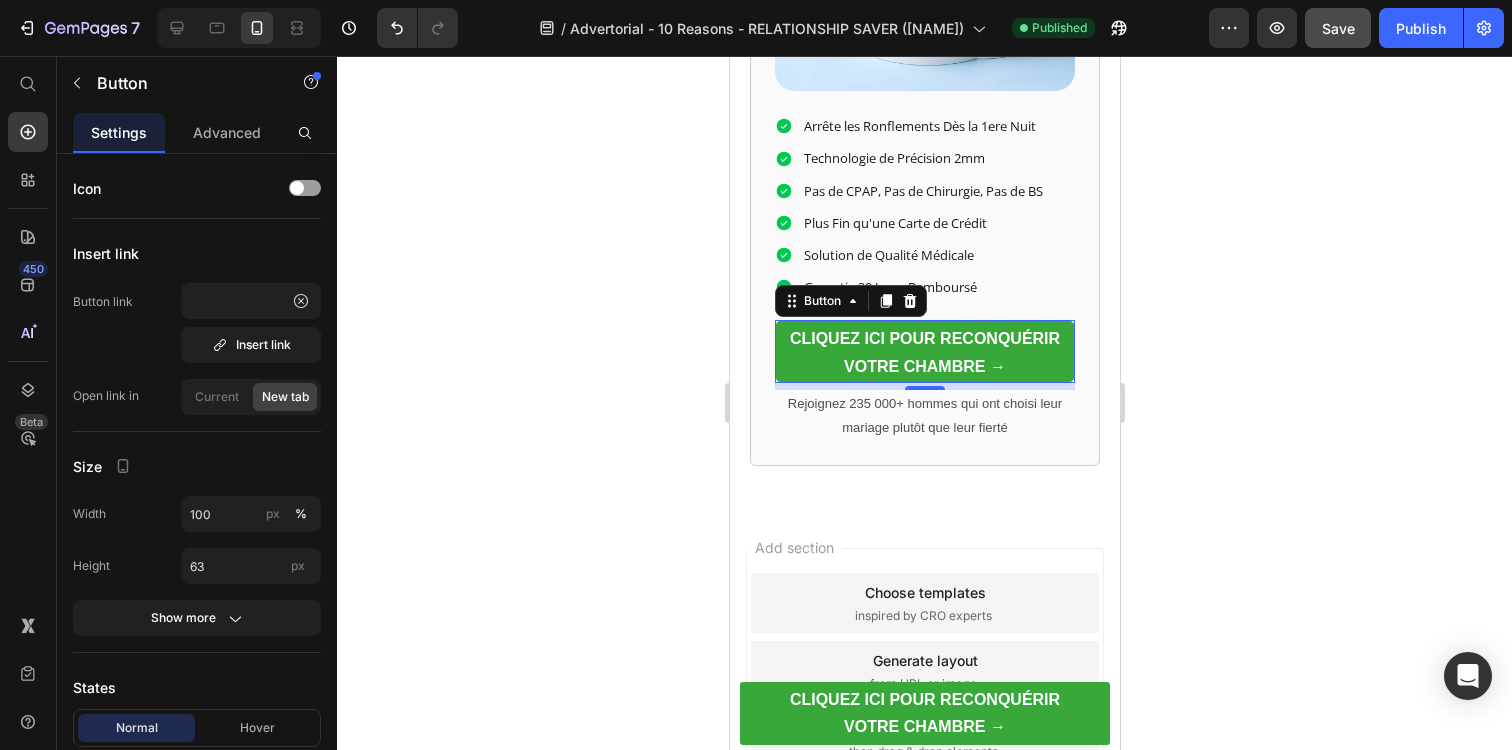 click 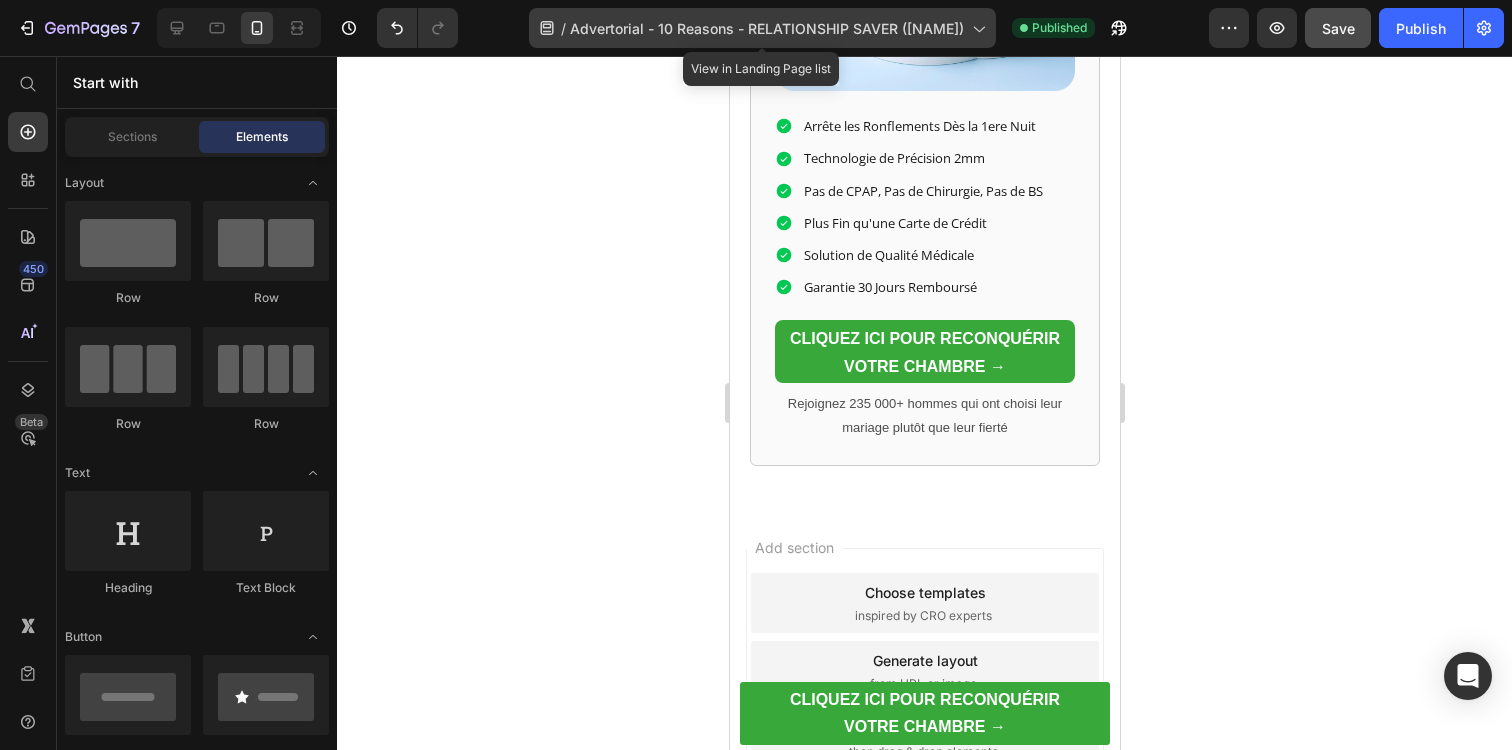 click on "Advertorial - 10 Reasons - RELATIONSHIP SAVER ([NAME])" at bounding box center (767, 28) 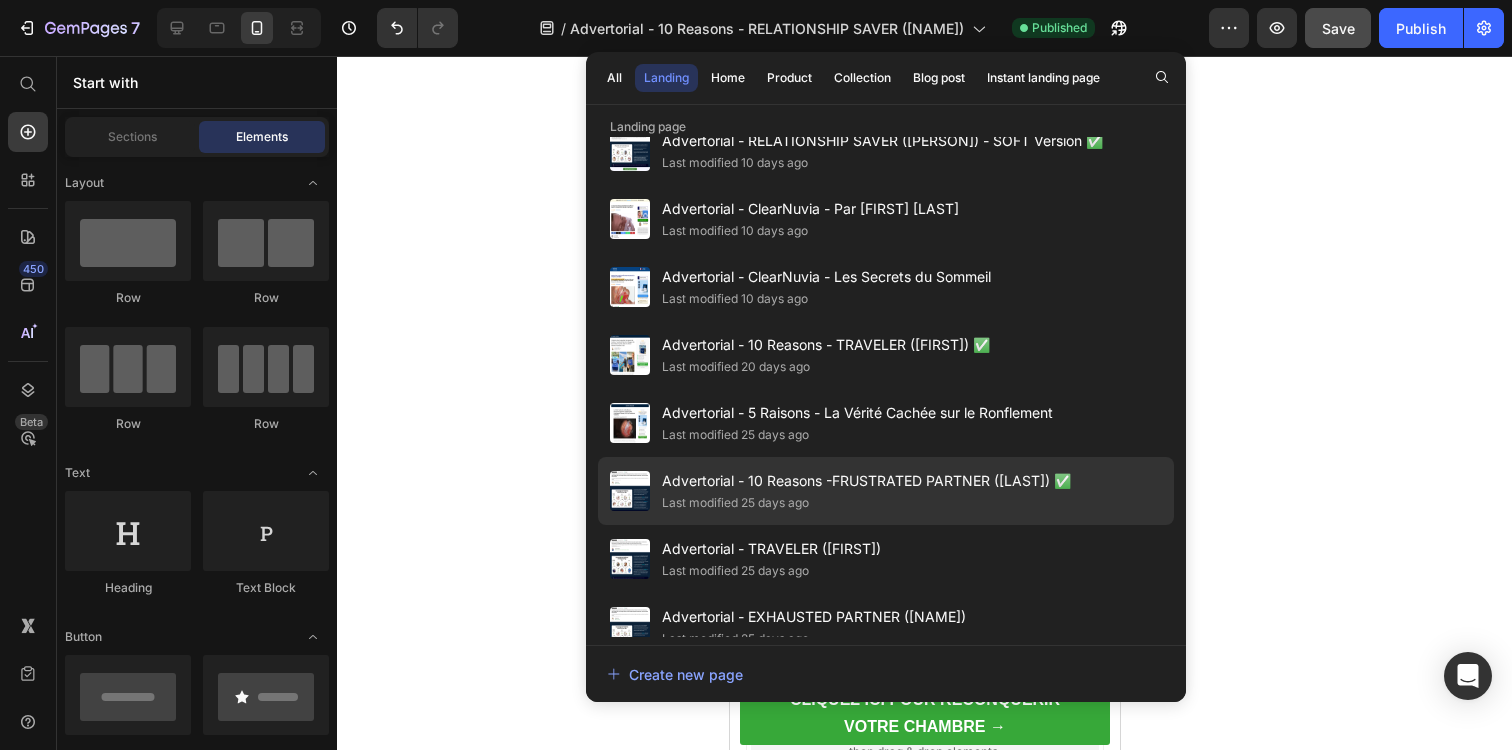 click on "Advertorial - 10 Reasons -FRUSTRATED PARTNER ([LAST]) ✅" at bounding box center [866, 481] 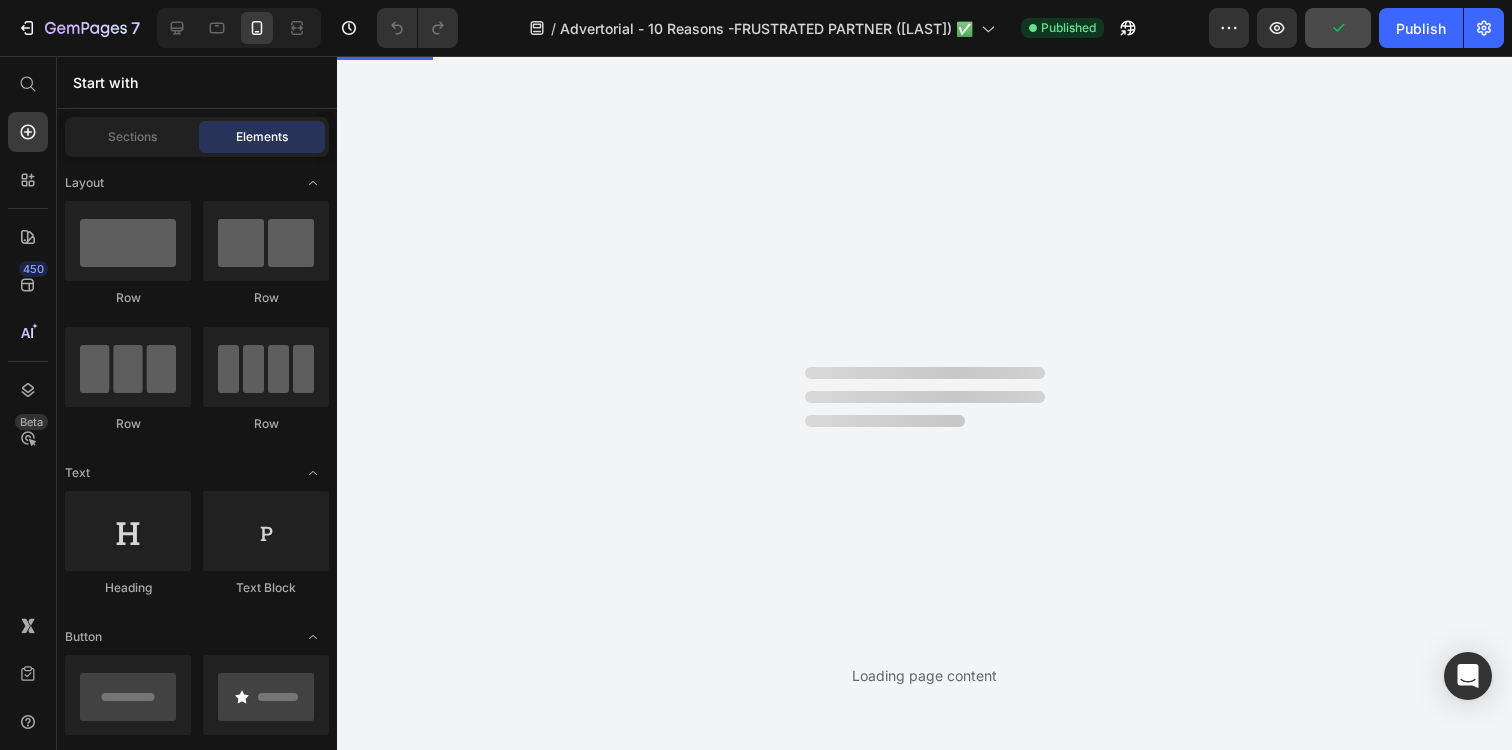 scroll, scrollTop: 0, scrollLeft: 0, axis: both 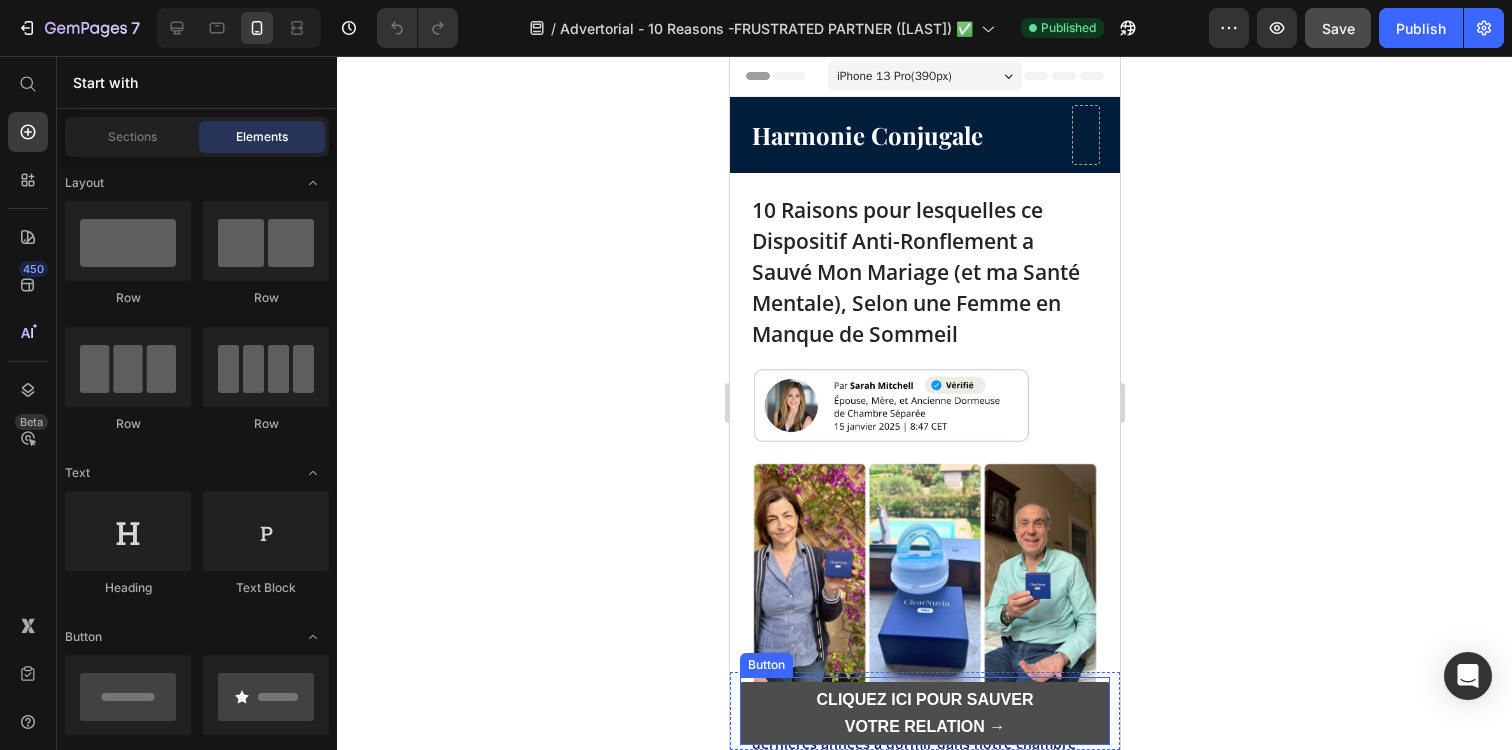click on "CLIQUEZ ICI POUR SAUVER VOTRE RELATION →" at bounding box center (924, 713) 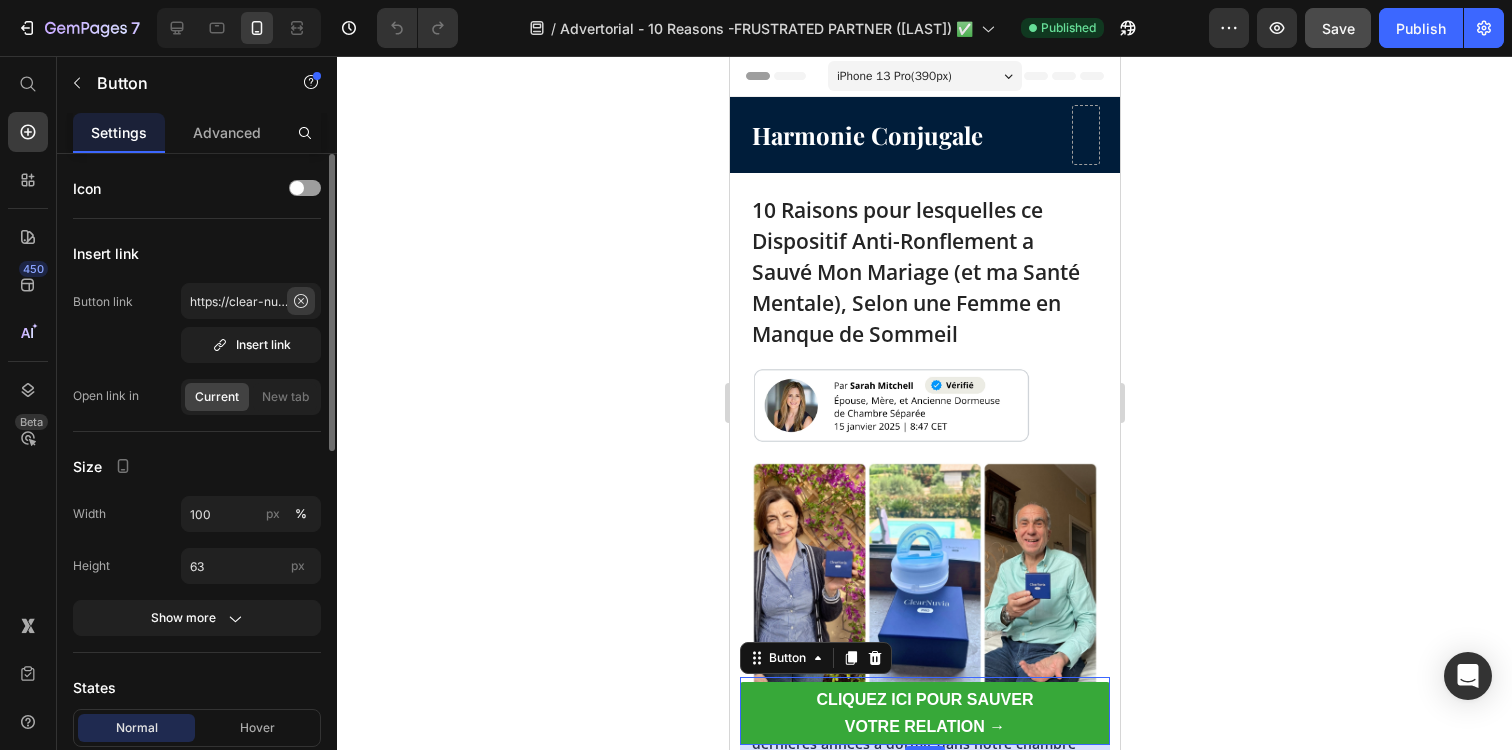click 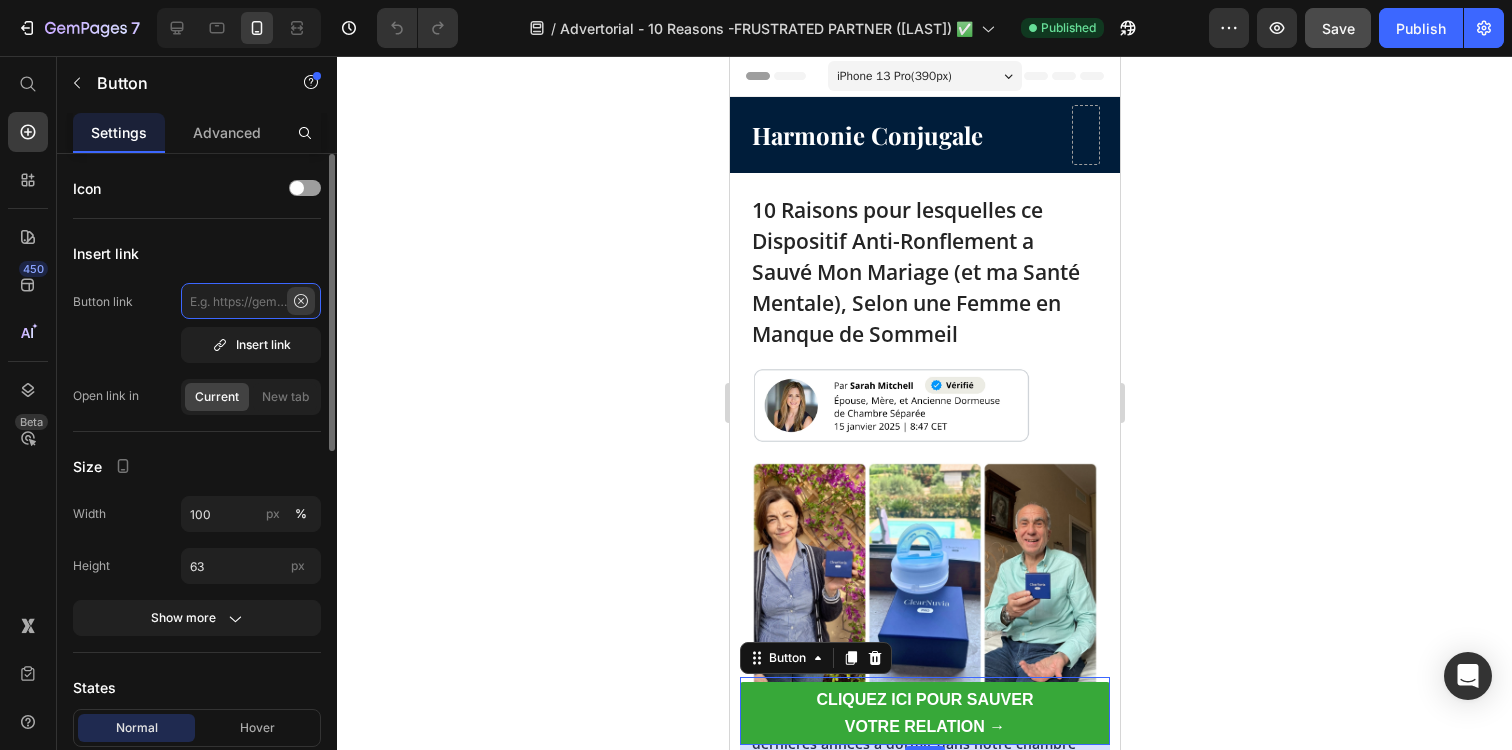 scroll, scrollTop: 0, scrollLeft: 0, axis: both 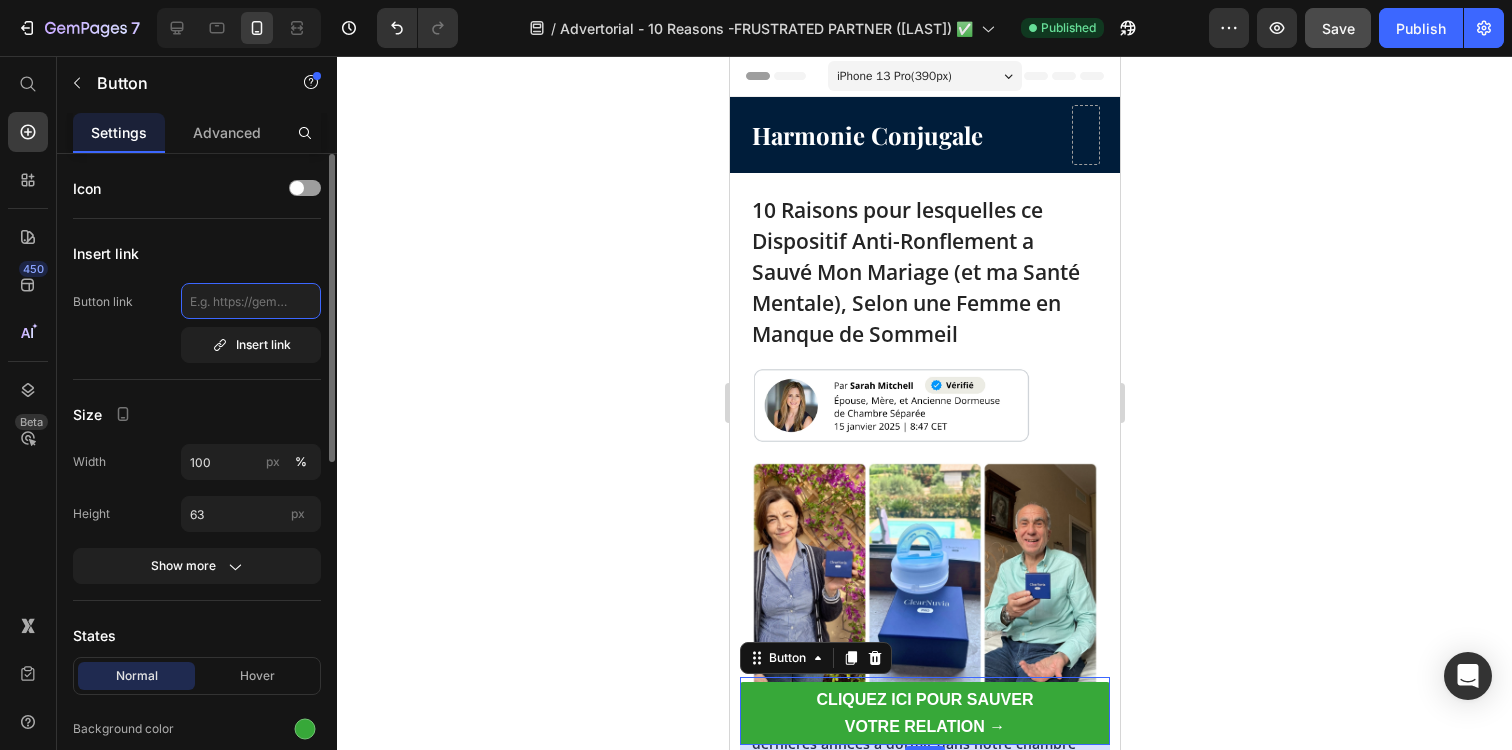 paste on "https://tryclear-nuvia.com/products/clearnuvia-pro-couple" 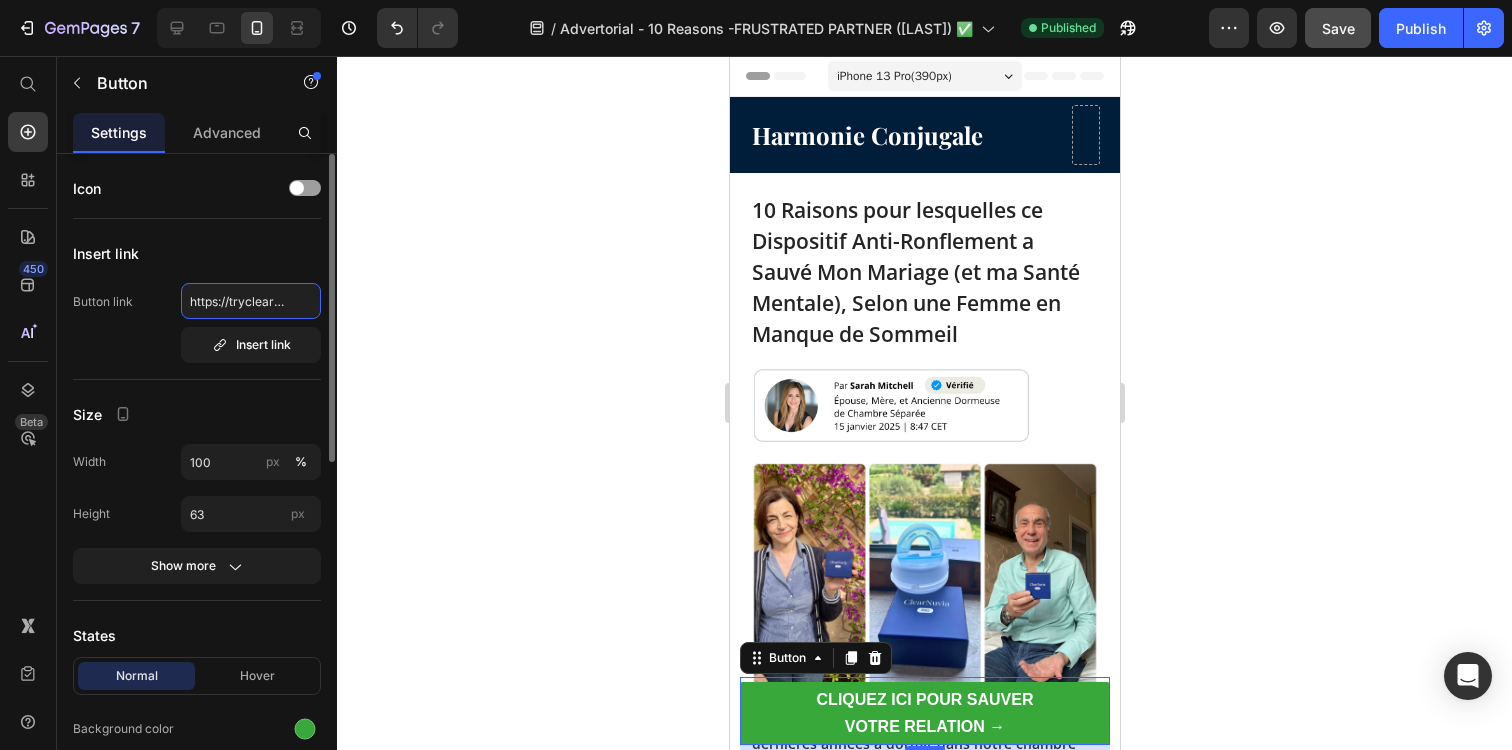 scroll, scrollTop: 0, scrollLeft: 235, axis: horizontal 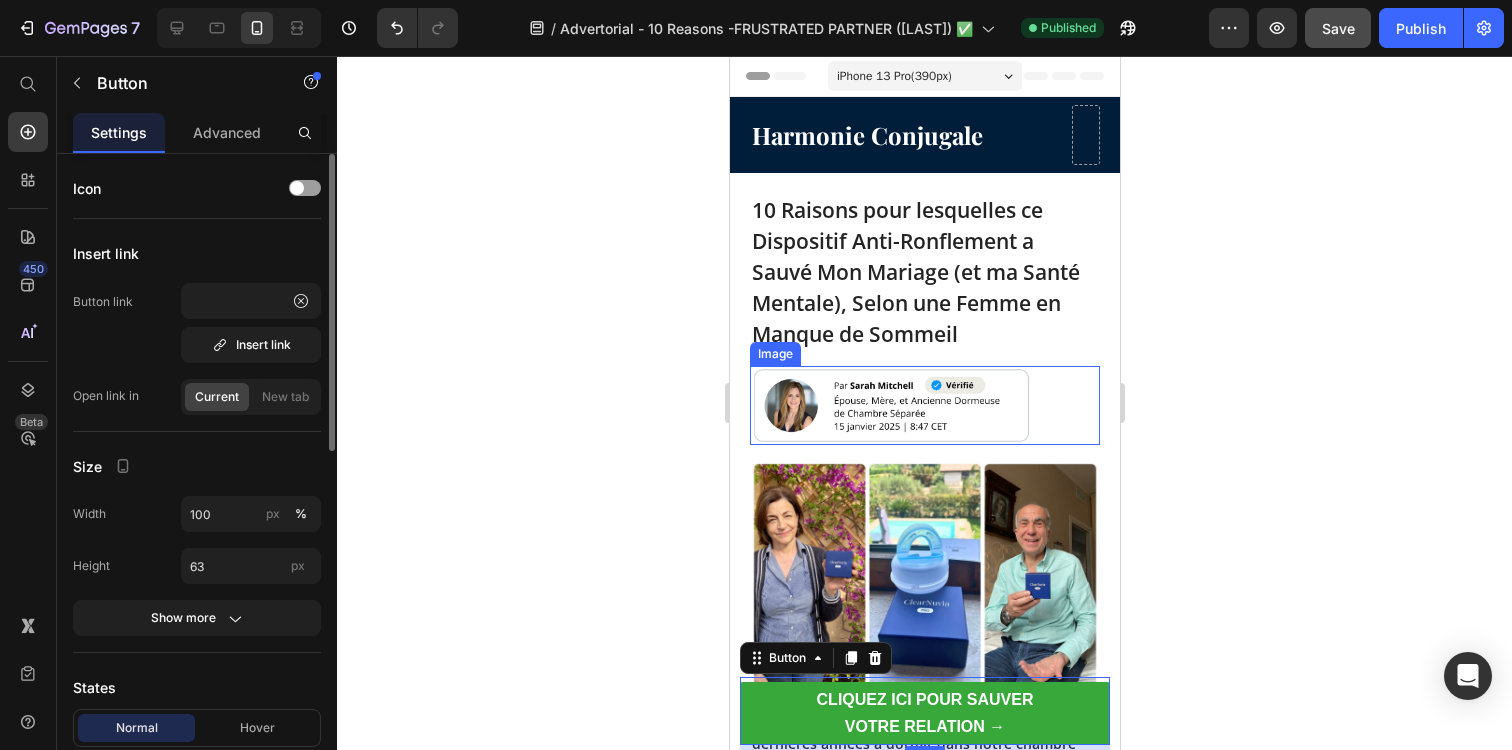 click at bounding box center (924, 406) 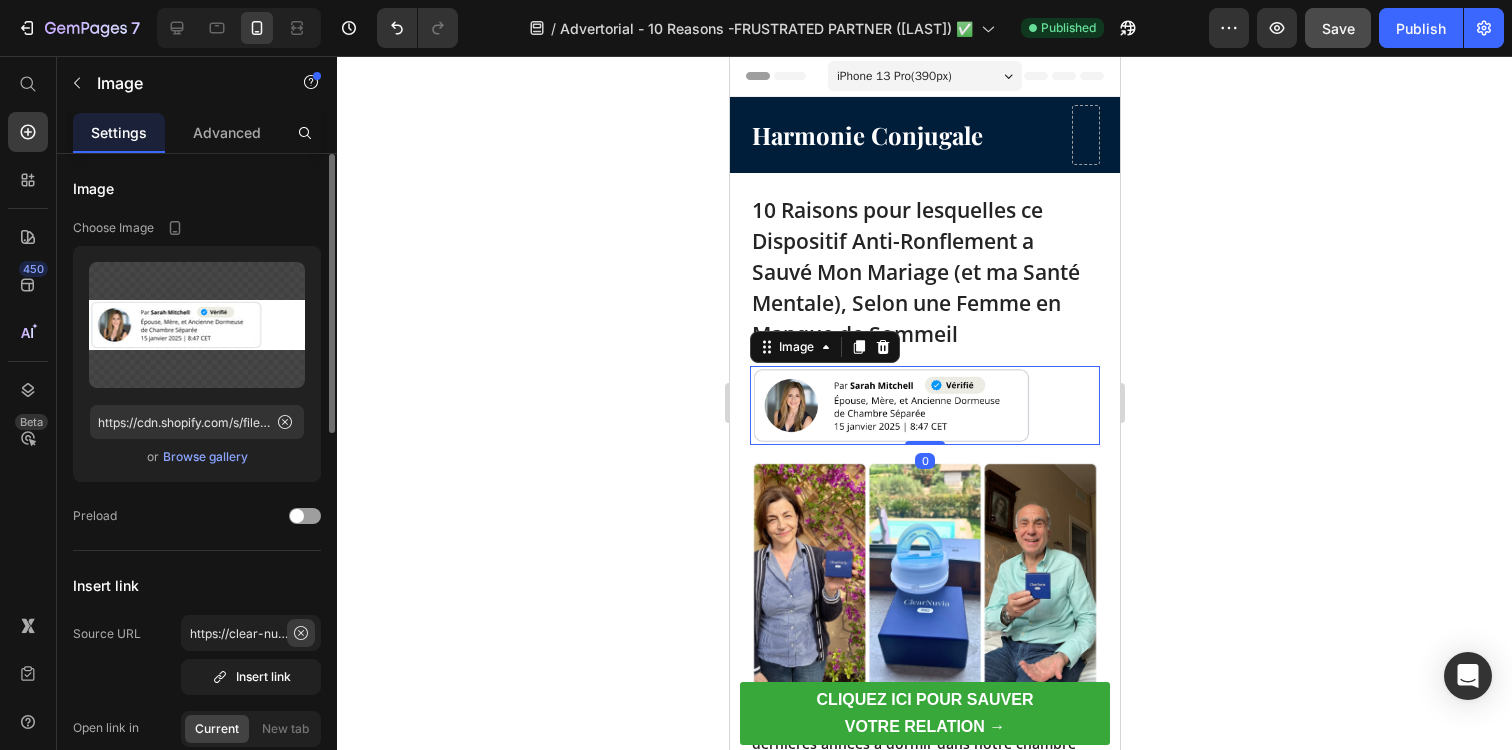 click 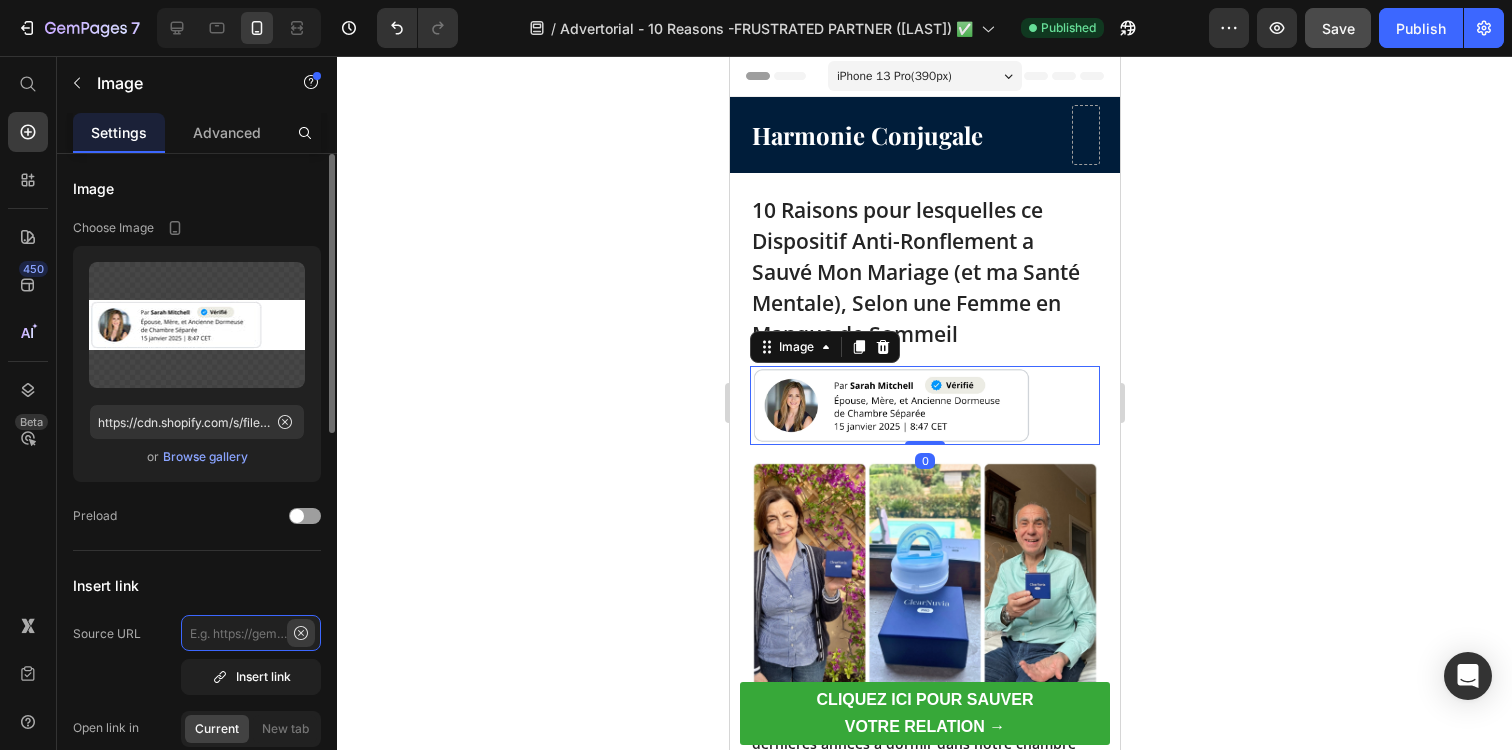 scroll, scrollTop: 0, scrollLeft: 0, axis: both 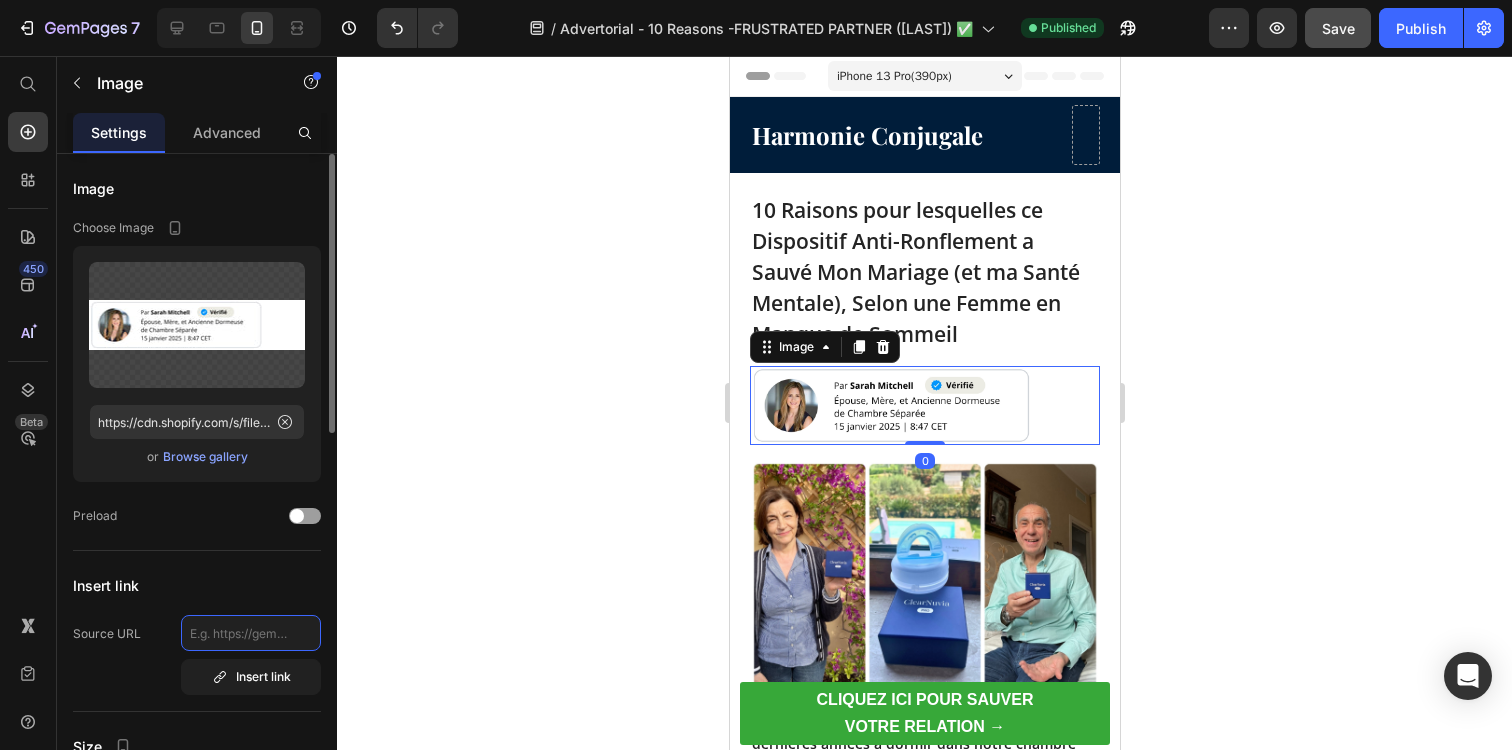 paste on "https://tryclear-nuvia.com/products/clearnuvia-pro-couple" 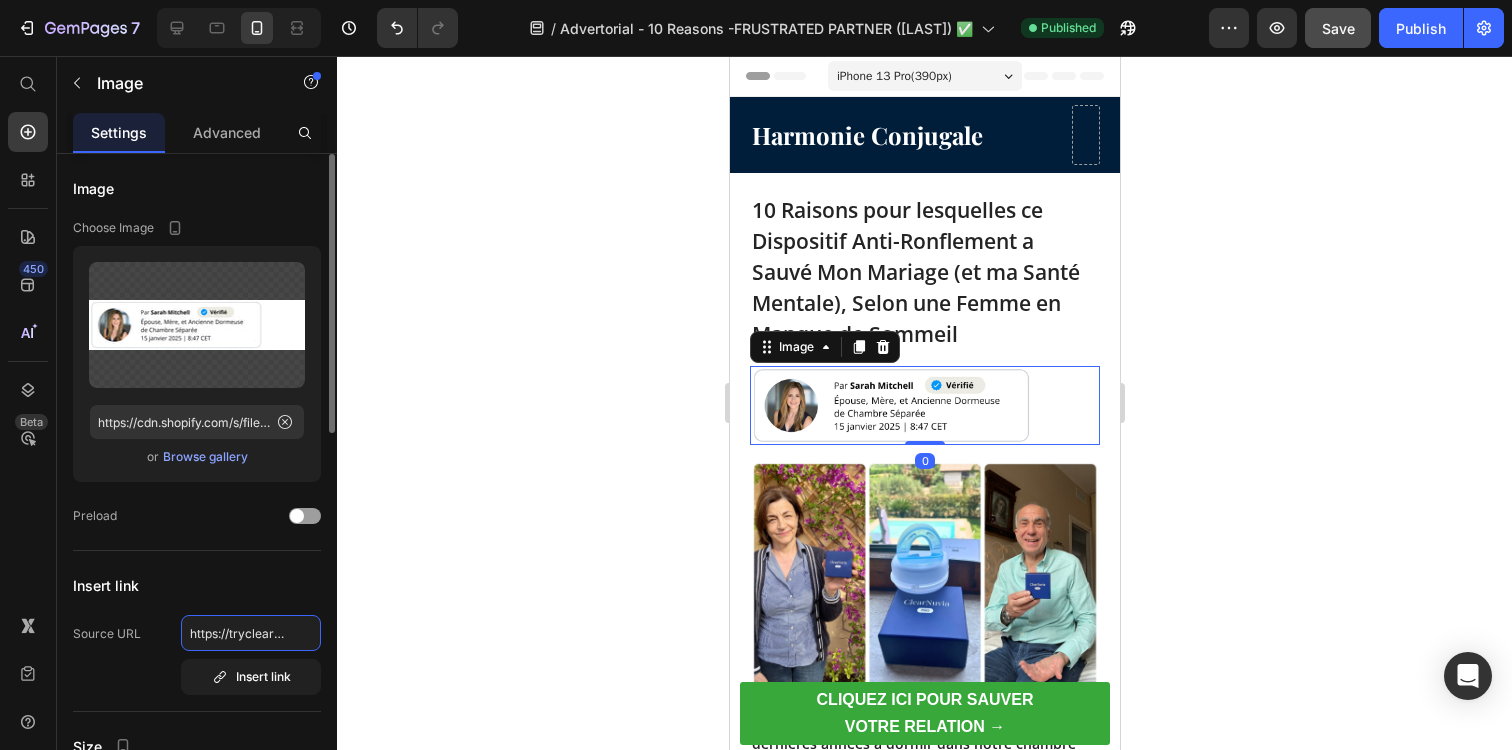 scroll, scrollTop: 0, scrollLeft: 235, axis: horizontal 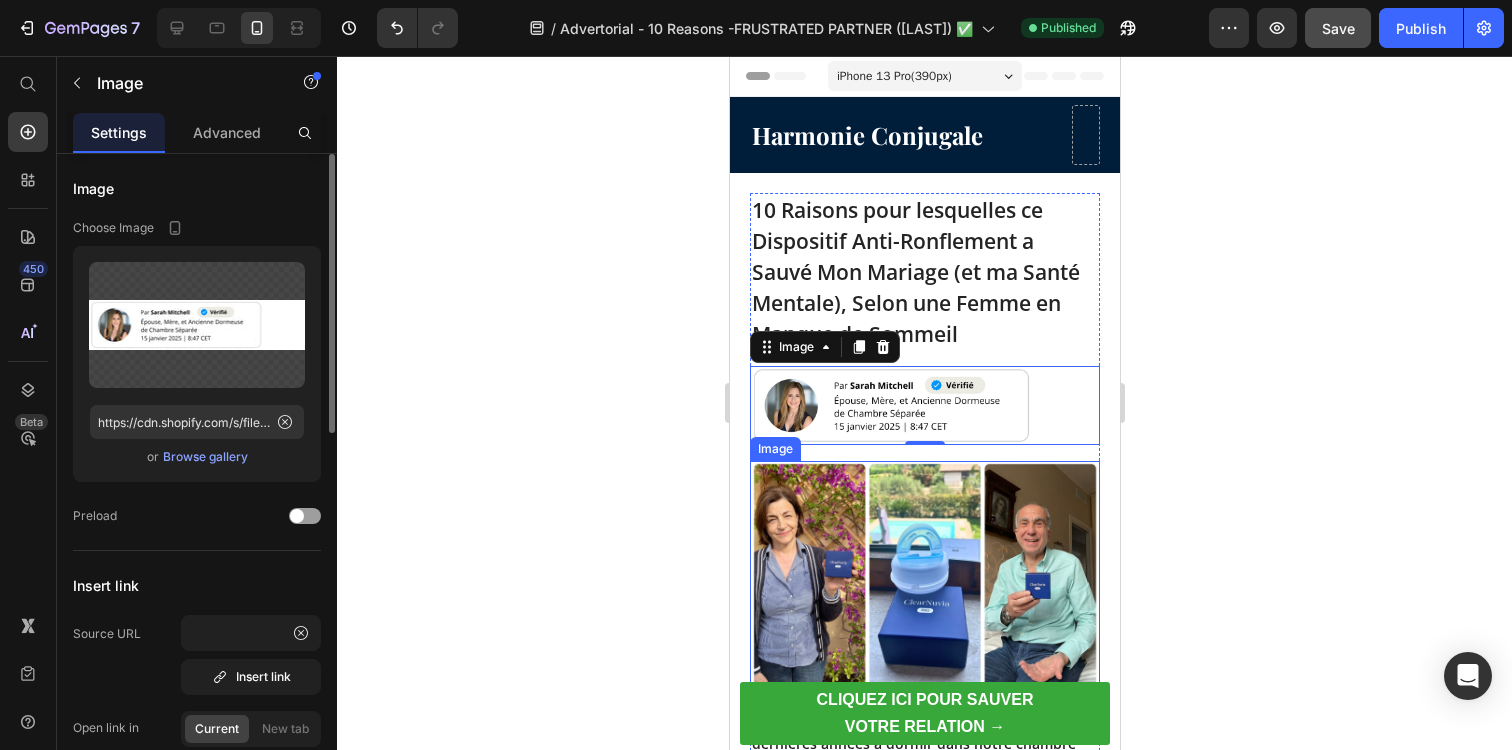 click at bounding box center (924, 577) 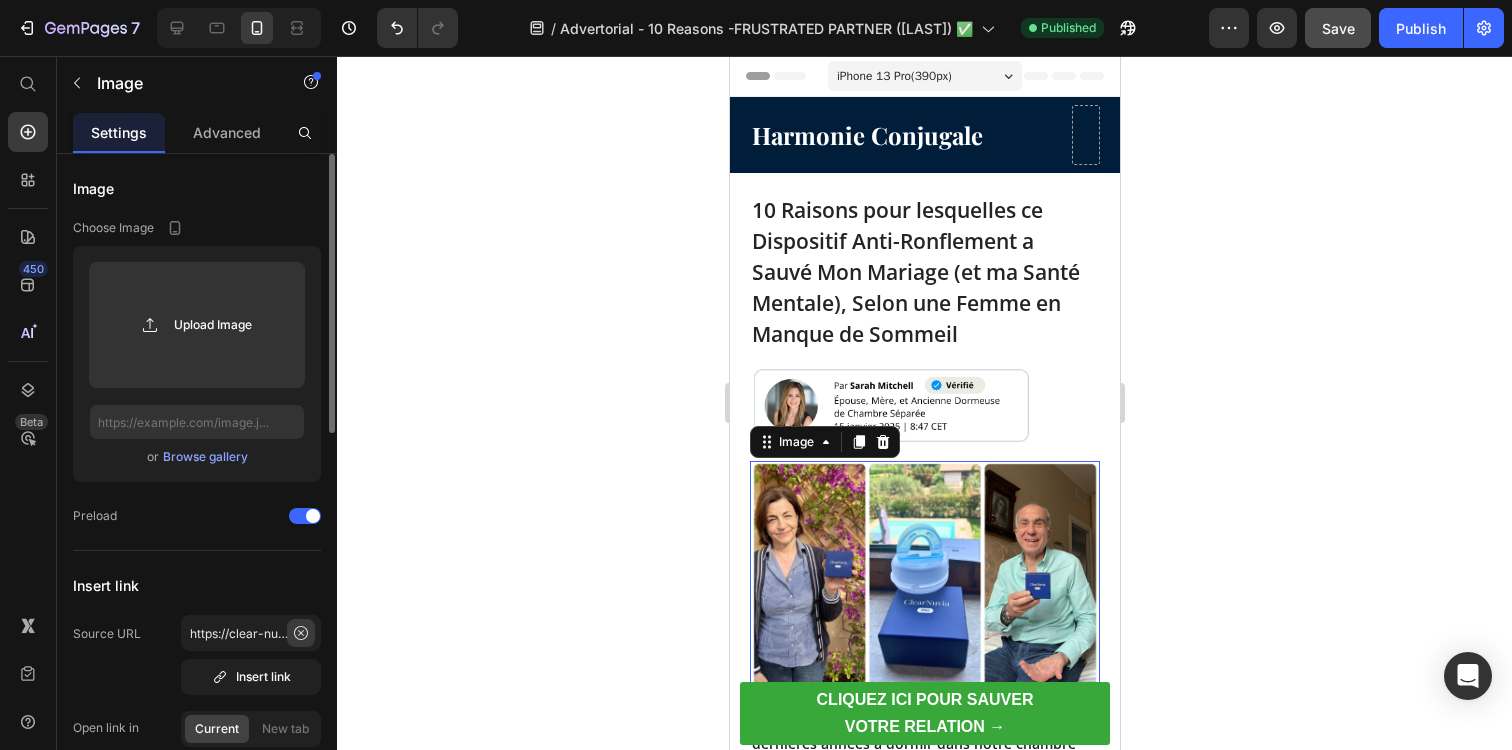 click 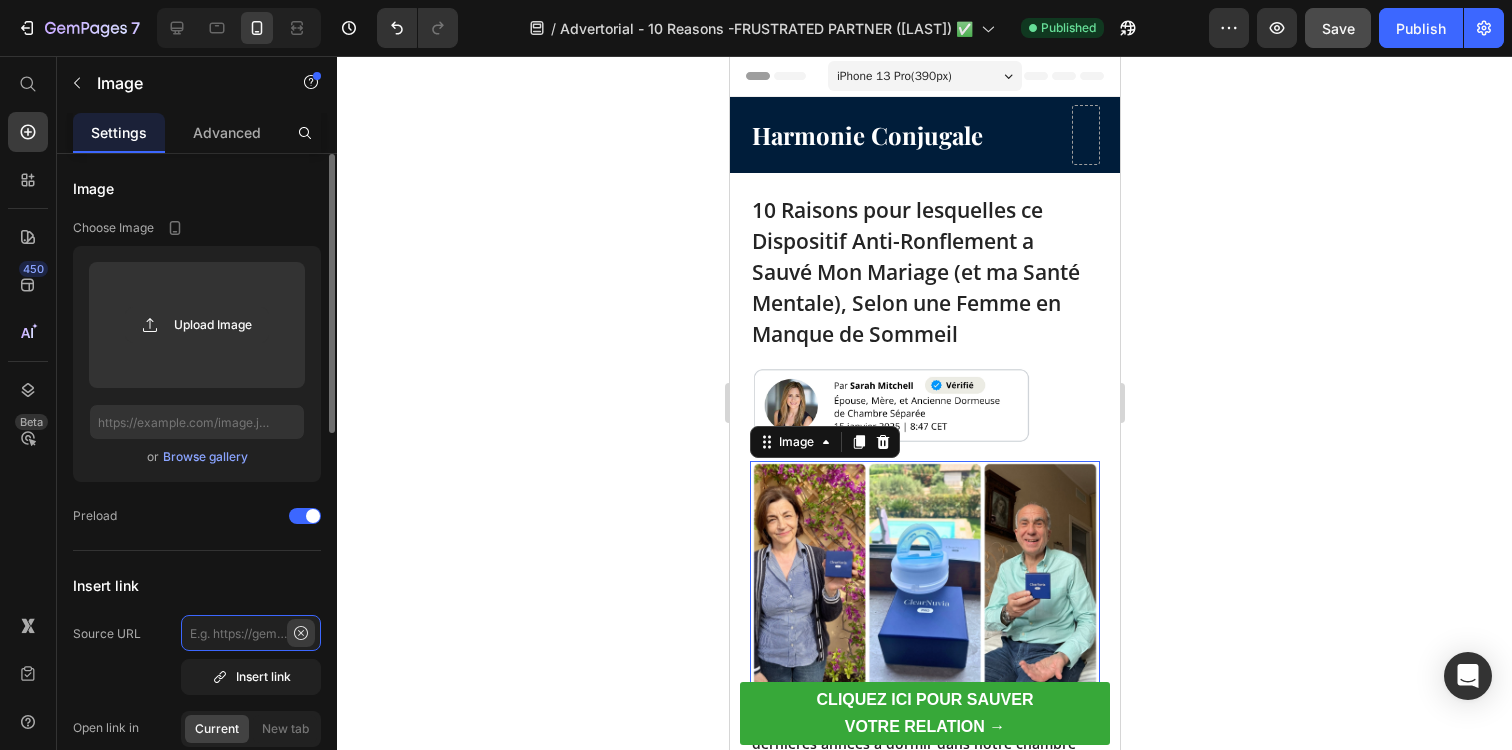 scroll, scrollTop: 0, scrollLeft: 0, axis: both 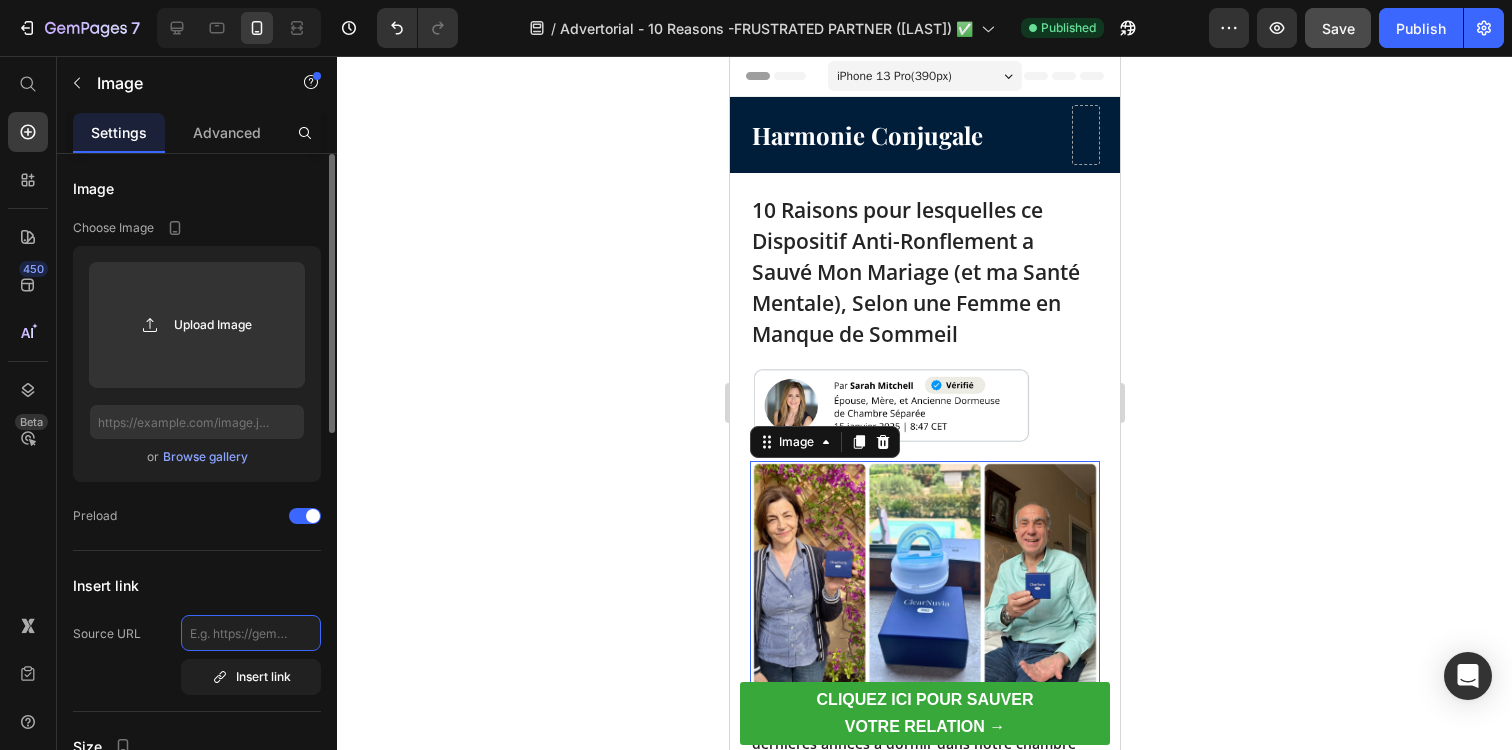 paste on "https://tryclear-nuvia.com/products/clearnuvia-pro-couple" 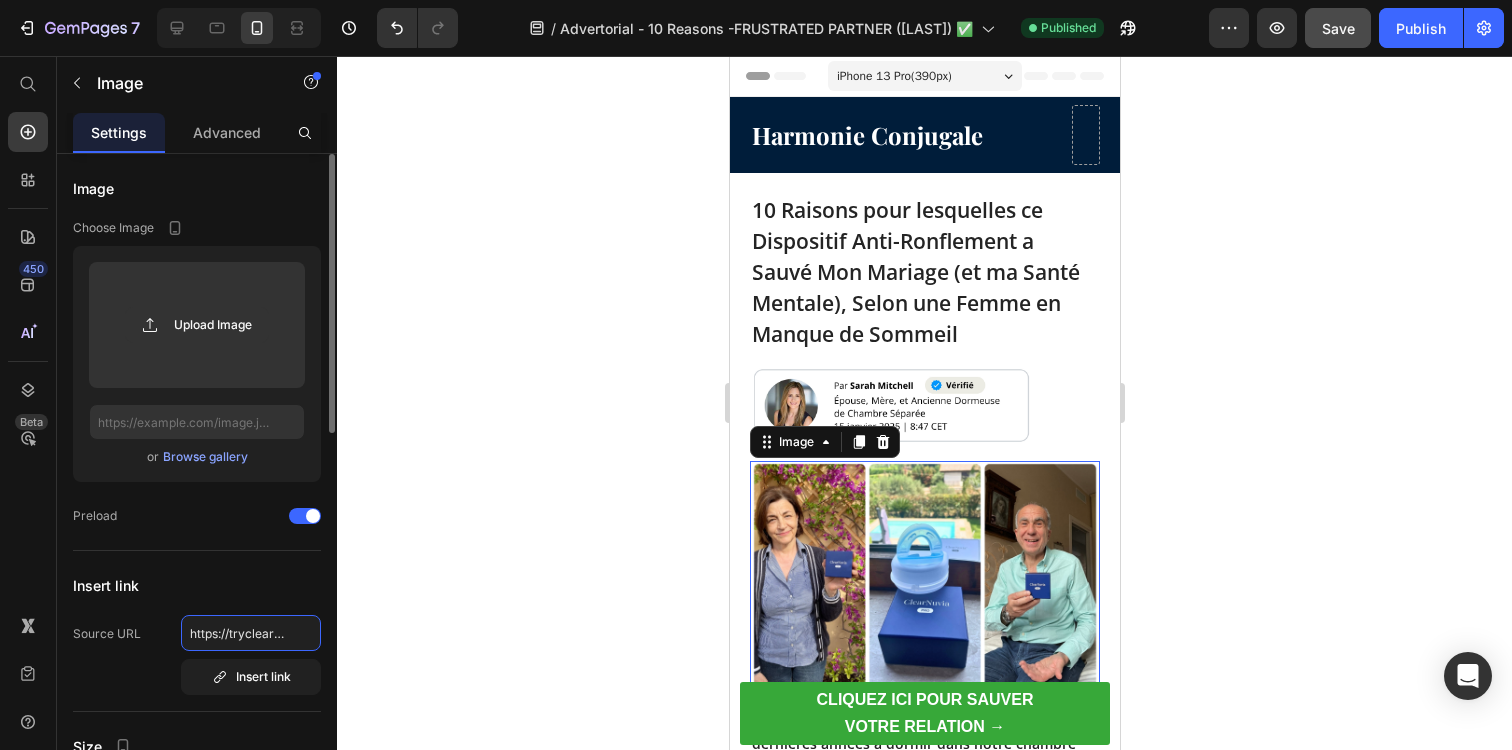 scroll, scrollTop: 0, scrollLeft: 235, axis: horizontal 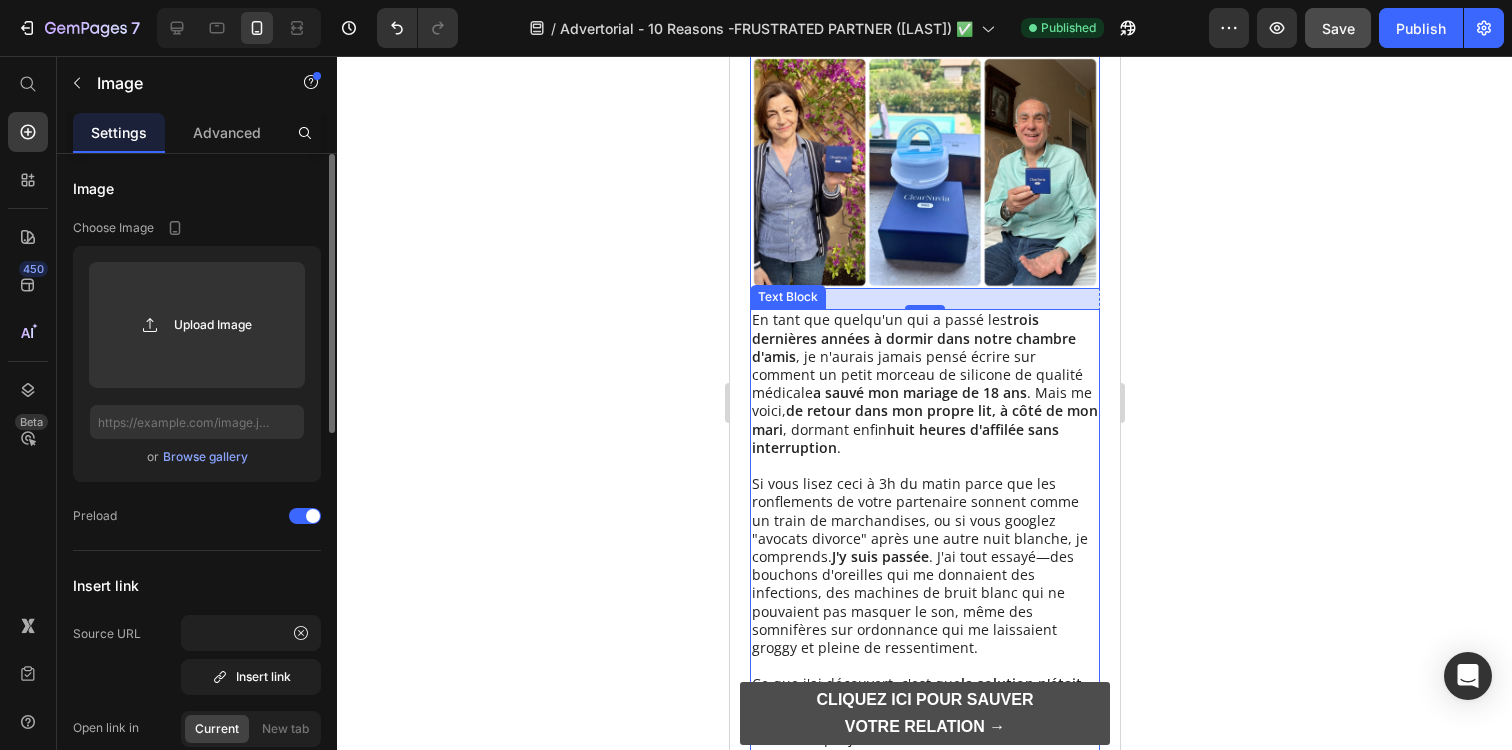 click on "CLIQUEZ ICI POUR SAUVER VOTRE RELATION →" at bounding box center [924, 713] 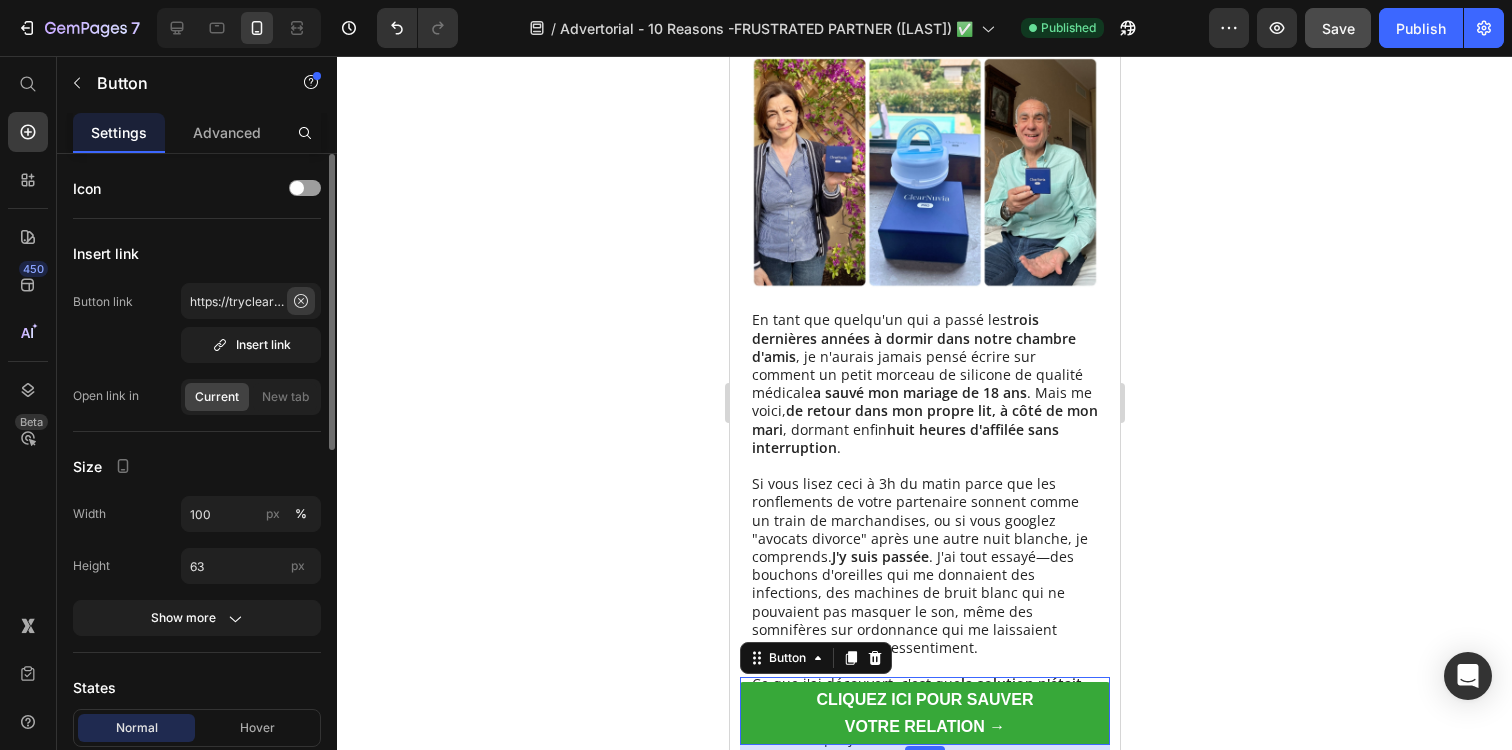 click 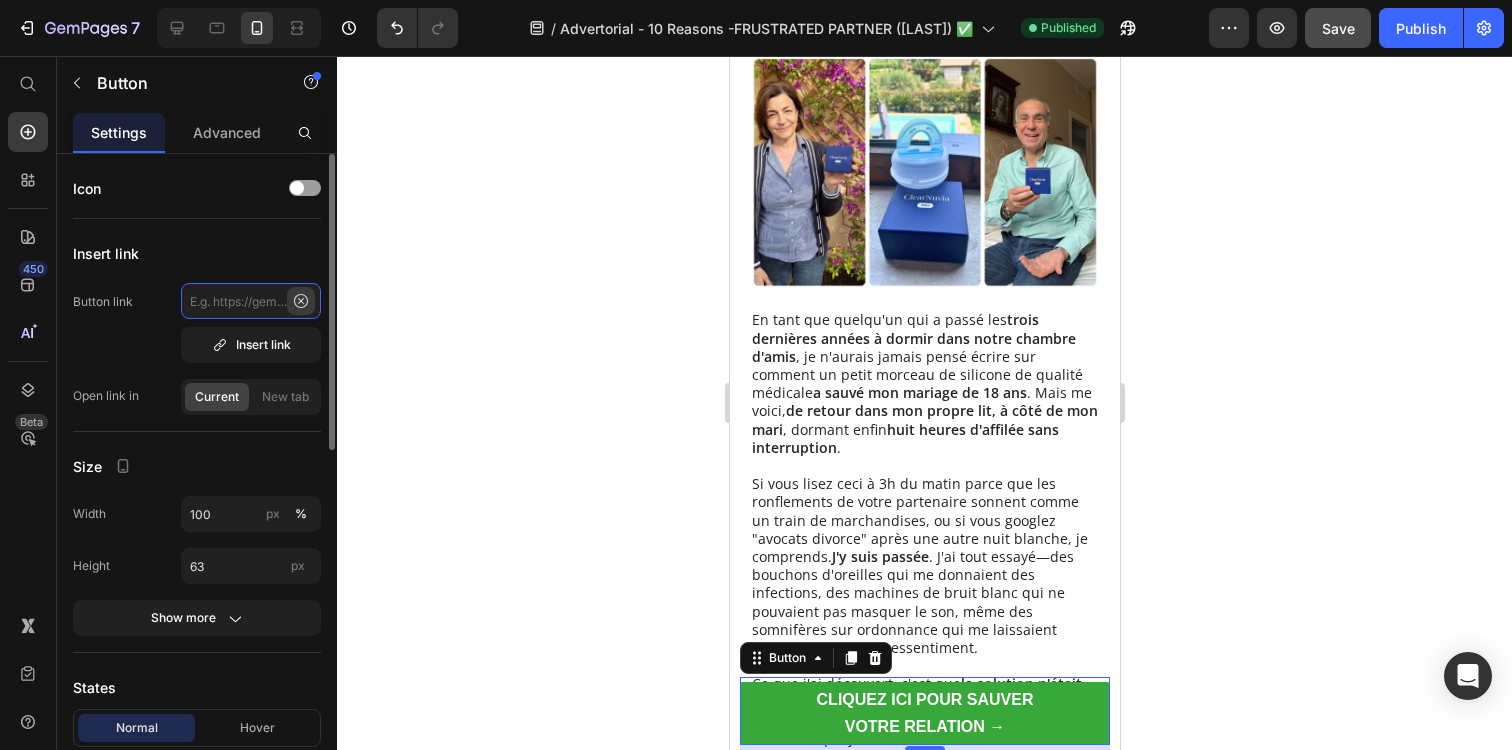 scroll, scrollTop: 0, scrollLeft: 0, axis: both 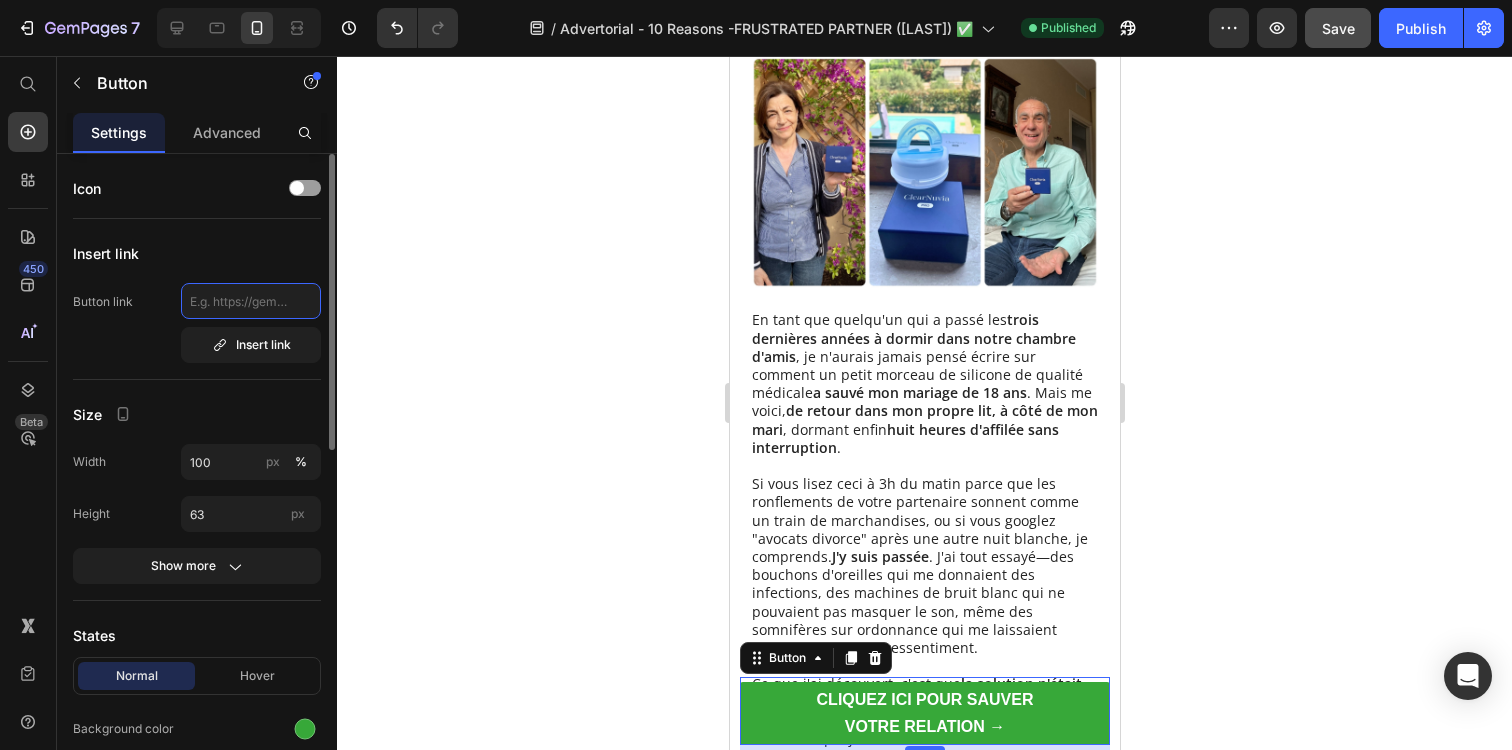 paste on "https://tryclear-nuvia.com/products/clearnuvia-pro-couple" 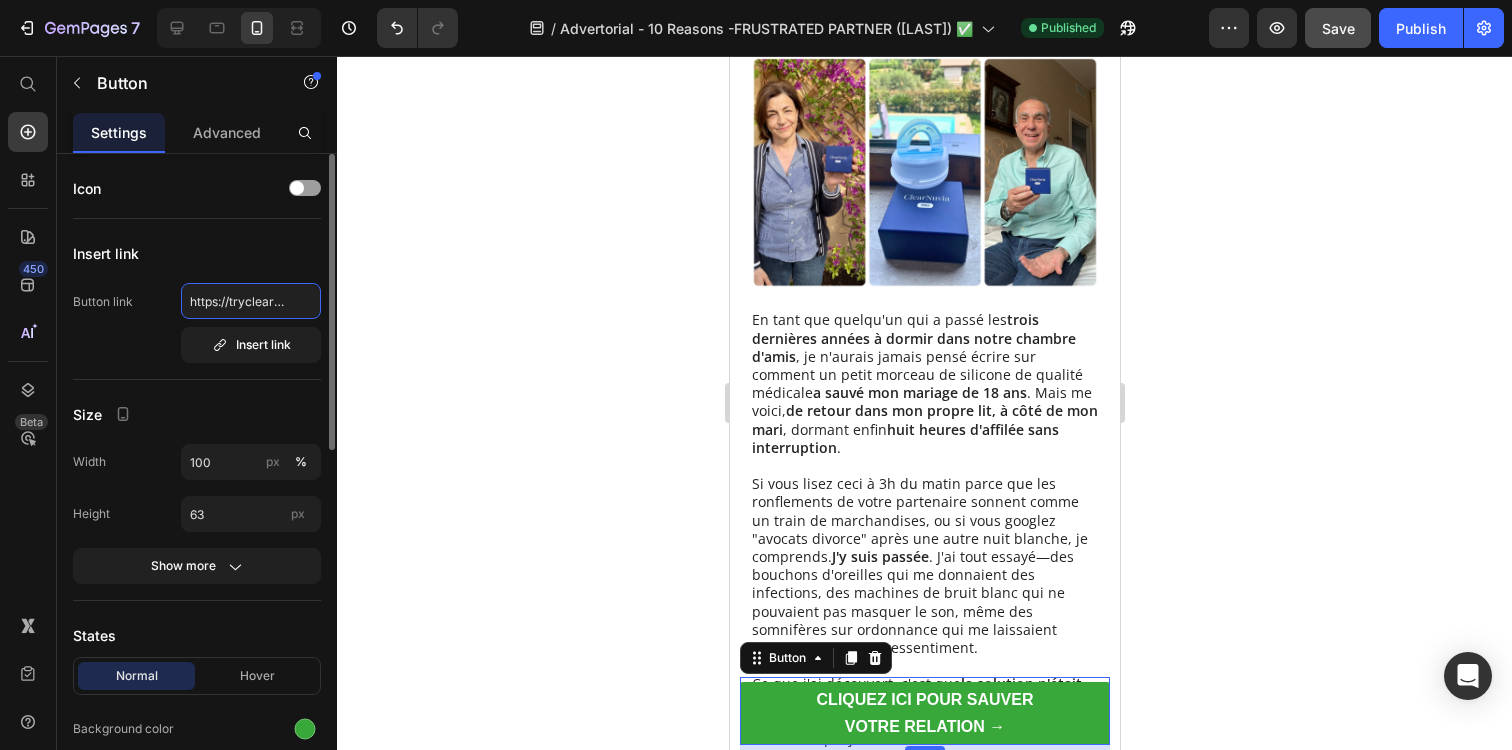 scroll, scrollTop: 0, scrollLeft: 235, axis: horizontal 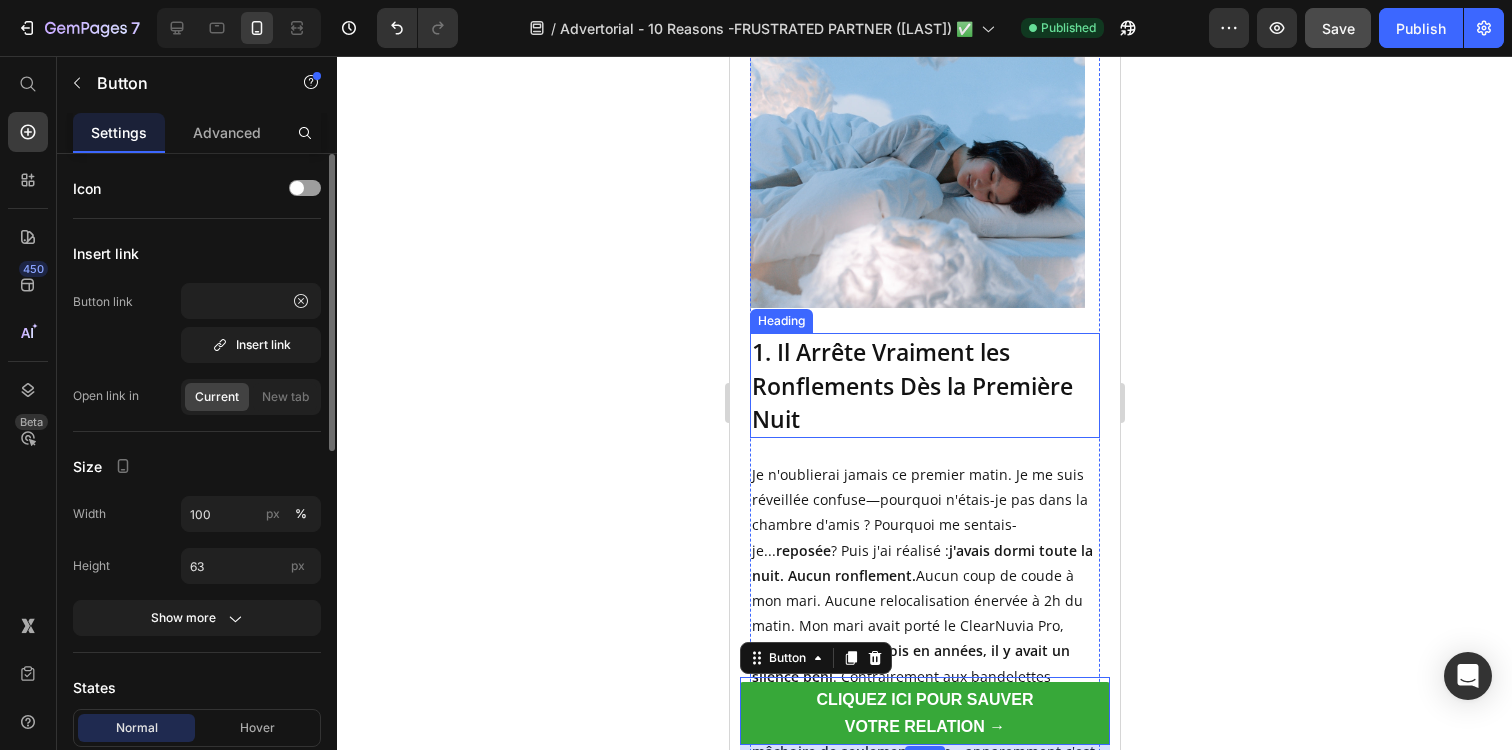 click at bounding box center [916, 140] 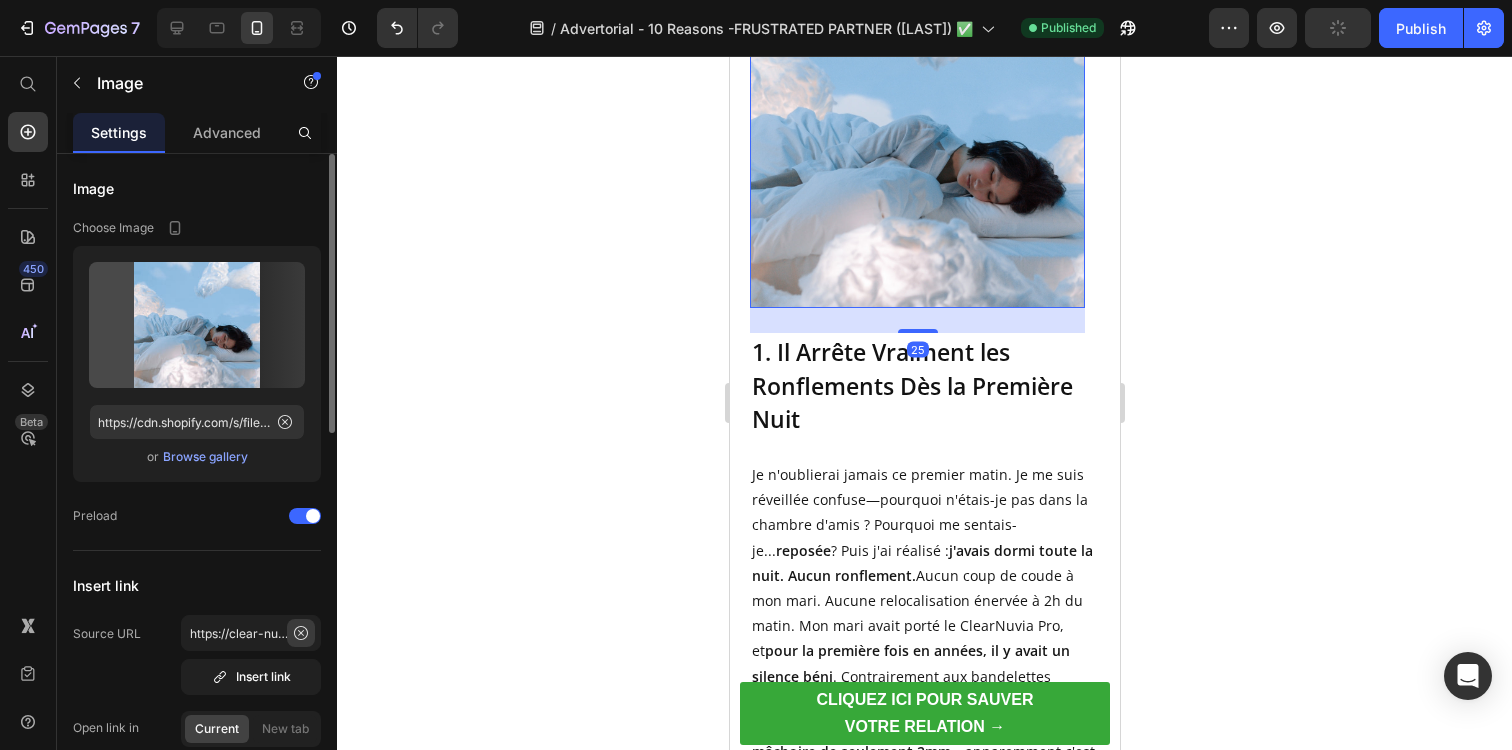 click 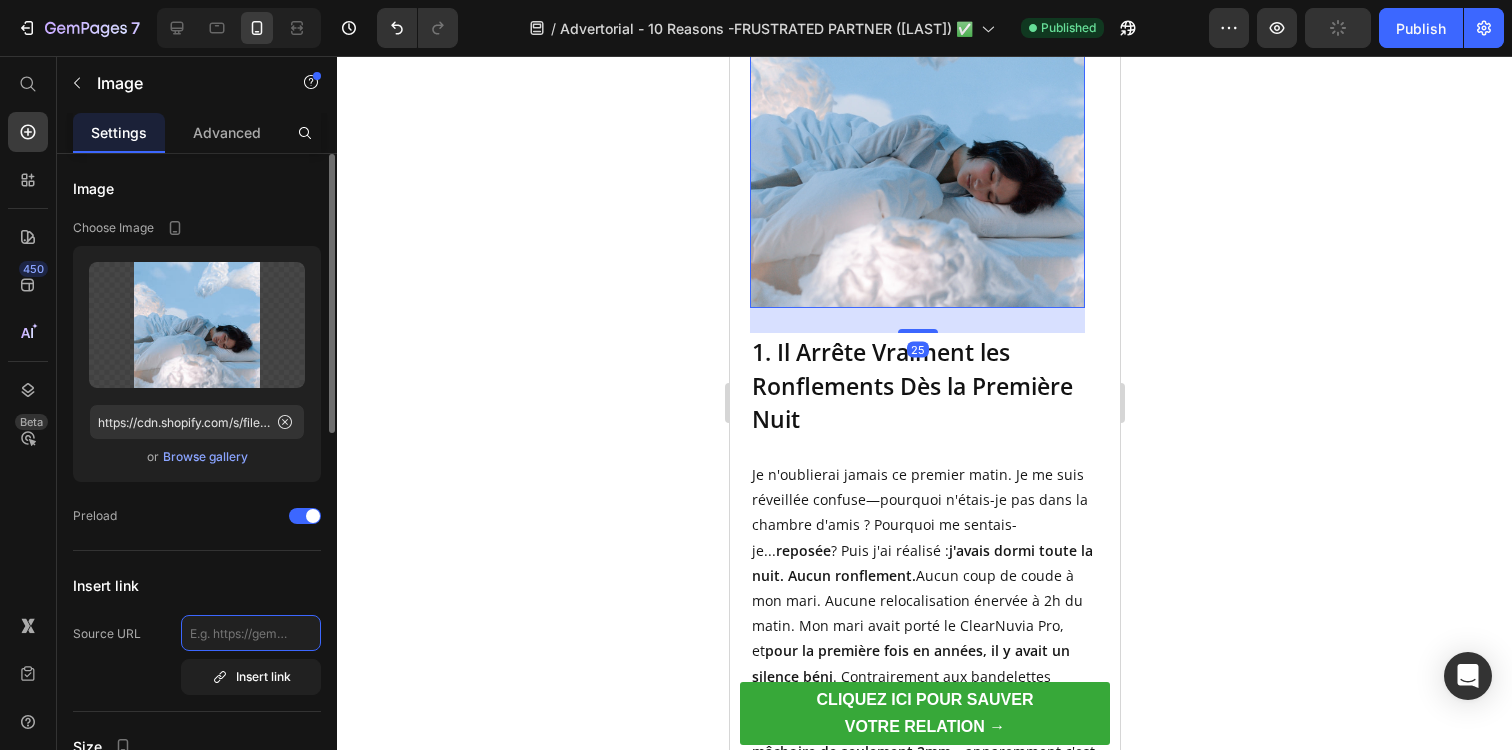 scroll, scrollTop: 0, scrollLeft: 235, axis: horizontal 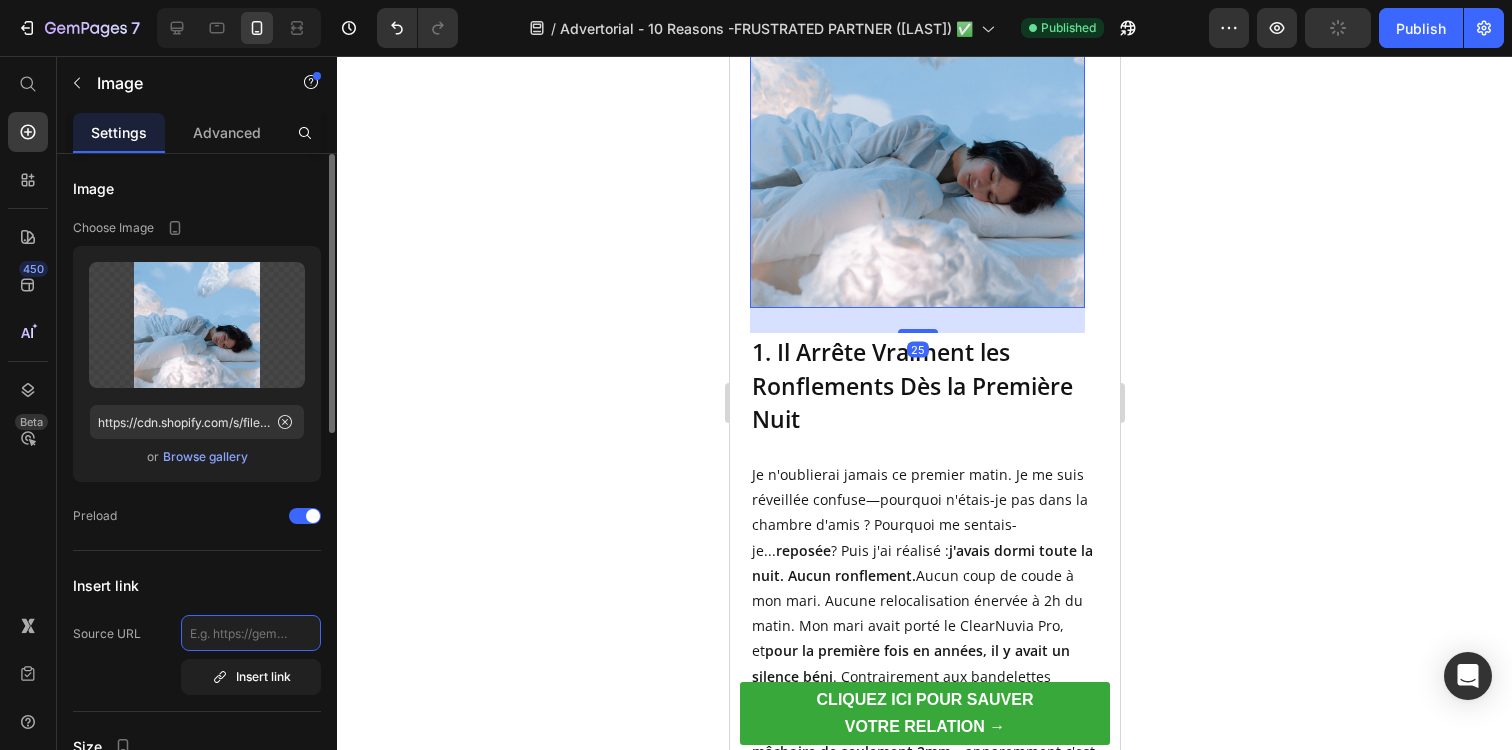 paste on "https://tryclear-nuvia.com/products/clearnuvia-pro-couple" 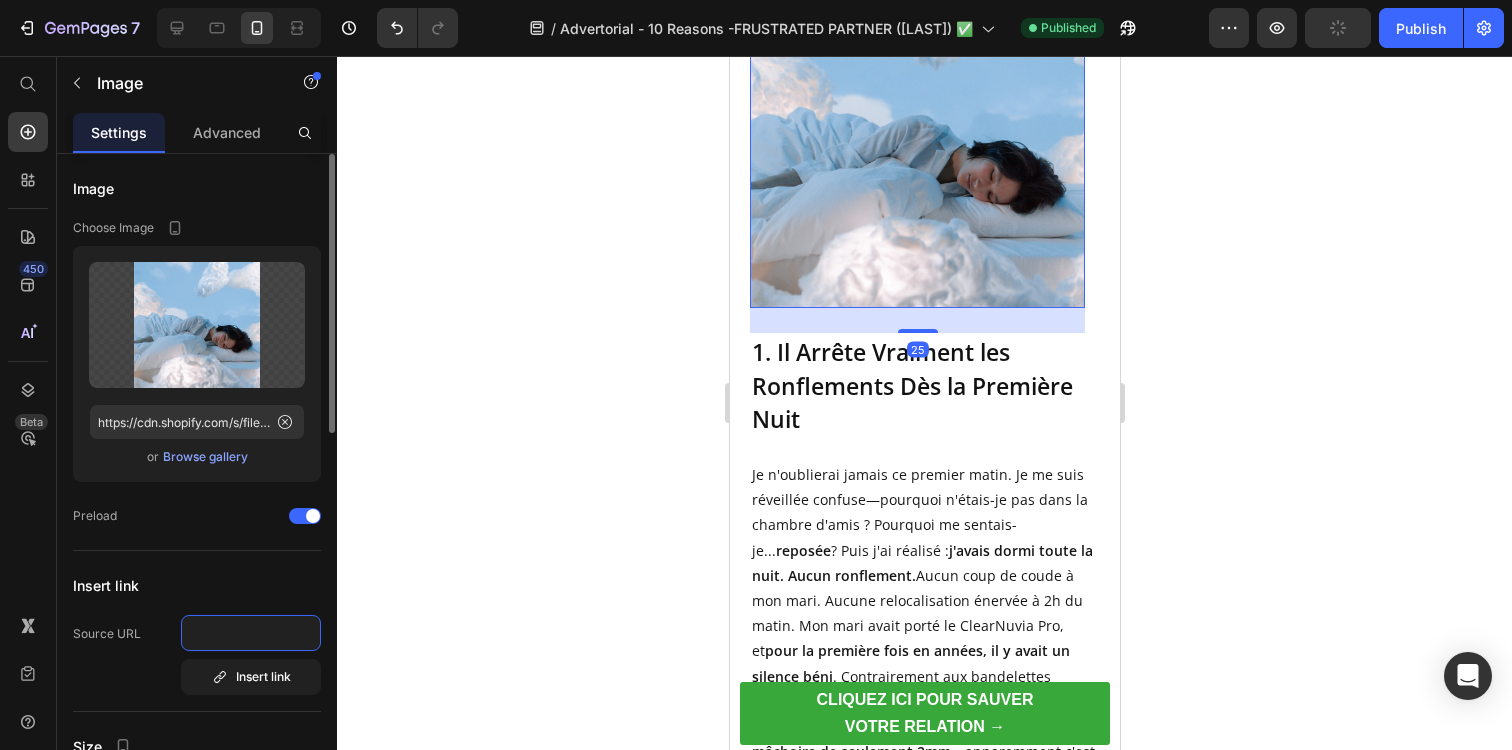 type on "https://clear-nuvia.com/products/clearnuvia%C2%AE-pro-quand-l-amour-ne-suffit-plus-a-supporter-l-epuisement" 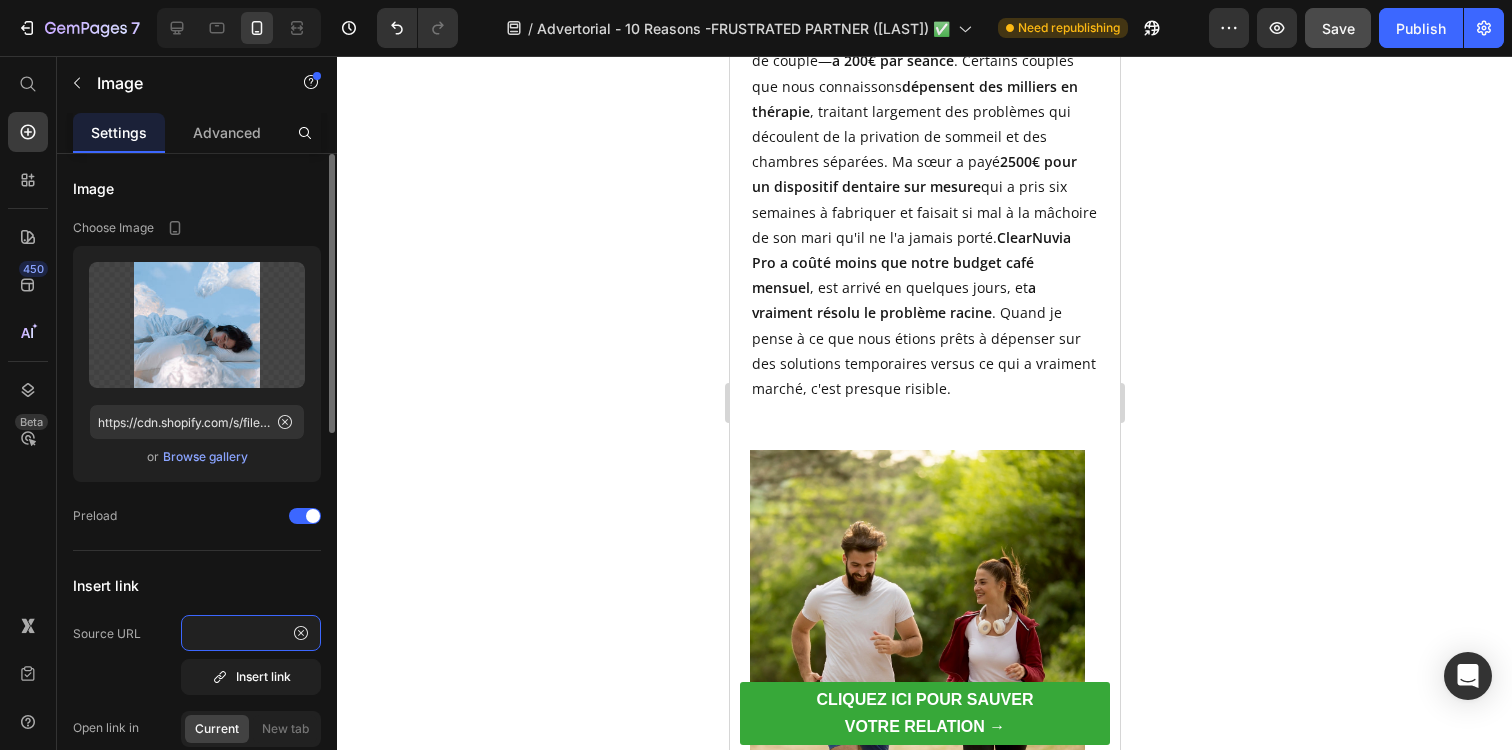 scroll, scrollTop: 8262, scrollLeft: 0, axis: vertical 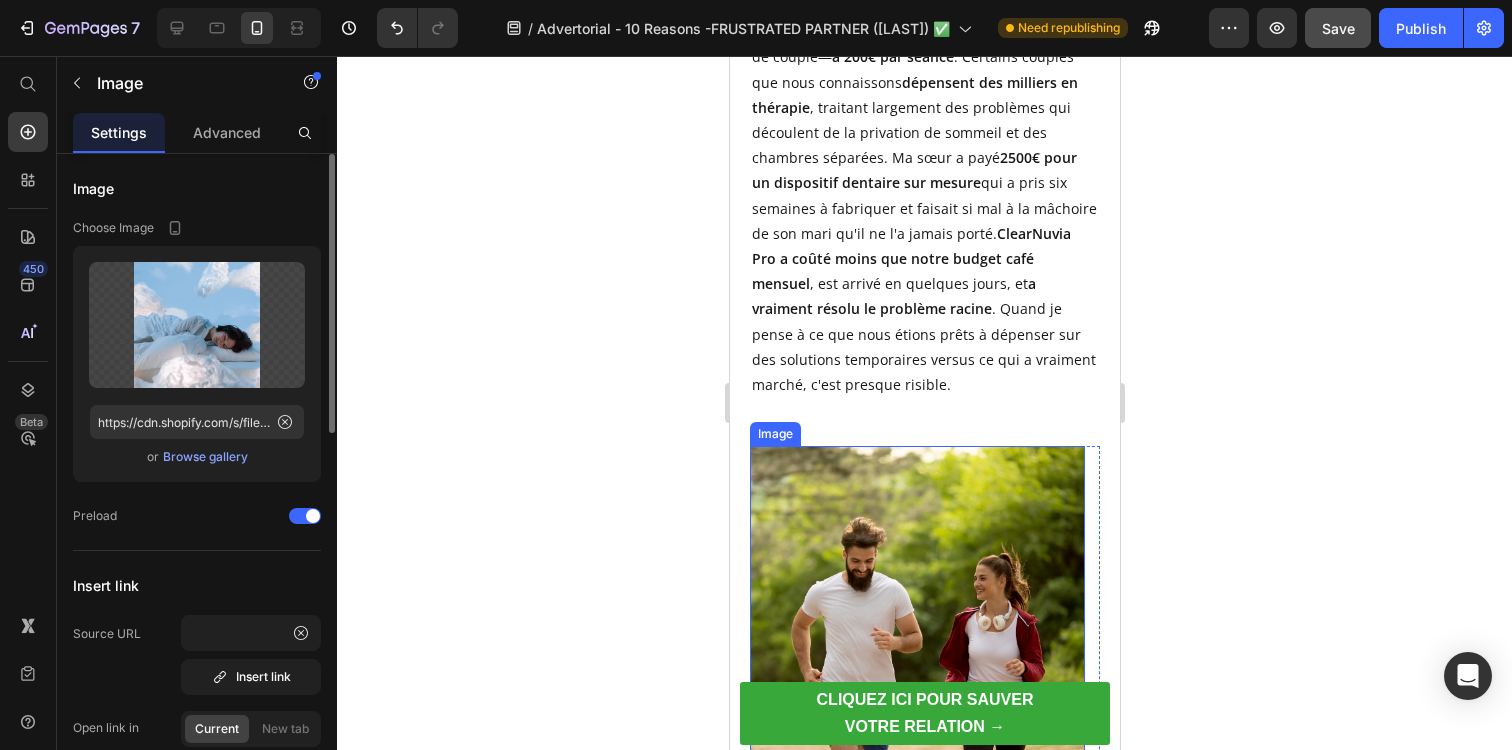 click at bounding box center [916, 613] 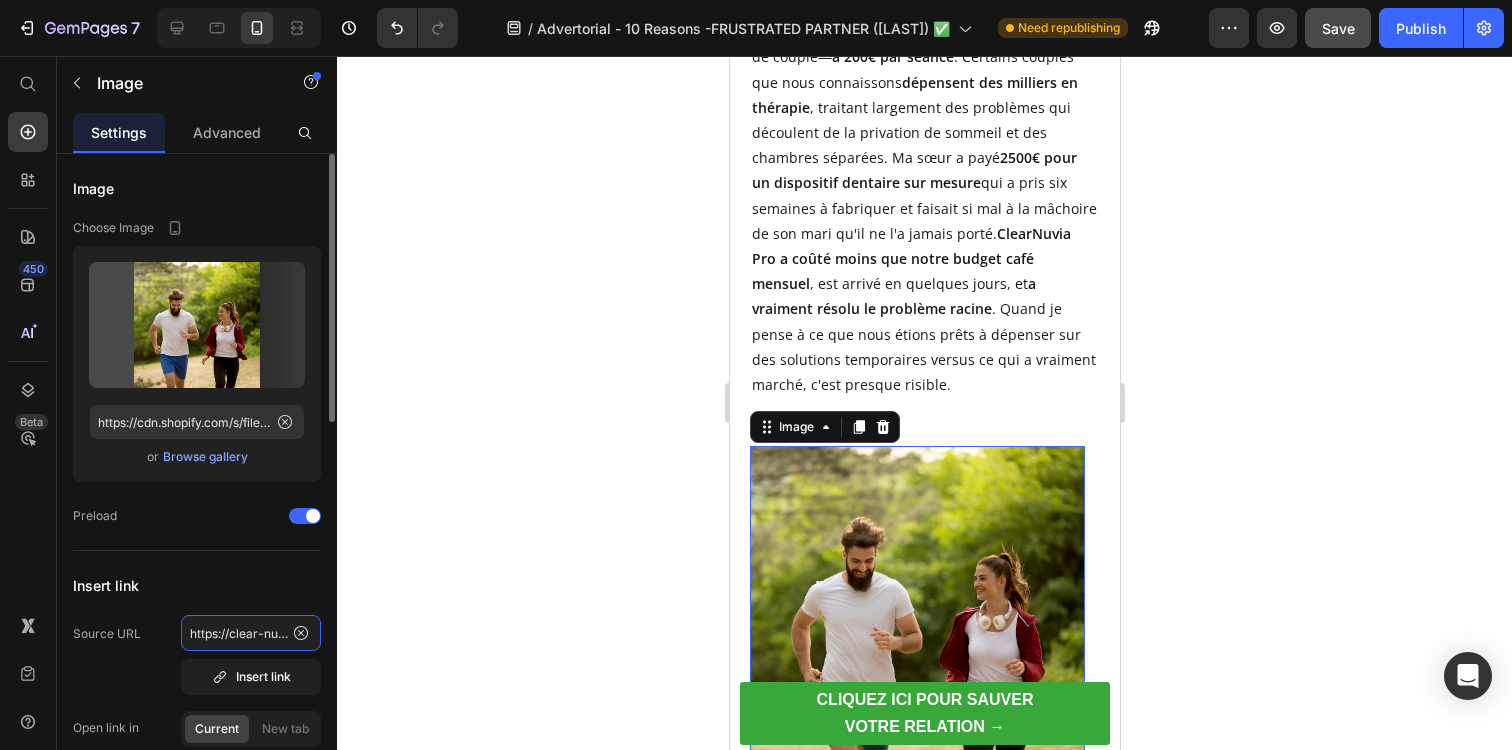 click on "https://clear-nuvia.com/products/clearnuvia%C2%AE-pro-quand-l-amour-ne-suffit-plus-a-supporter-l-epuisement" 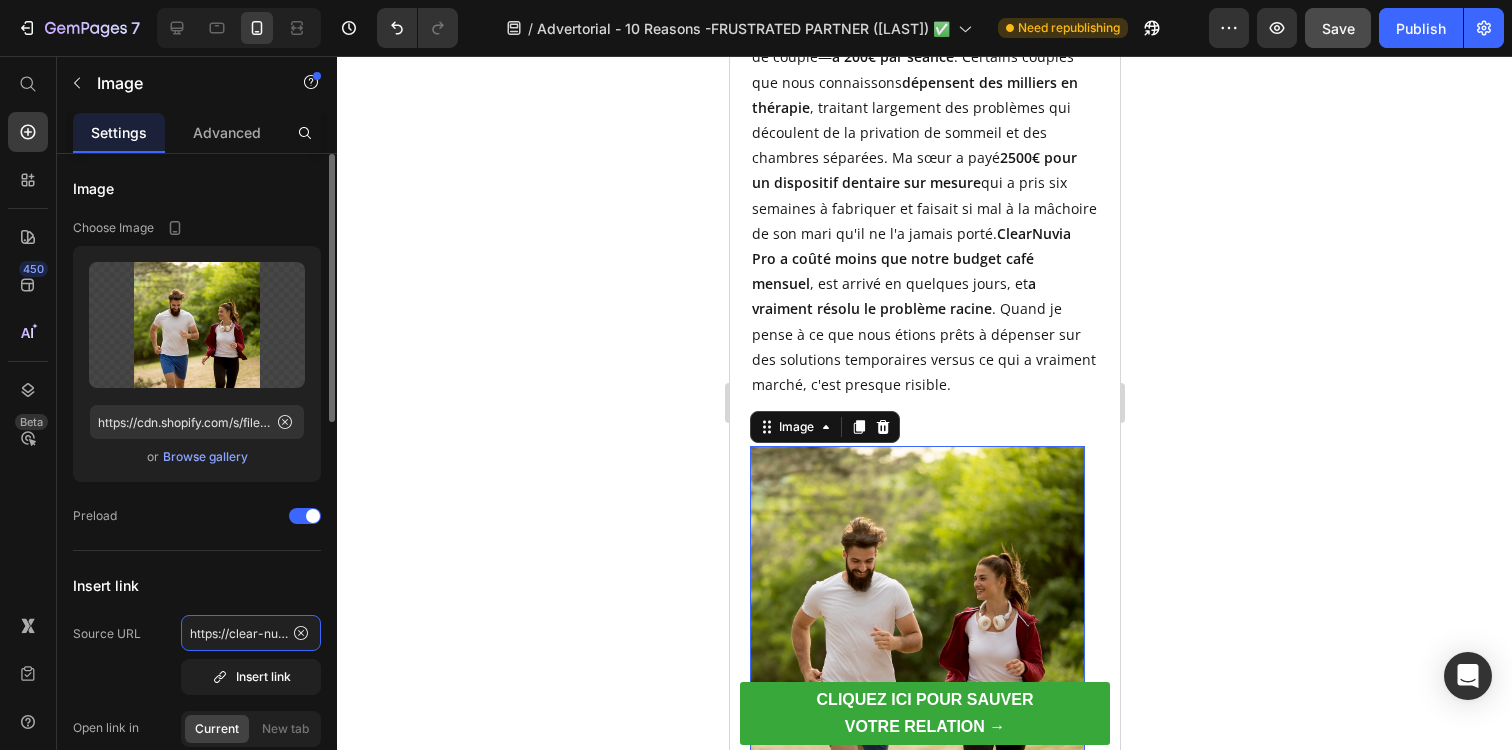scroll, scrollTop: 0, scrollLeft: 558, axis: horizontal 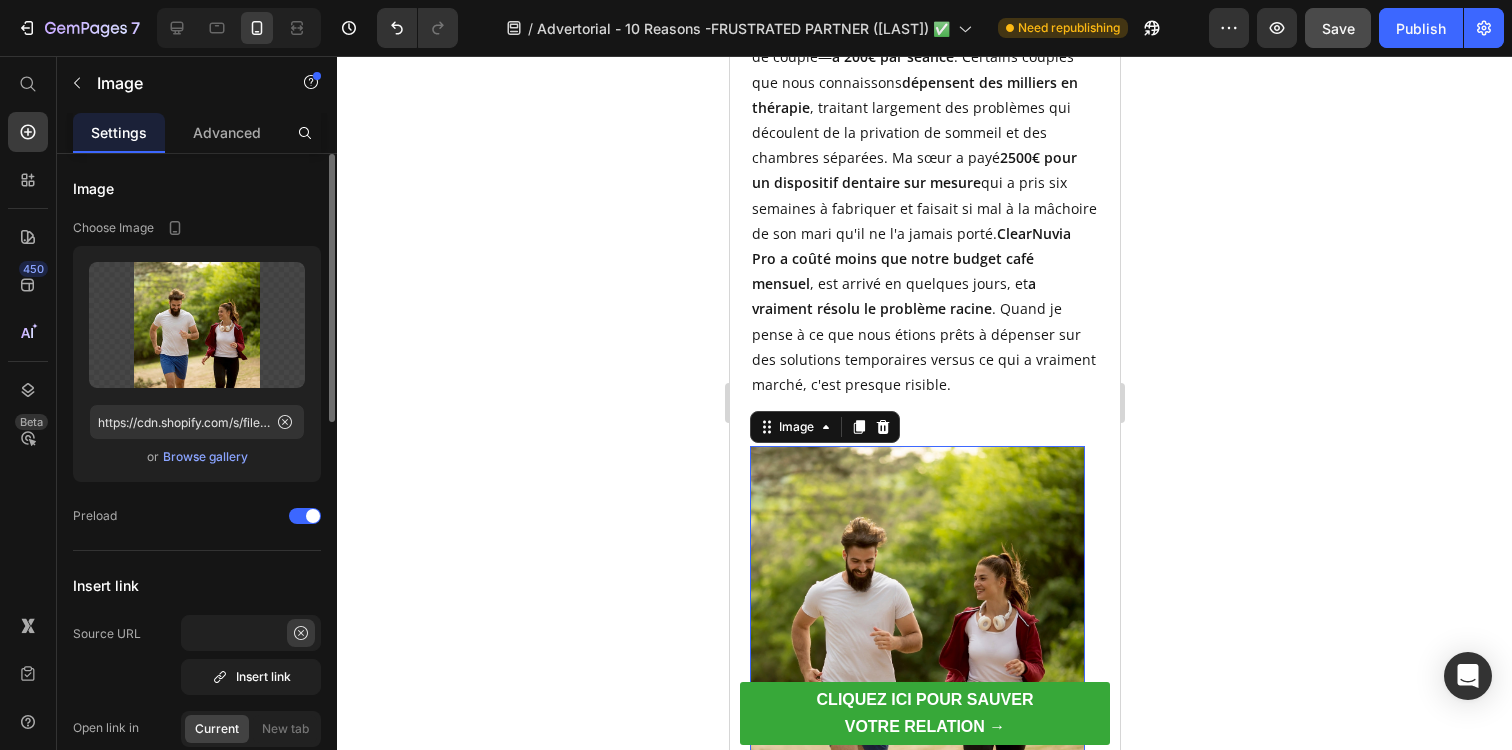 click 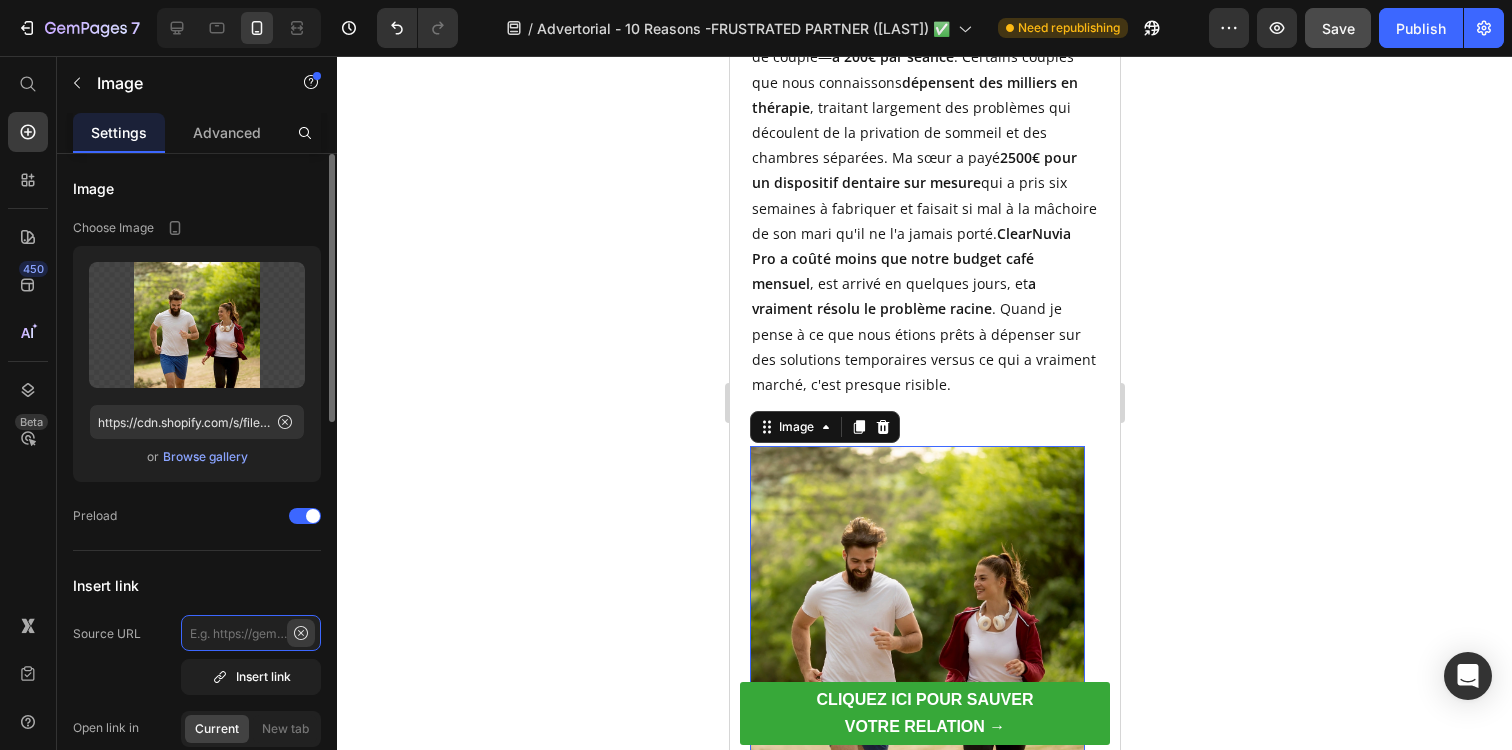 scroll, scrollTop: 0, scrollLeft: 0, axis: both 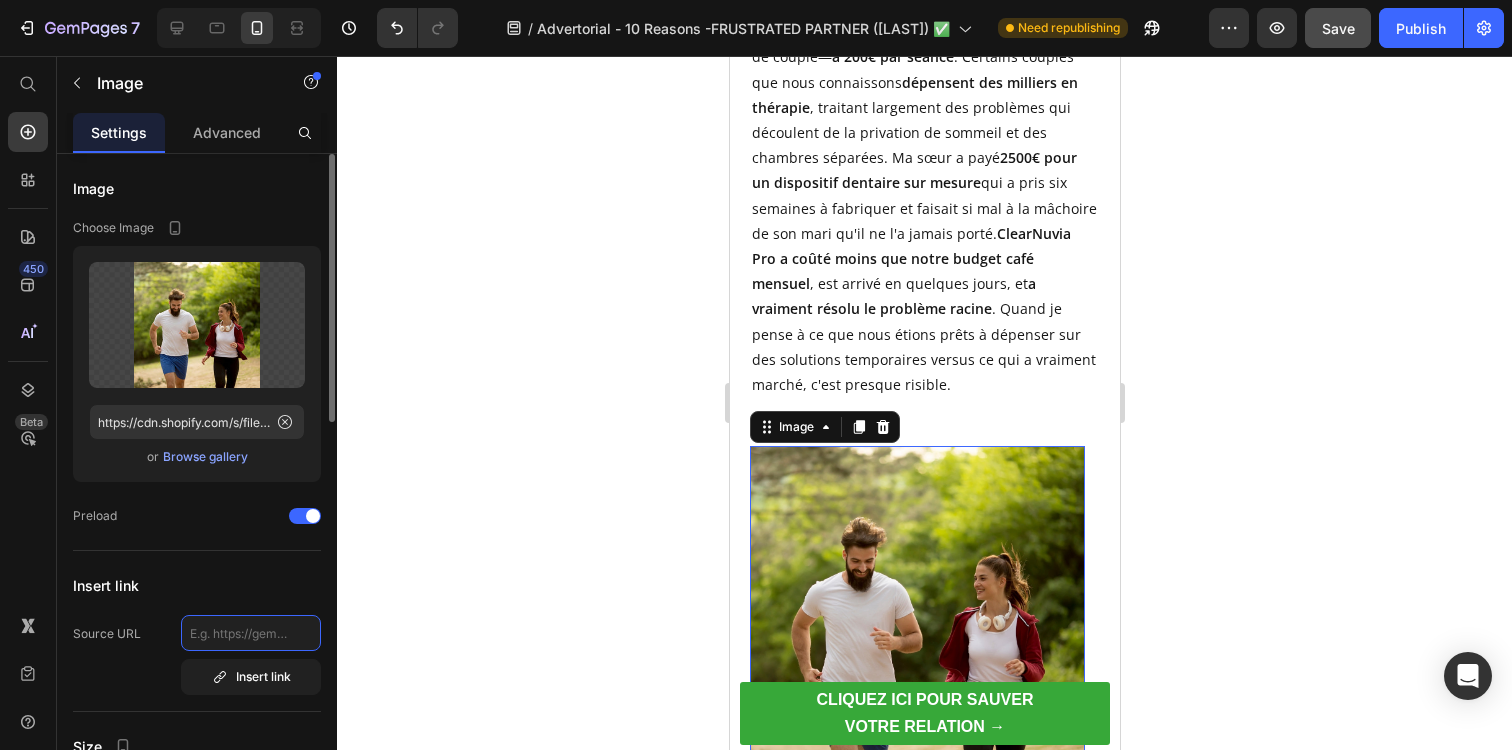 paste on "https://tryclear-nuvia.com/products/clearnuvia-pro-couple" 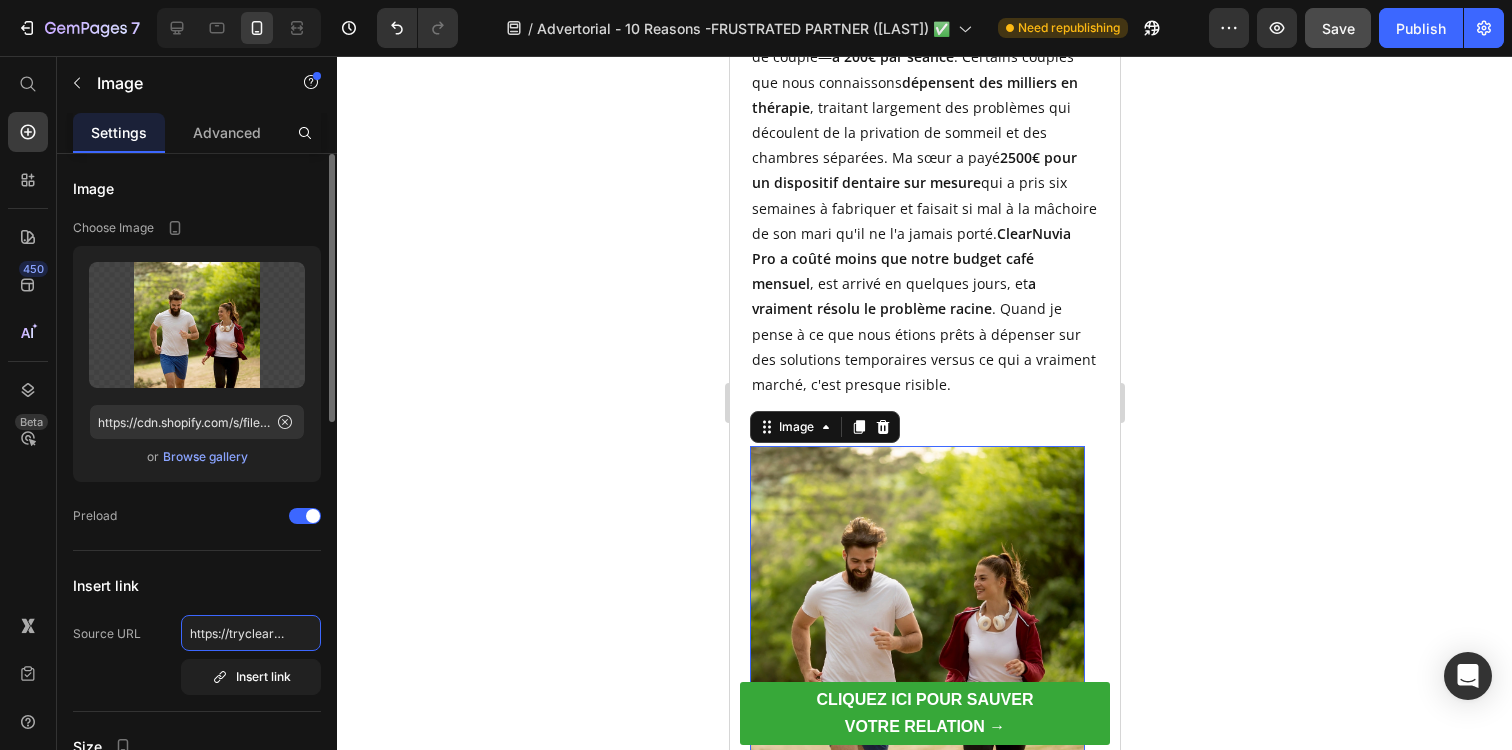 scroll, scrollTop: 0, scrollLeft: 235, axis: horizontal 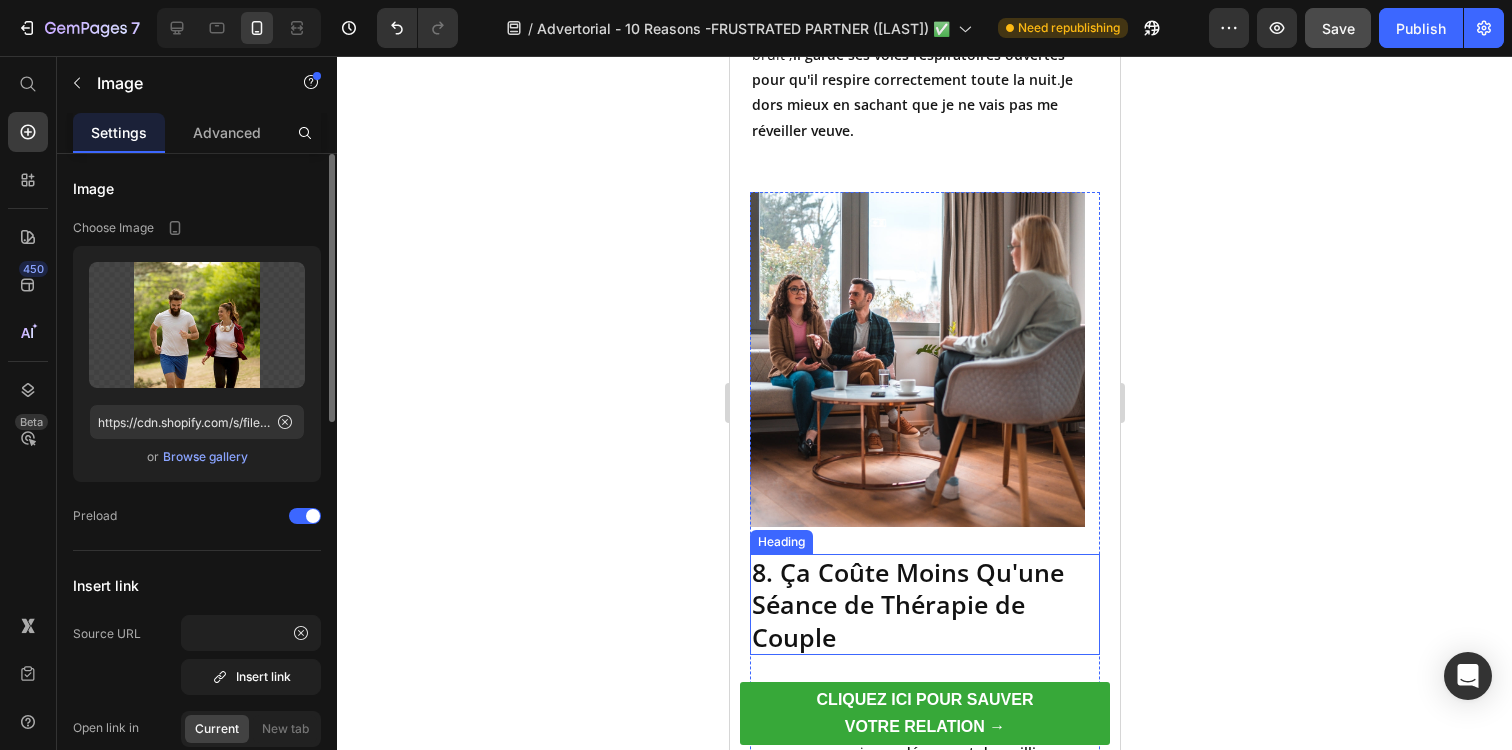 click at bounding box center (916, 359) 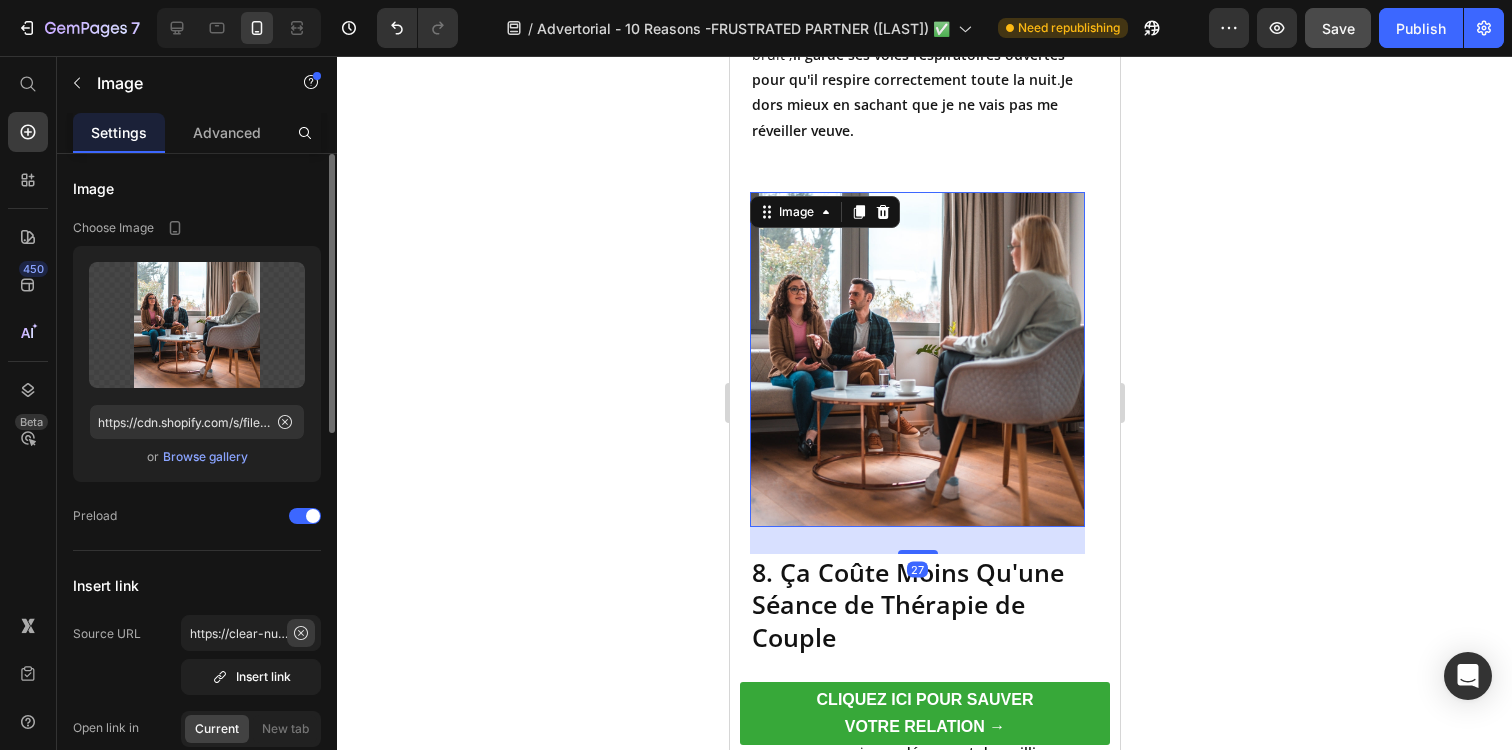 click 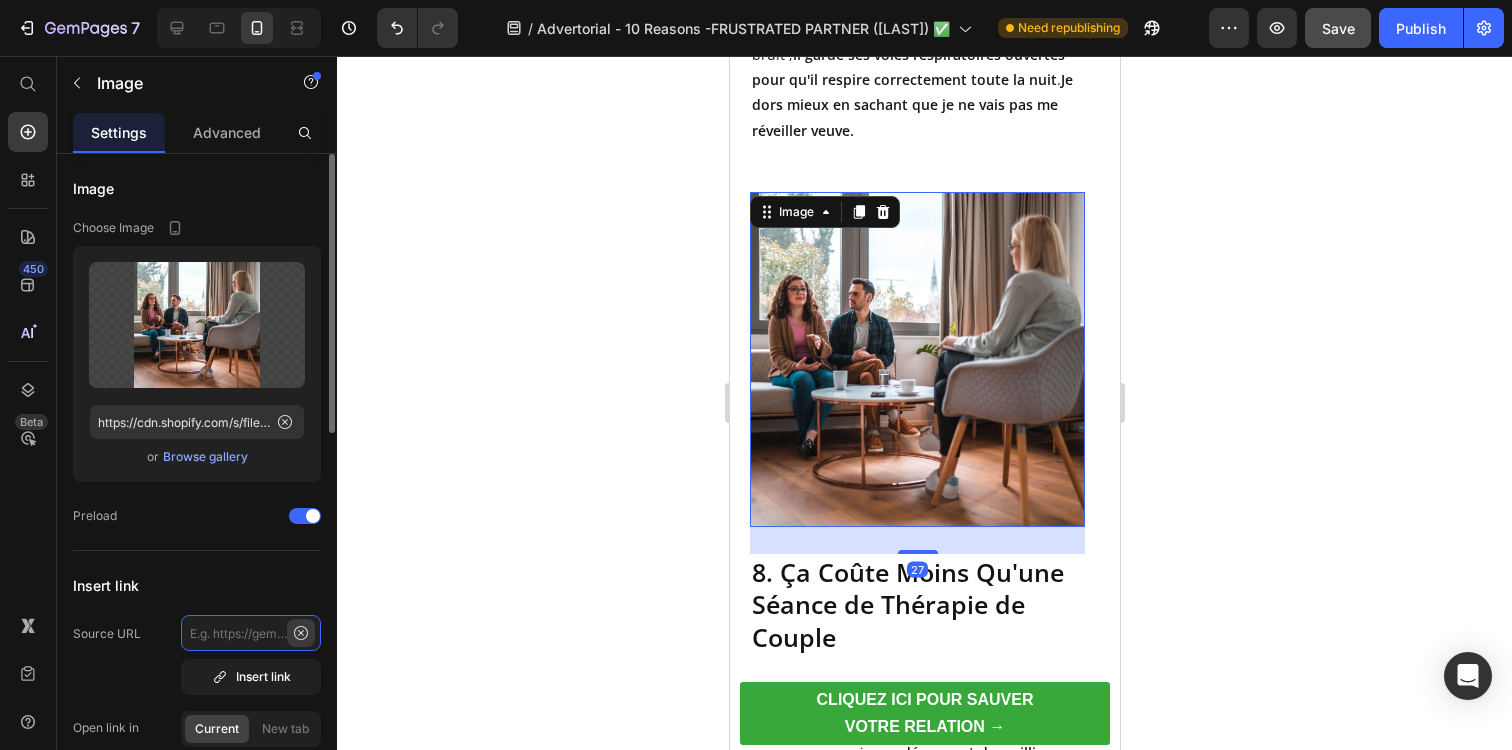 scroll, scrollTop: 0, scrollLeft: 0, axis: both 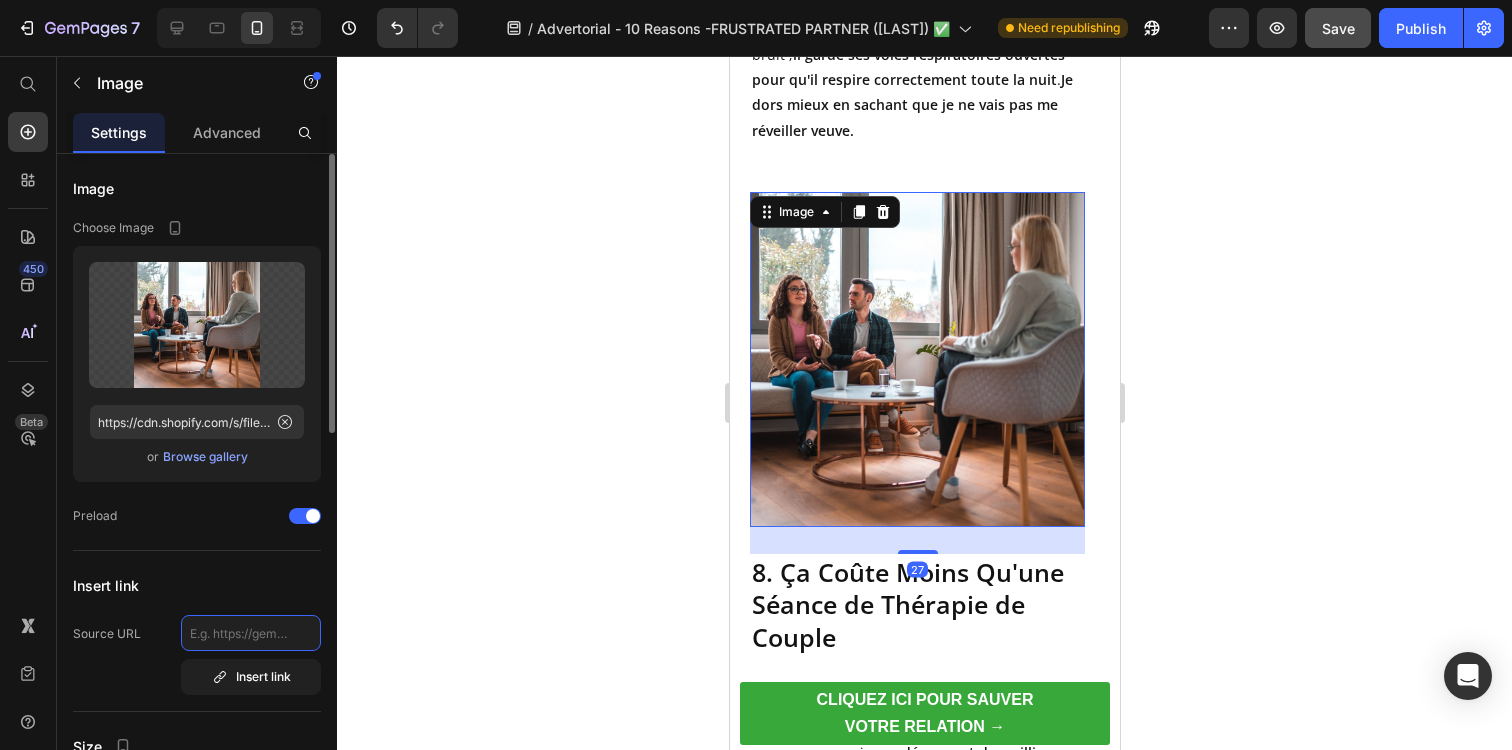 type on "https://tryclear-nuvia.com/products/clearnuvia-pro-couple" 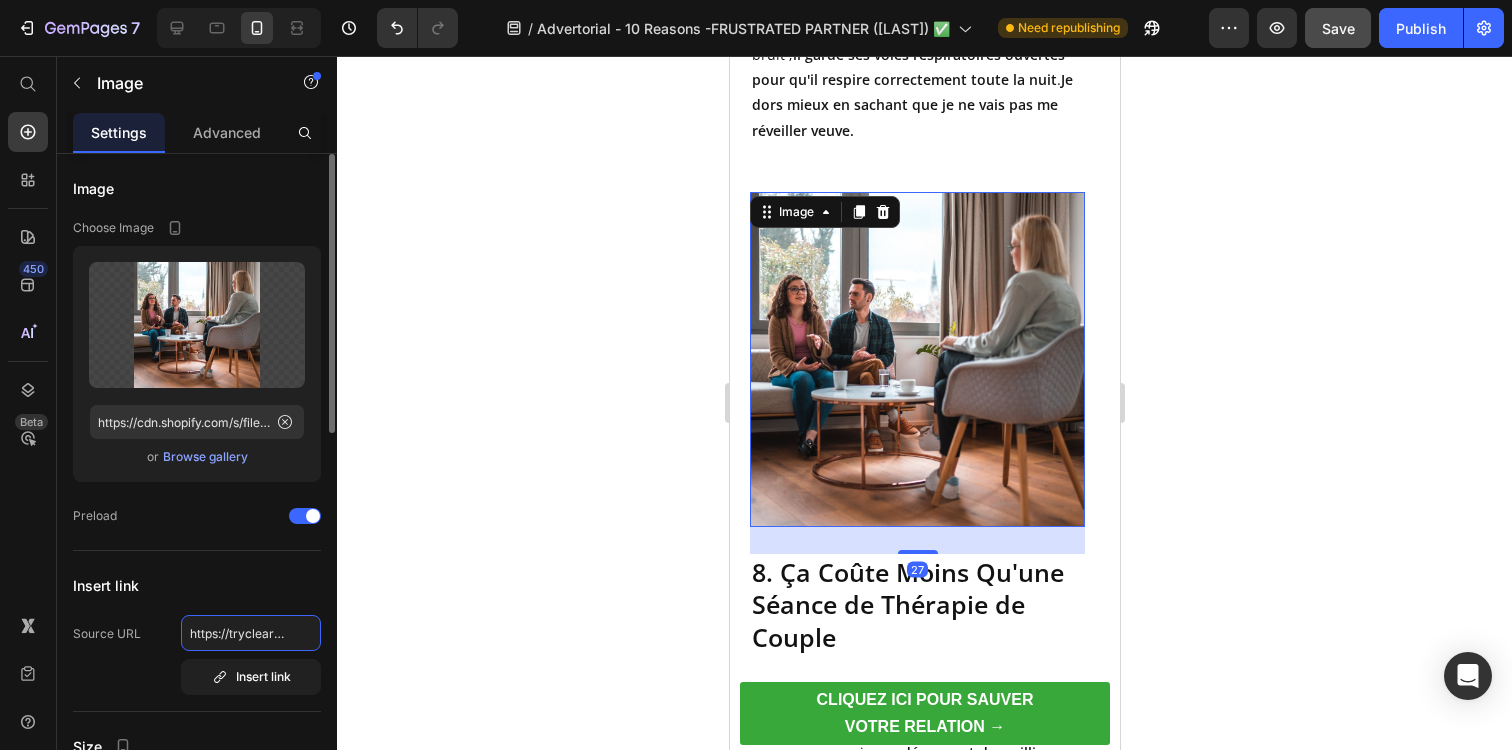 scroll, scrollTop: 0, scrollLeft: 235, axis: horizontal 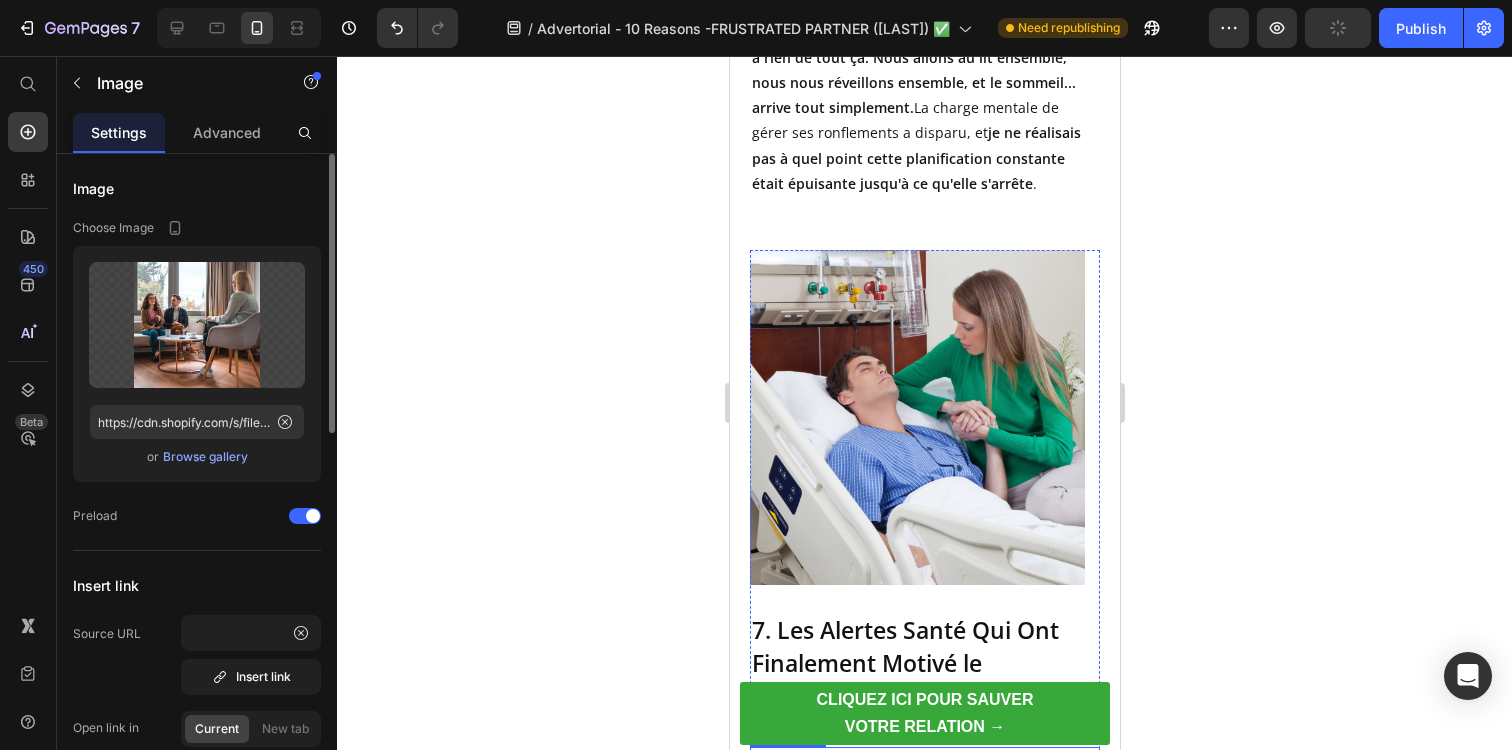 click at bounding box center (916, 417) 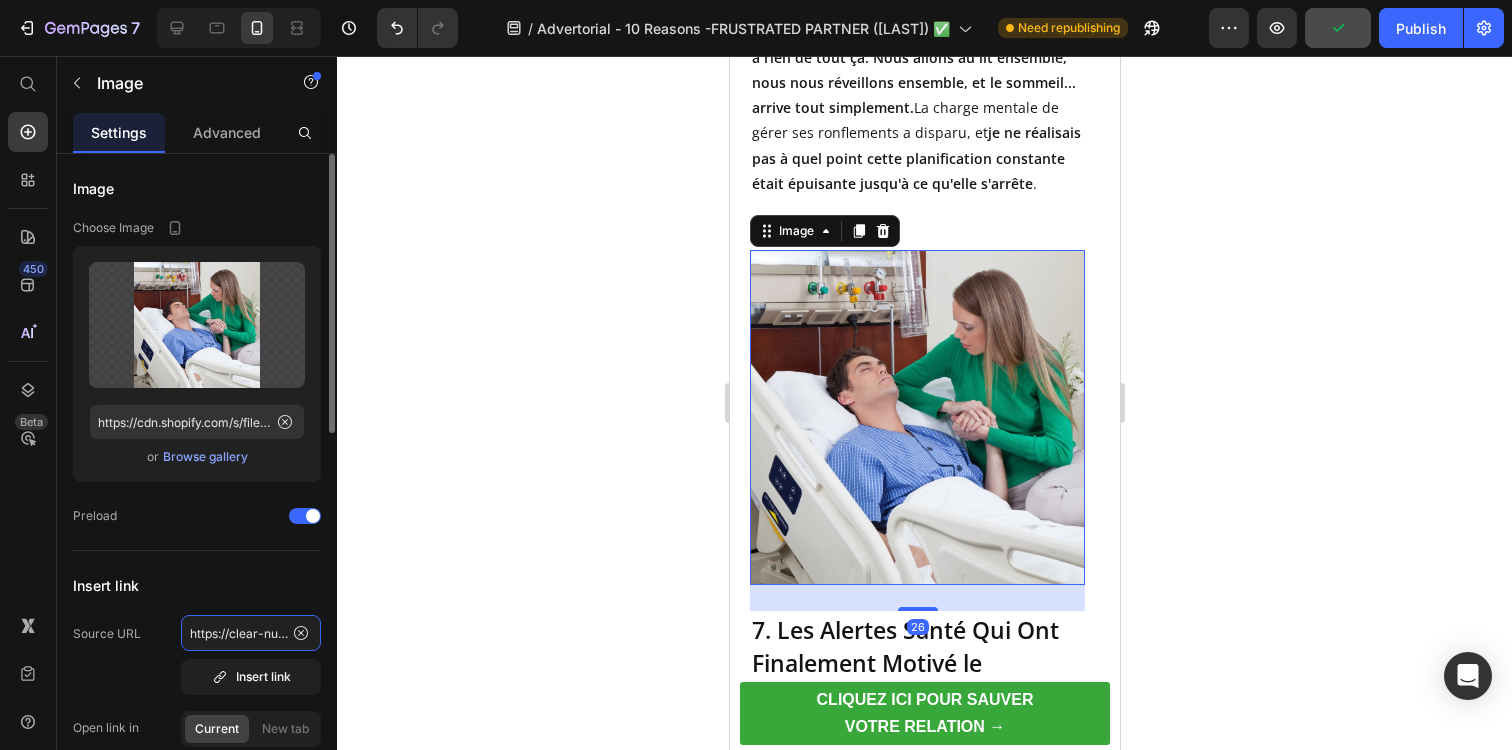 click on "https://clear-nuvia.com/products/clearnuvia%C2%AE-pro-quand-l-amour-ne-suffit-plus-a-supporter-l-epuisement" 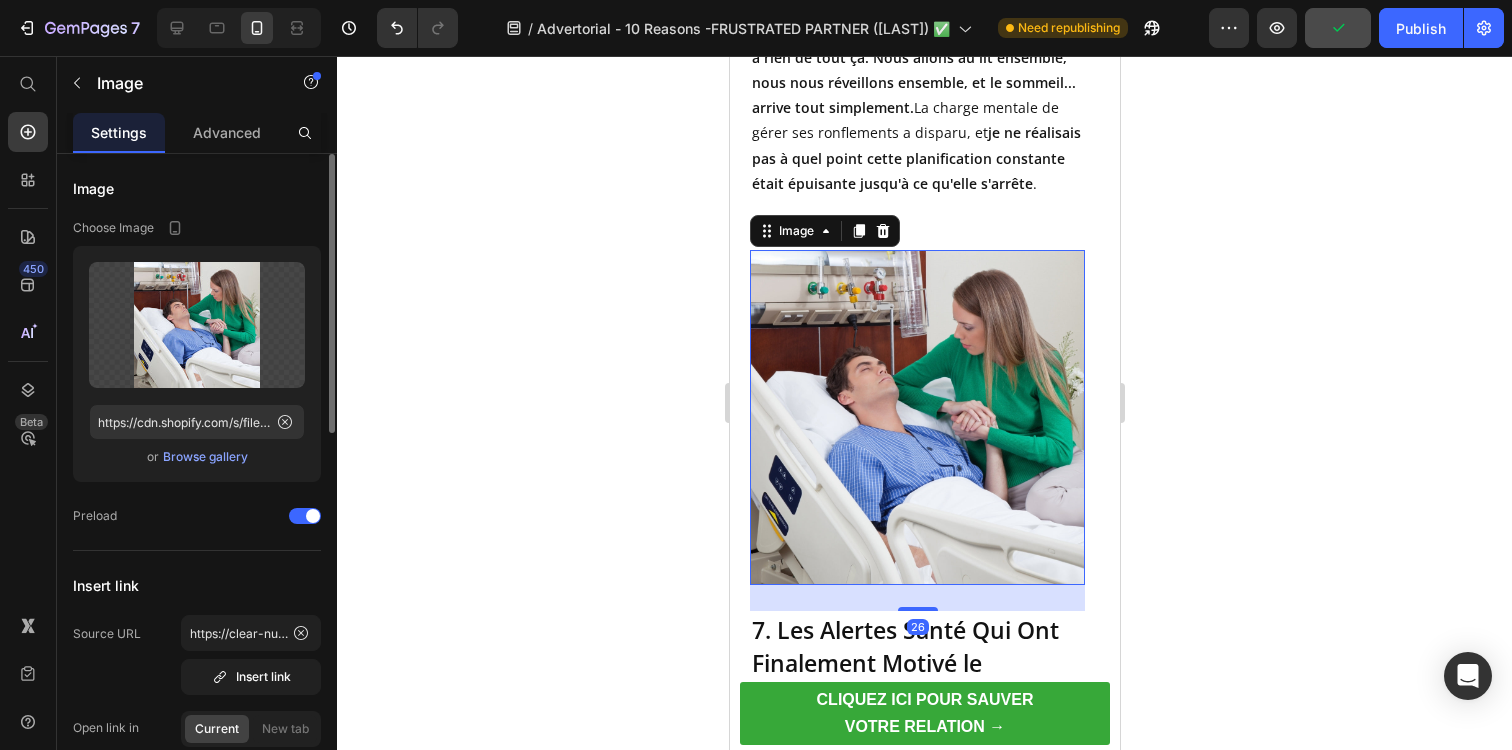 click on "https://clear-nuvia.com/products/clearnuvia%C2%AE-pro-quand-l-amour-ne-suffit-plus-a-supporter-l-epuisement  Insert link" at bounding box center (251, 655) 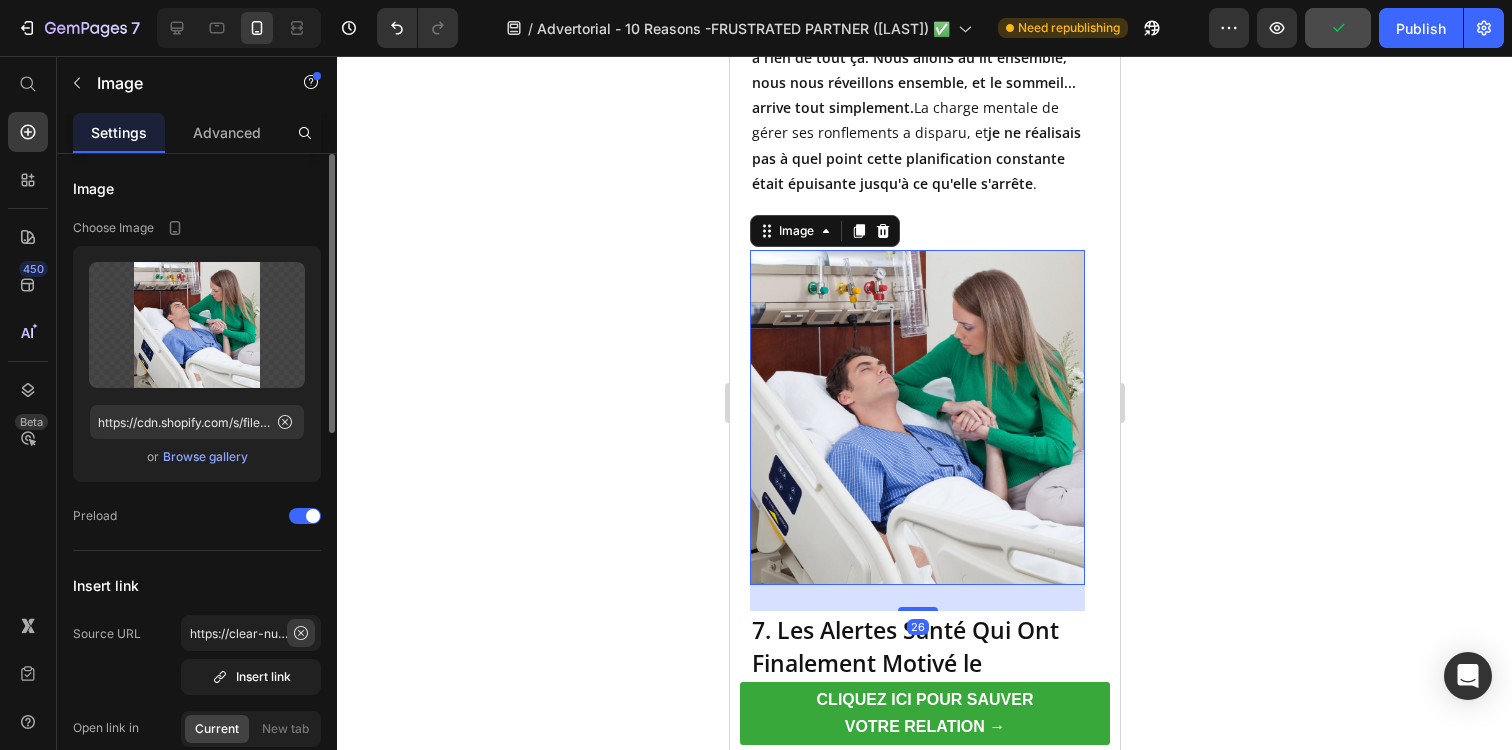click 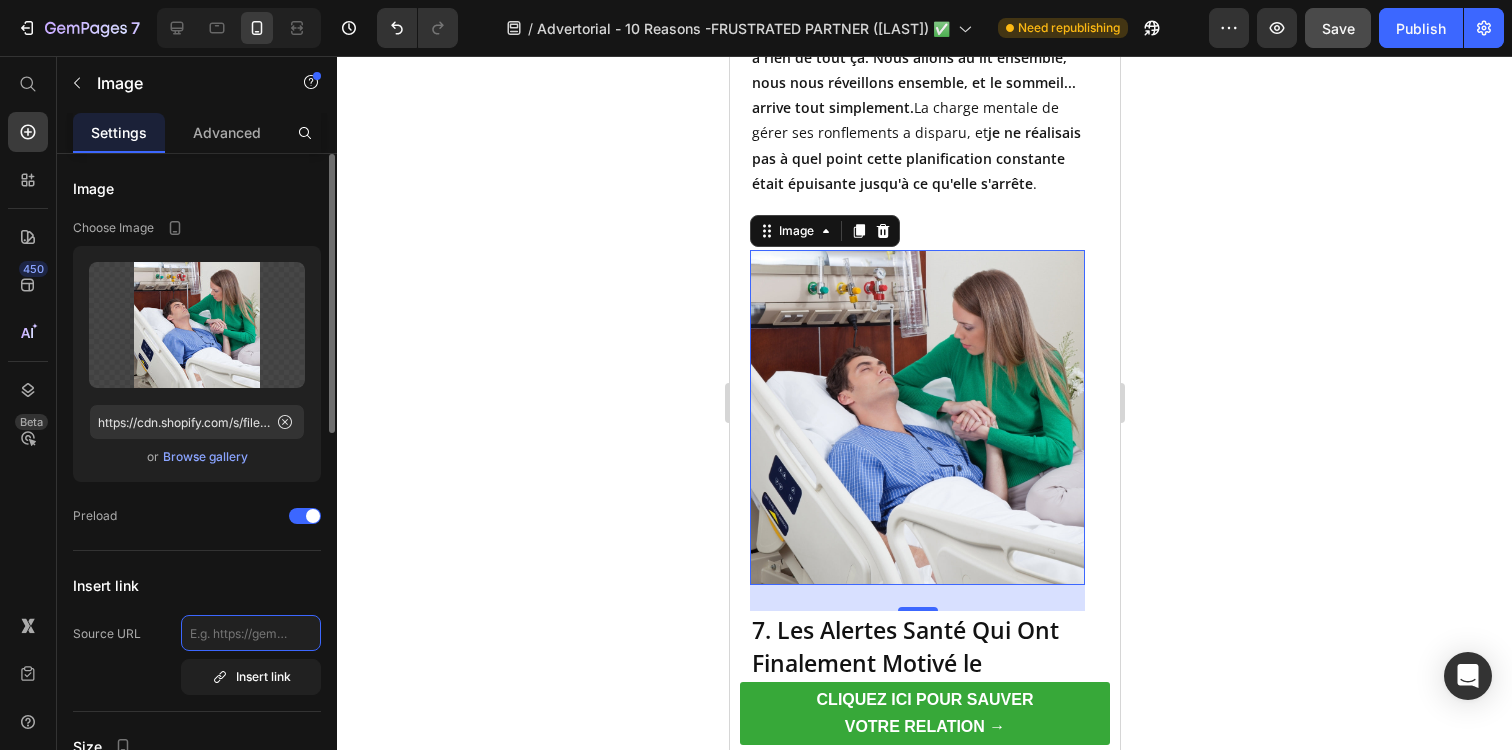 paste on "https://tryclear-nuvia.com/products/clearnuvia-pro-couple" 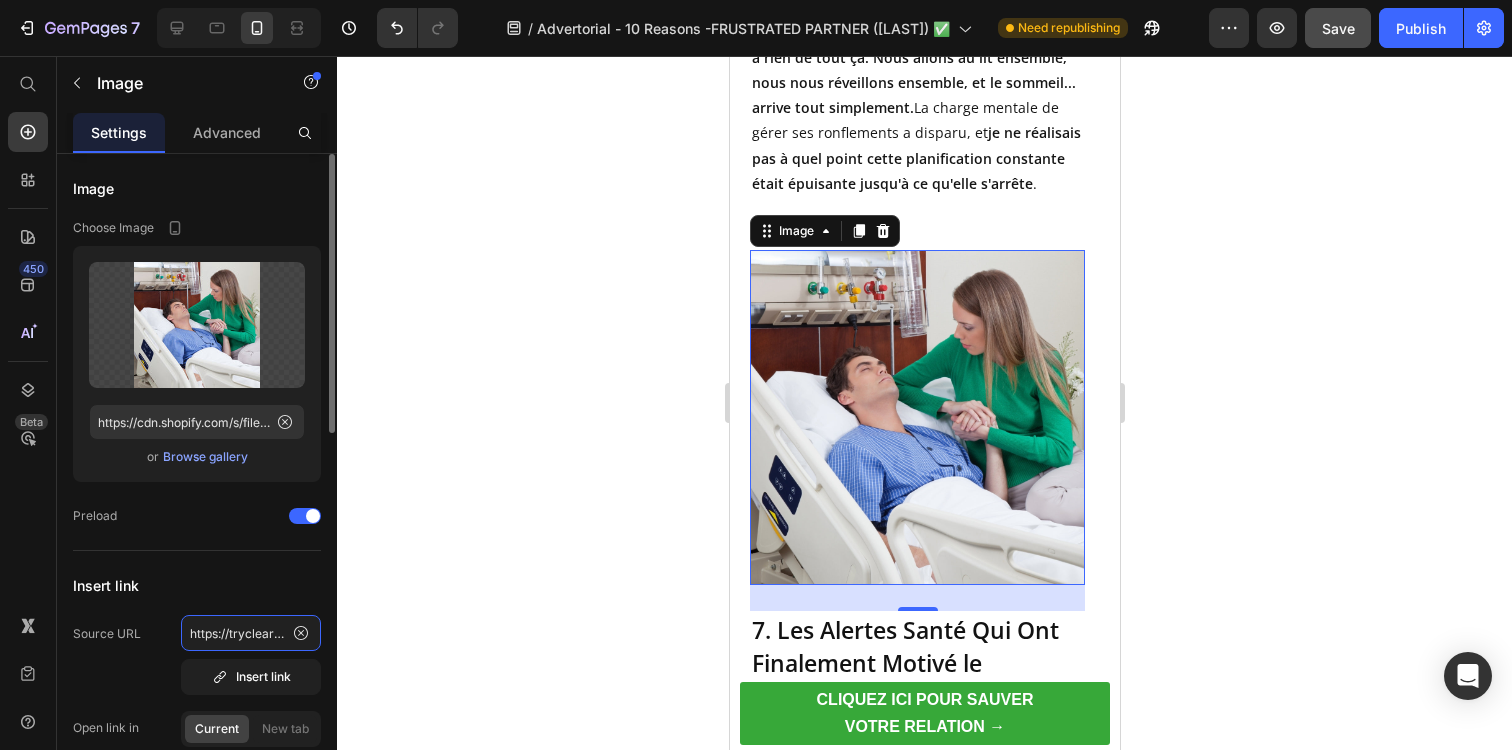 scroll, scrollTop: 0, scrollLeft: 235, axis: horizontal 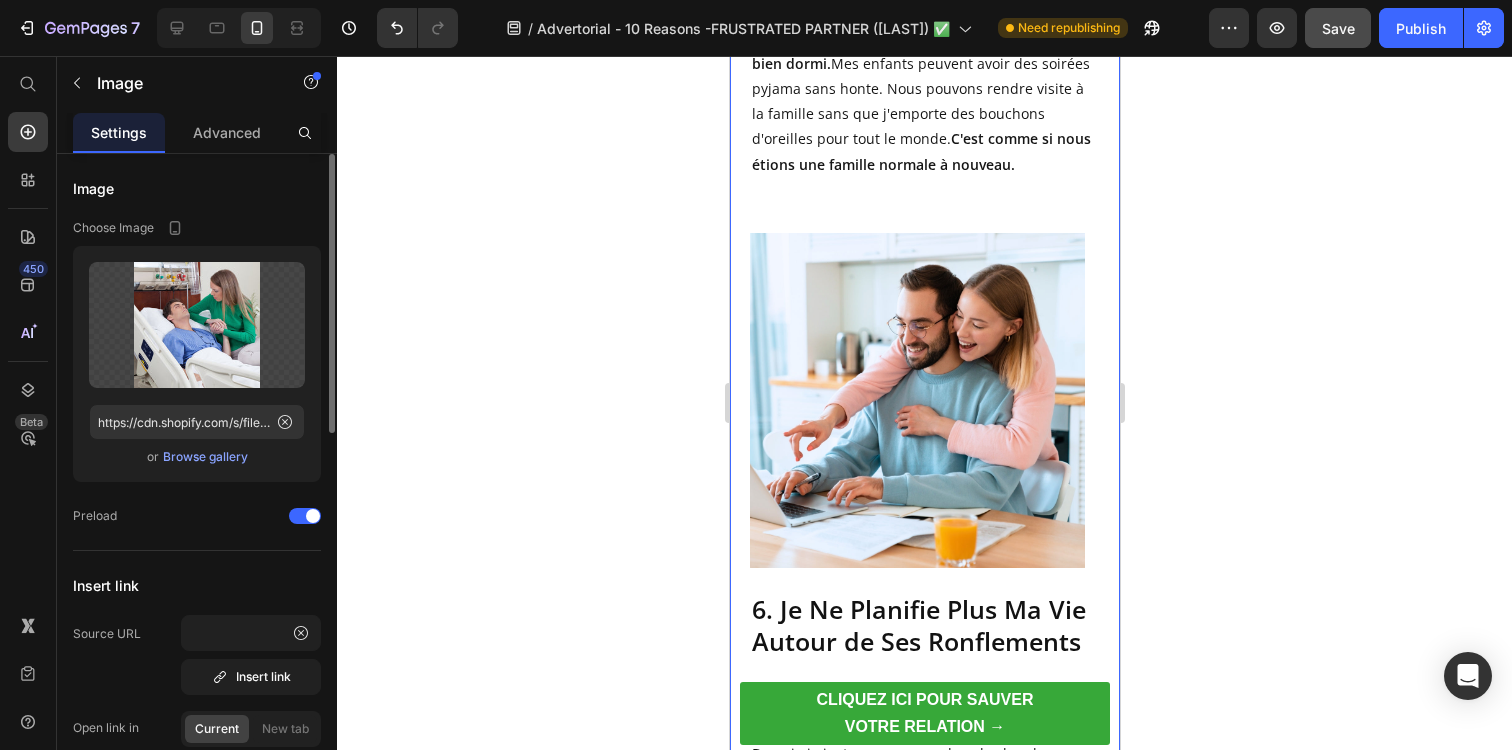 click at bounding box center [916, 400] 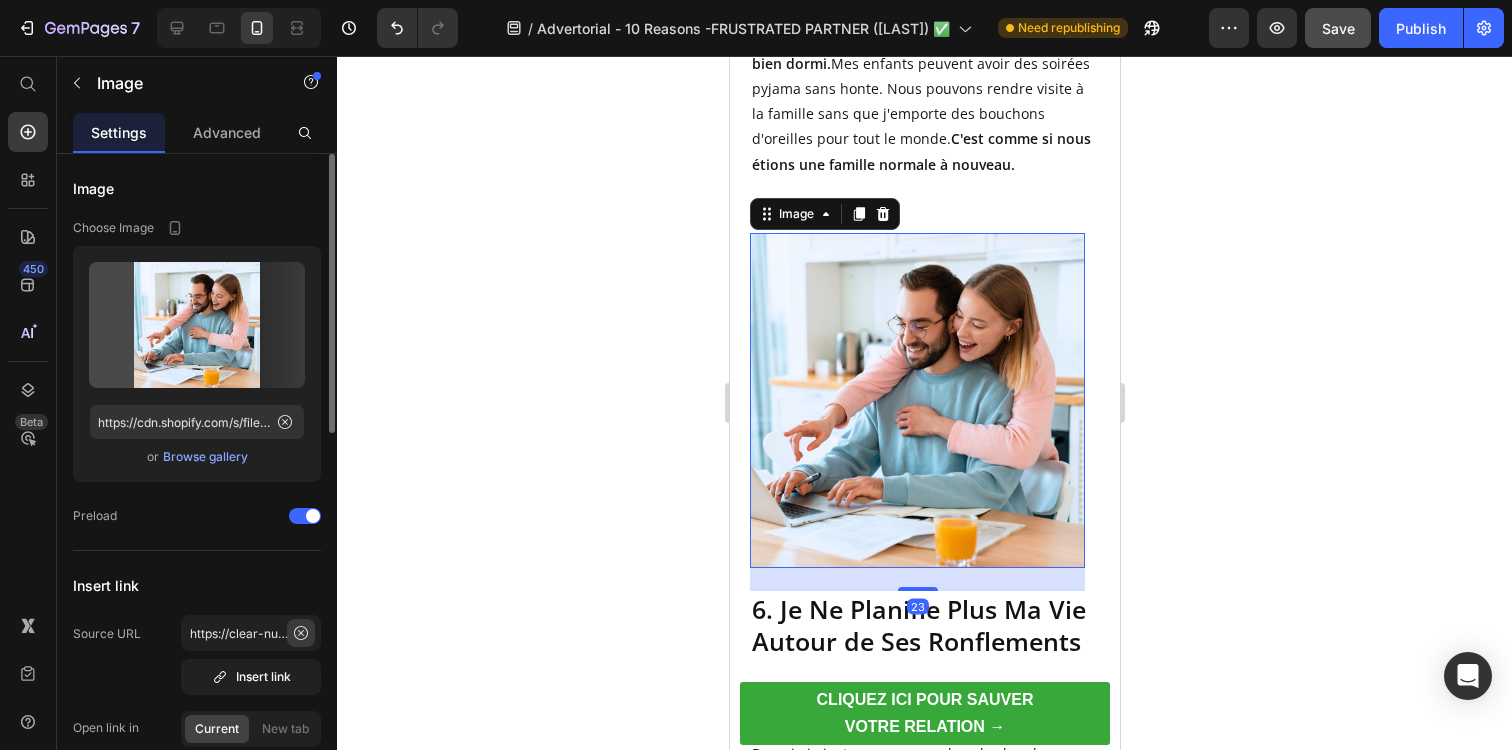 click 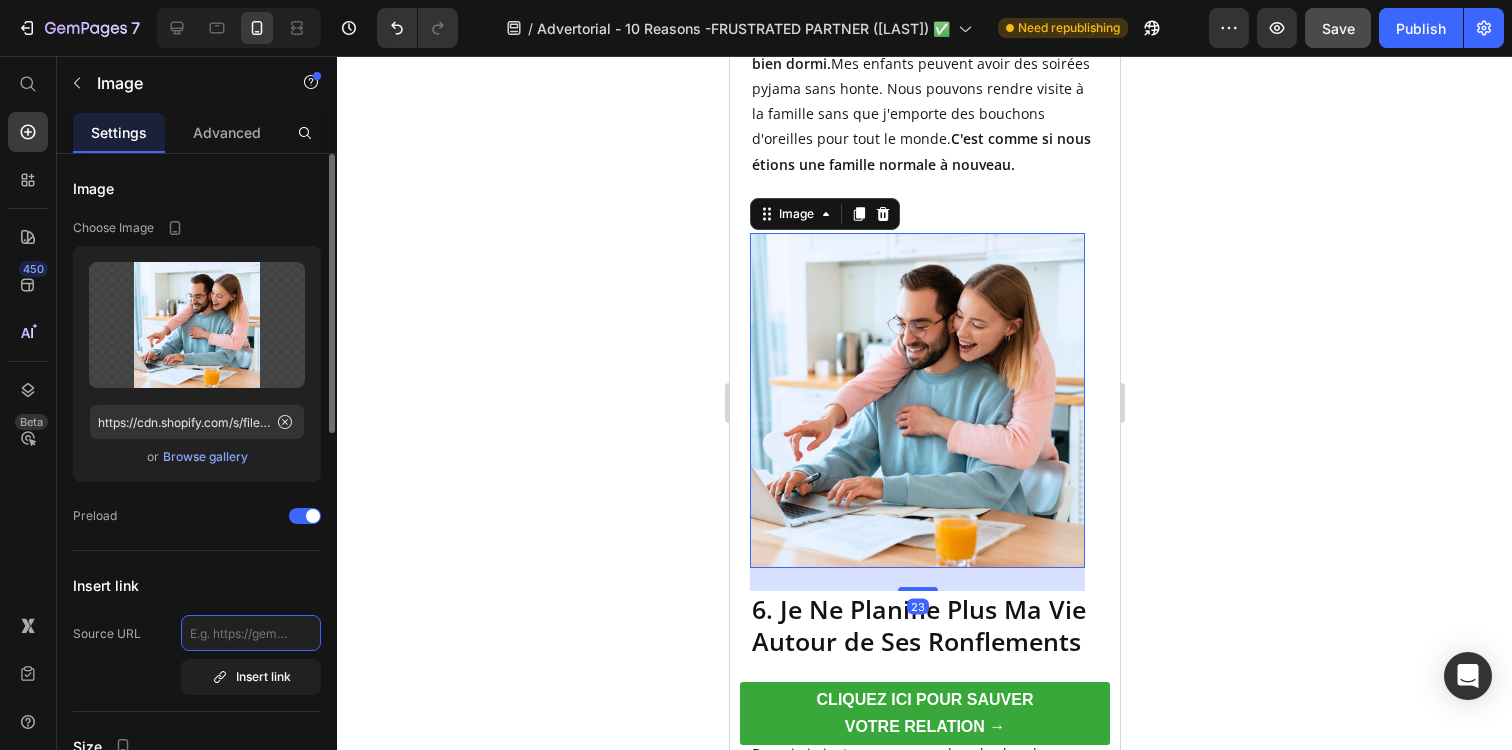scroll, scrollTop: 0, scrollLeft: 0, axis: both 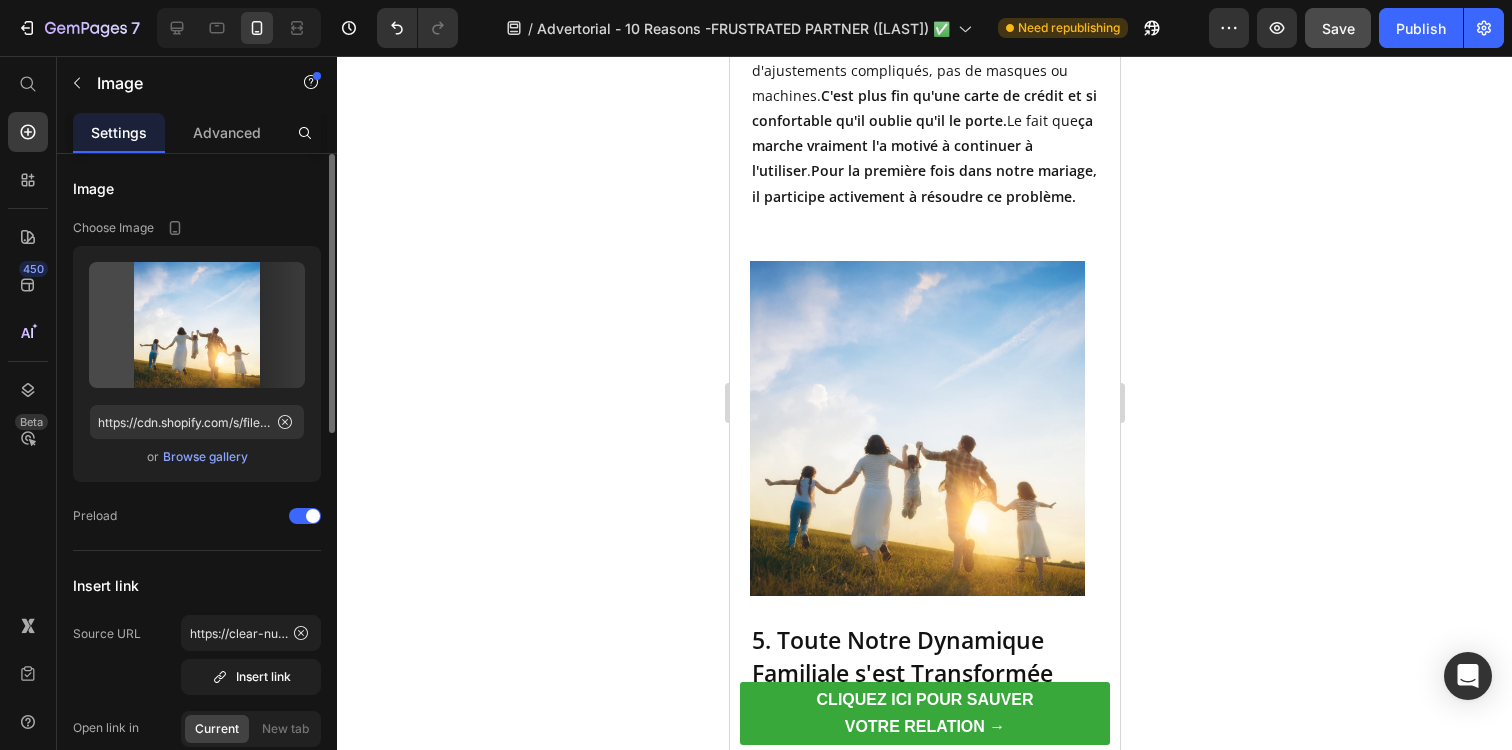 click at bounding box center (916, 428) 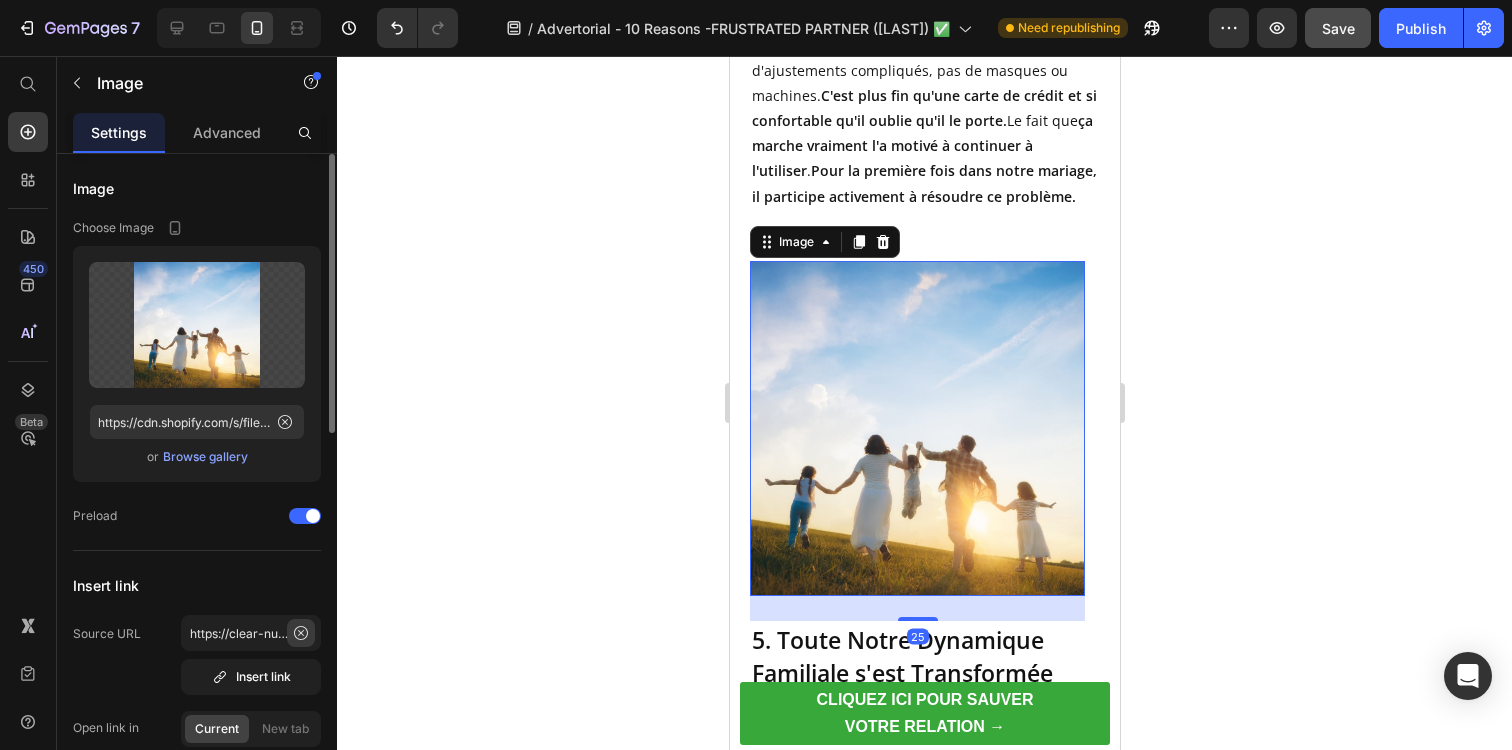 click 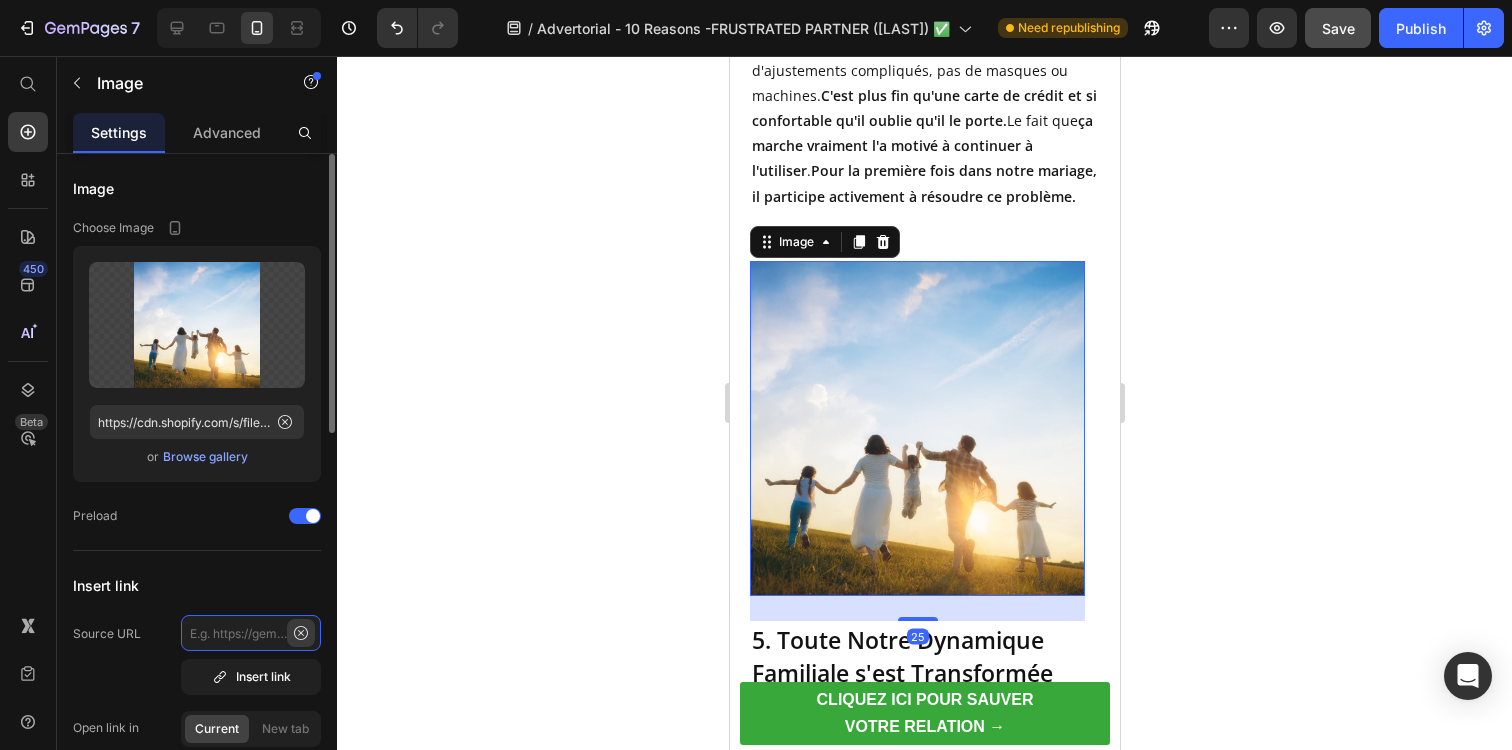 scroll, scrollTop: 0, scrollLeft: 0, axis: both 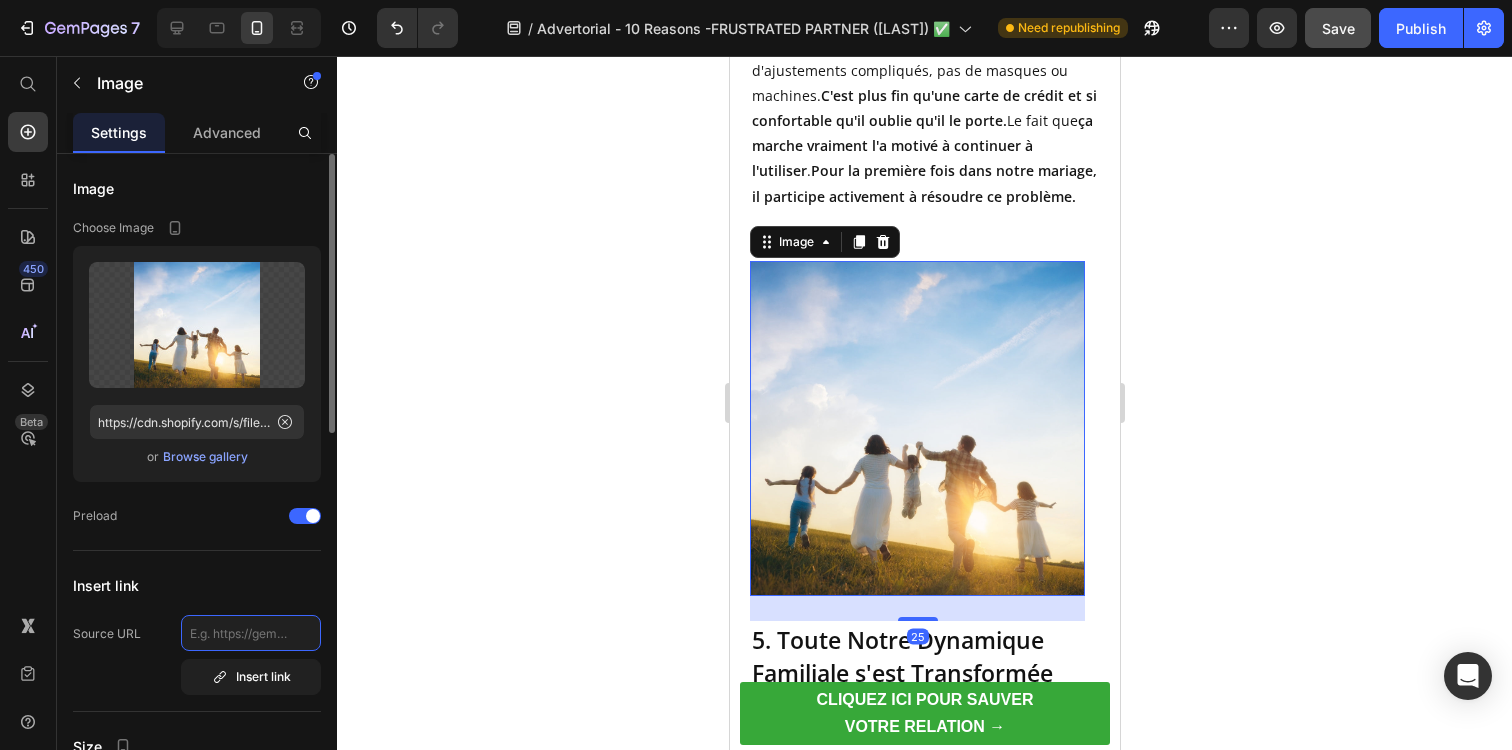 type on "https://tryclear-nuvia.com/products/clearnuvia-pro-couple" 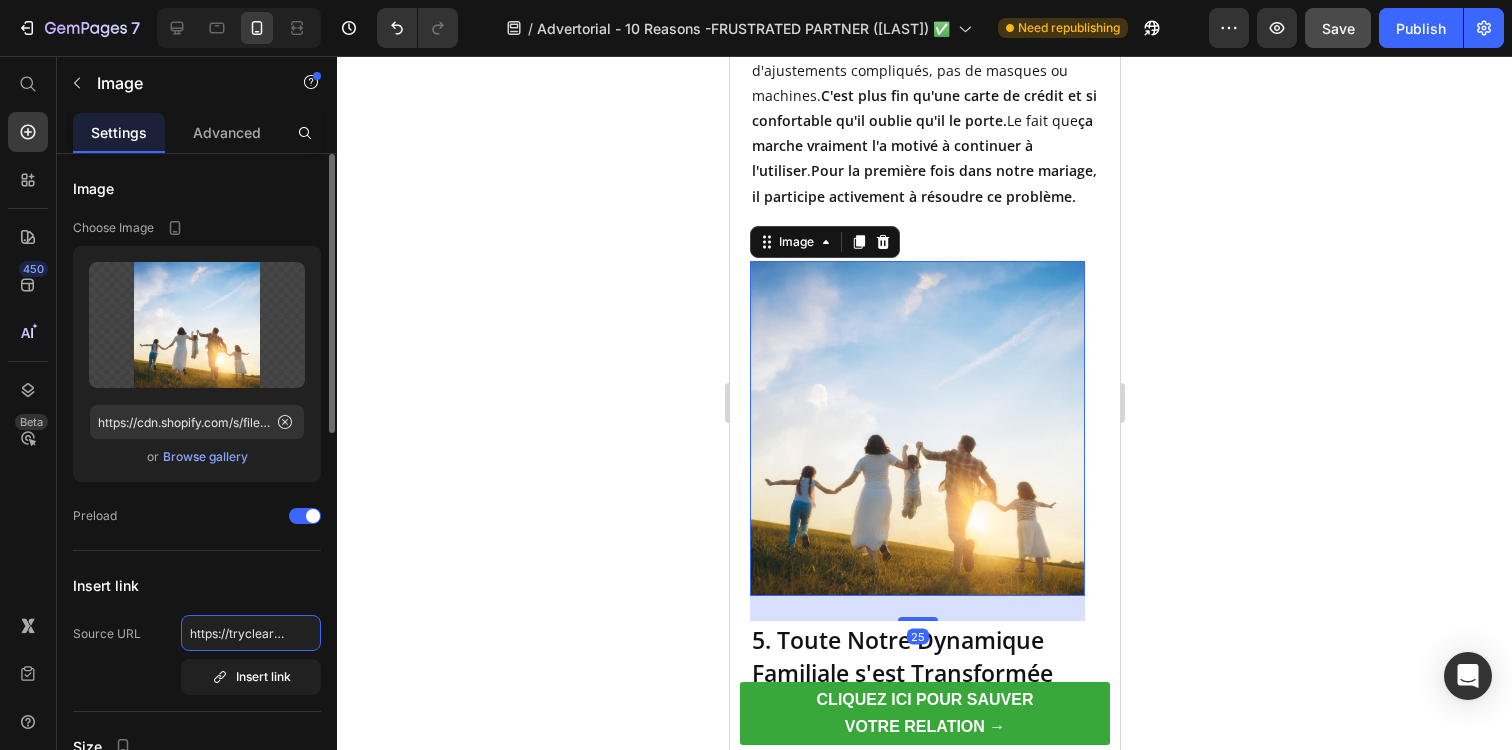 scroll, scrollTop: 0, scrollLeft: 235, axis: horizontal 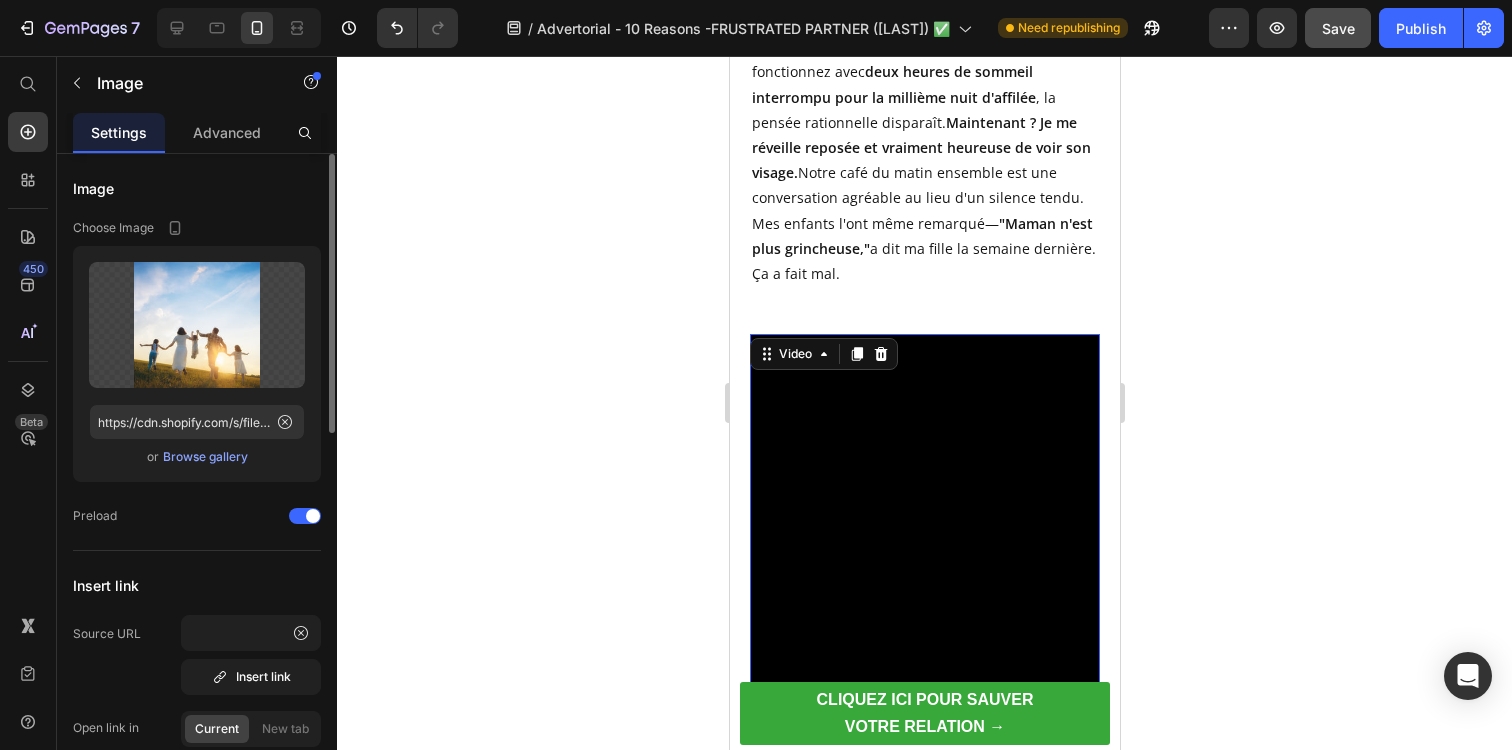 click at bounding box center [924, 509] 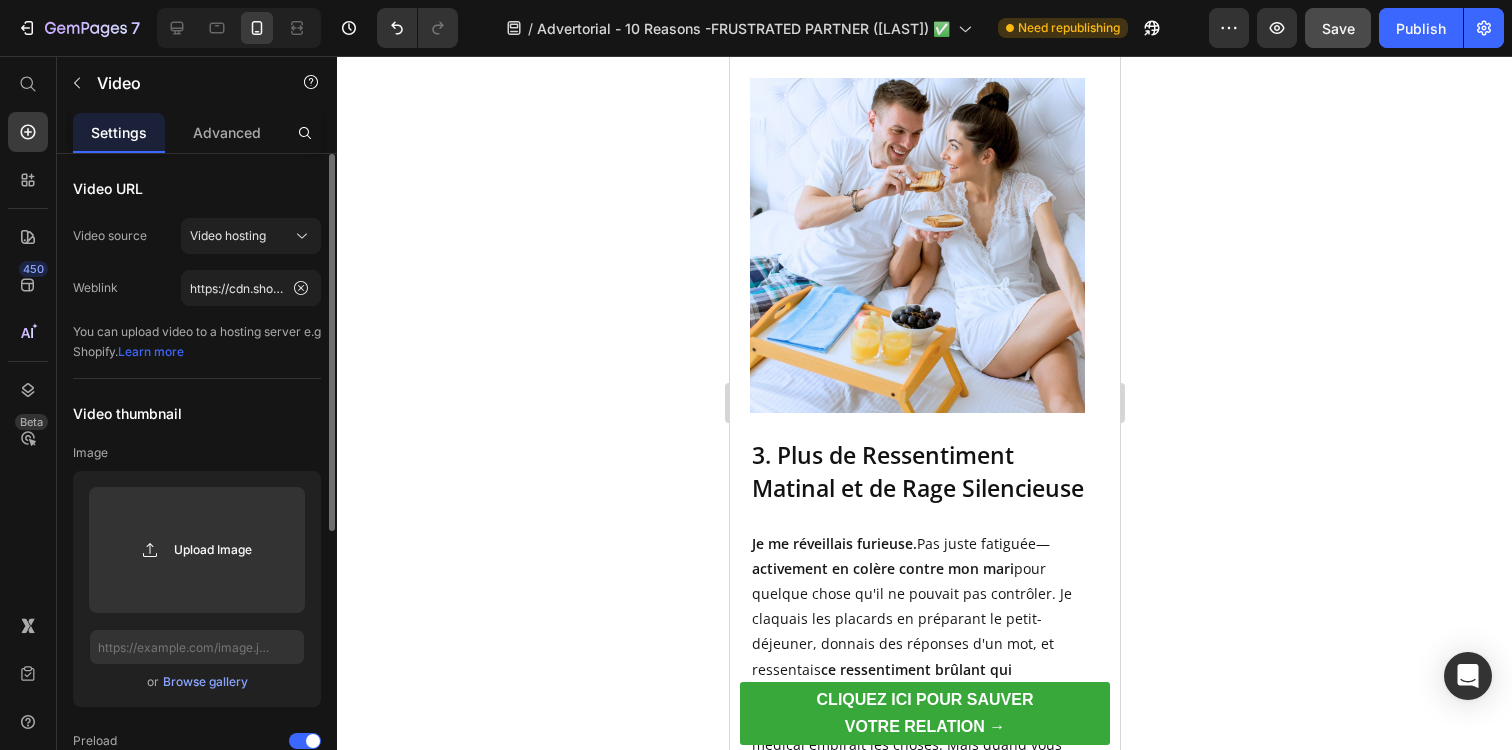 click at bounding box center [916, 245] 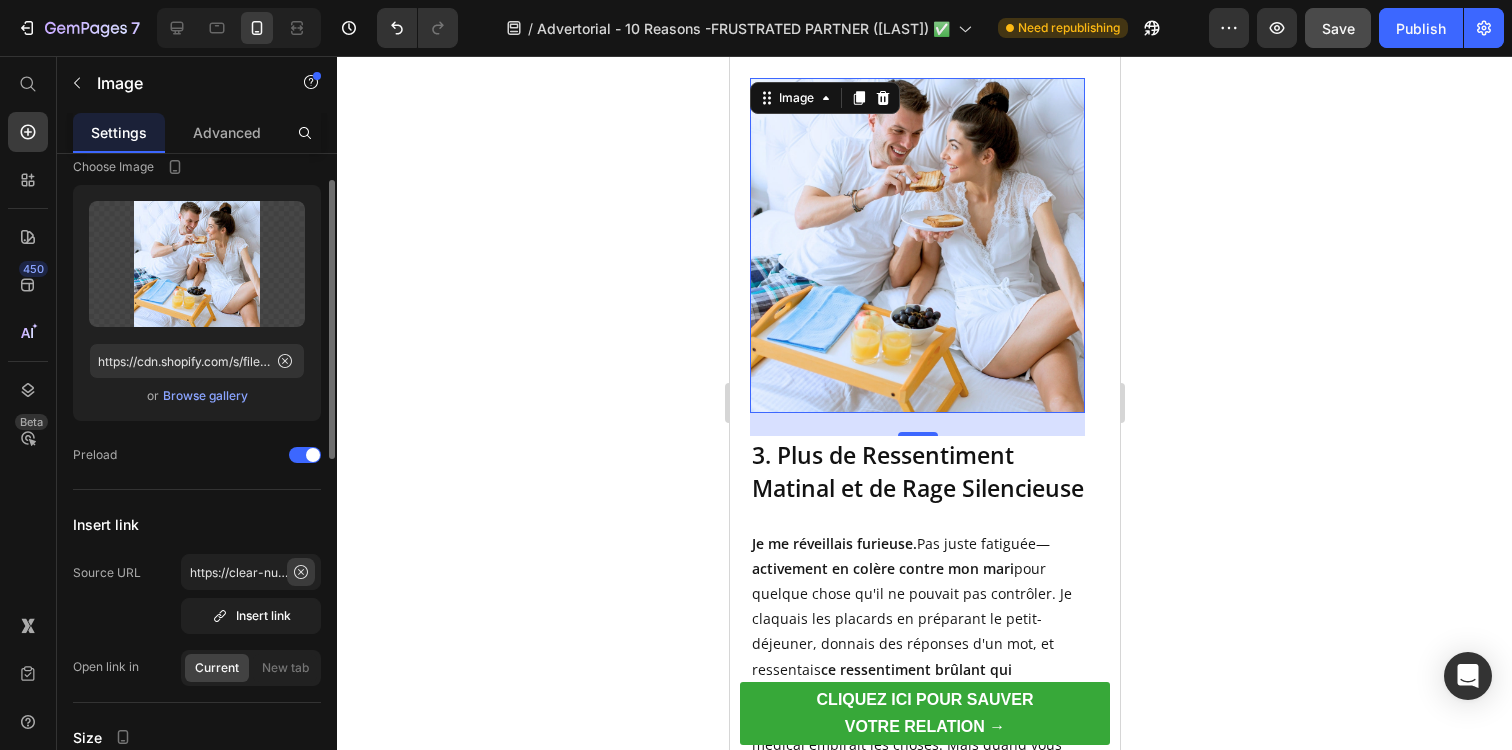 click 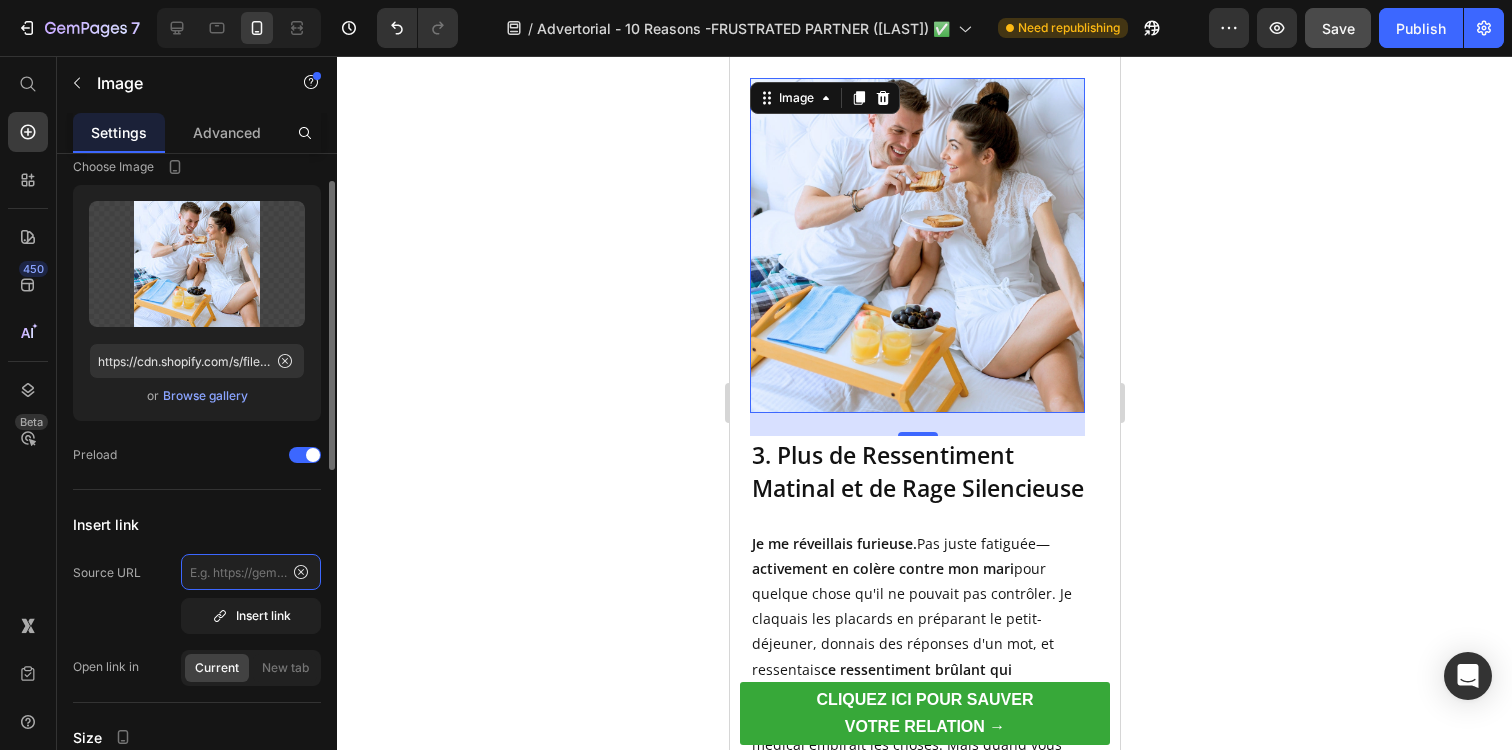 type on "https://tryclear-nuvia.com/products/clearnuvia-pro-couple" 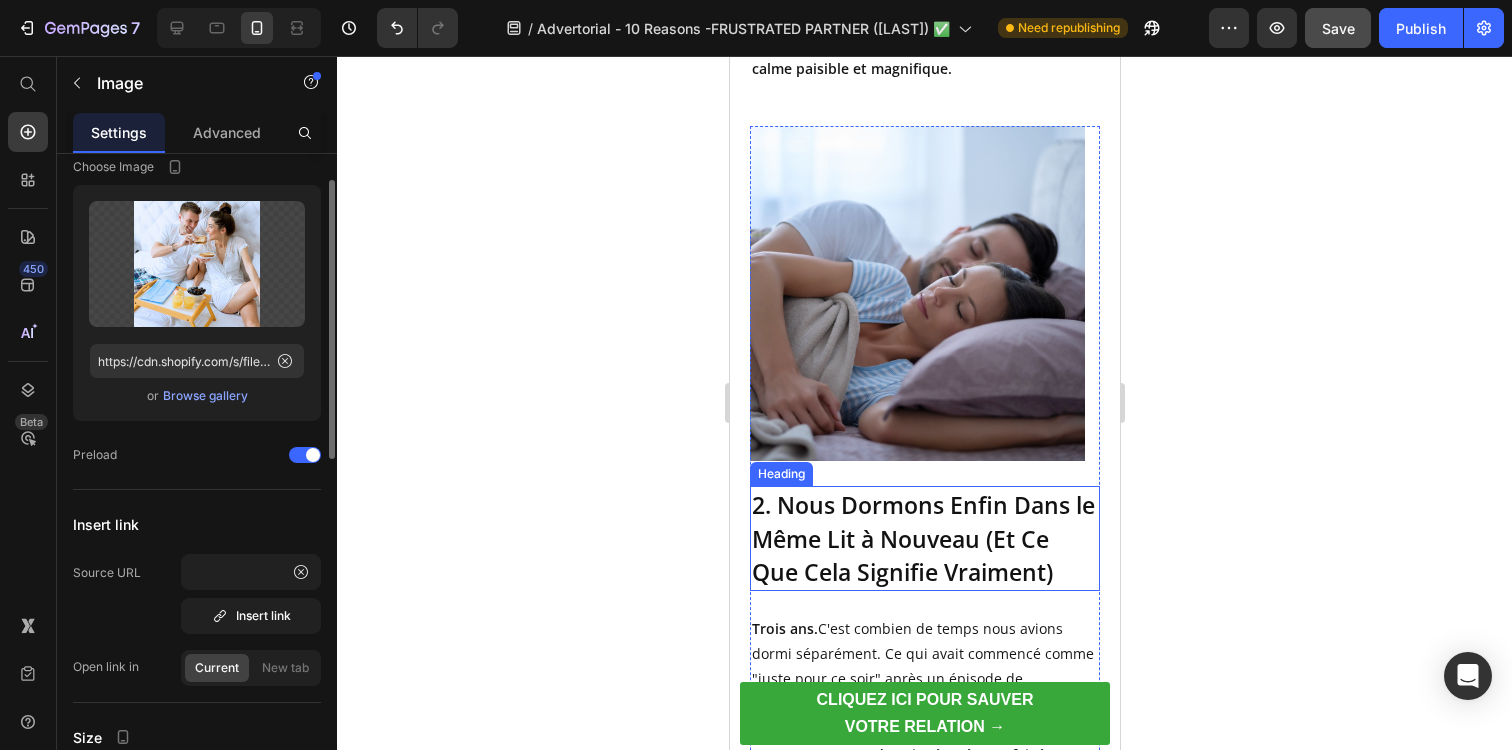 click at bounding box center [916, 293] 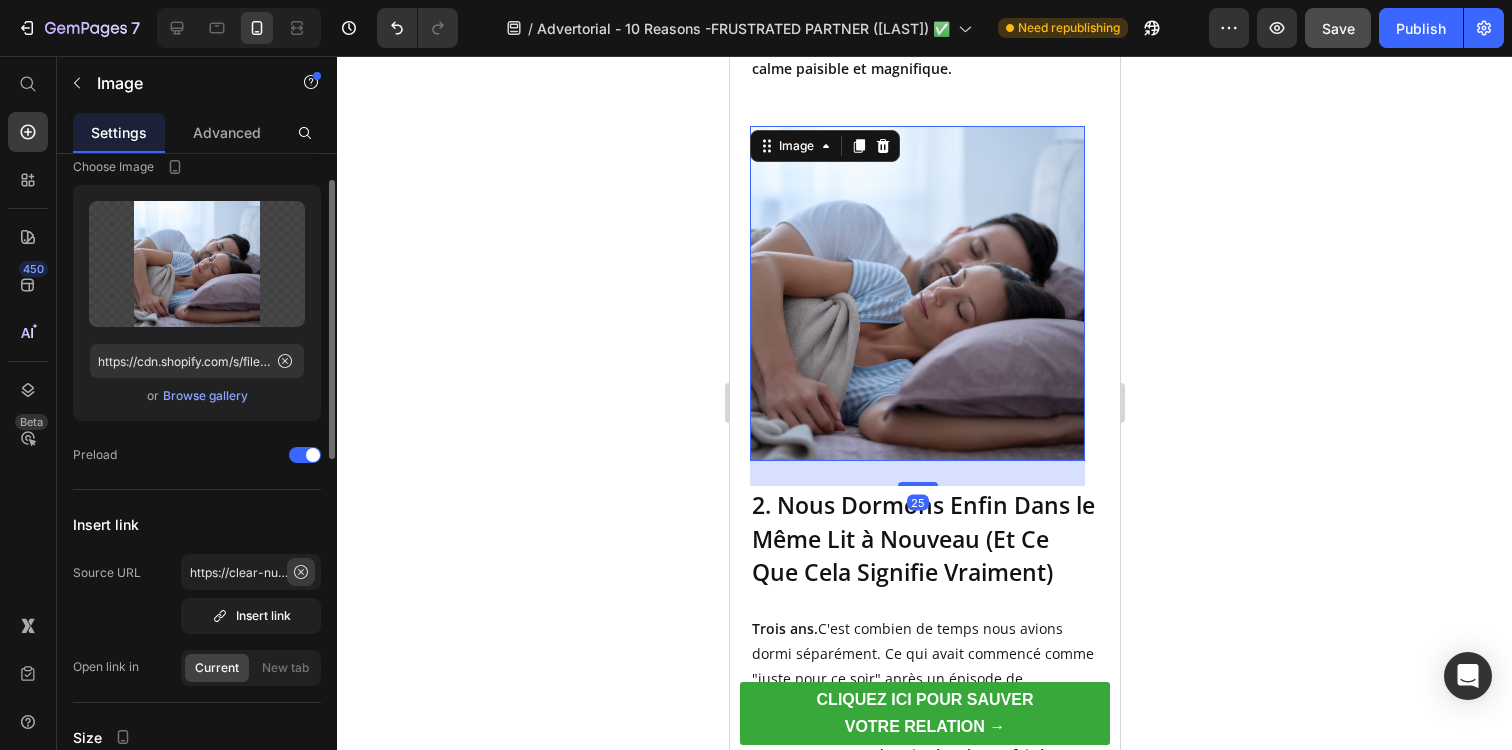 click 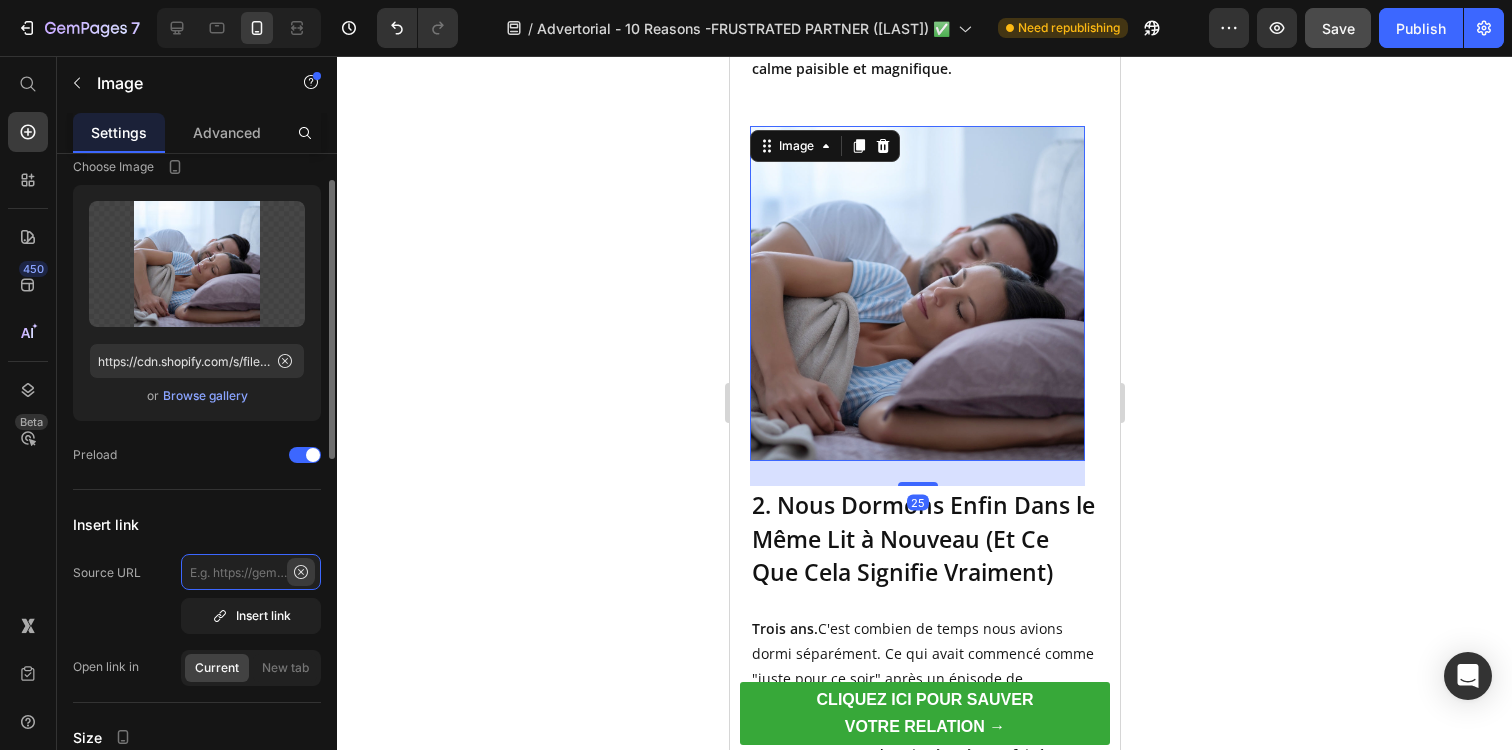 type on "https://tryclear-nuvia.com/products/clearnuvia-pro-couple" 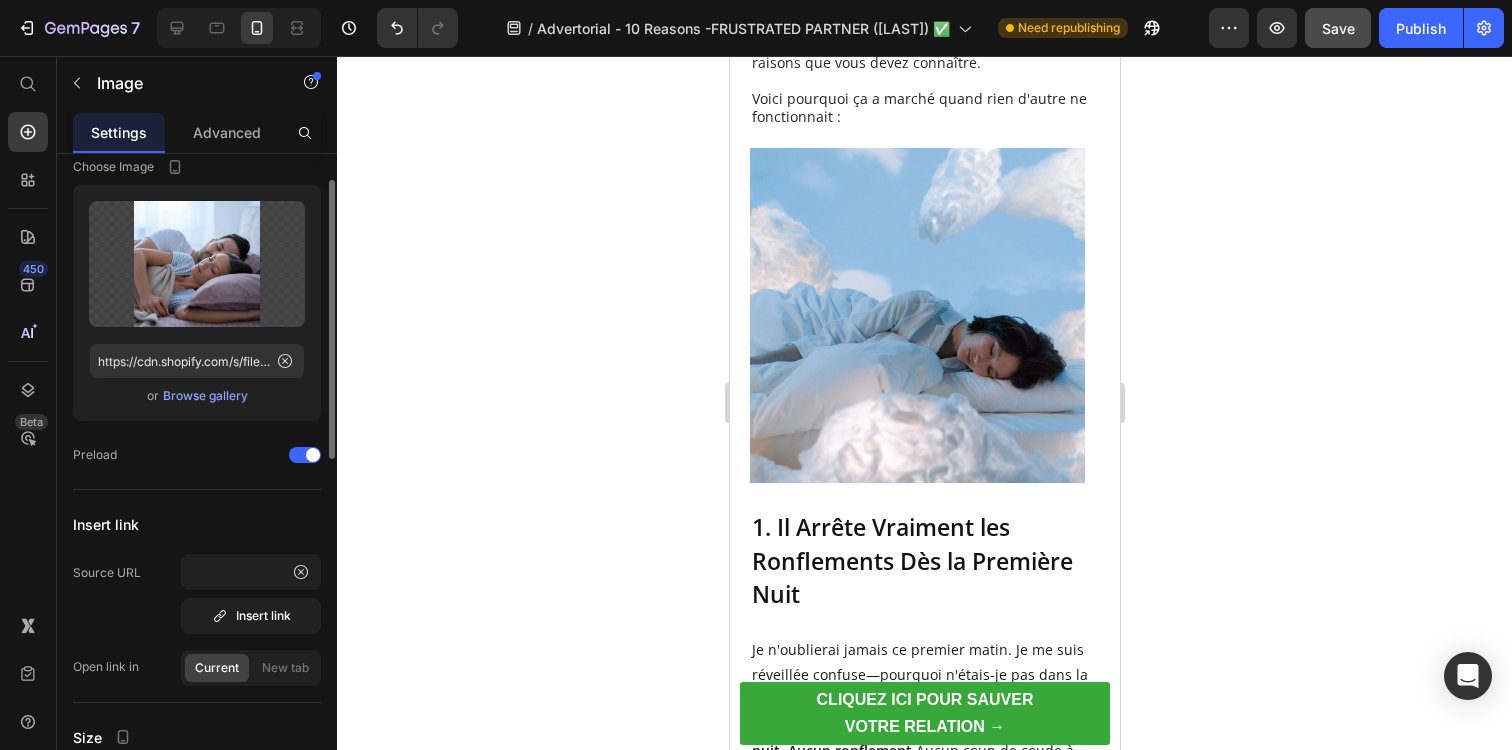 click at bounding box center (916, 315) 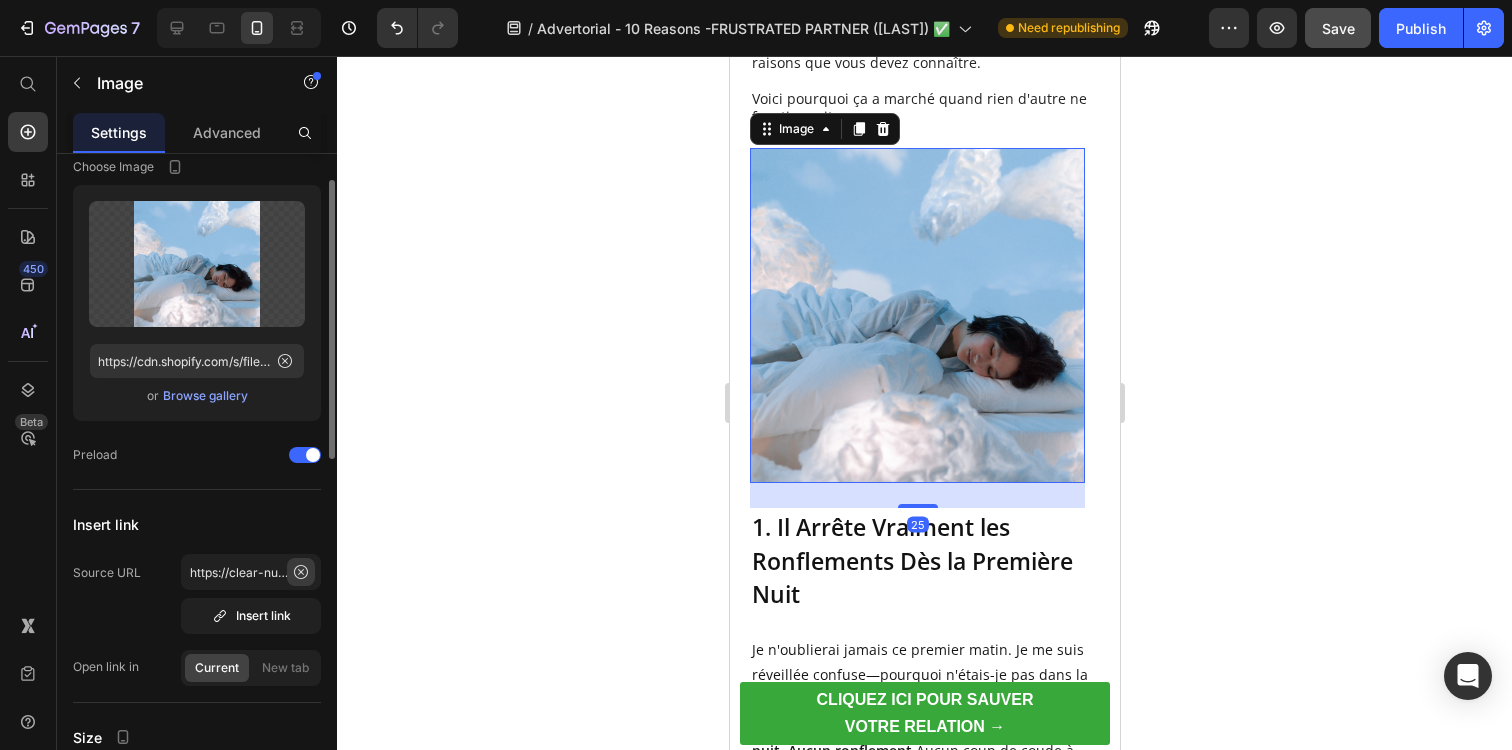 click 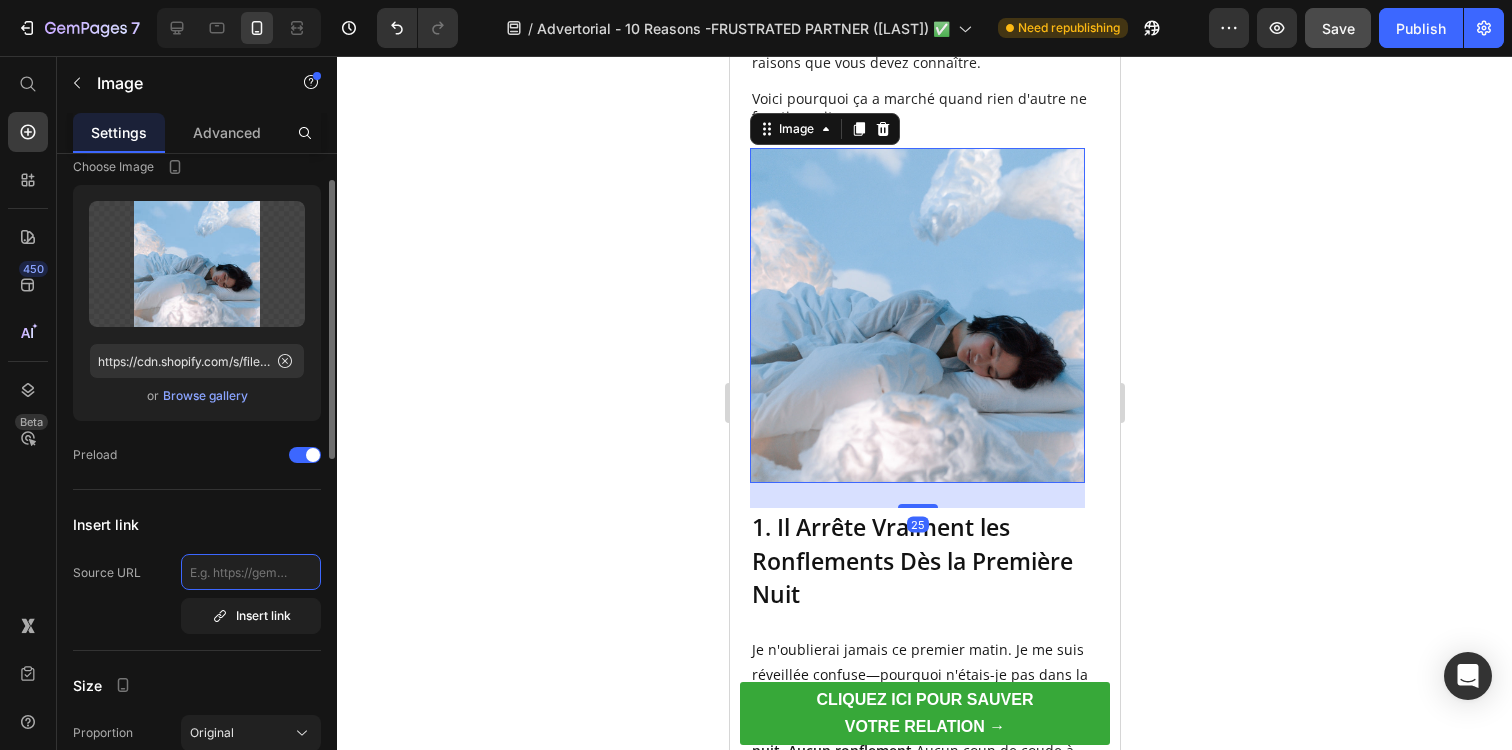 paste on "https://tryclear-nuvia.com/products/clearnuvia-pro-couple" 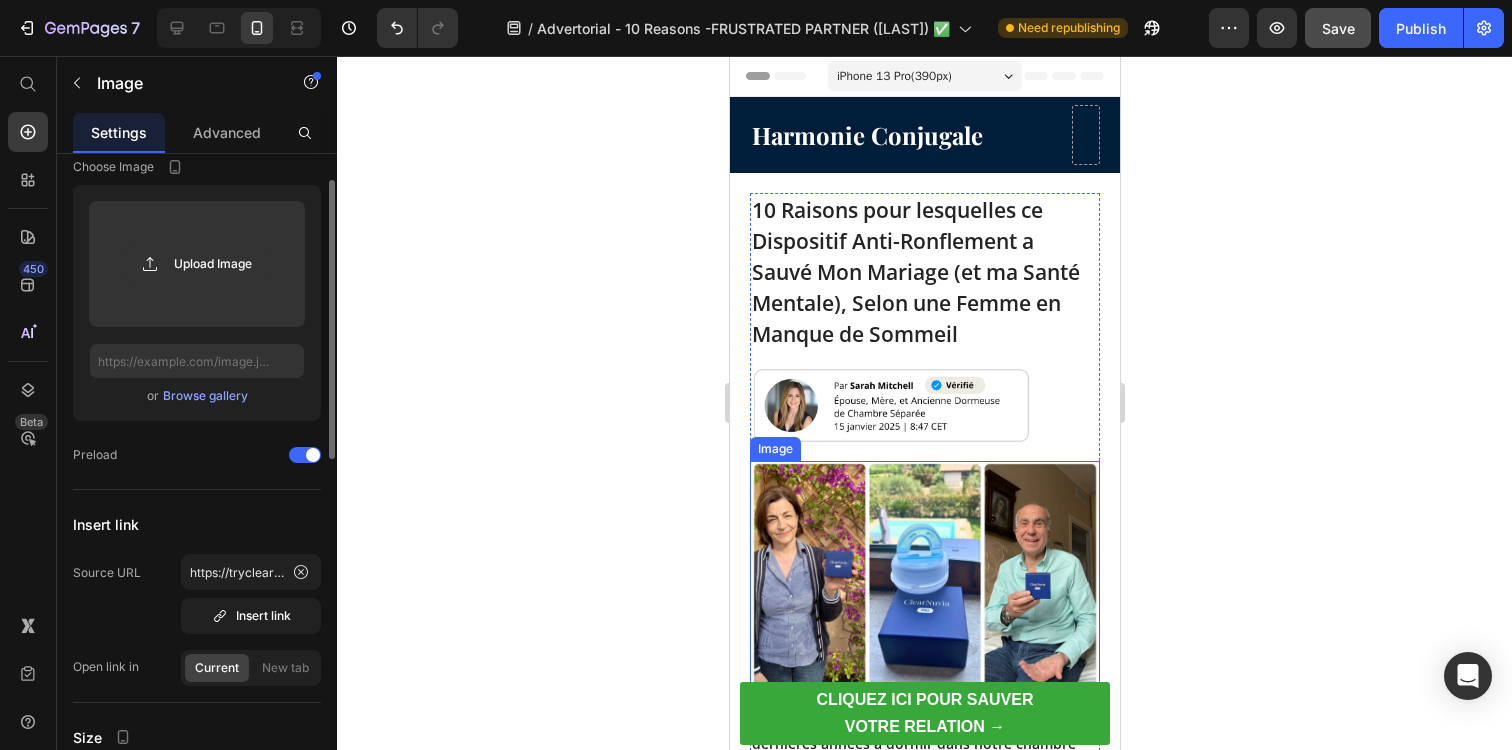 click at bounding box center [924, 577] 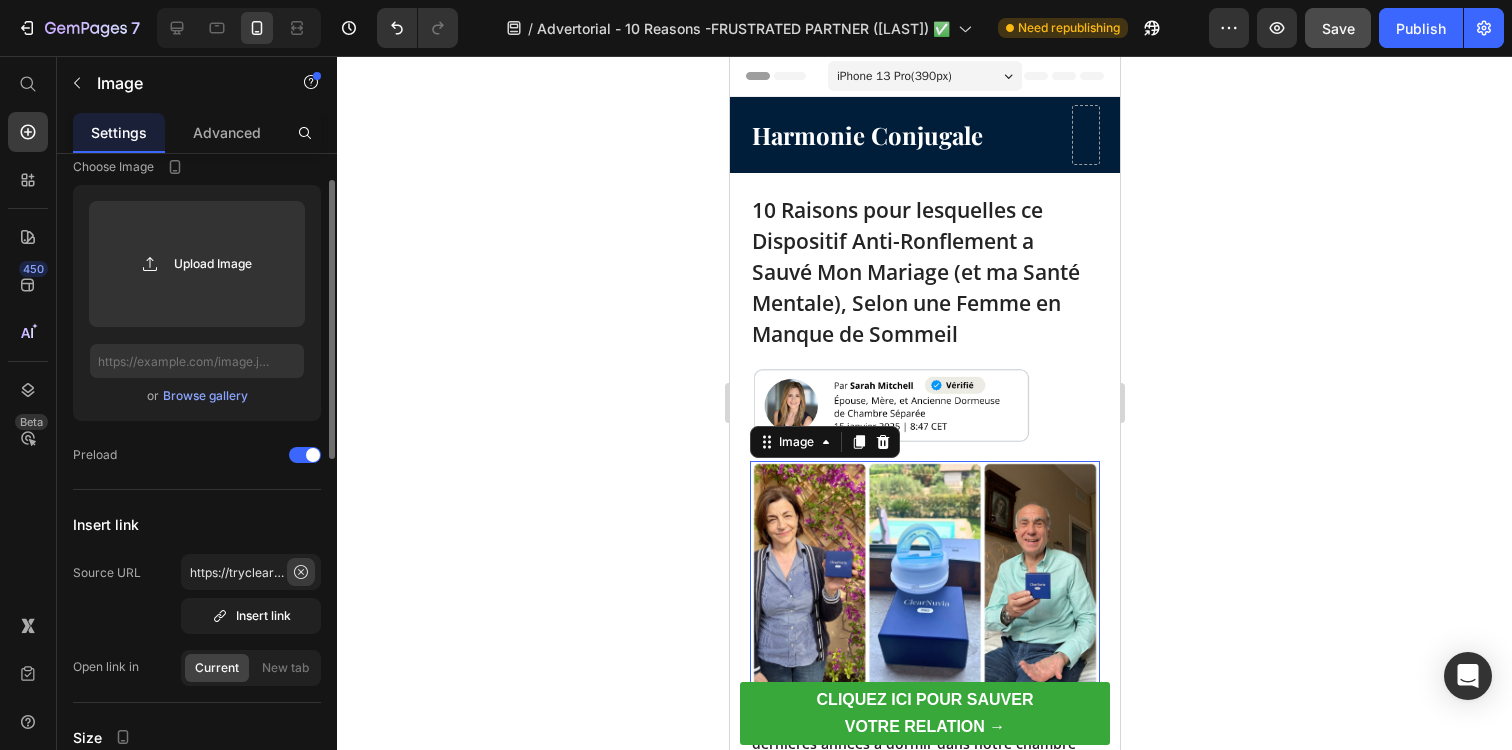 click 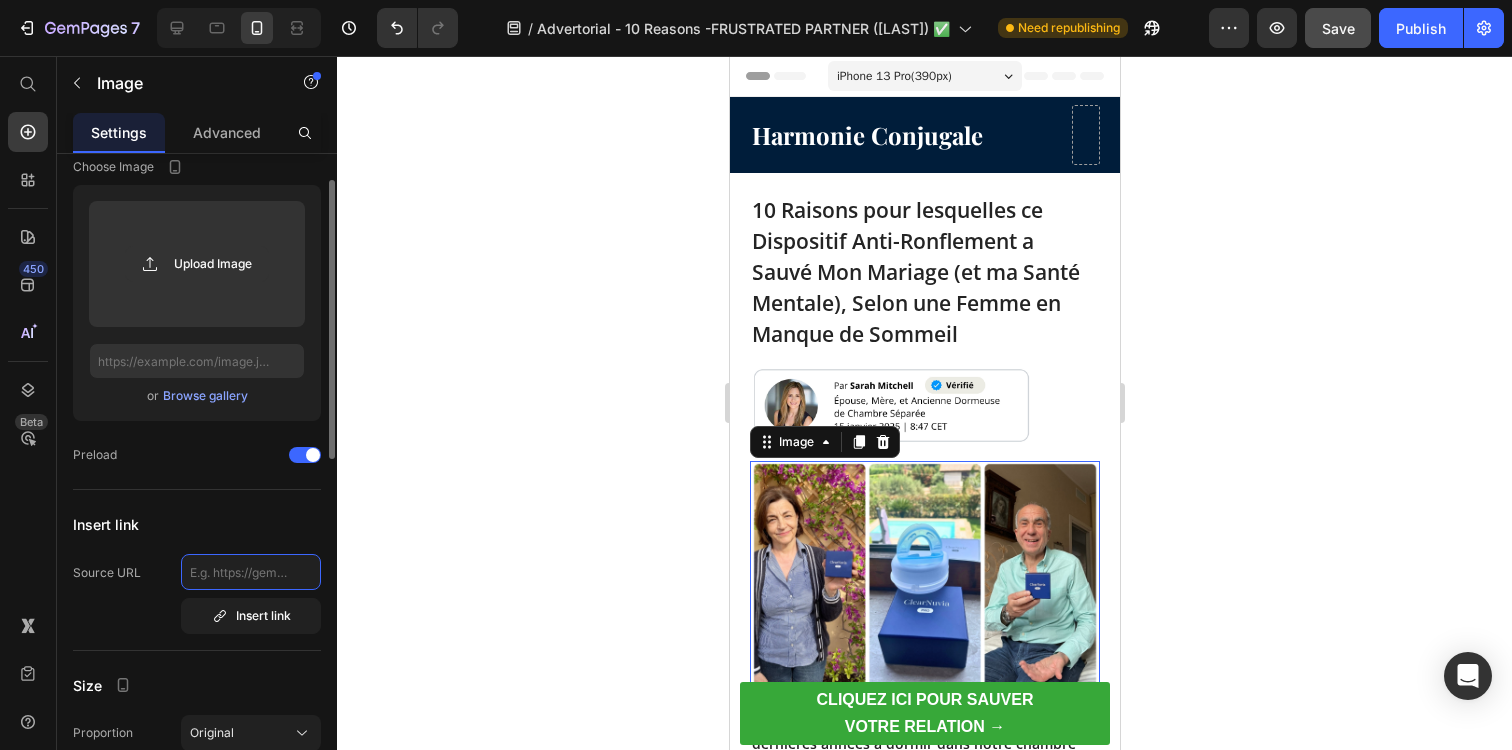 paste on "https://tryclear-nuvia.com/products/clearnuvia-pro-couple" 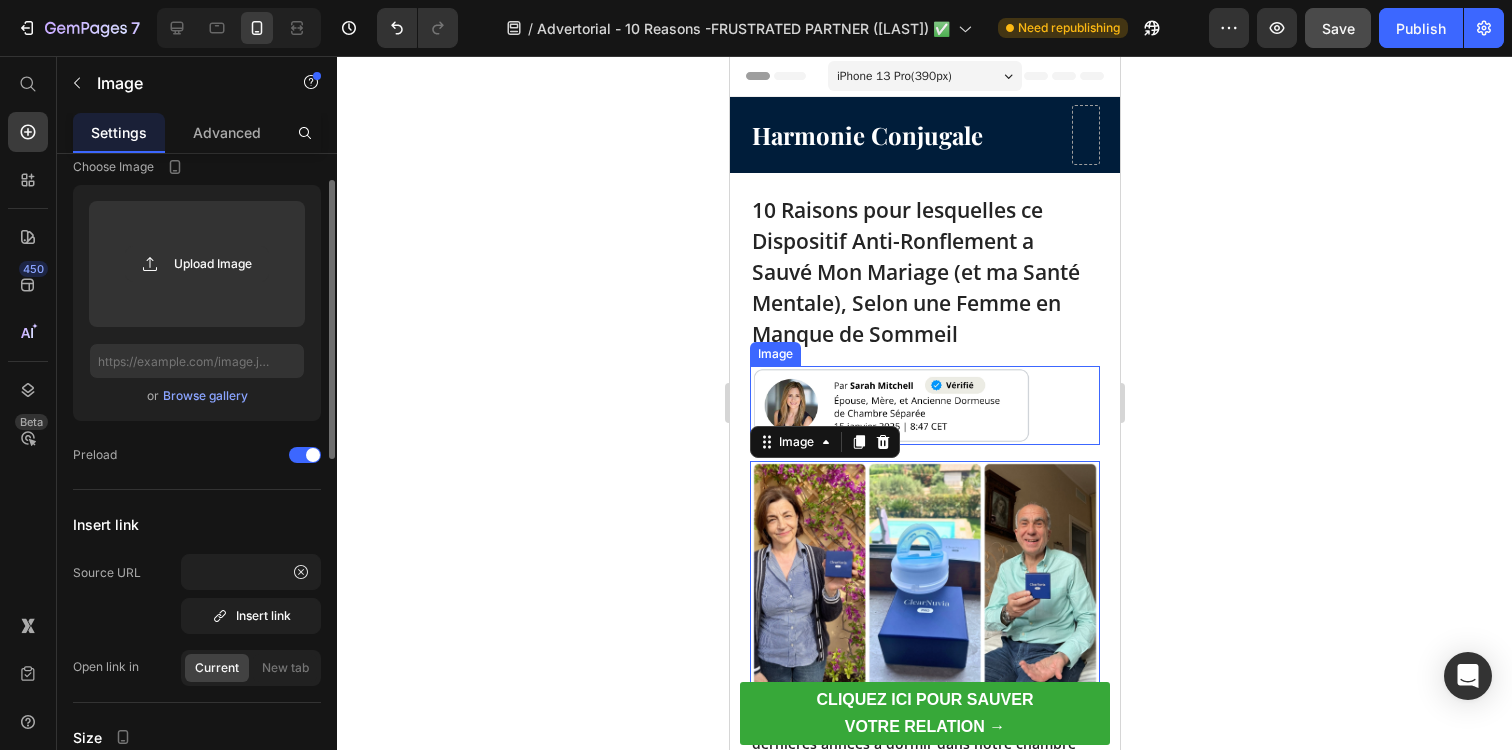 click at bounding box center [924, 406] 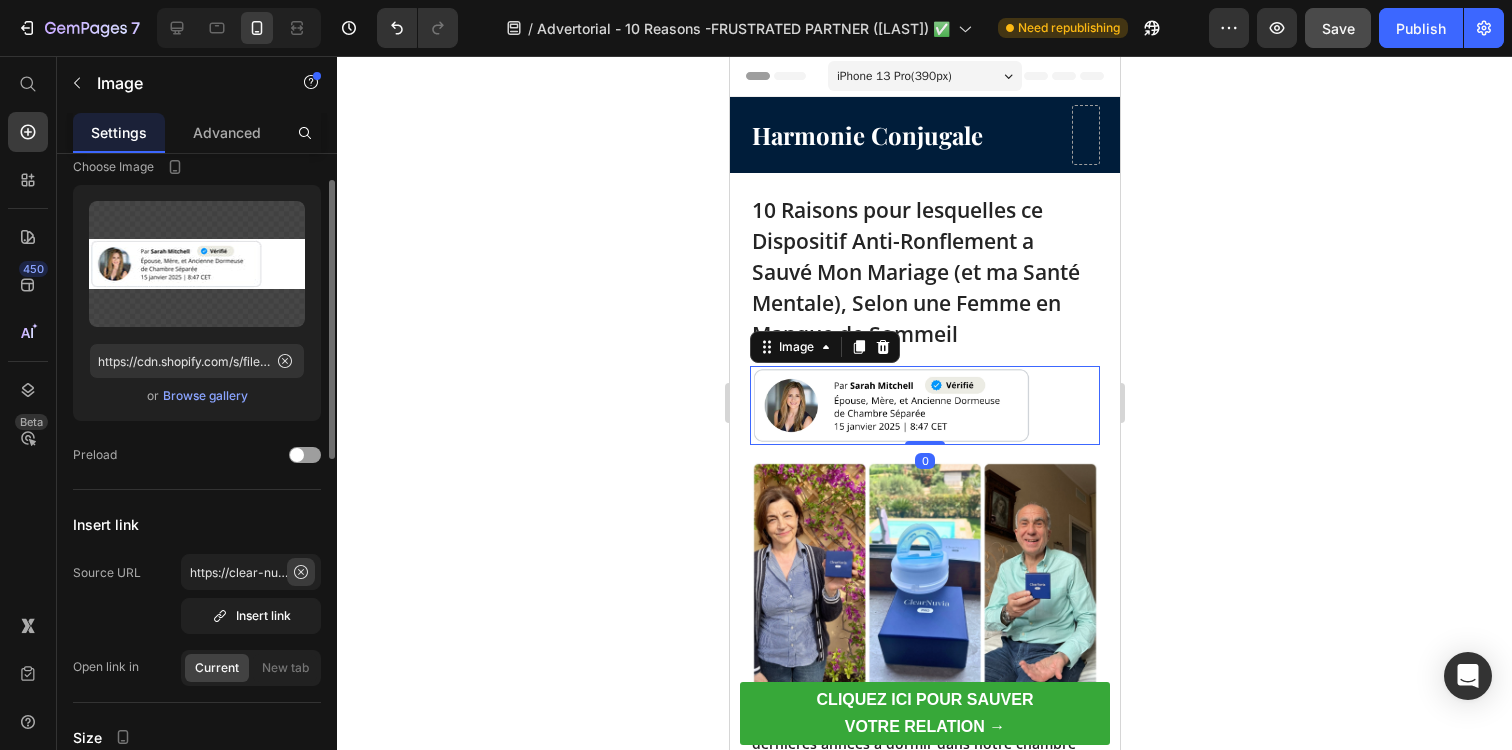 click 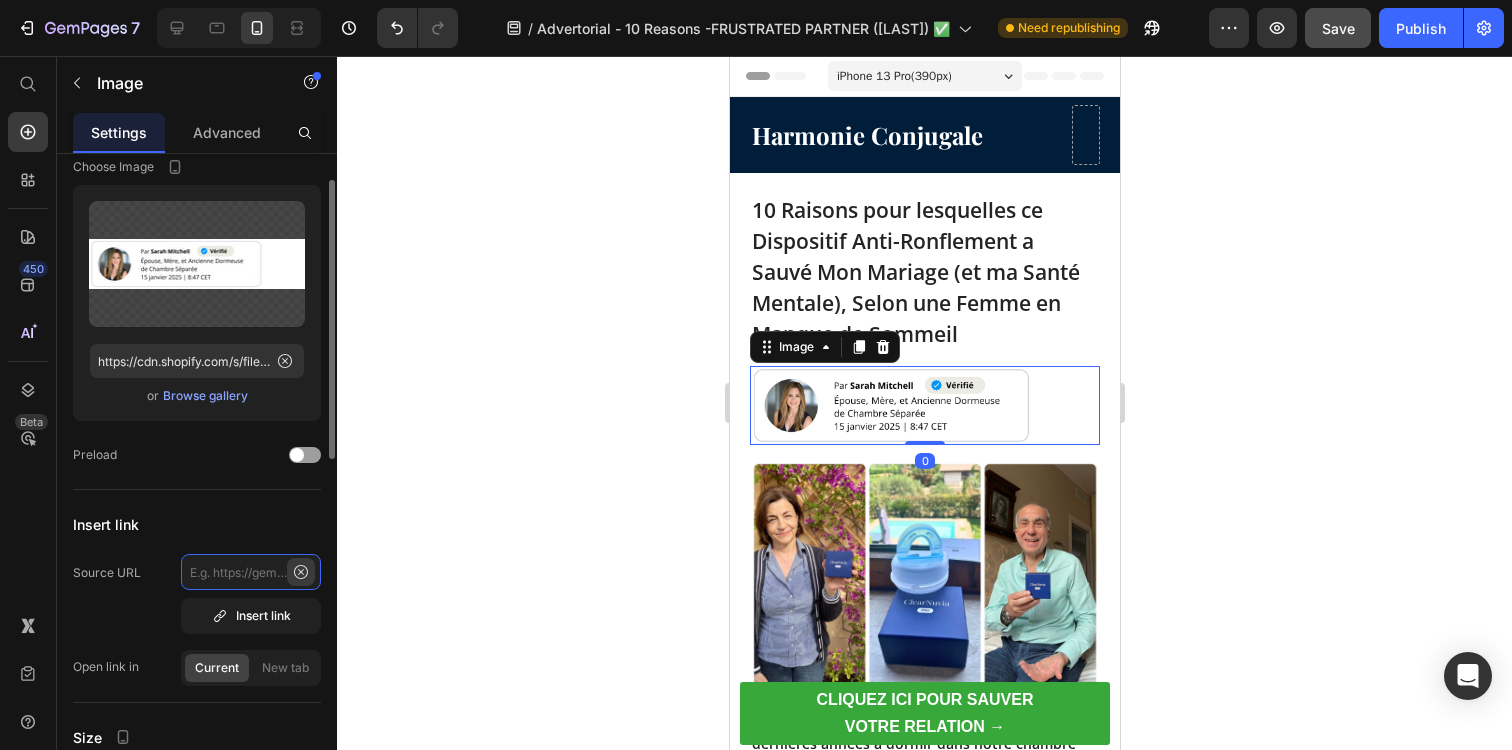 paste on "https://tryclear-nuvia.com/products/clearnuvia-pro-couple" 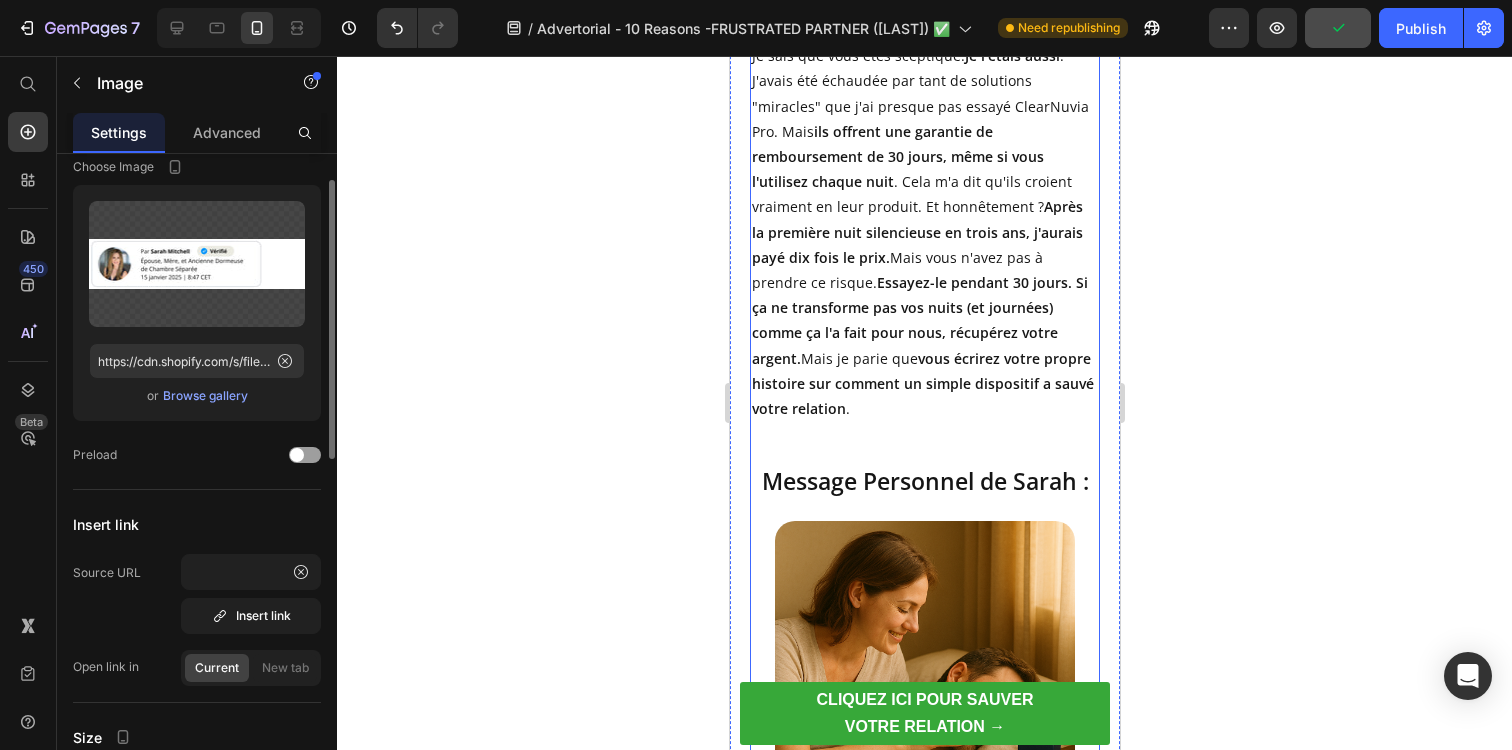 click at bounding box center (924, 671) 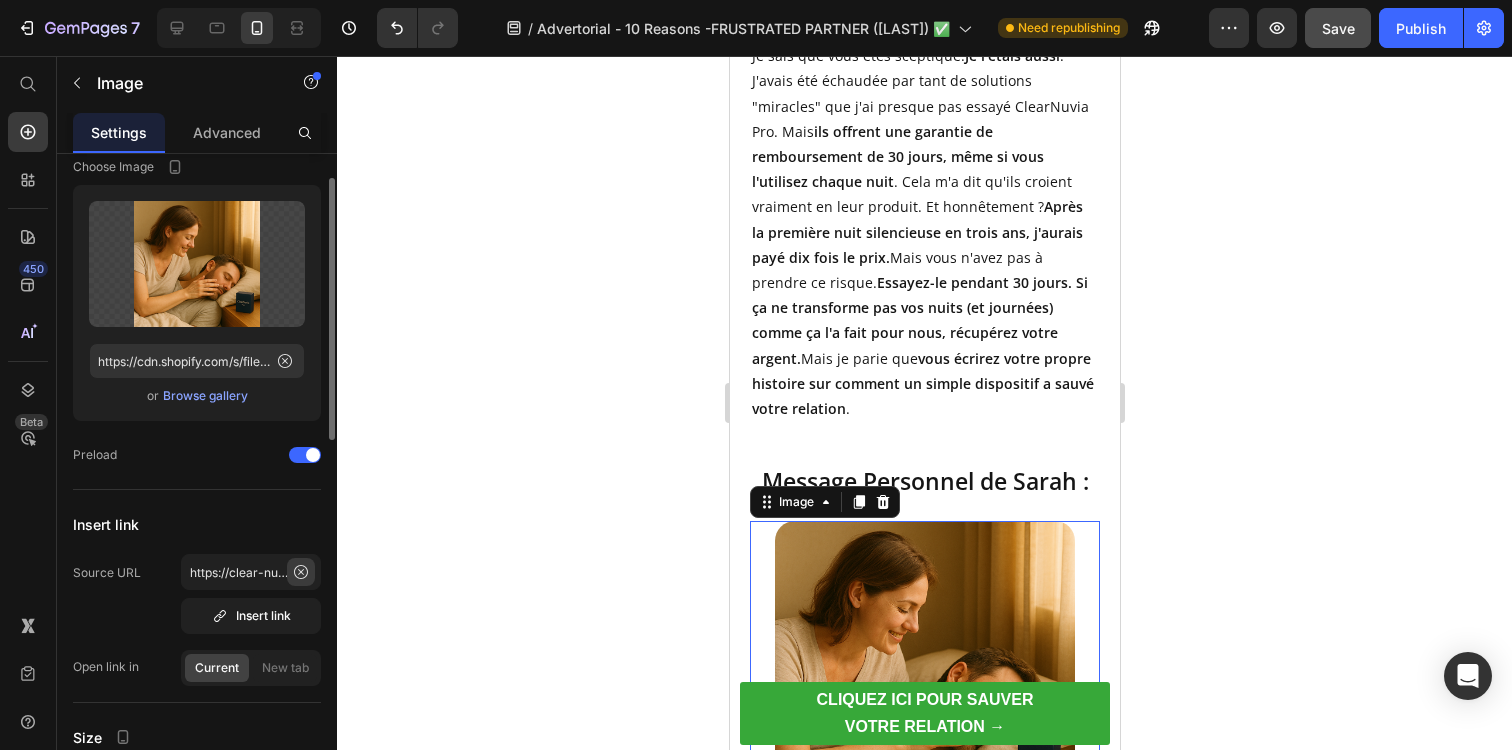 click 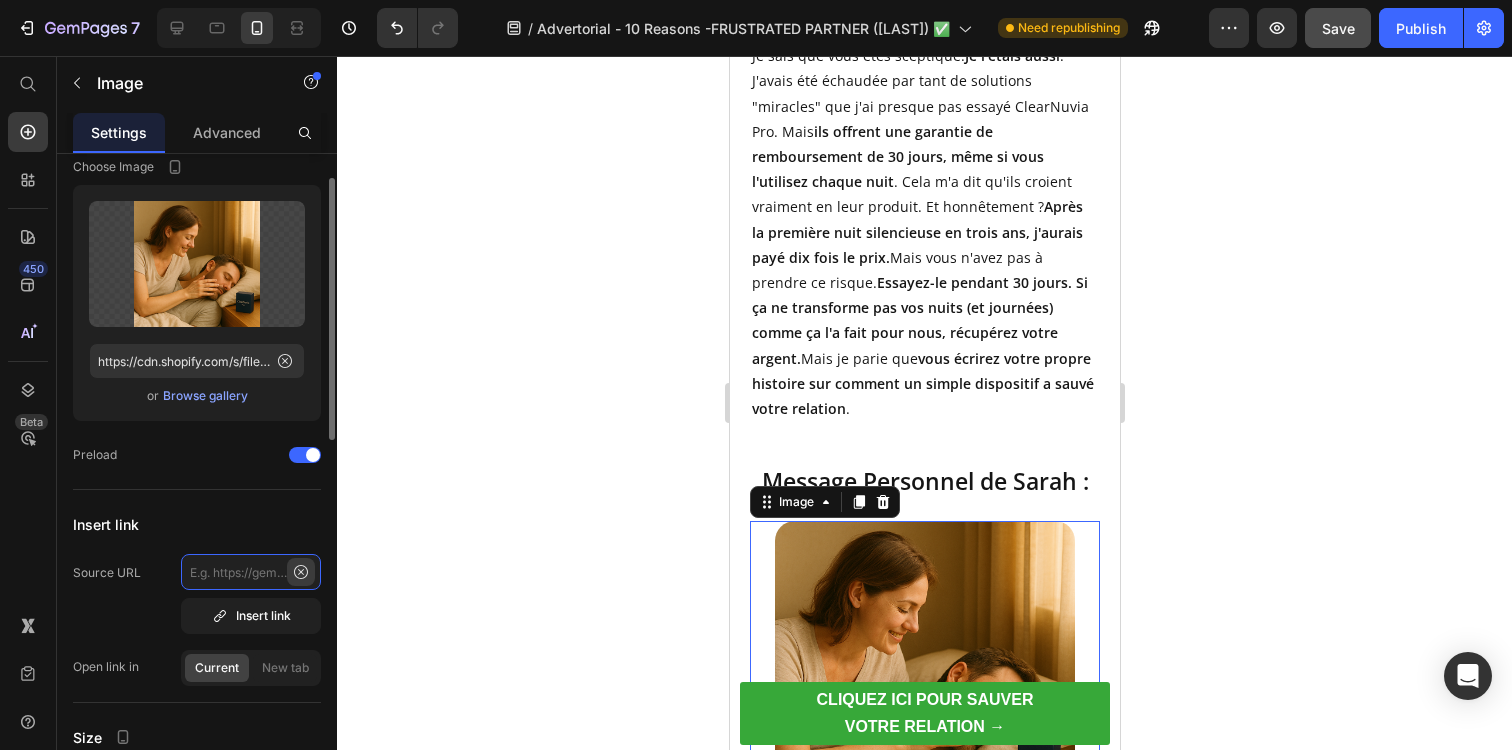 click 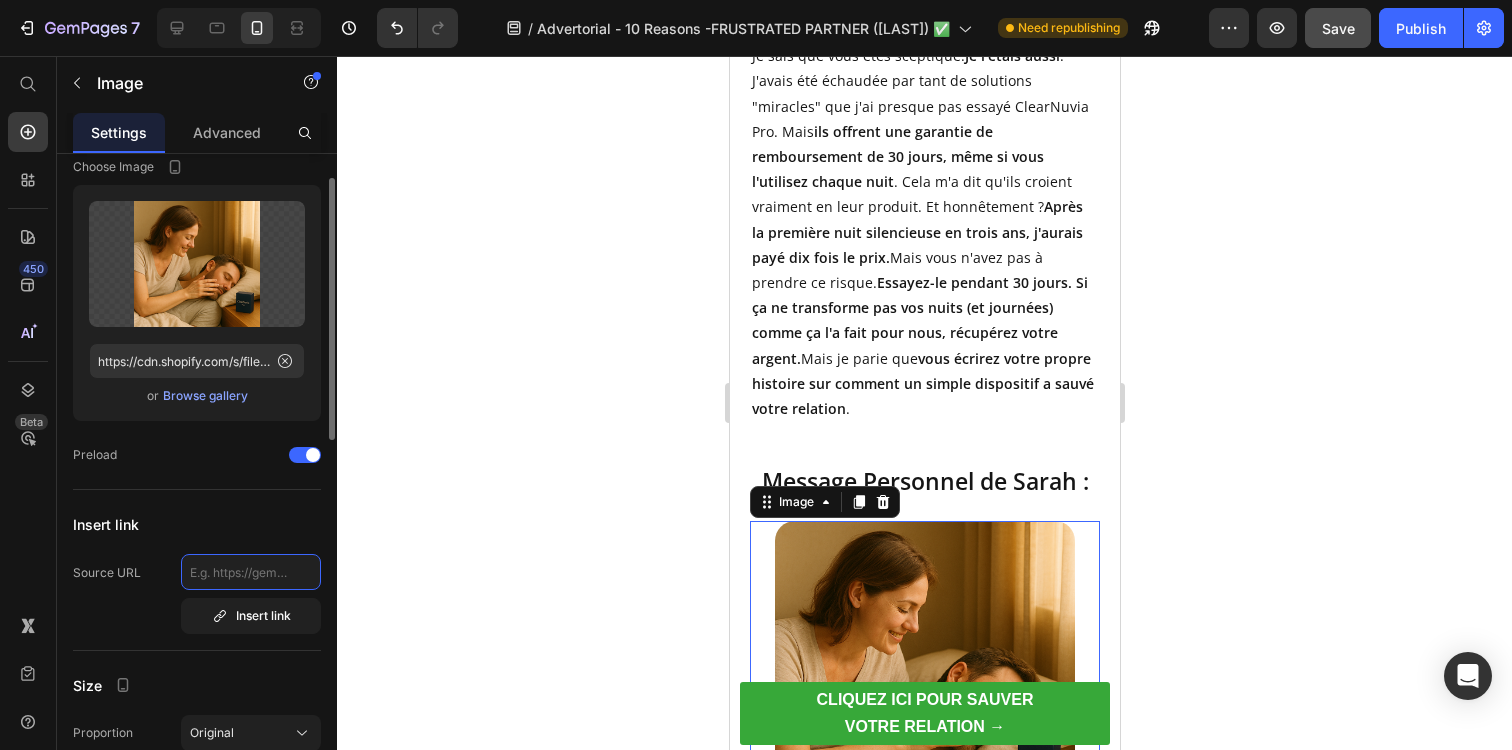 paste on "https://tryclear-nuvia.com/products/clearnuvia-pro-couple" 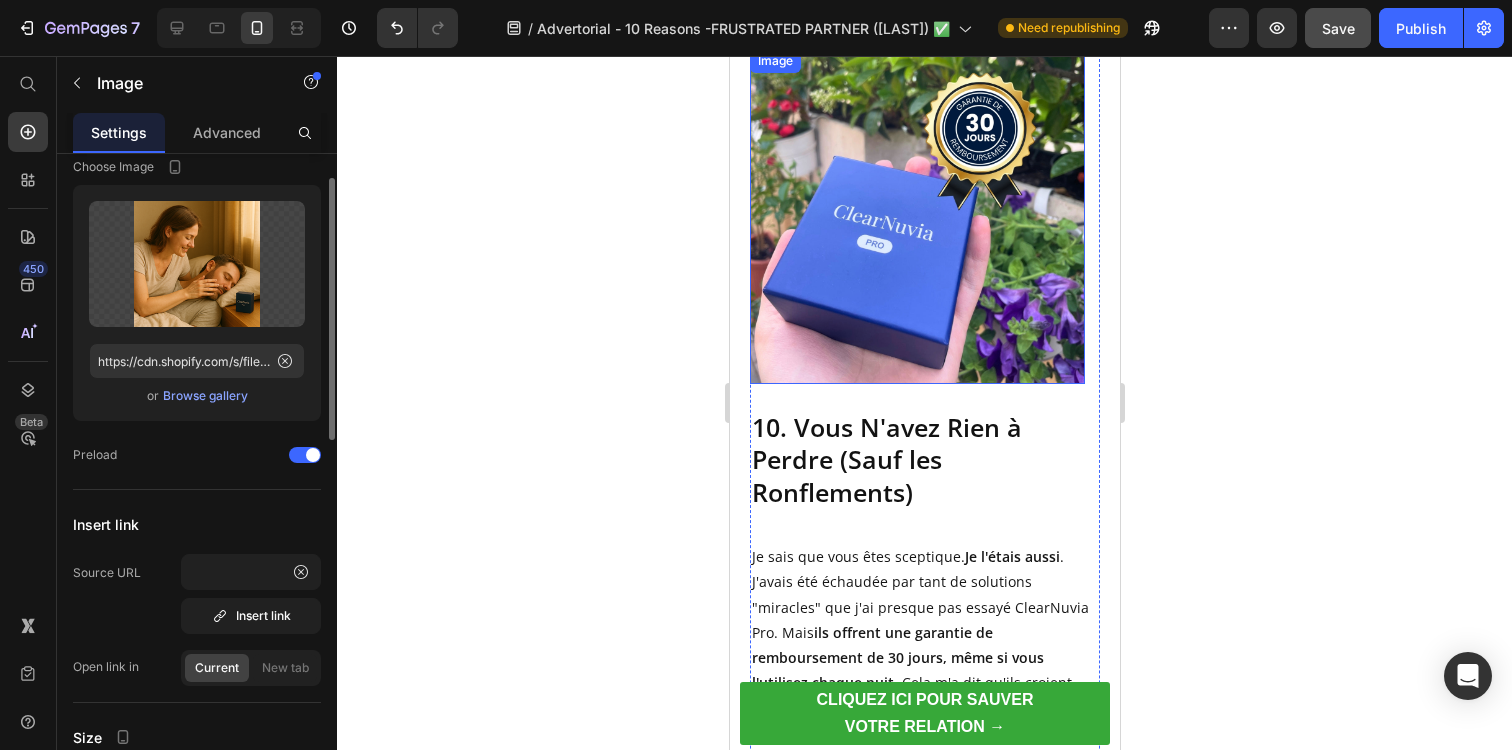 click at bounding box center (916, 216) 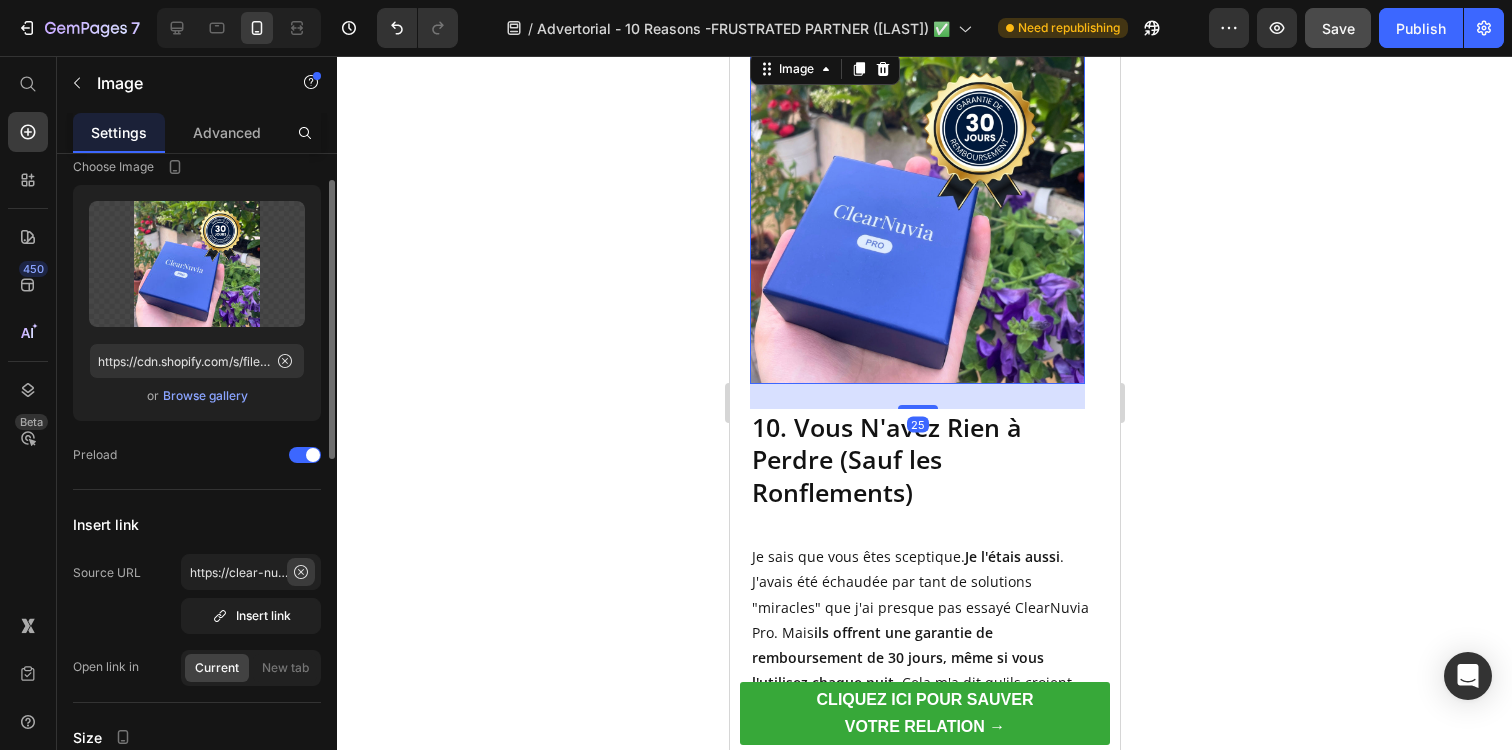 click 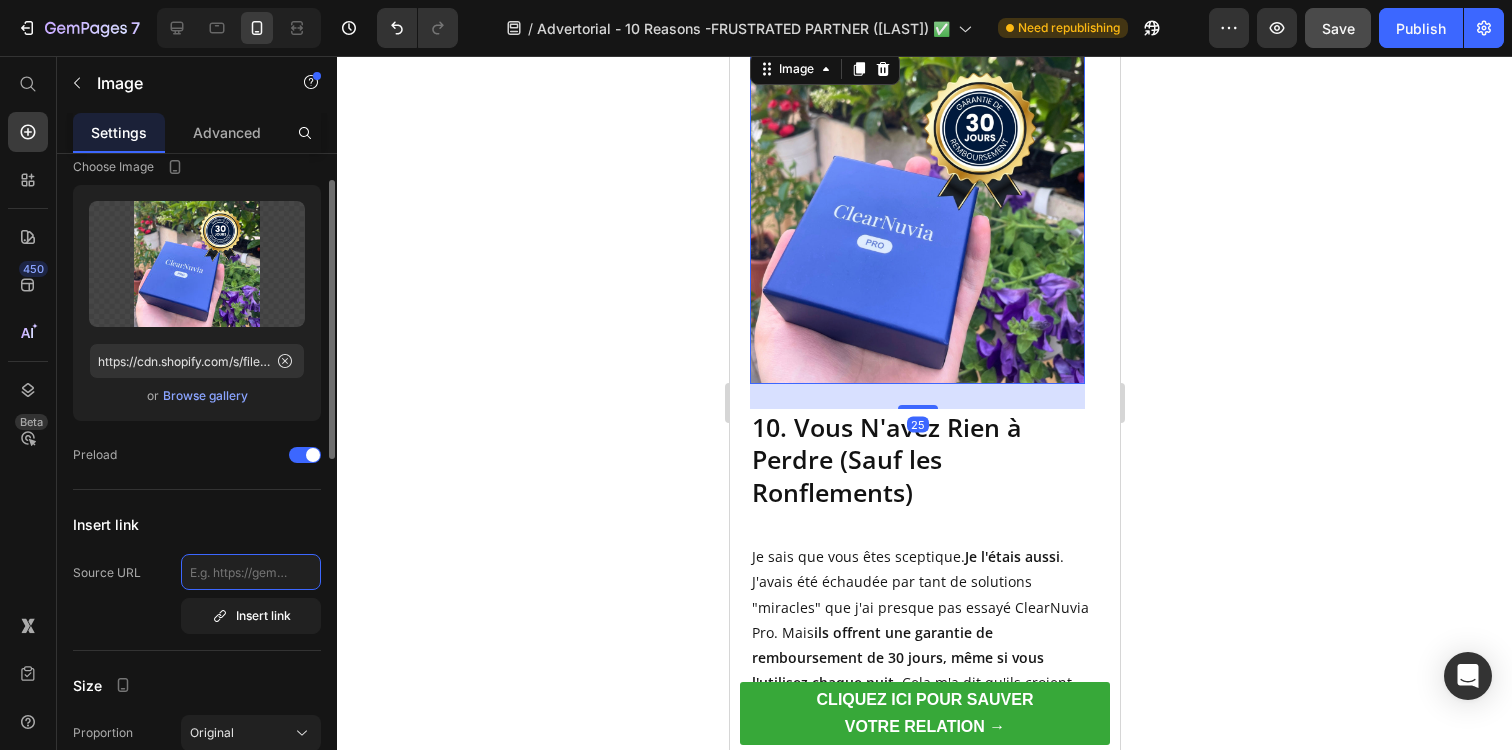 type on "https://tryclear-nuvia.com/products/clearnuvia-pro-couple" 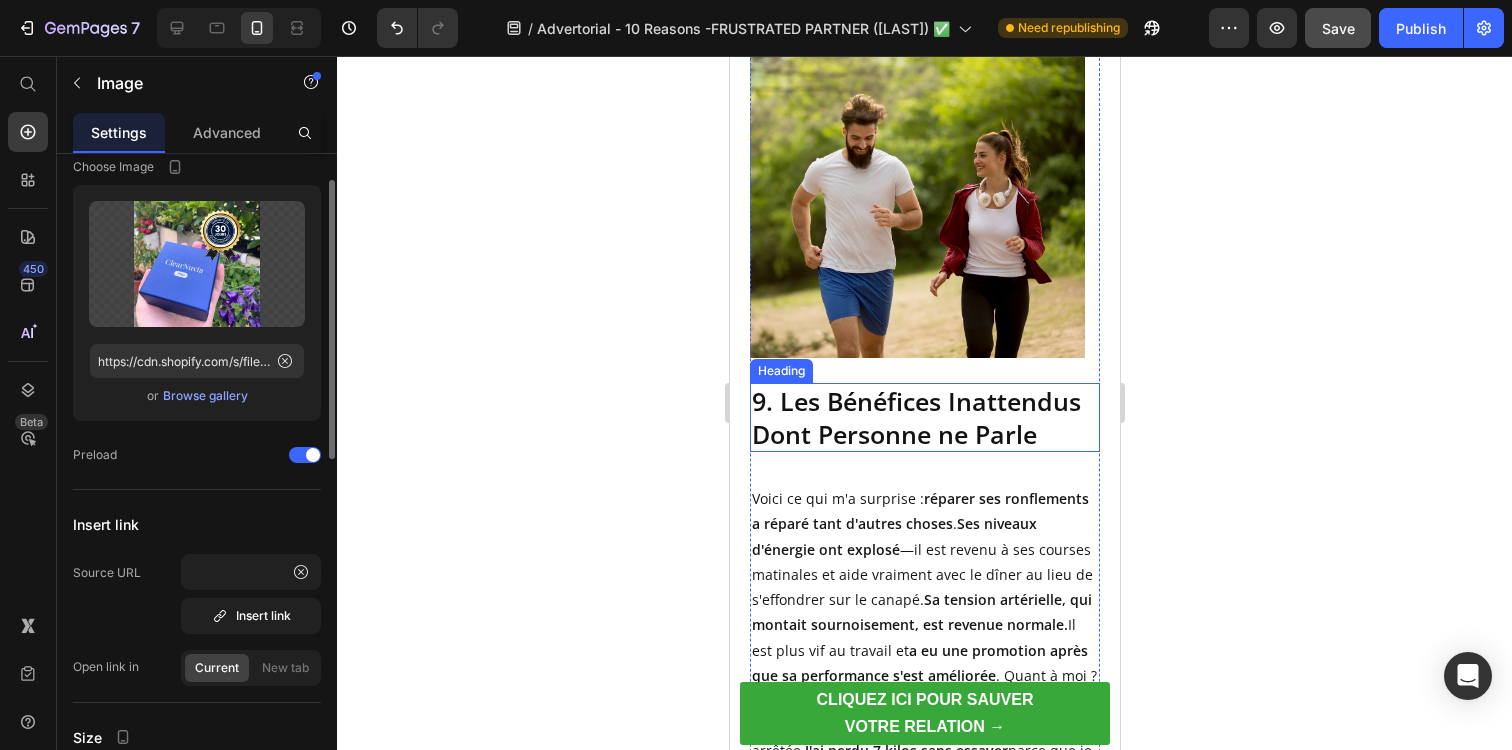 click at bounding box center (916, 190) 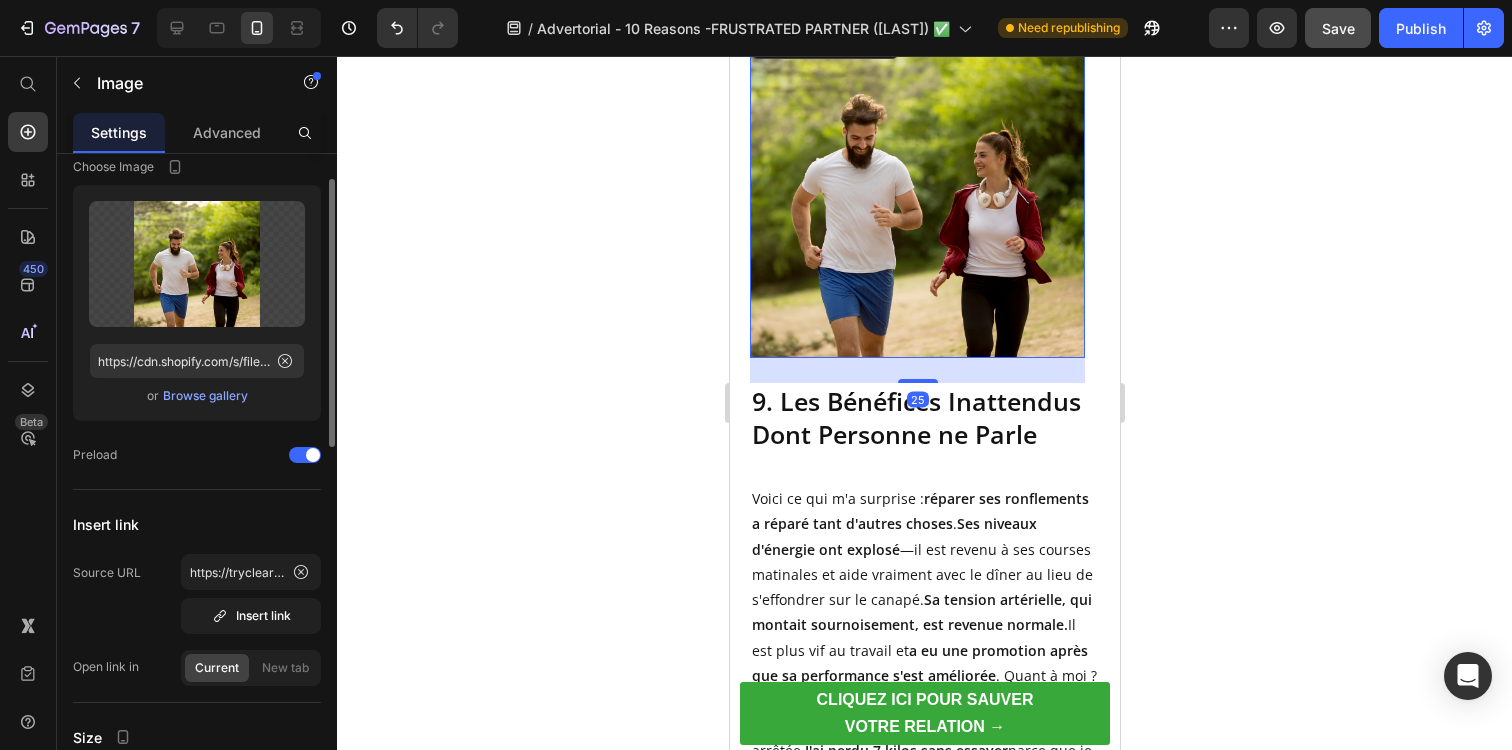 click at bounding box center [916, 190] 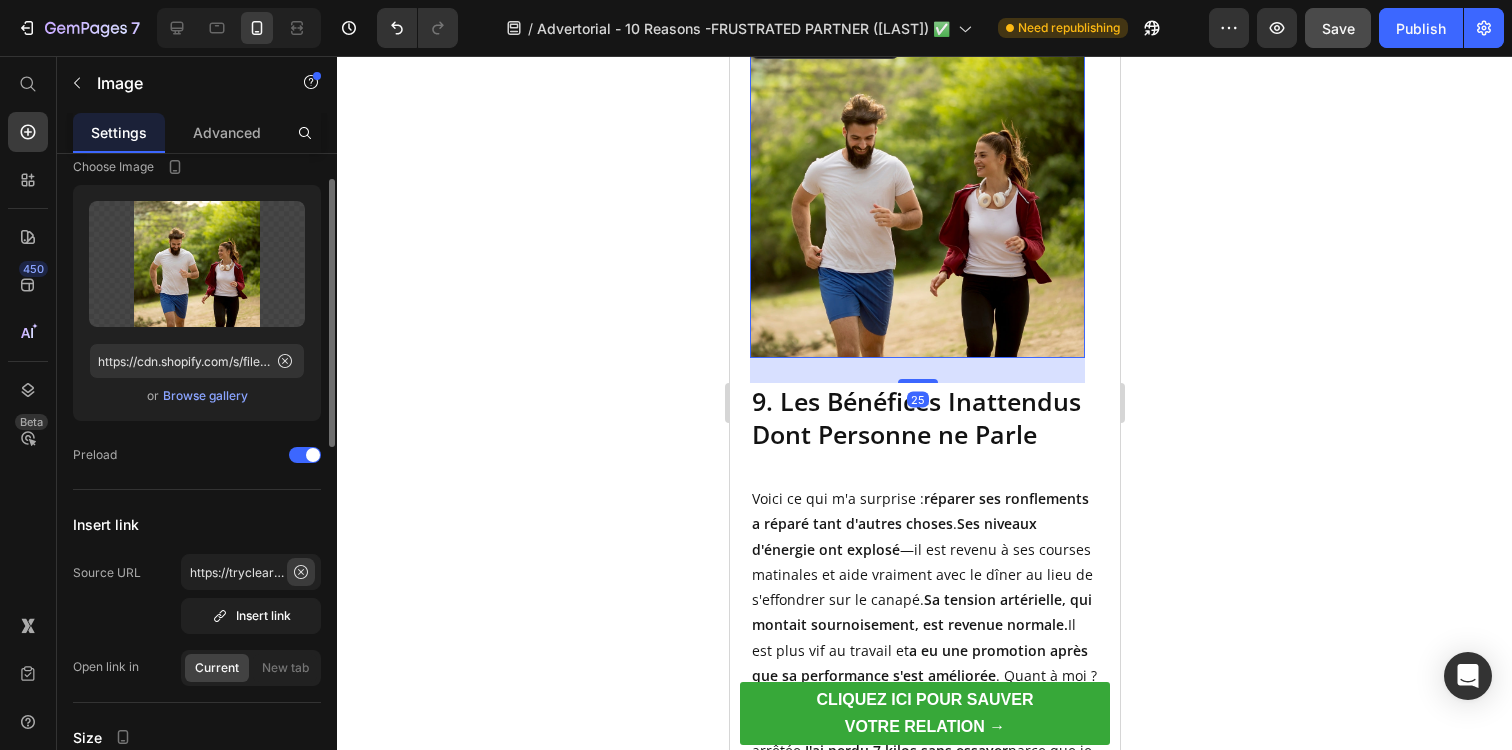 click 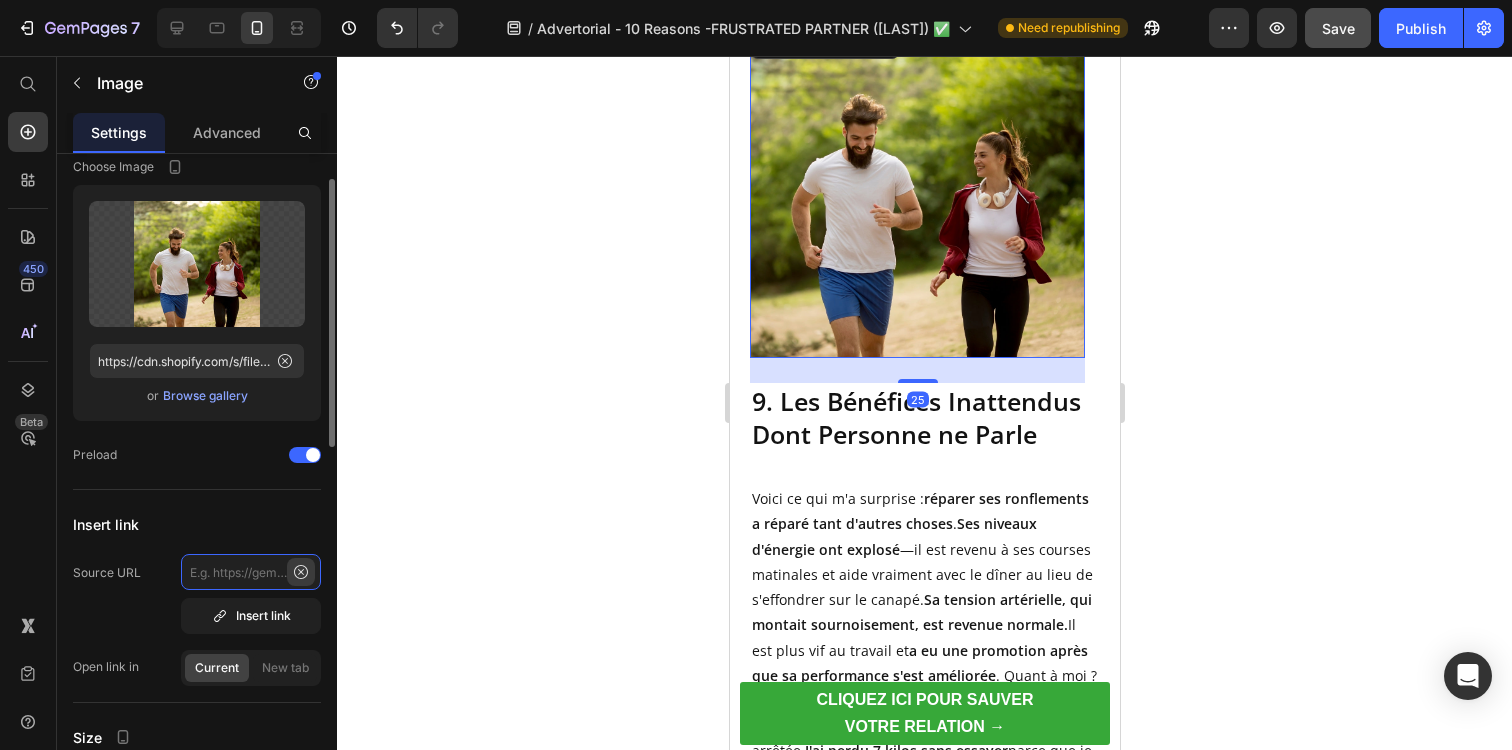type on "https://tryclear-nuvia.com/products/clearnuvia-pro-couple" 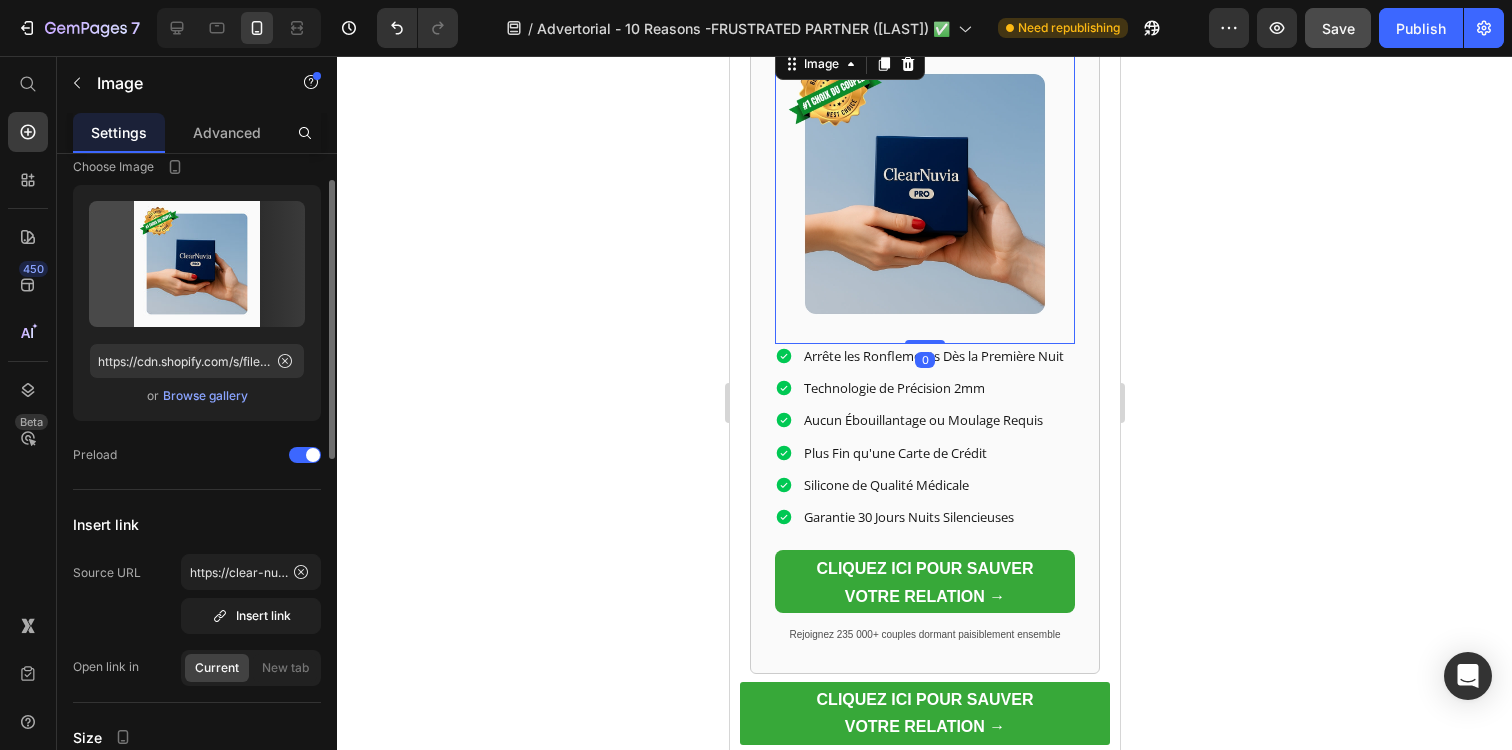 click at bounding box center (924, 194) 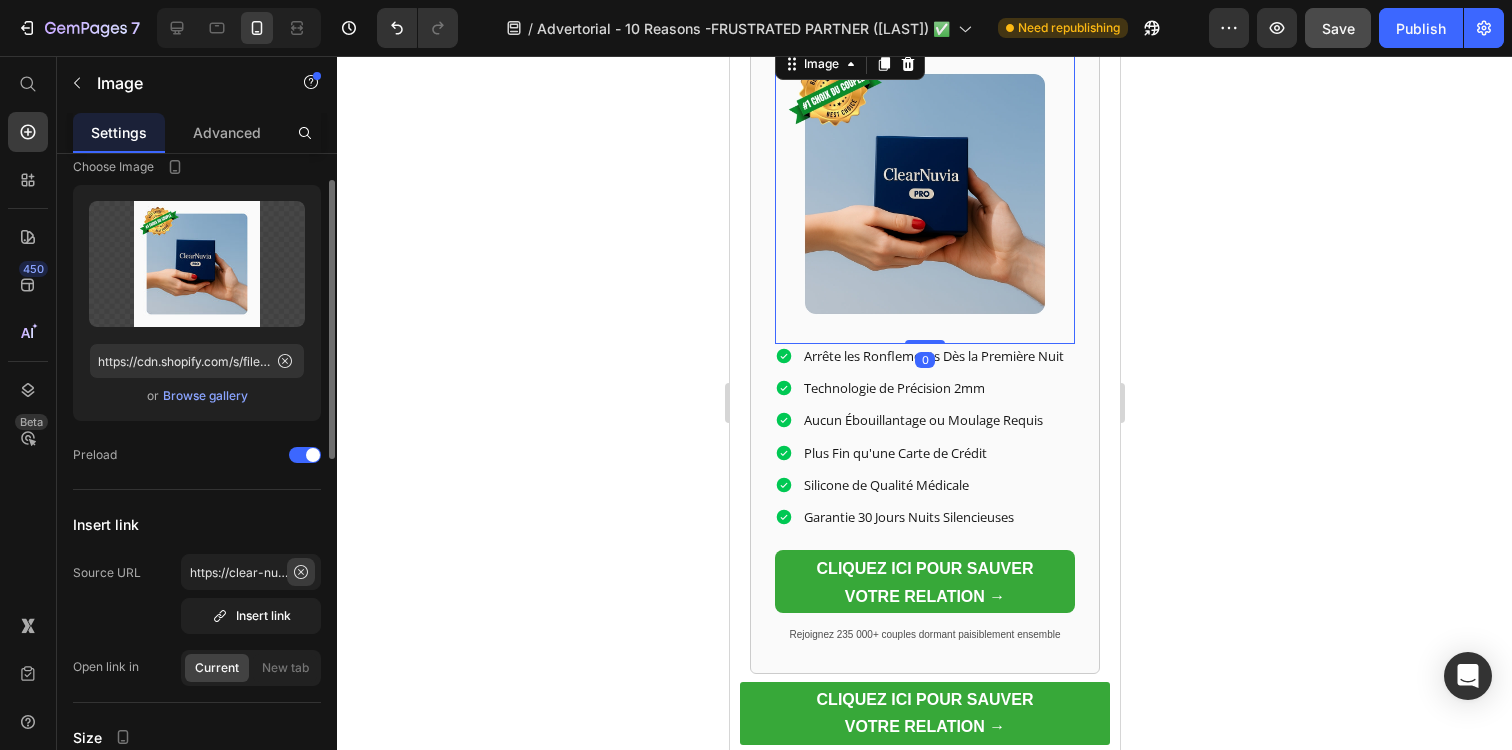 click 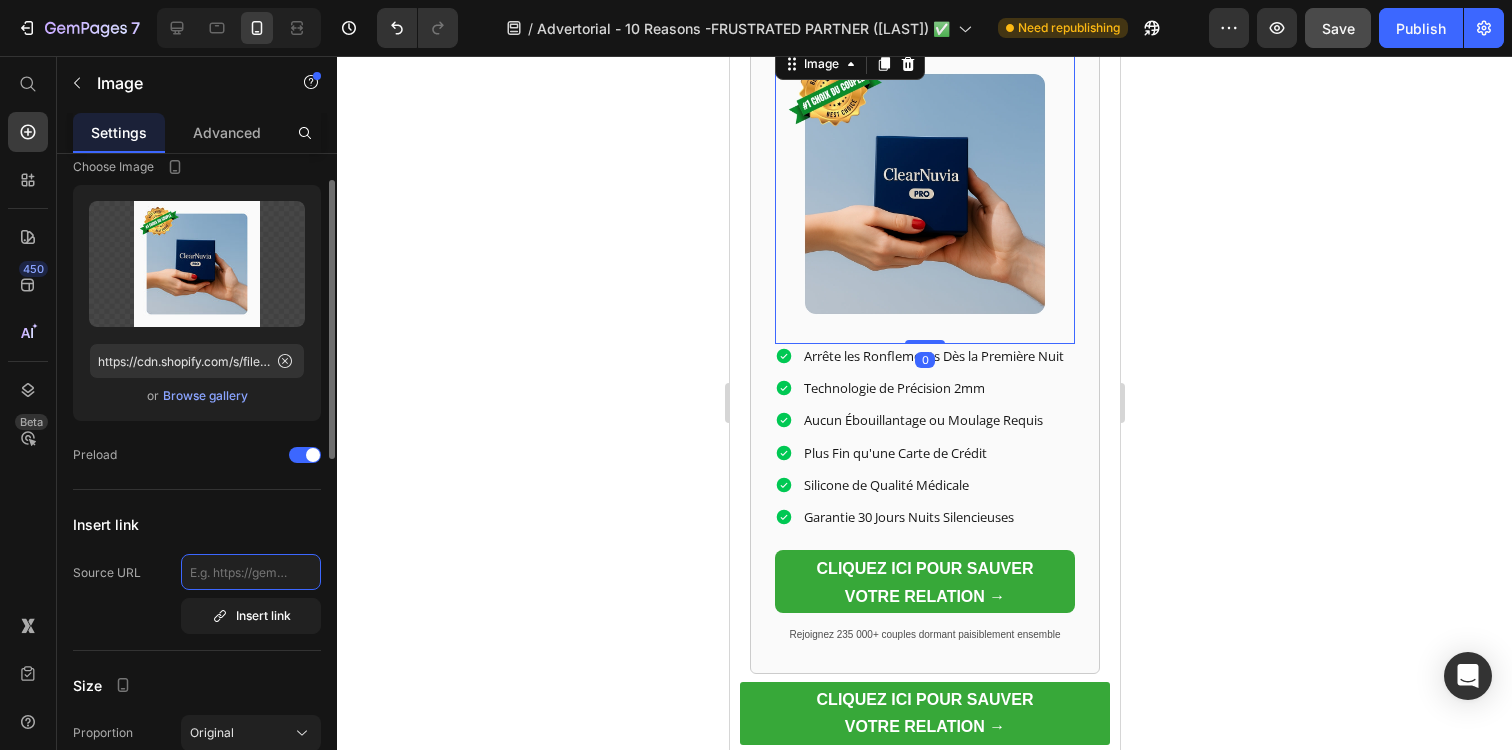 paste on "https://tryclear-nuvia.com/products/clearnuvia-pro-couple" 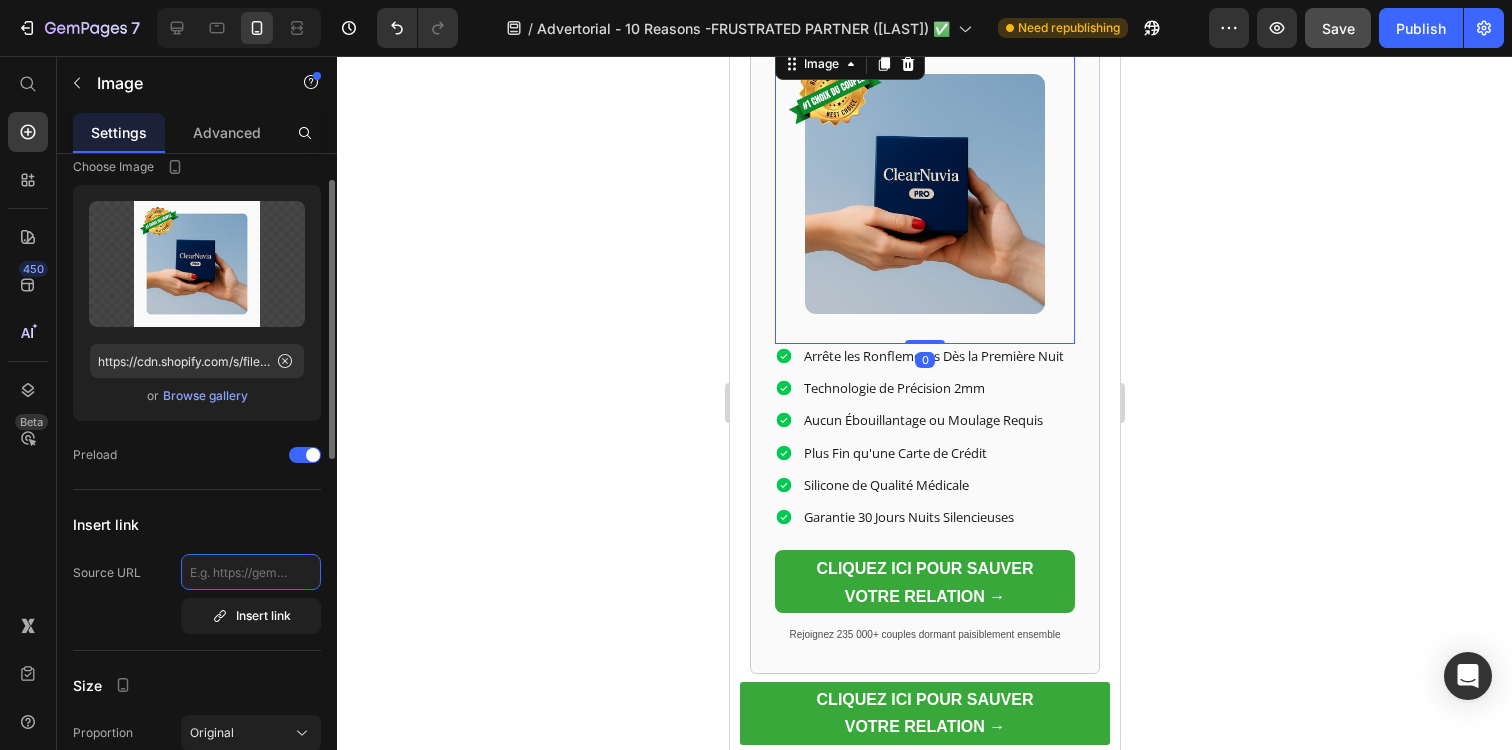 type on "https://tryclear-nuvia.com/products/clearnuvia-pro-couple" 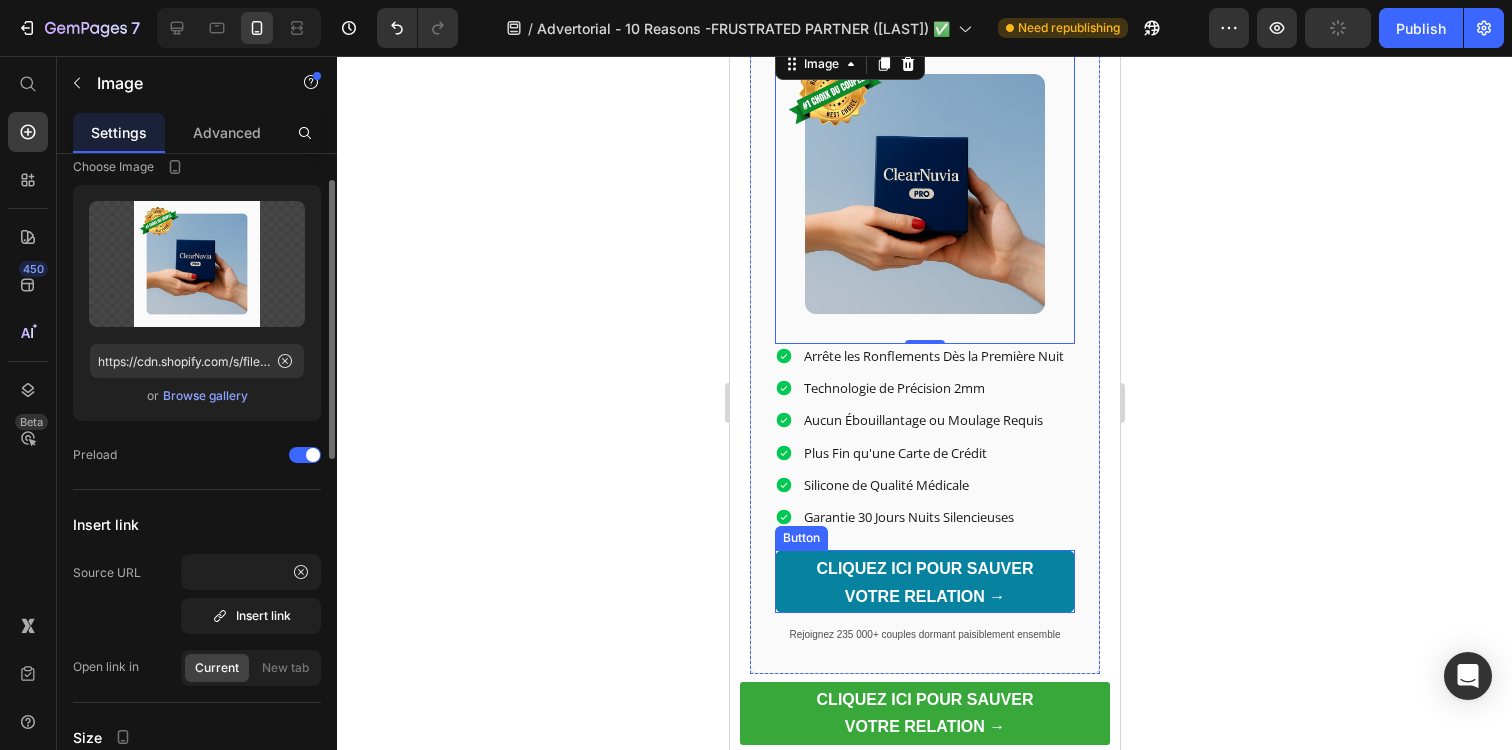 click on "CLIQUEZ ICI POUR SAUVER VOTRE RELATION →" at bounding box center [924, 581] 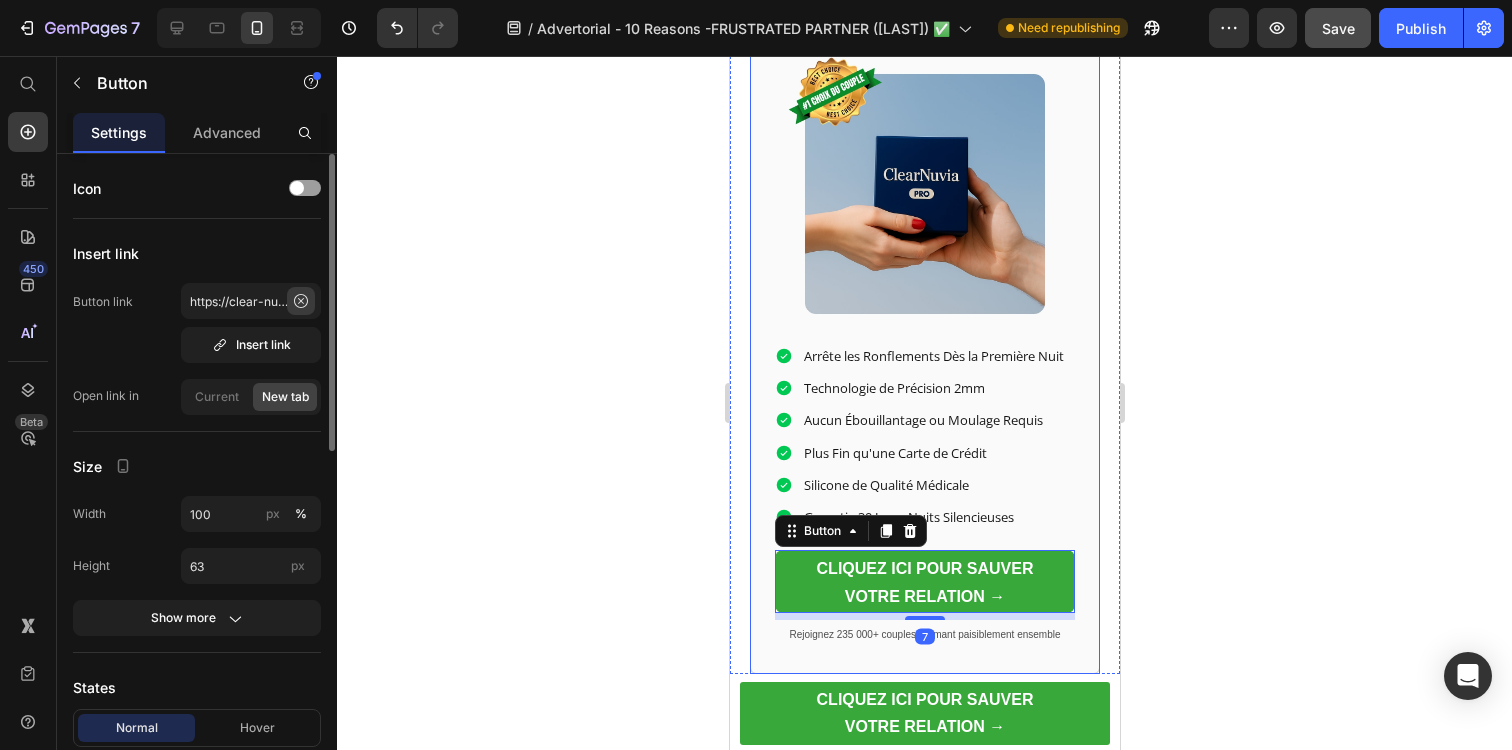 click 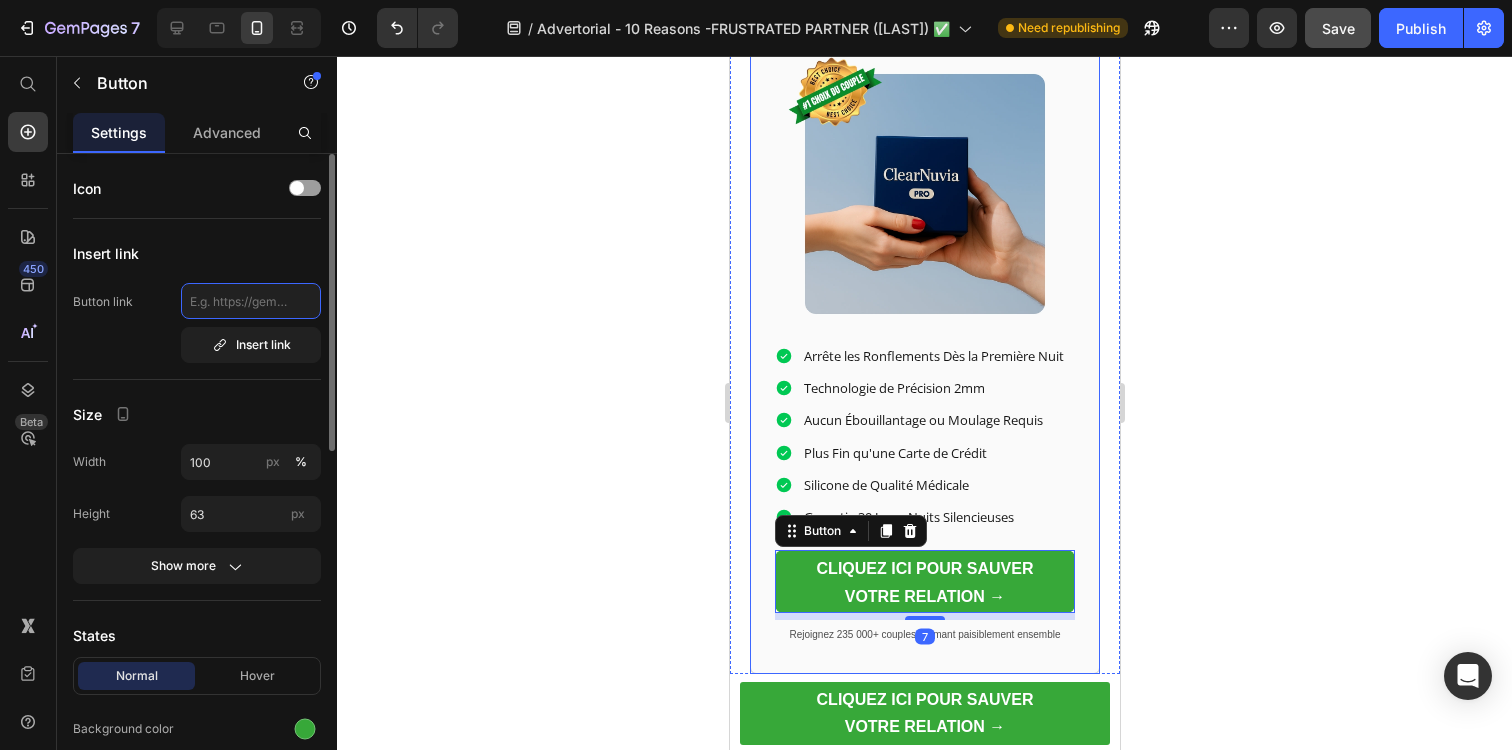 paste on "https://tryclear-nuvia.com/products/clearnuvia-pro-couple" 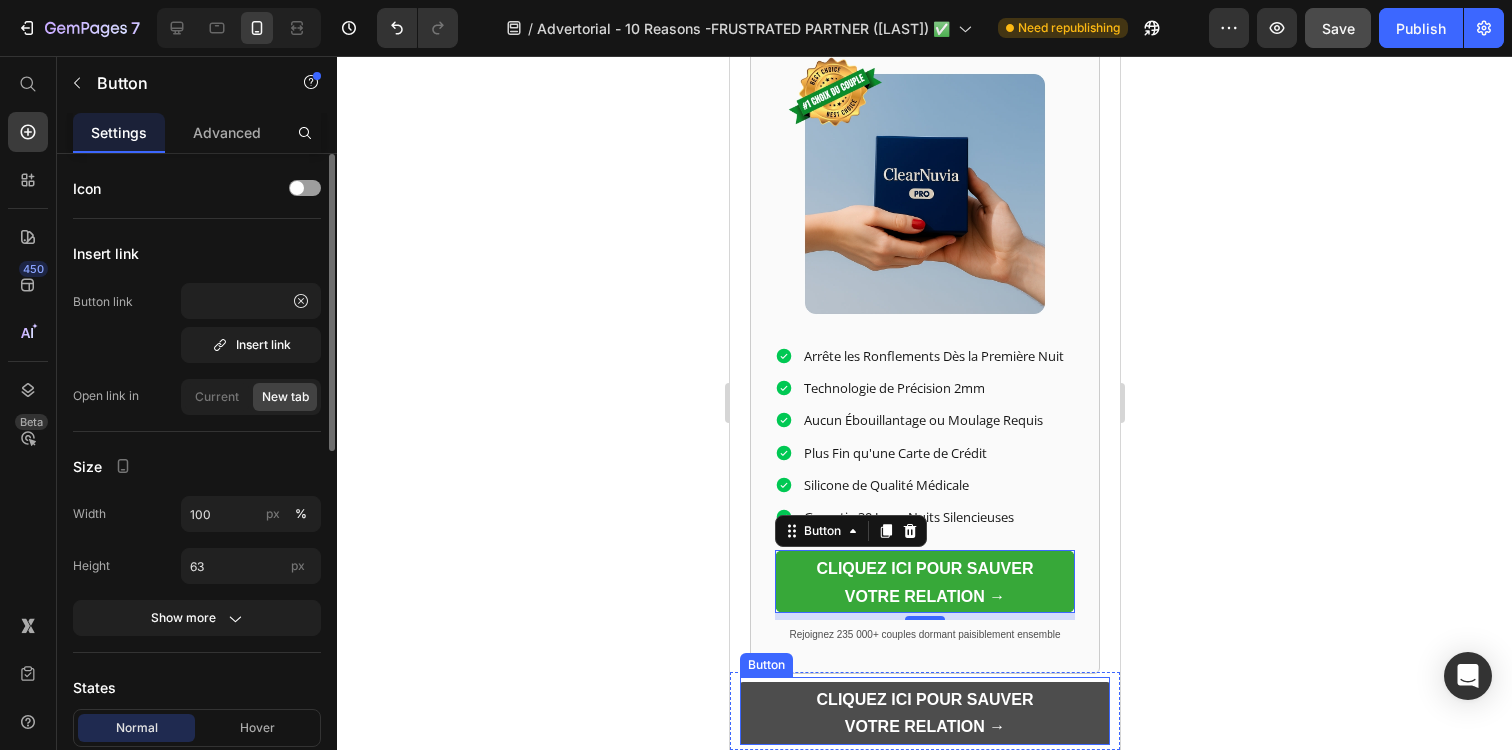 click on "CLIQUEZ ICI POUR SAUVER VOTRE RELATION →" at bounding box center [924, 713] 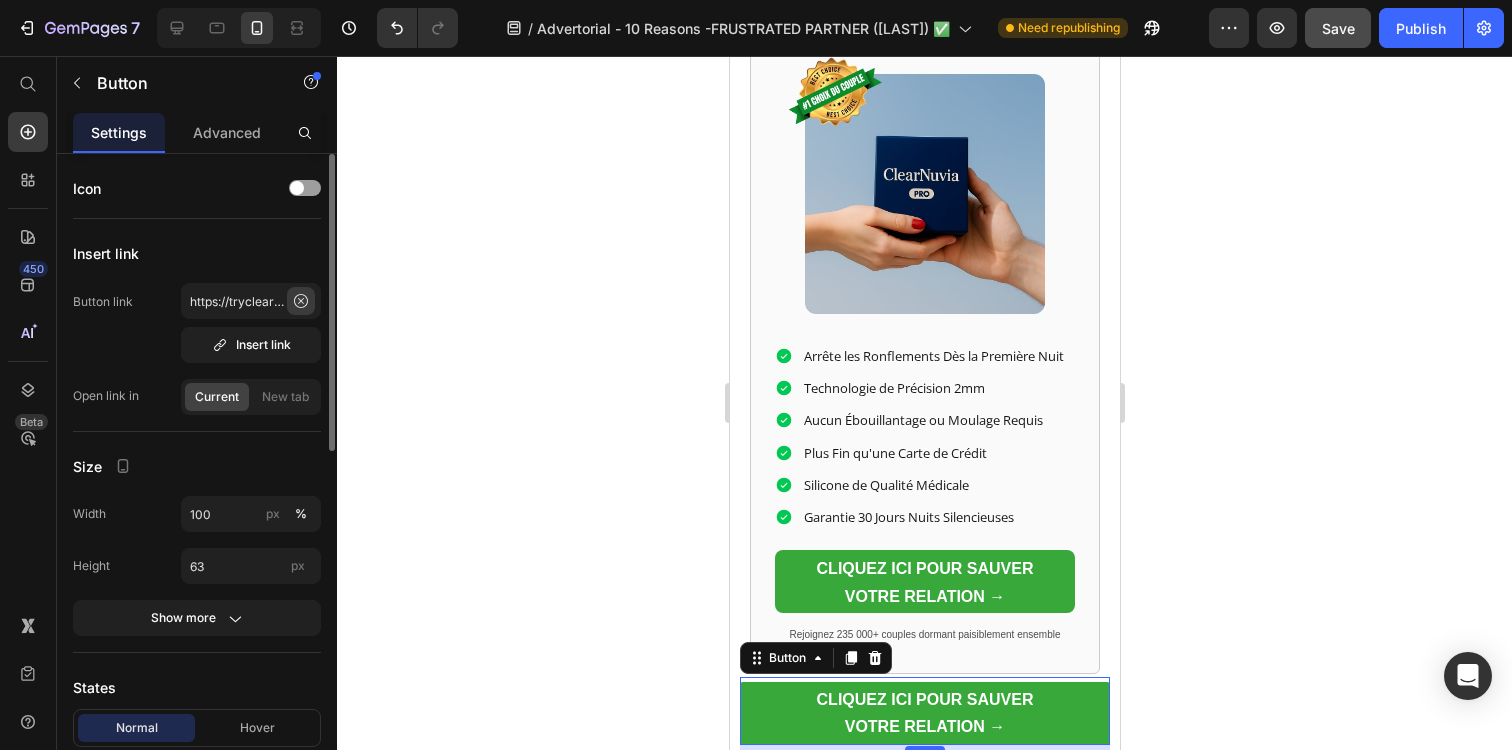 click 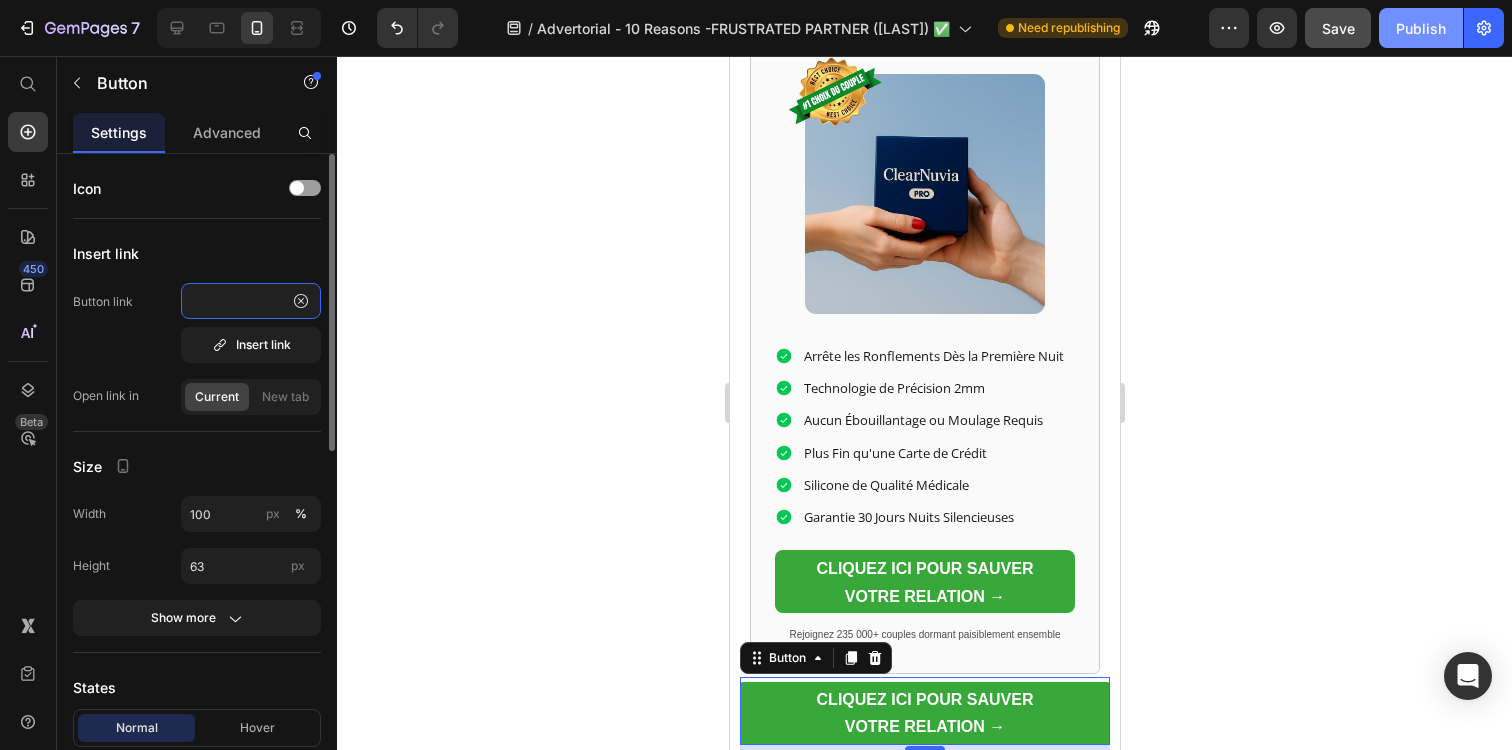 type on "https://tryclear-nuvia.com/products/clearnuvia-pro-couple" 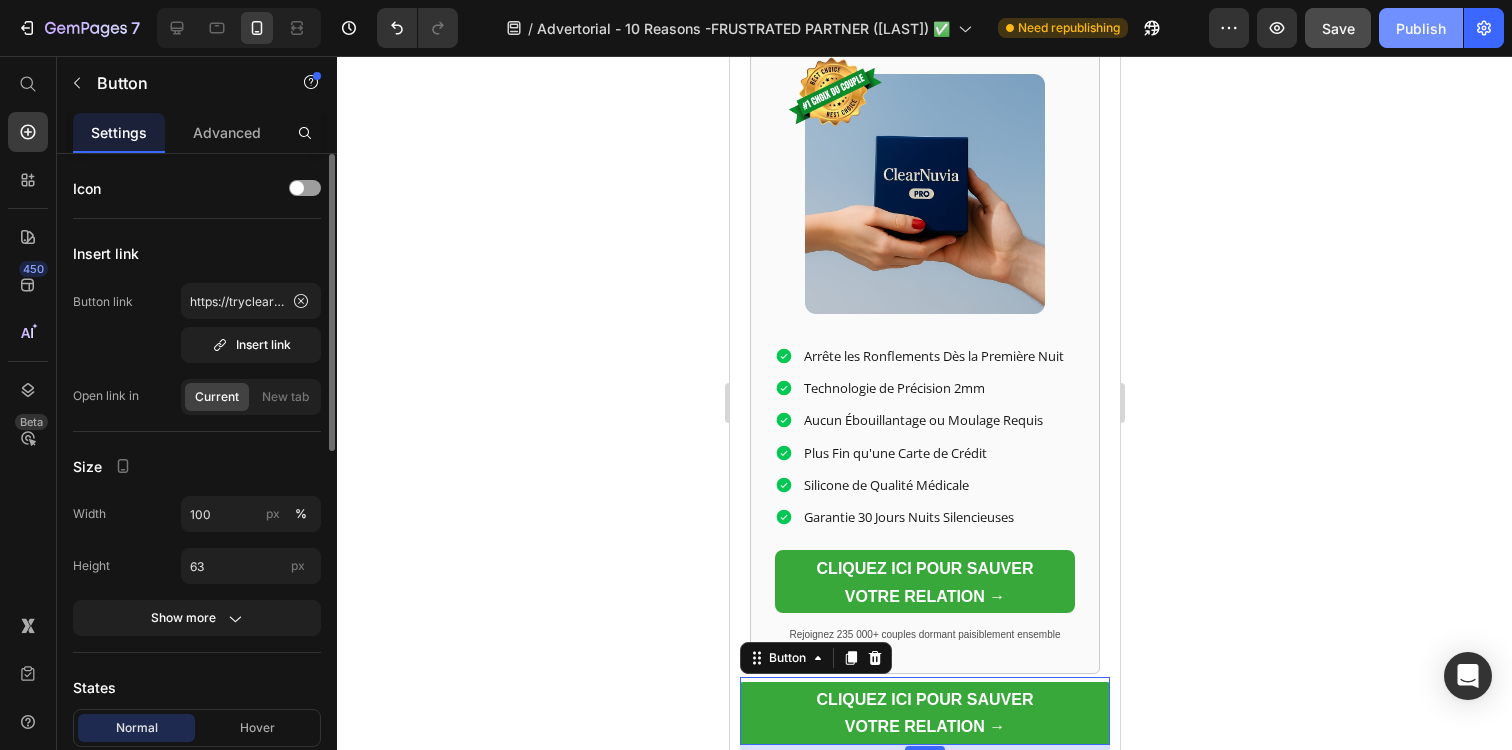 click on "Publish" at bounding box center (1421, 28) 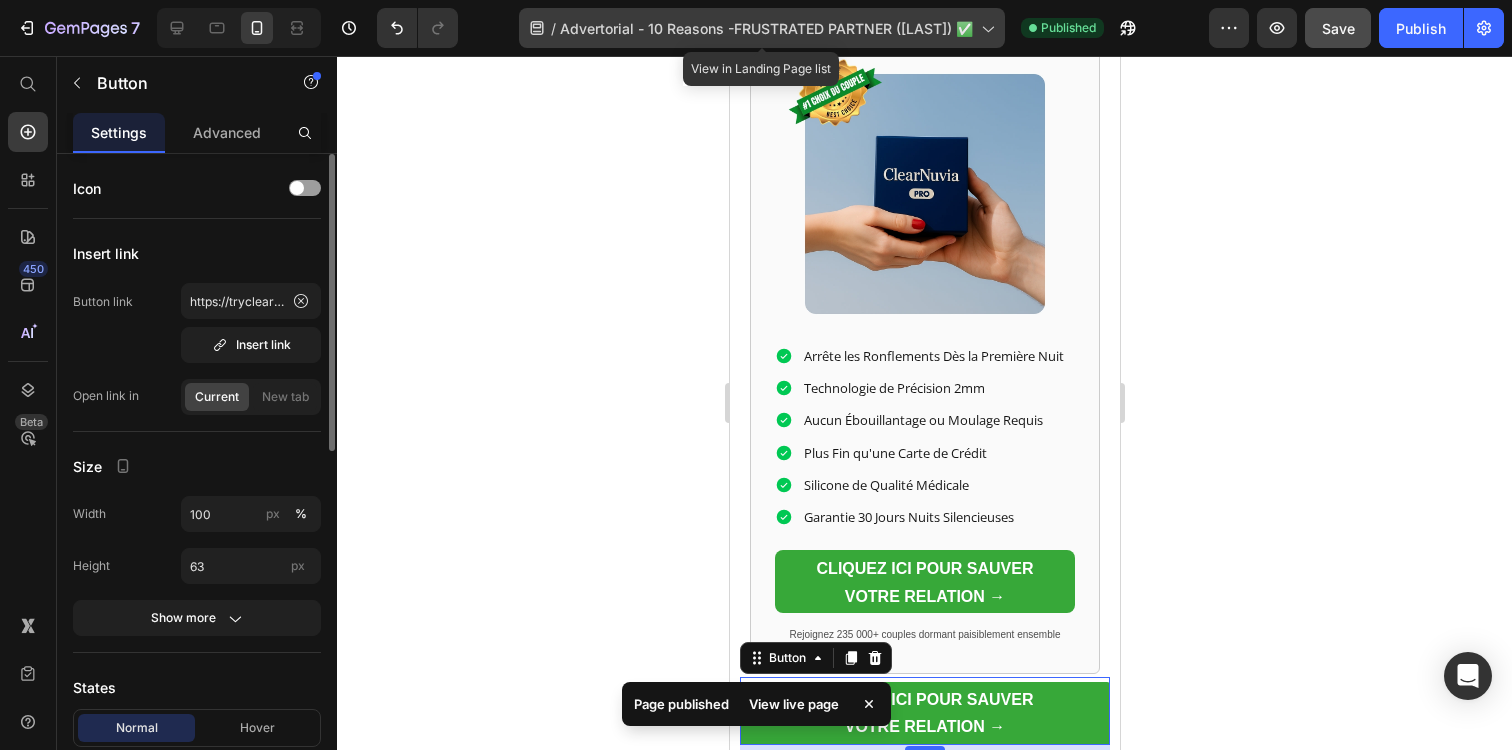 click on "Advertorial - 10 Reasons -FRUSTRATED PARTNER ([LAST]) ✅" at bounding box center [766, 28] 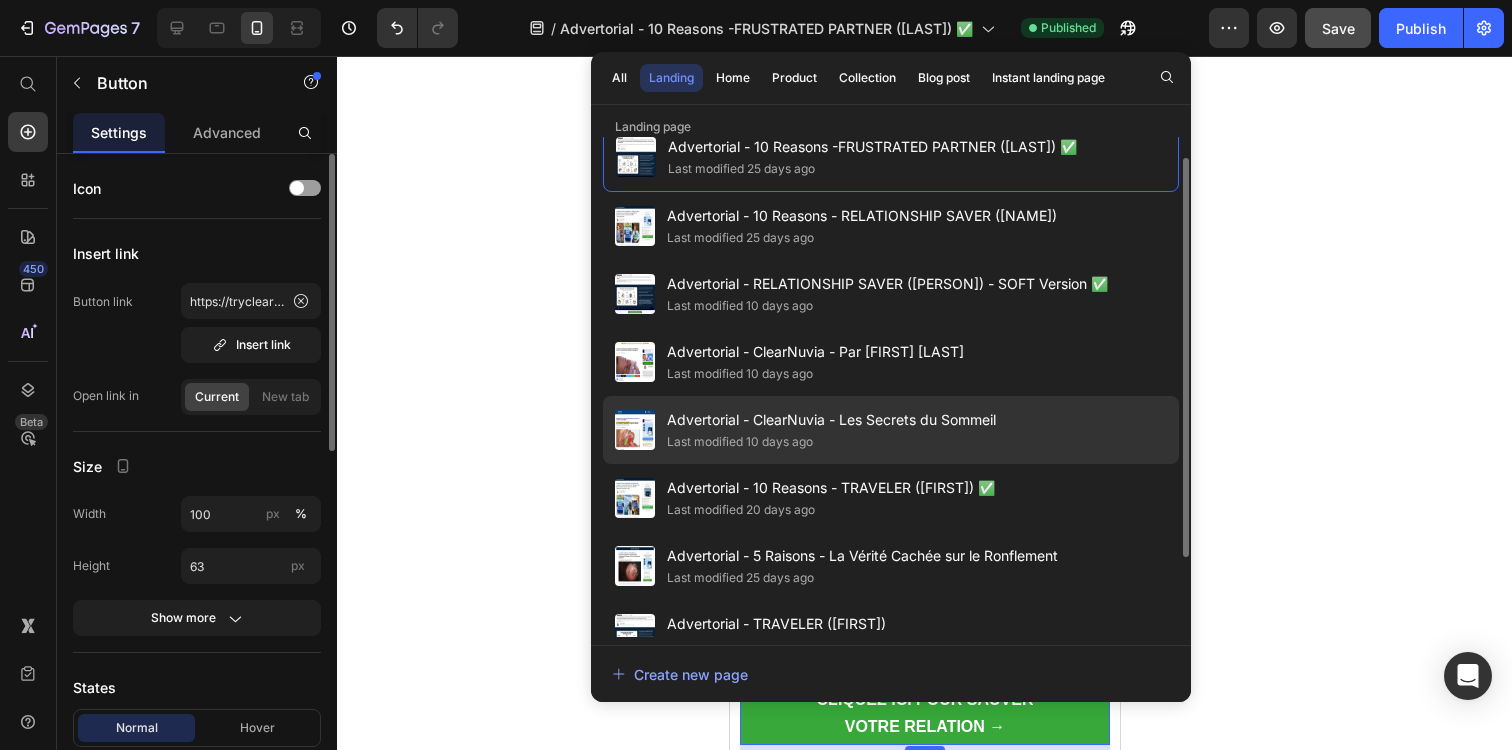 click on "Advertorial - ClearNuvia - Les Secrets du Sommeil" at bounding box center [831, 420] 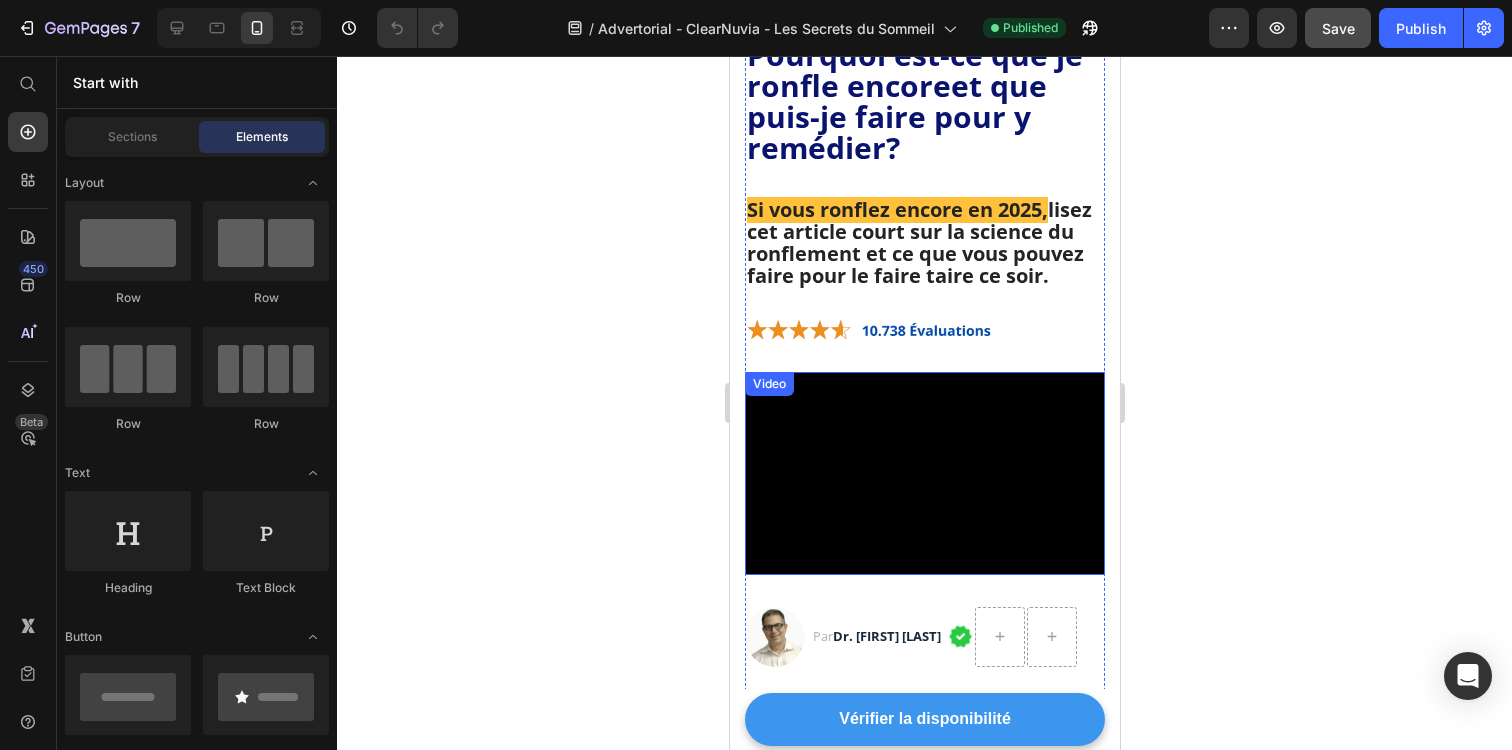 scroll, scrollTop: 188, scrollLeft: 0, axis: vertical 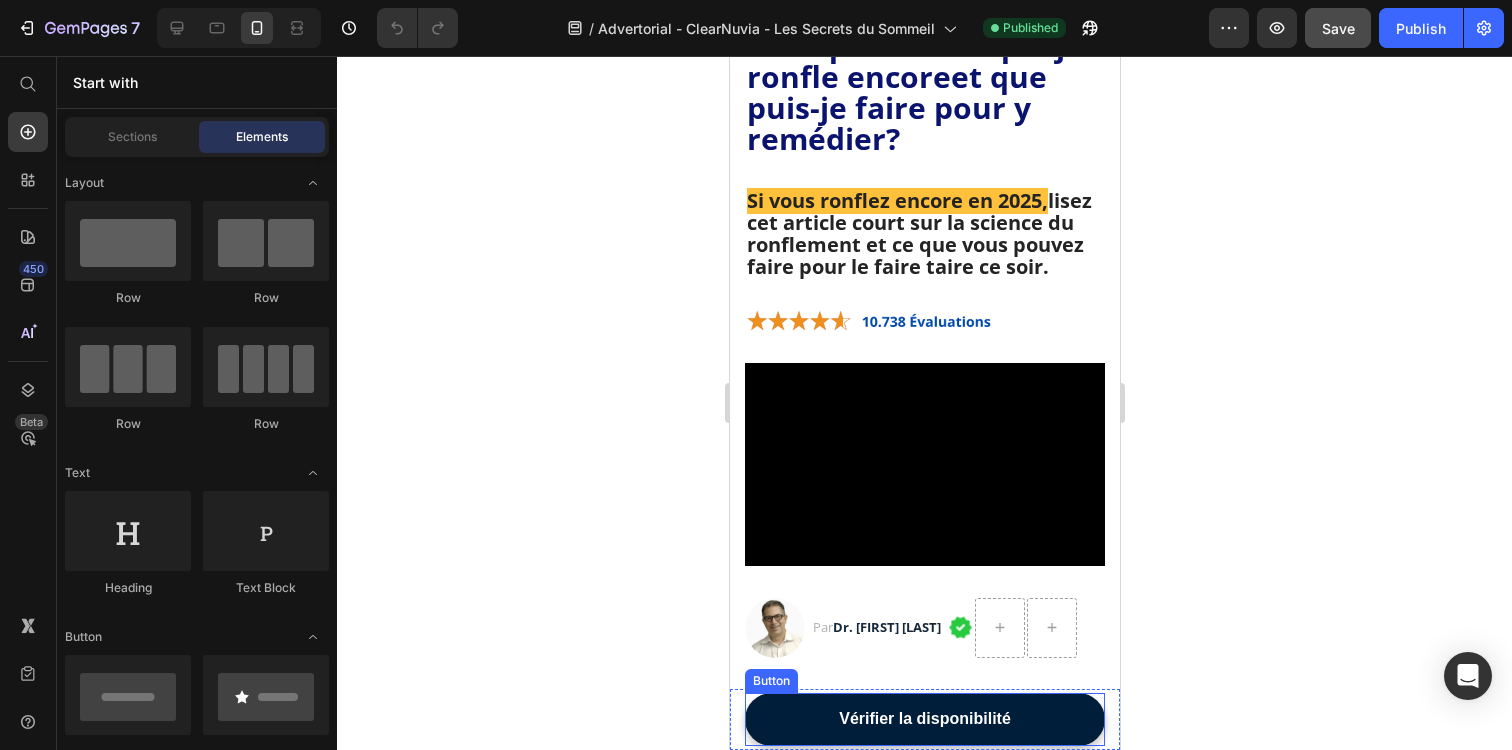 click on "Vérifier la disponibilité" at bounding box center [924, 719] 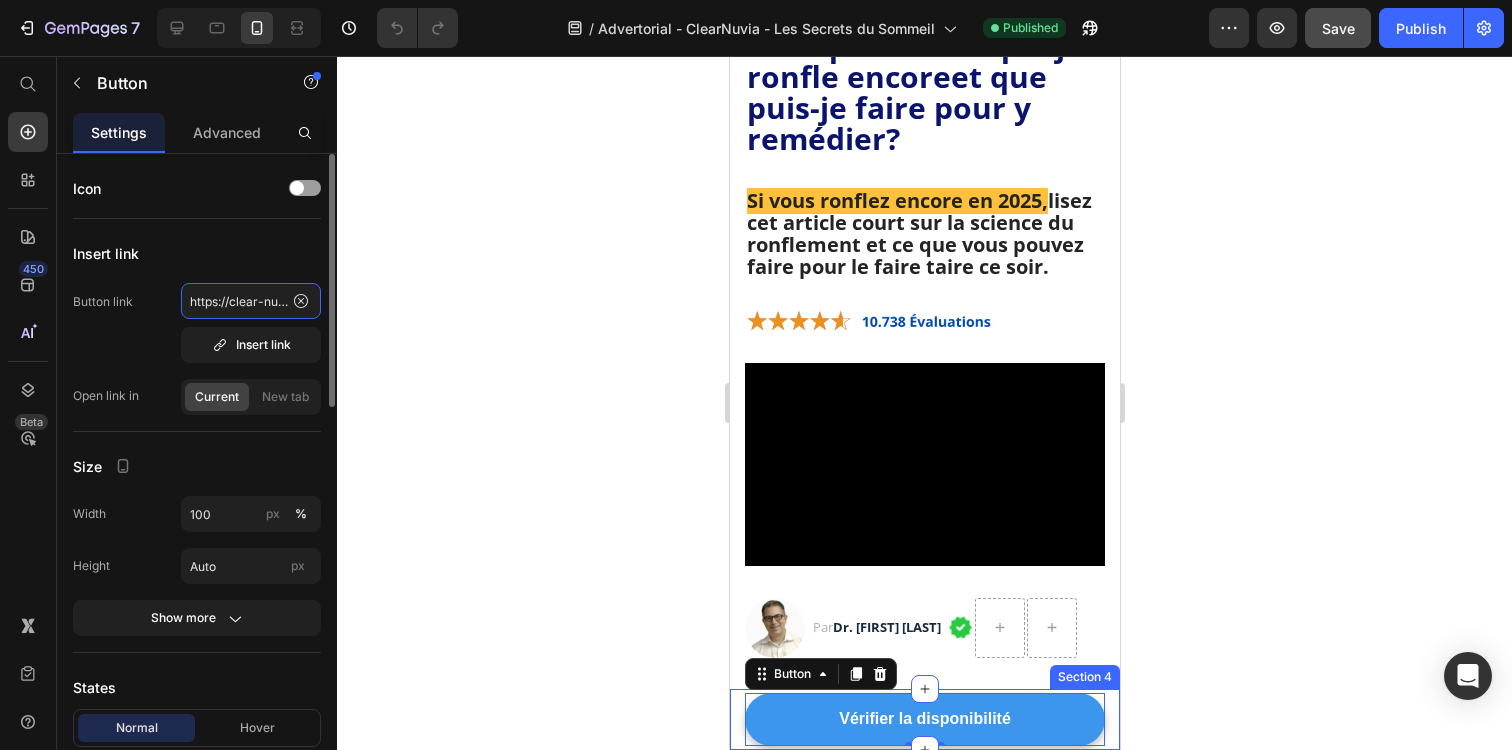 click on "https://clear-nuvia.com/products/clear-nuvia%C2%AE-adjustable-anti-snoring-mouthpiece" 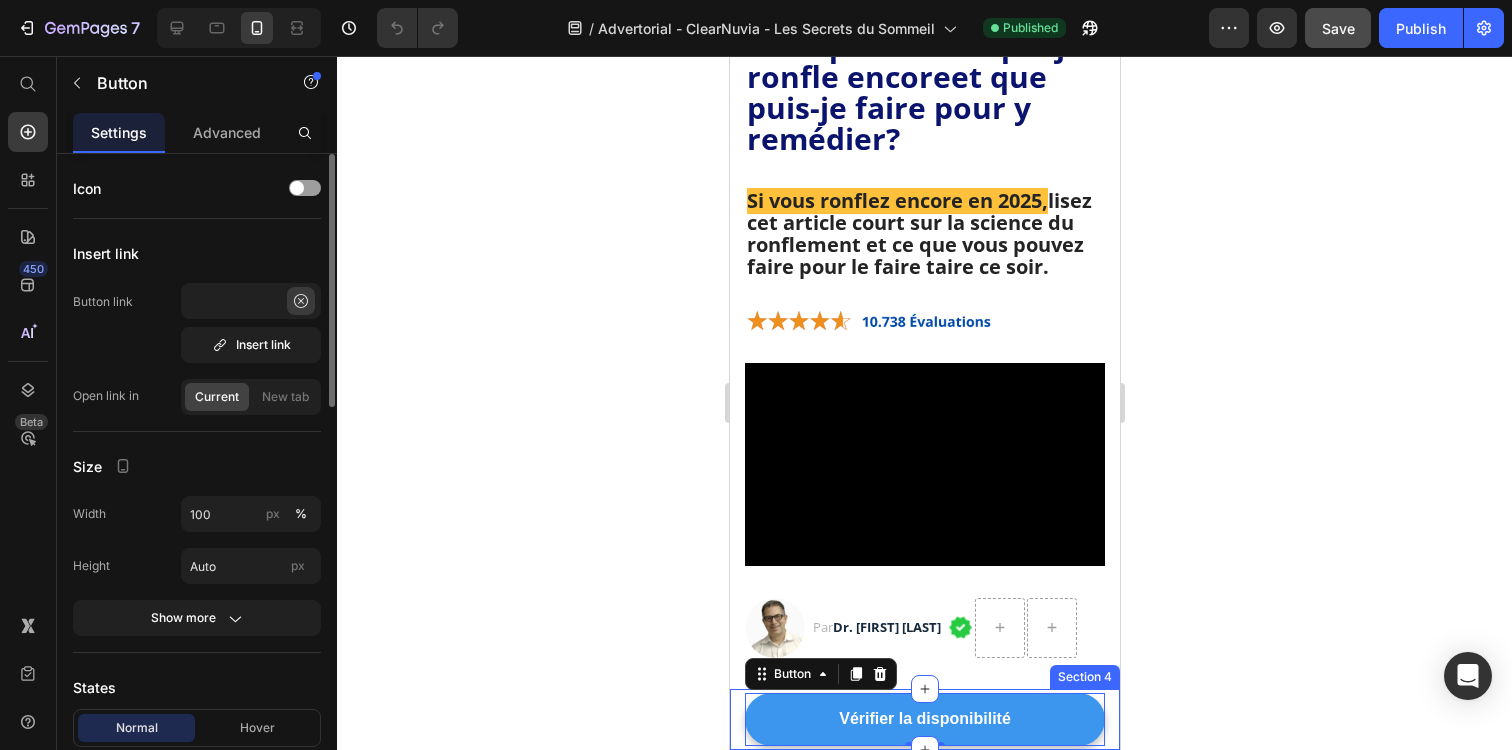 click 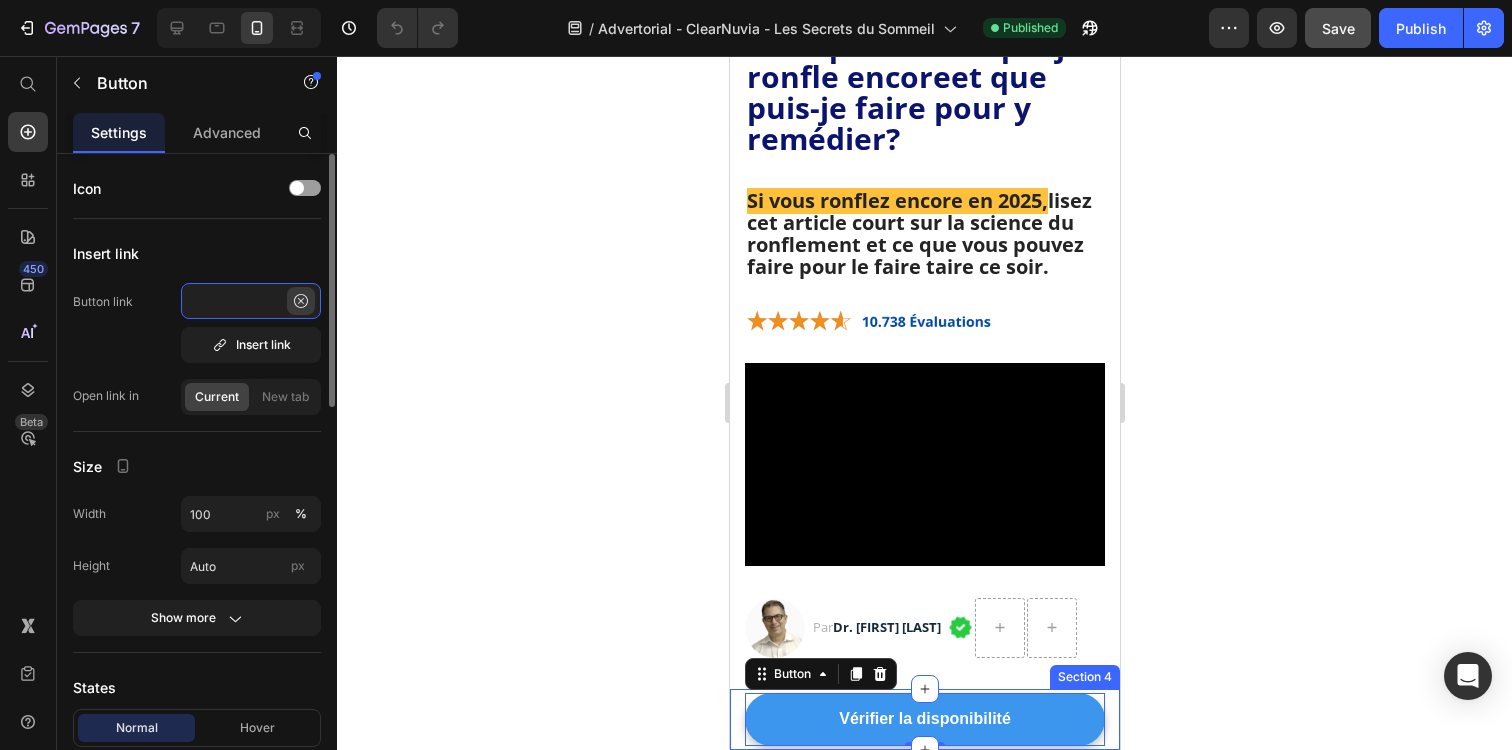 scroll, scrollTop: 0, scrollLeft: 0, axis: both 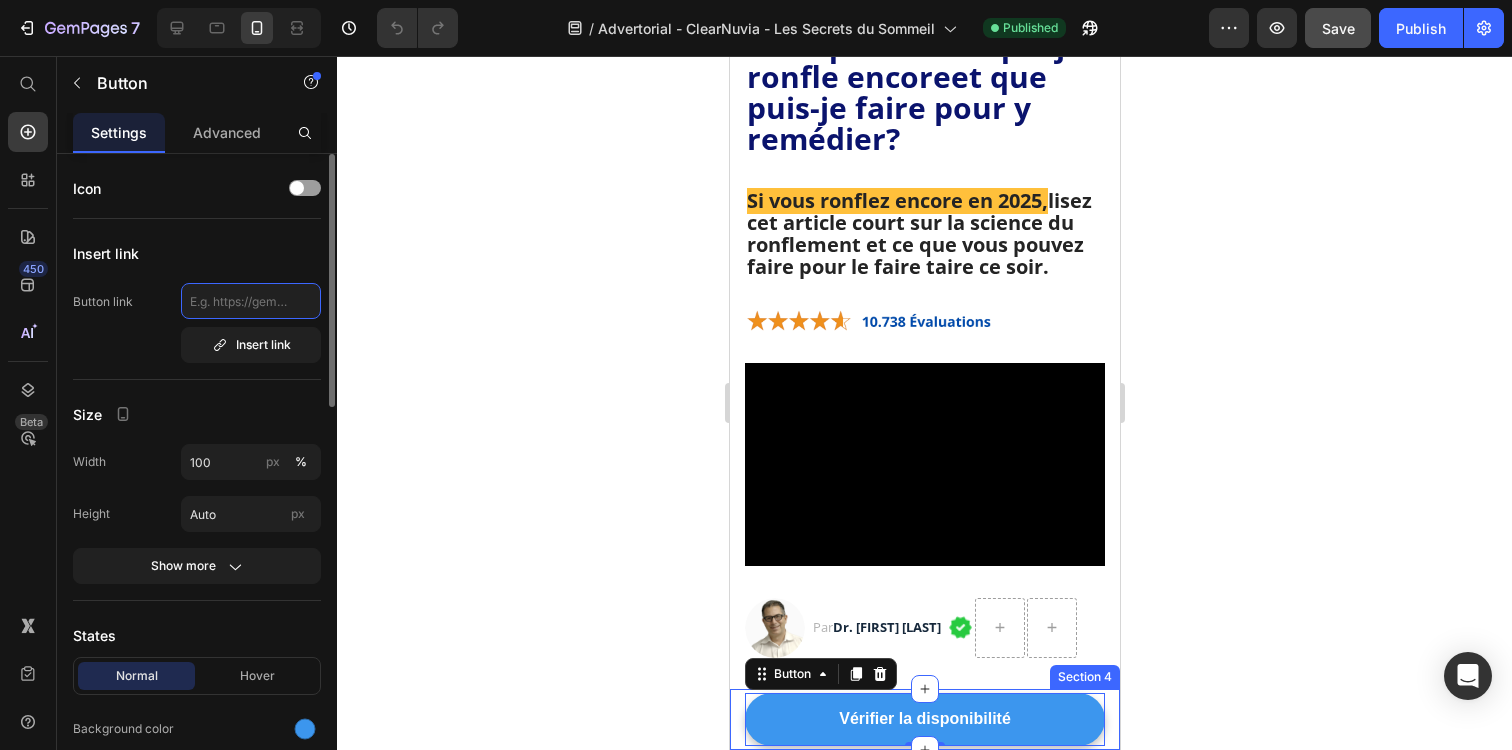 paste on "https://tryclear-nuvia.com/products/clear-nuvia-mouthpiece" 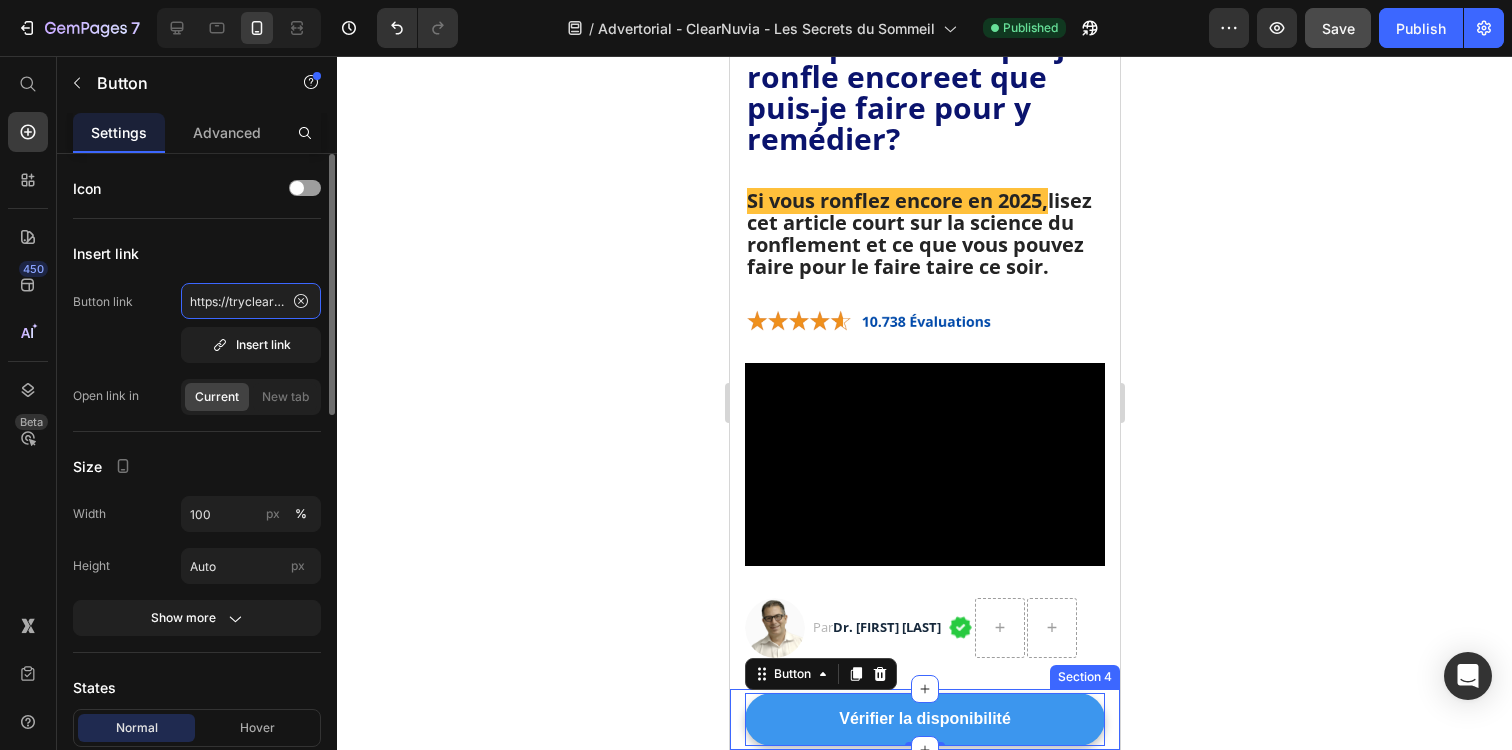 scroll, scrollTop: 0, scrollLeft: 244, axis: horizontal 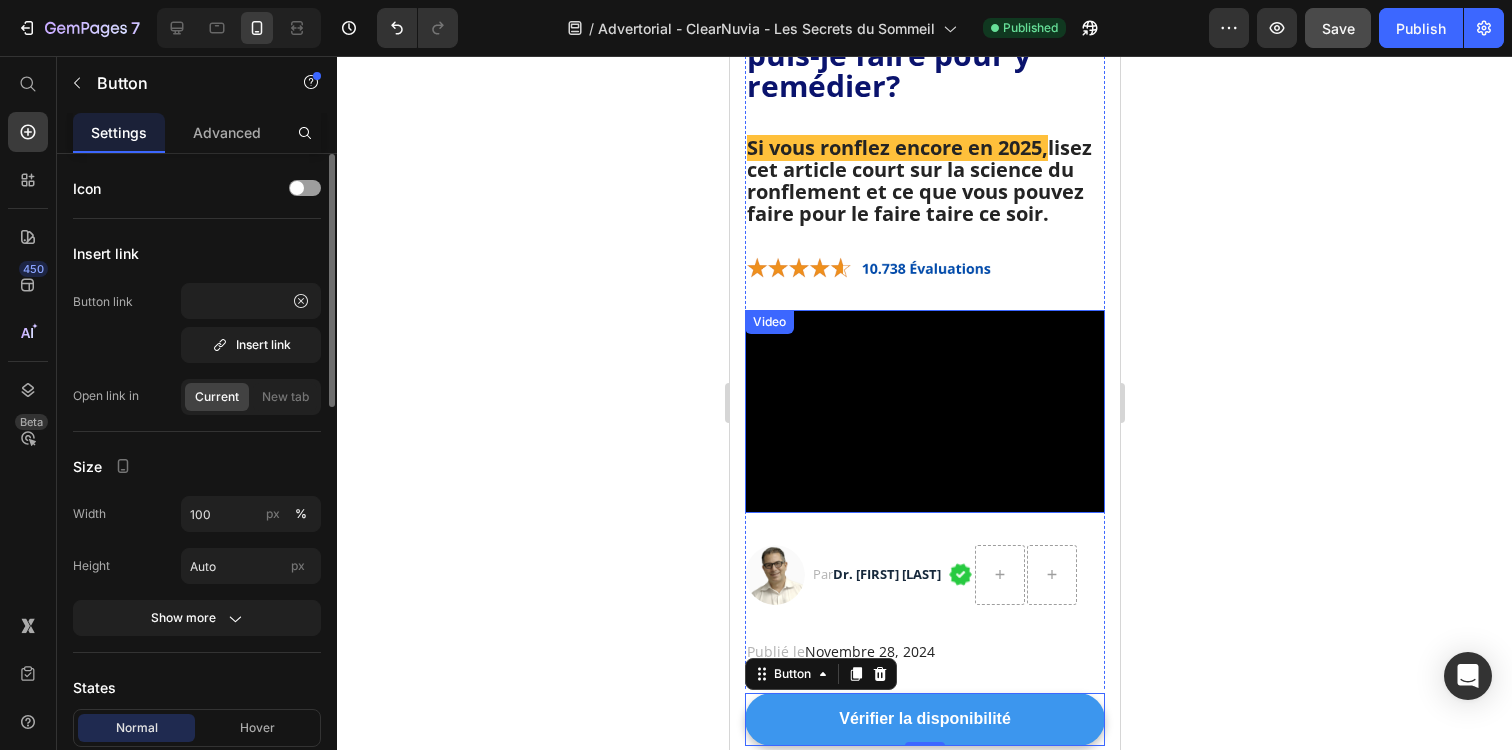 click at bounding box center (924, 411) 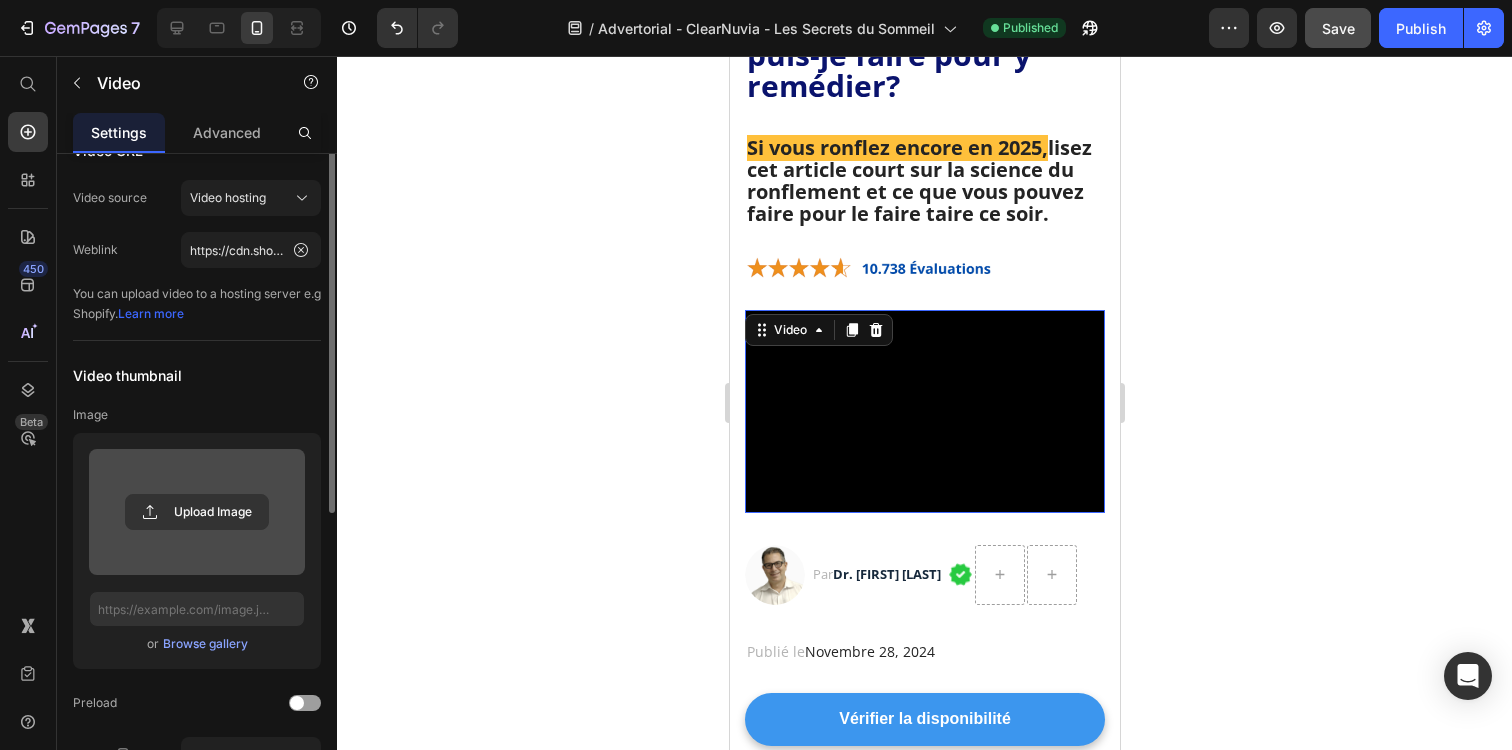 scroll, scrollTop: 0, scrollLeft: 0, axis: both 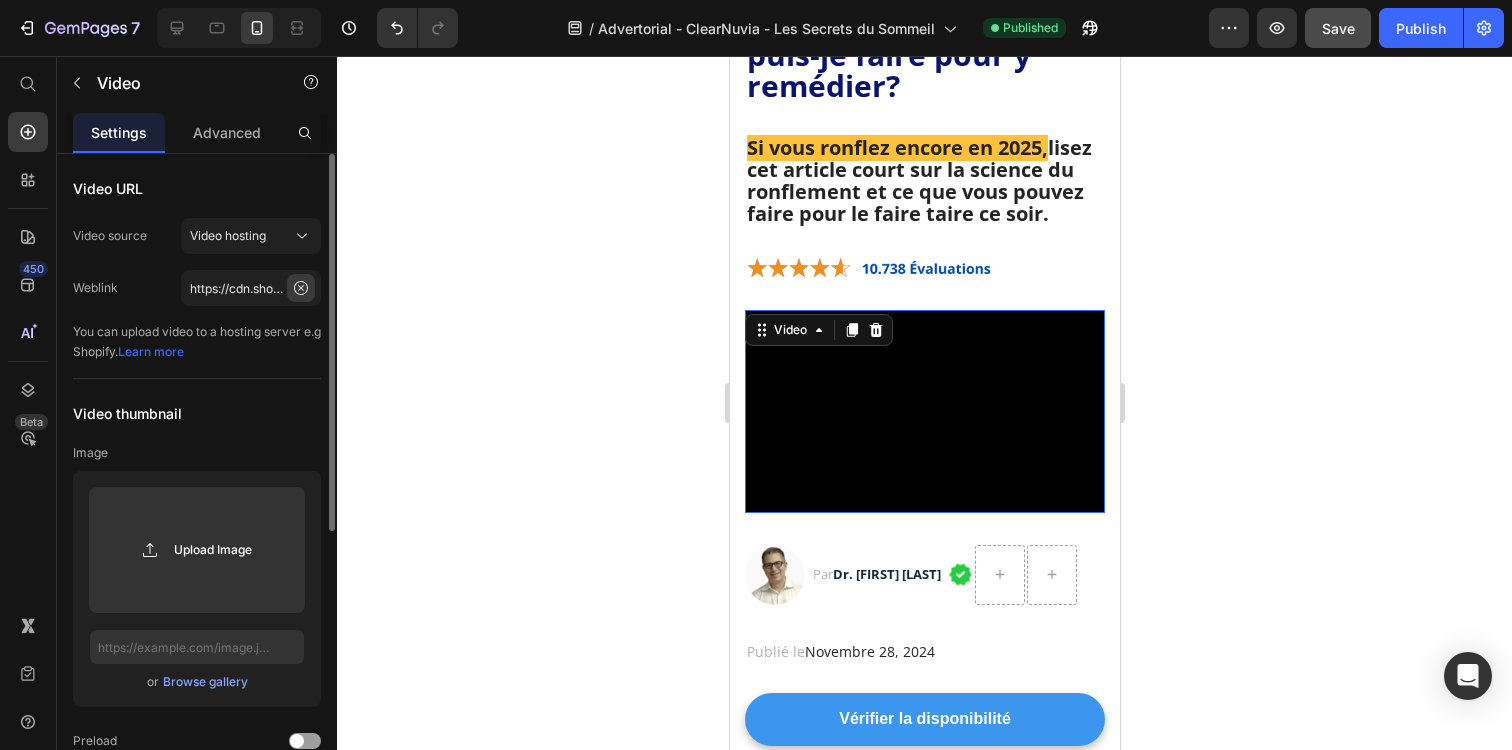 click 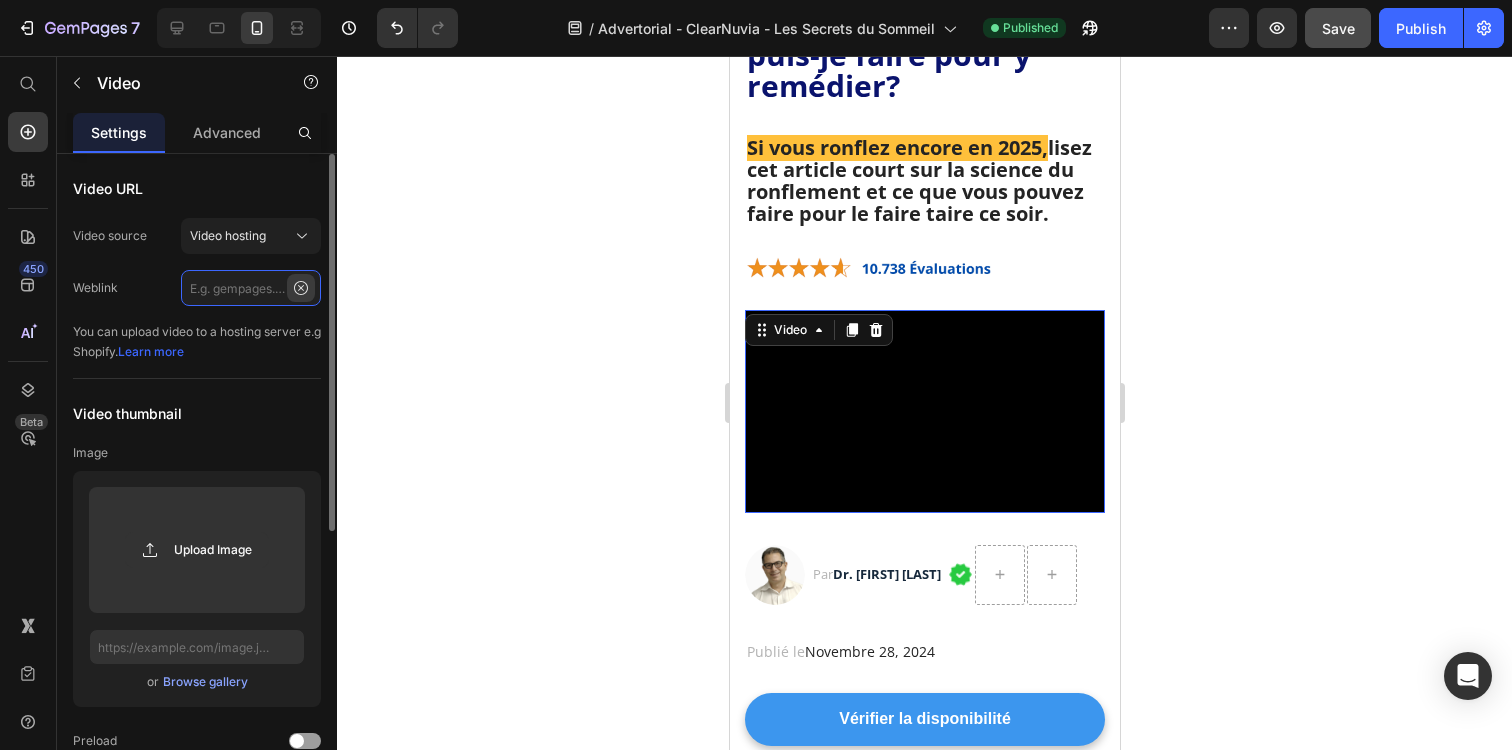 scroll, scrollTop: 0, scrollLeft: 0, axis: both 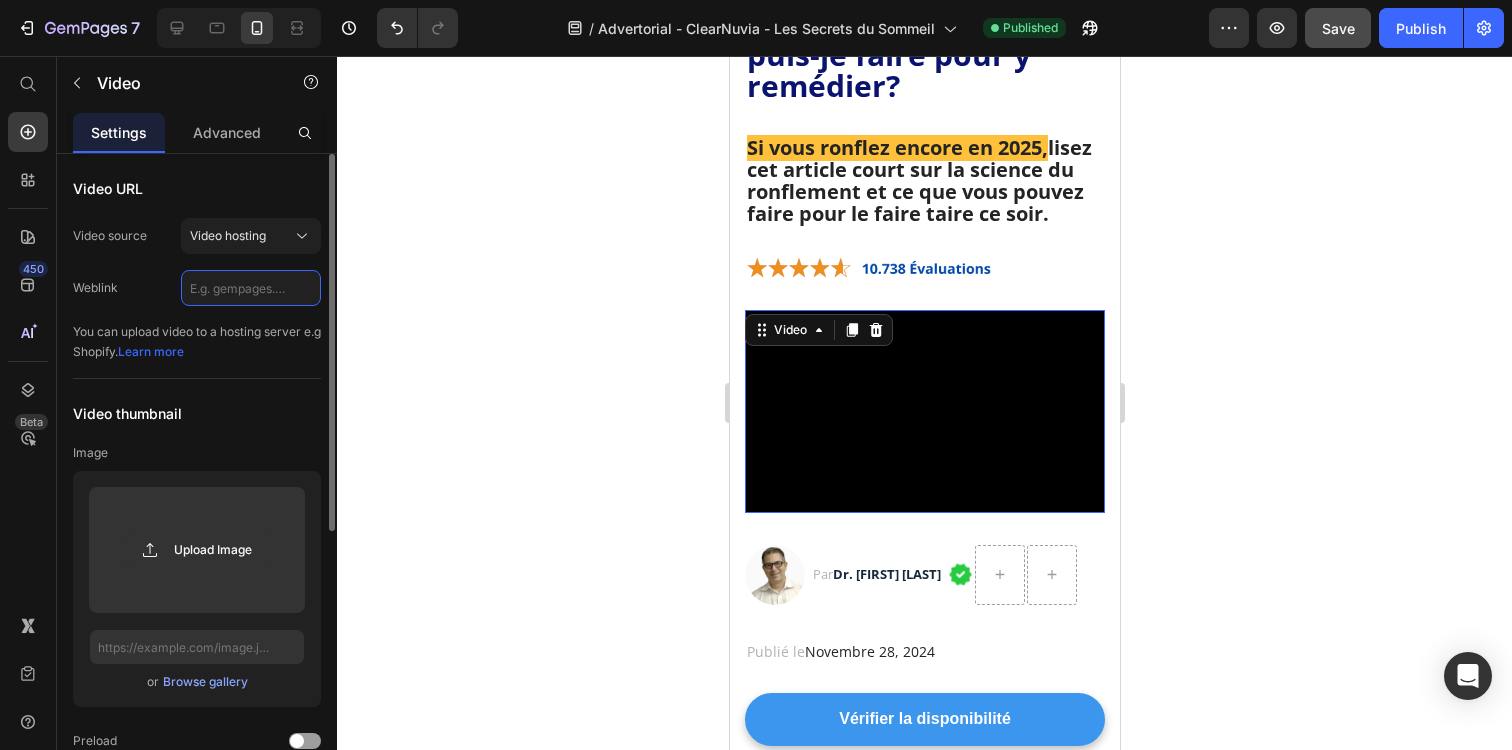 paste on "https://tryclear-nuvia.com/products/clear-nuvia-mouthpiece" 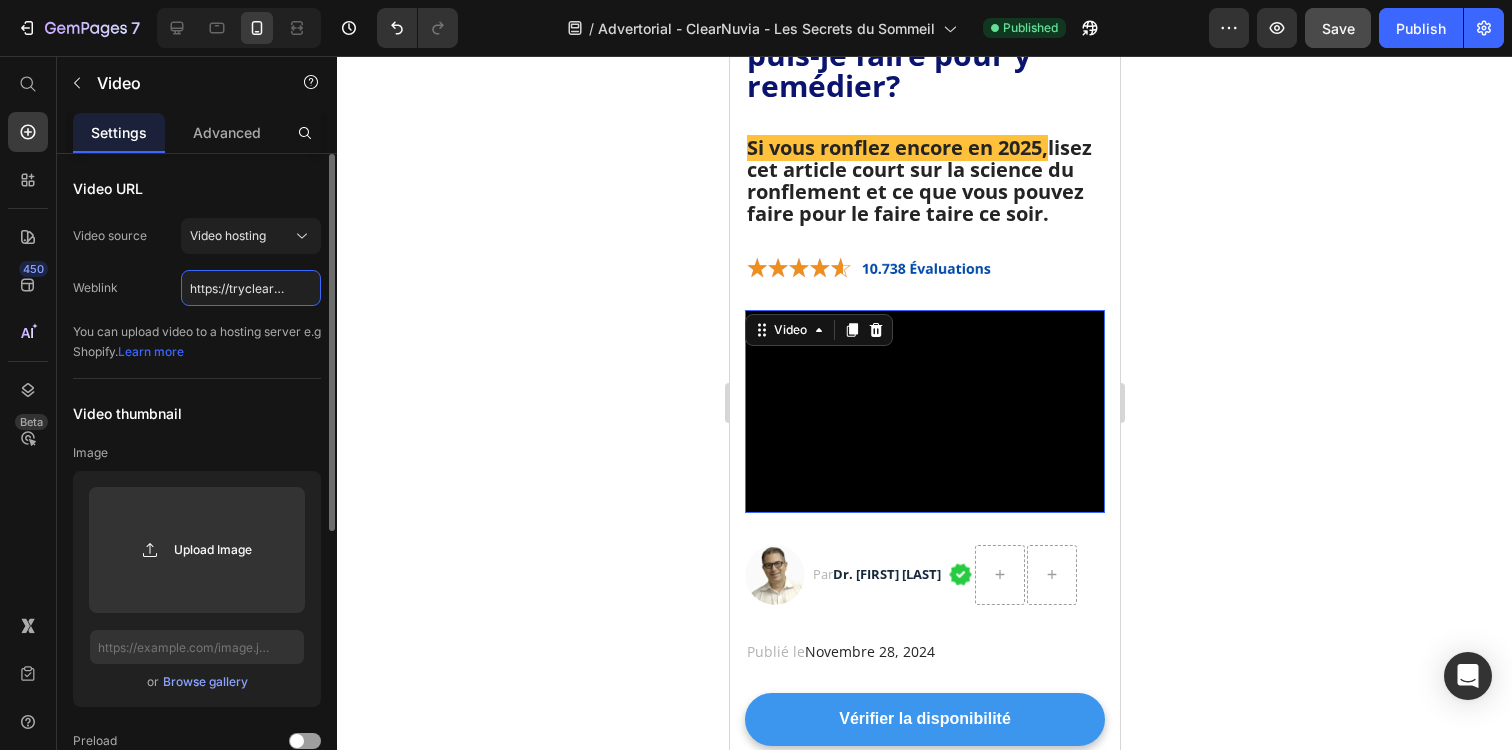 scroll, scrollTop: 0, scrollLeft: 244, axis: horizontal 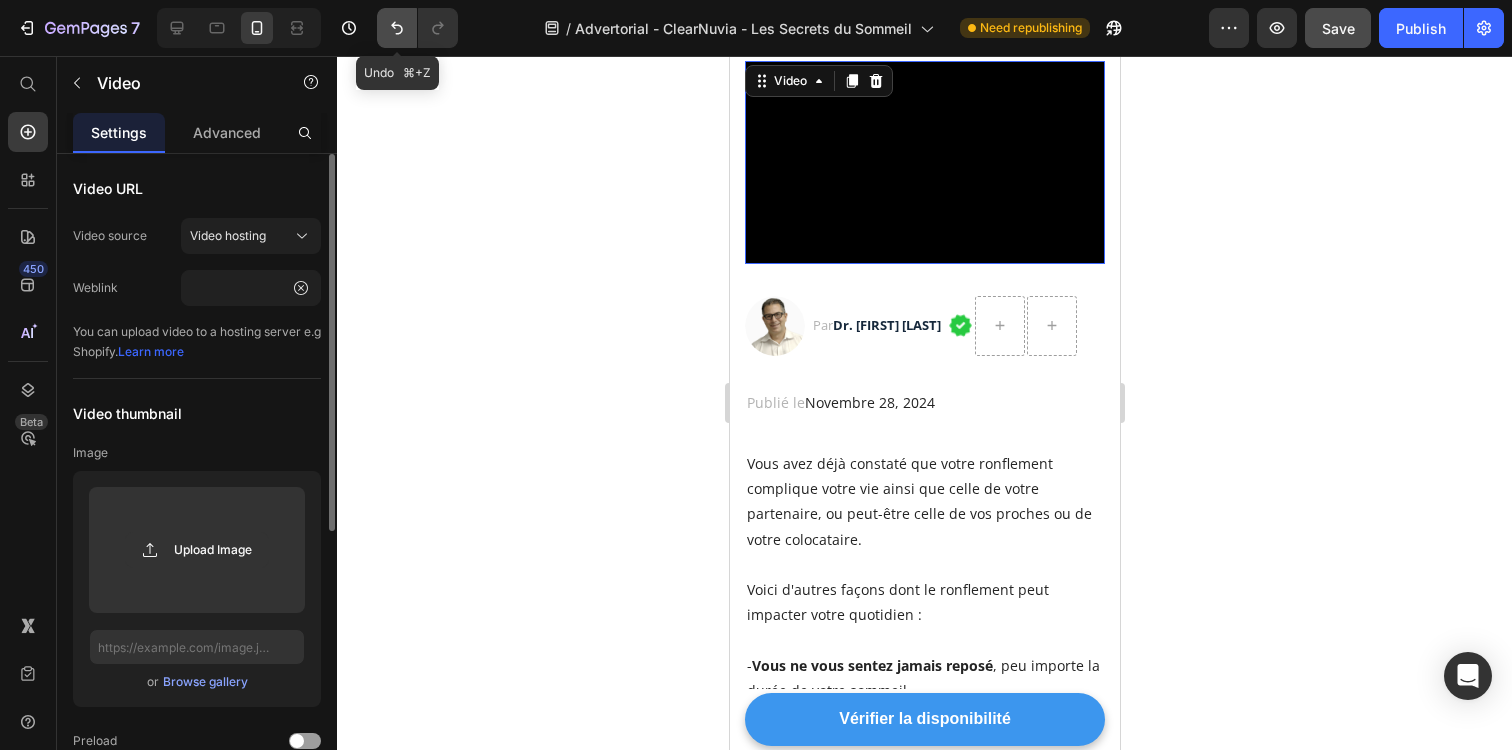 click 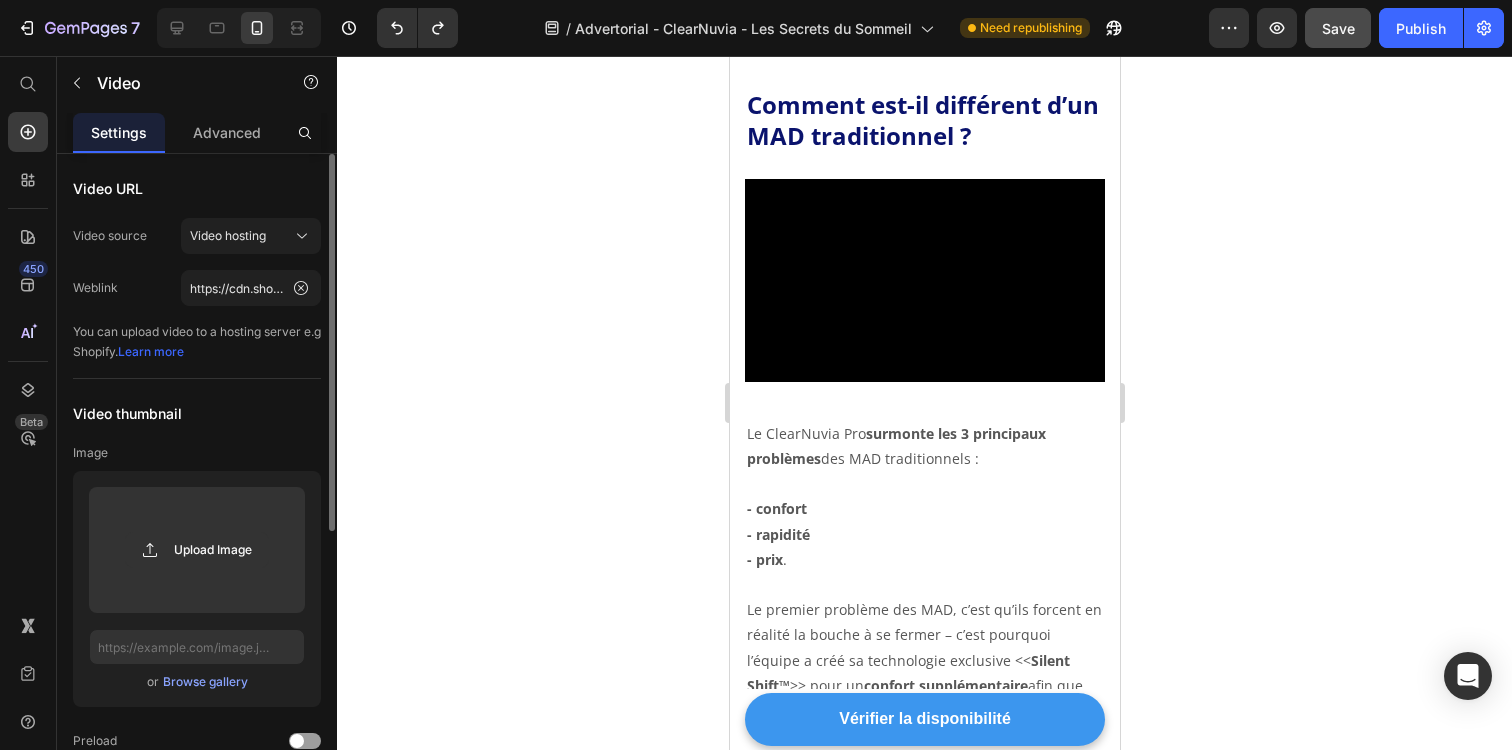 scroll, scrollTop: 9049, scrollLeft: 0, axis: vertical 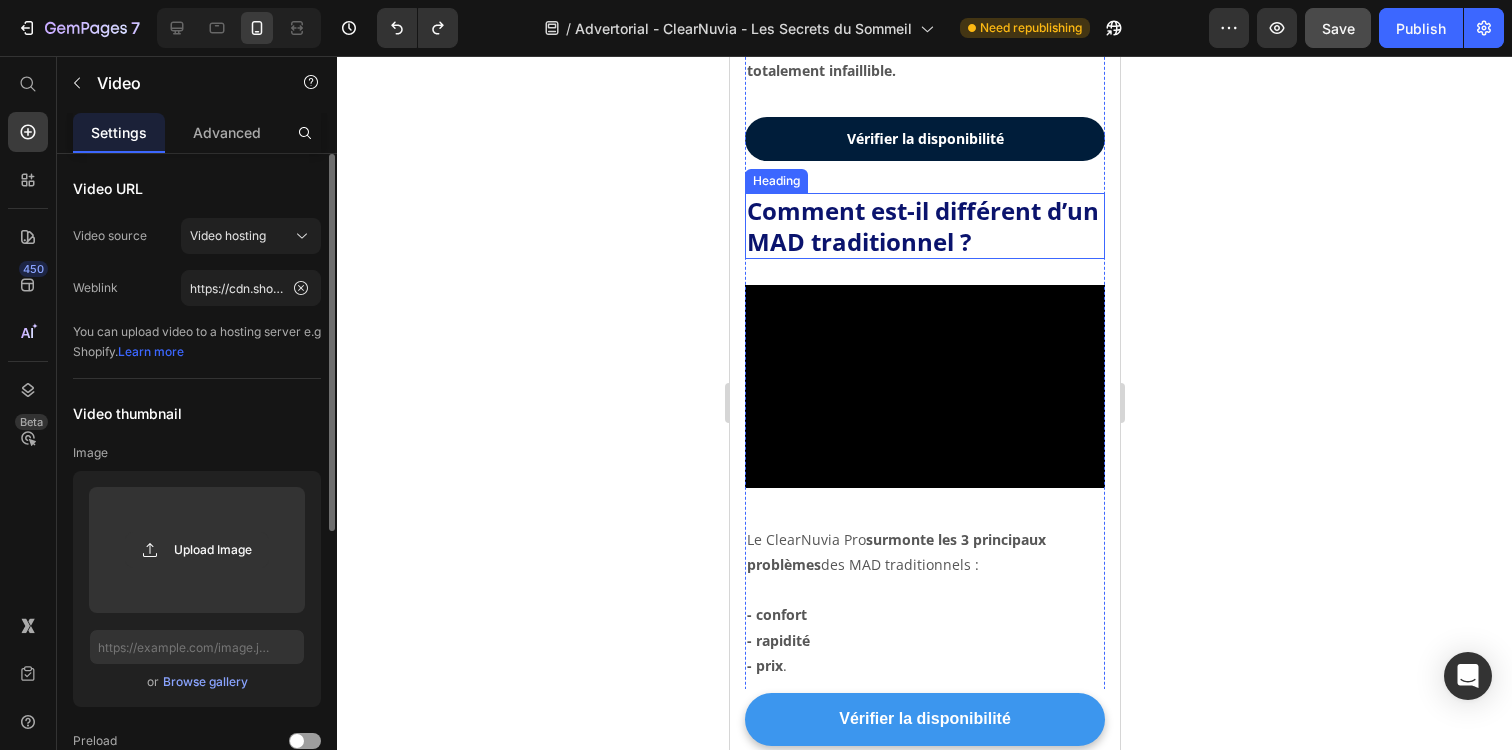 click on "Vérifier la disponibilité" at bounding box center [924, 139] 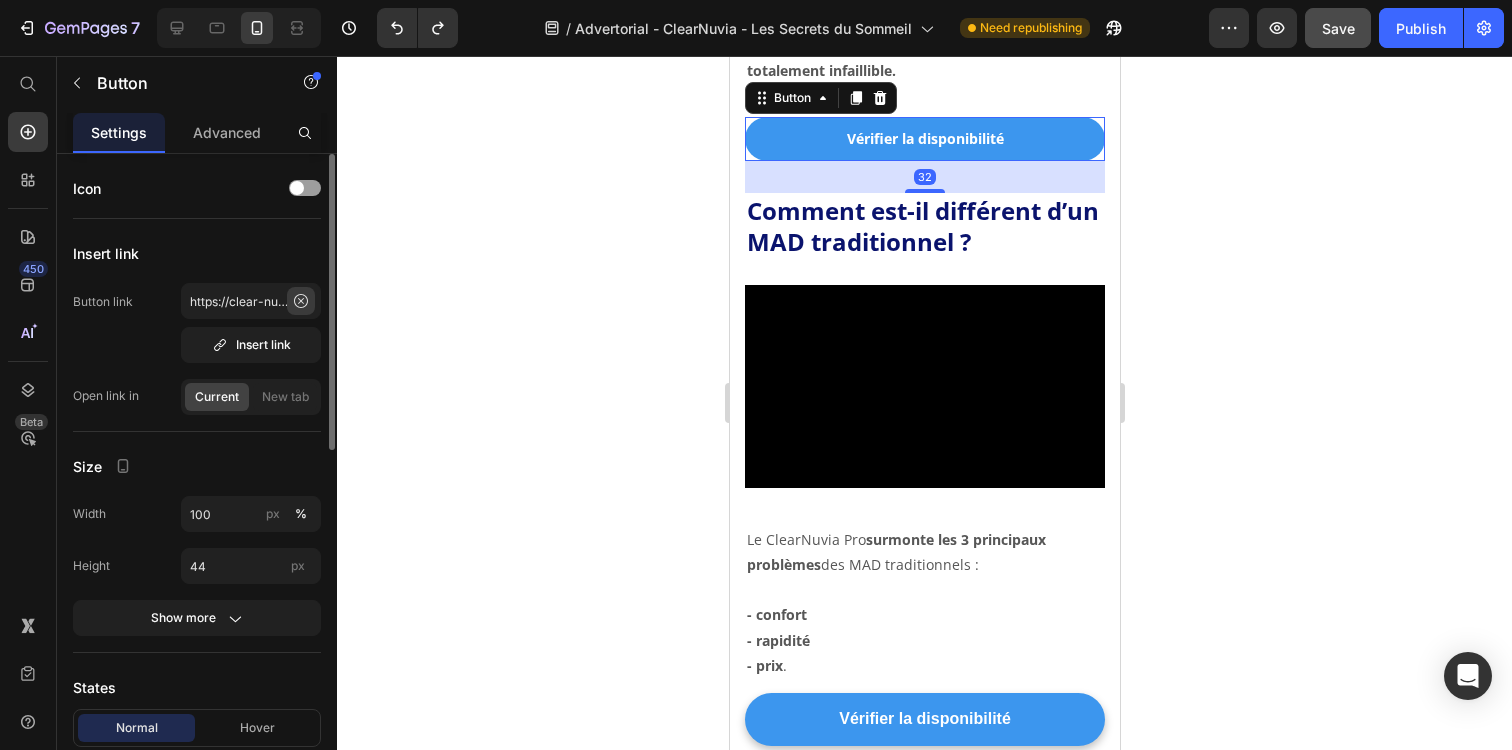 click 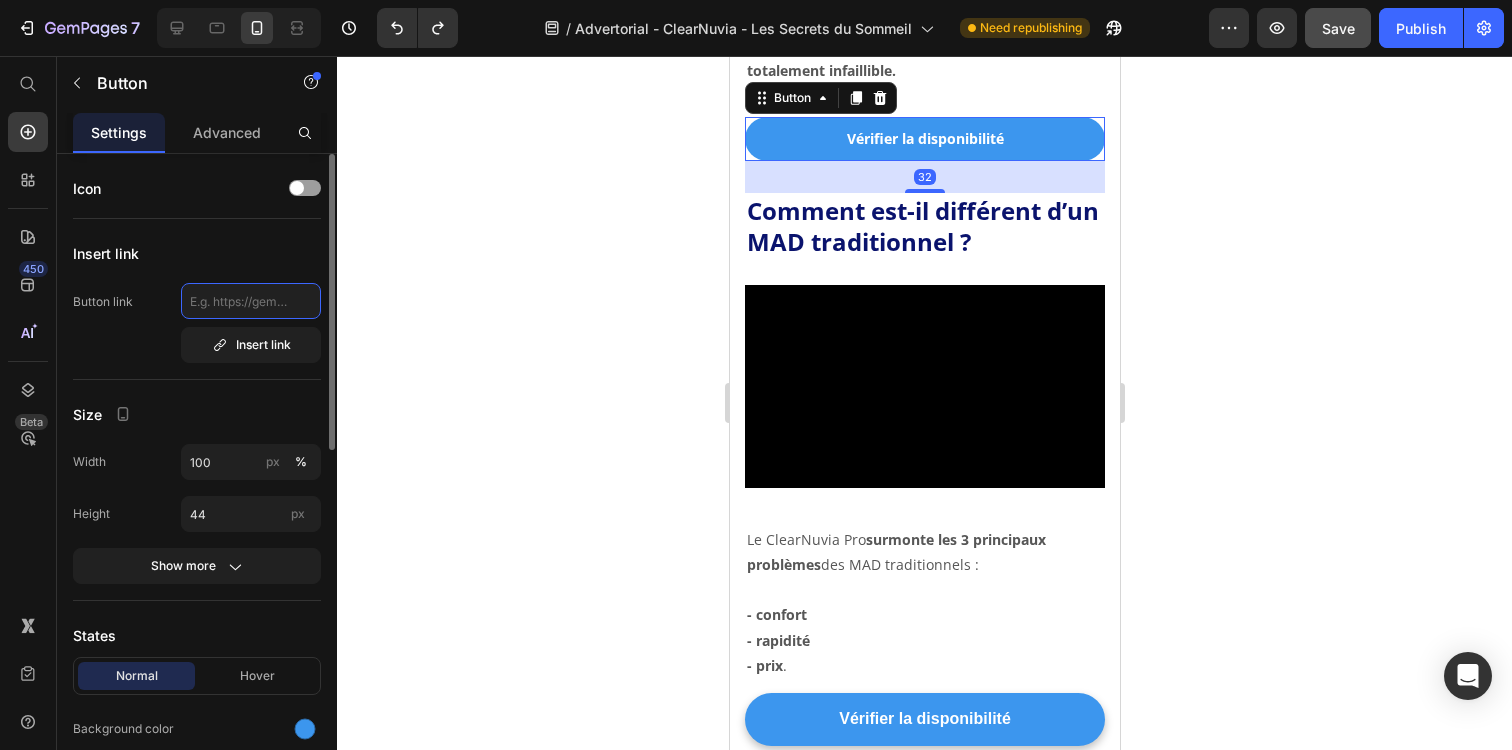 scroll, scrollTop: 0, scrollLeft: 0, axis: both 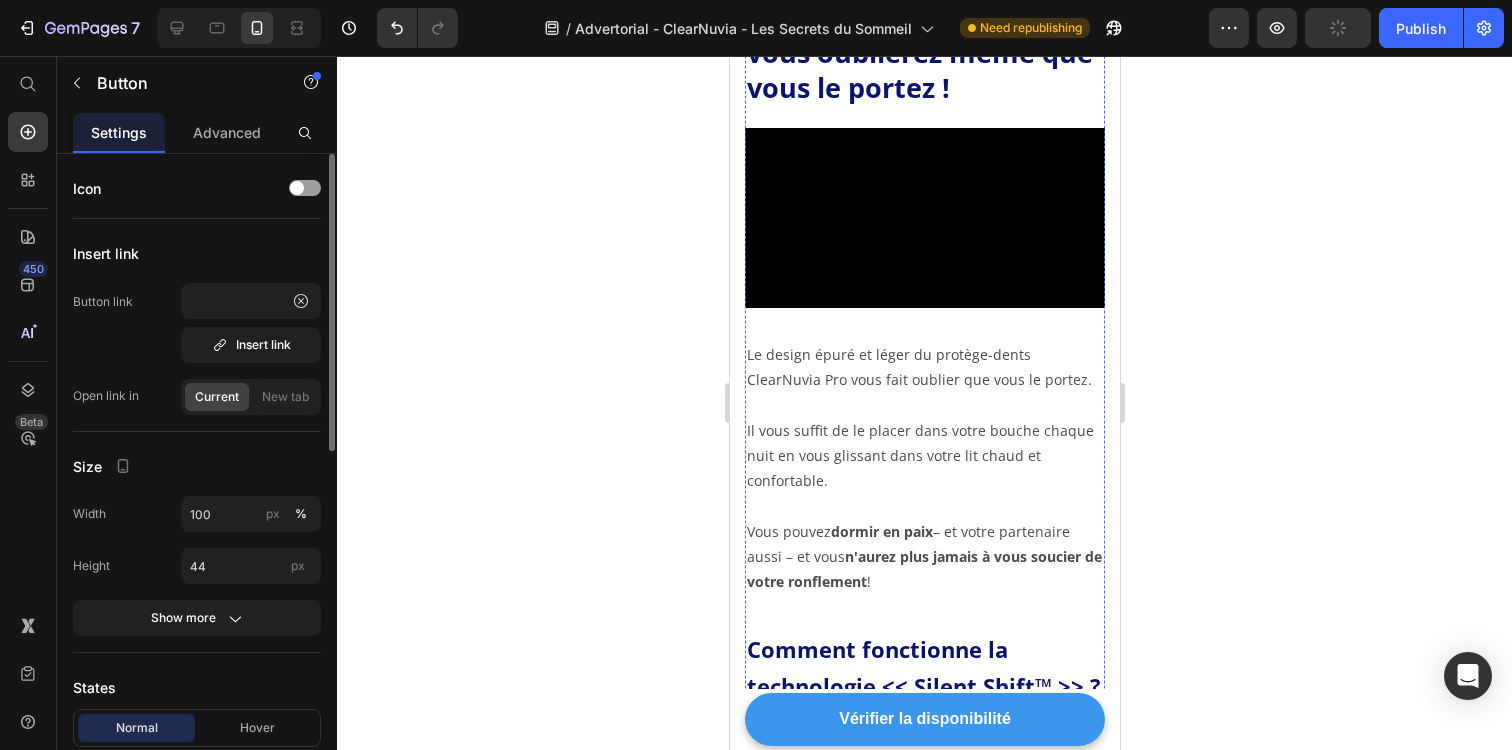 click on "Vérifier la disponibilité" at bounding box center [924, -55] 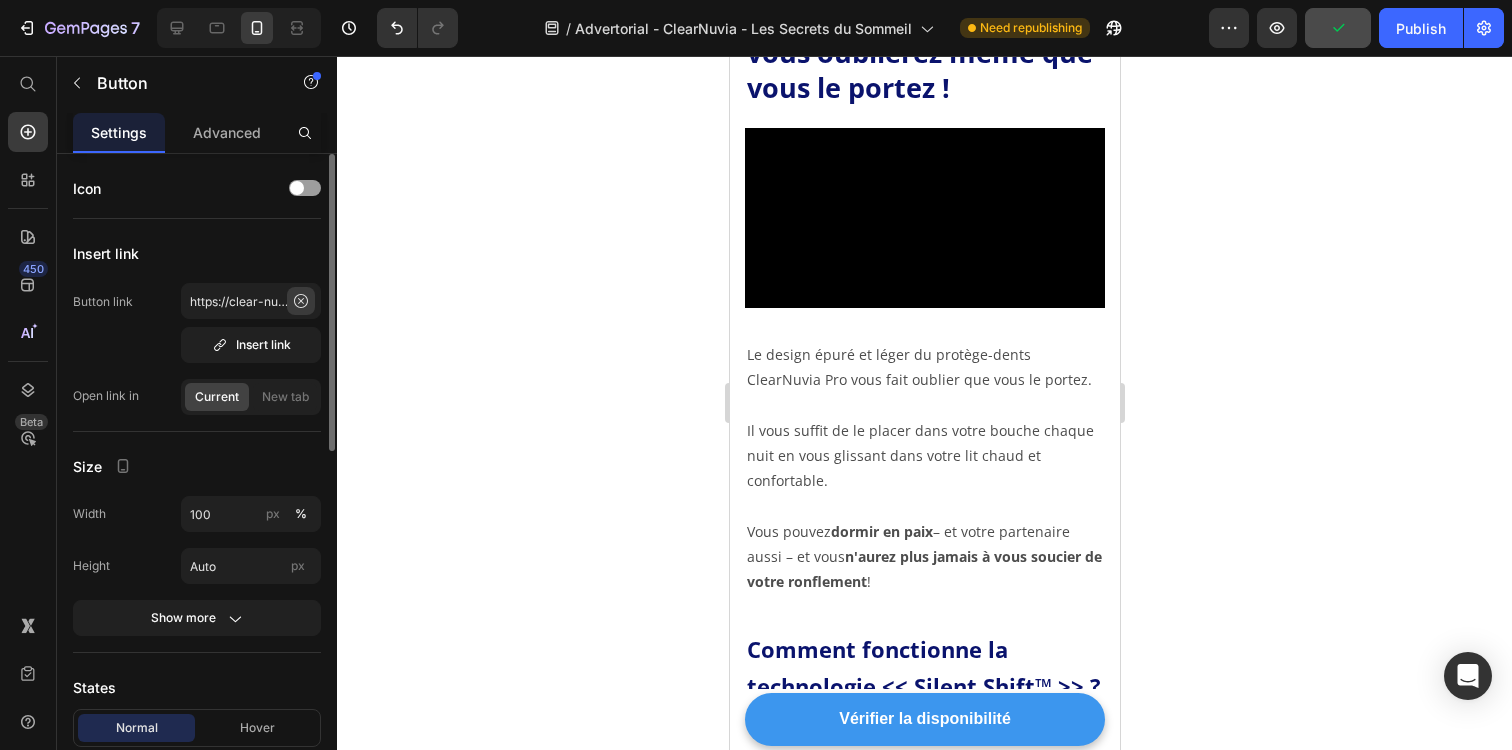 click 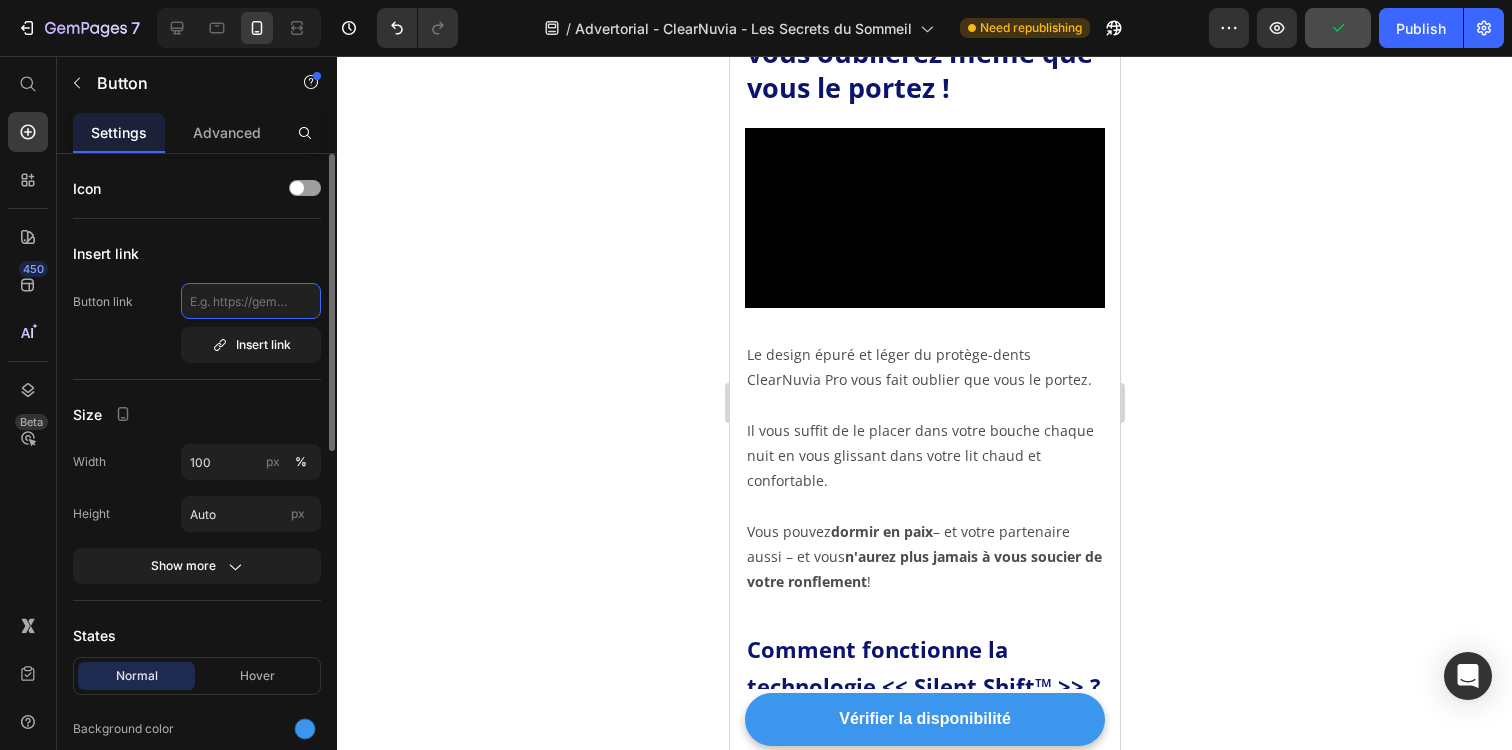 scroll, scrollTop: 0, scrollLeft: 0, axis: both 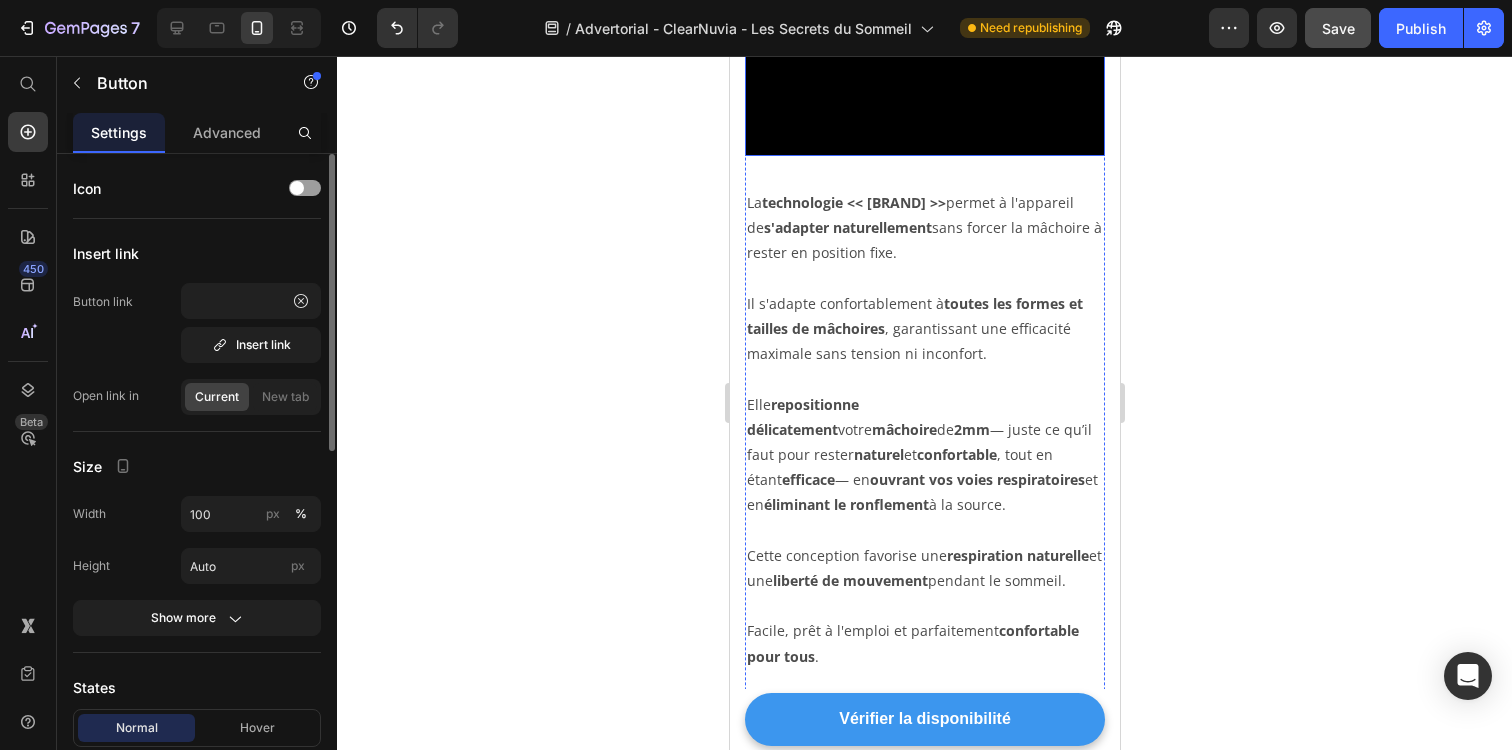 click at bounding box center [924, 54] 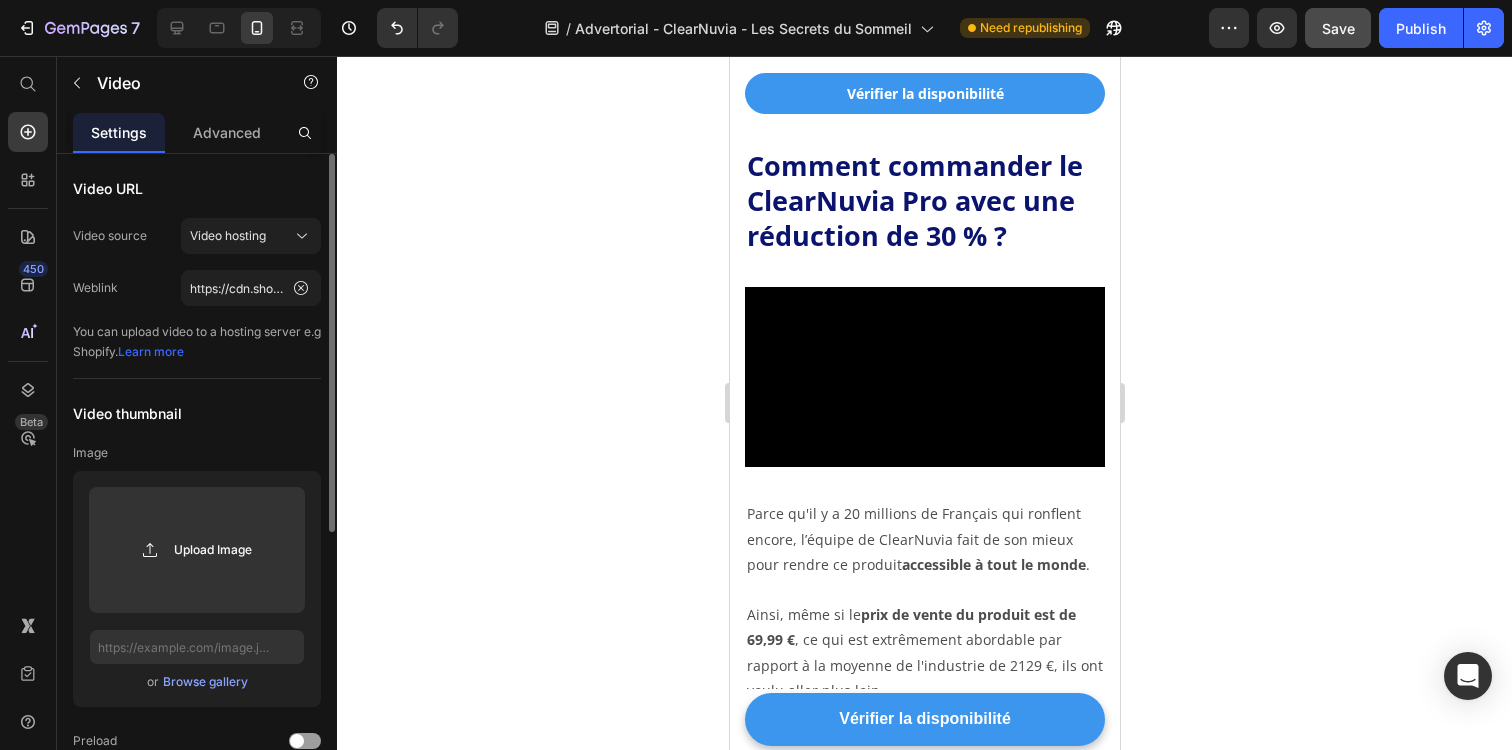 scroll, scrollTop: 12255, scrollLeft: 0, axis: vertical 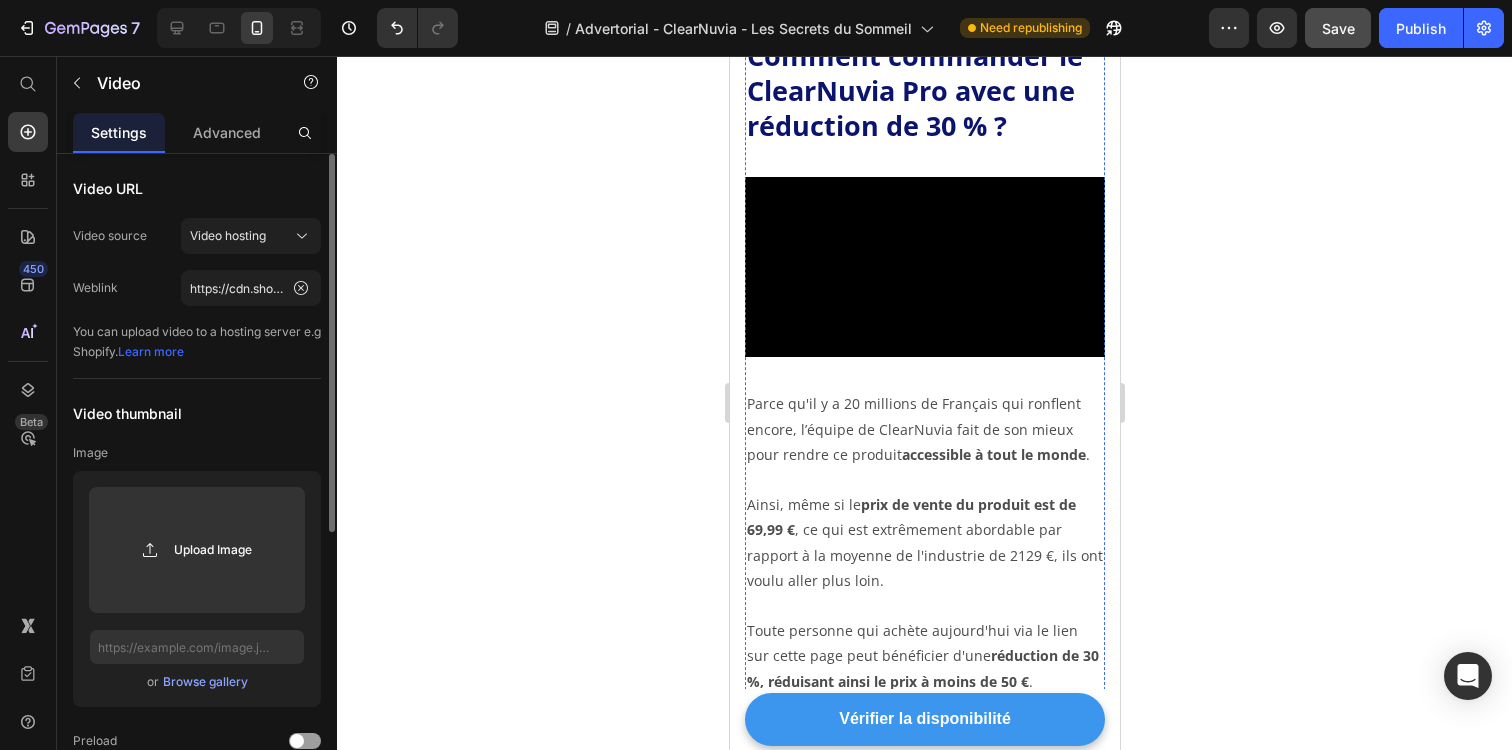 click on "Vérifier la disponibilité" at bounding box center (924, -17) 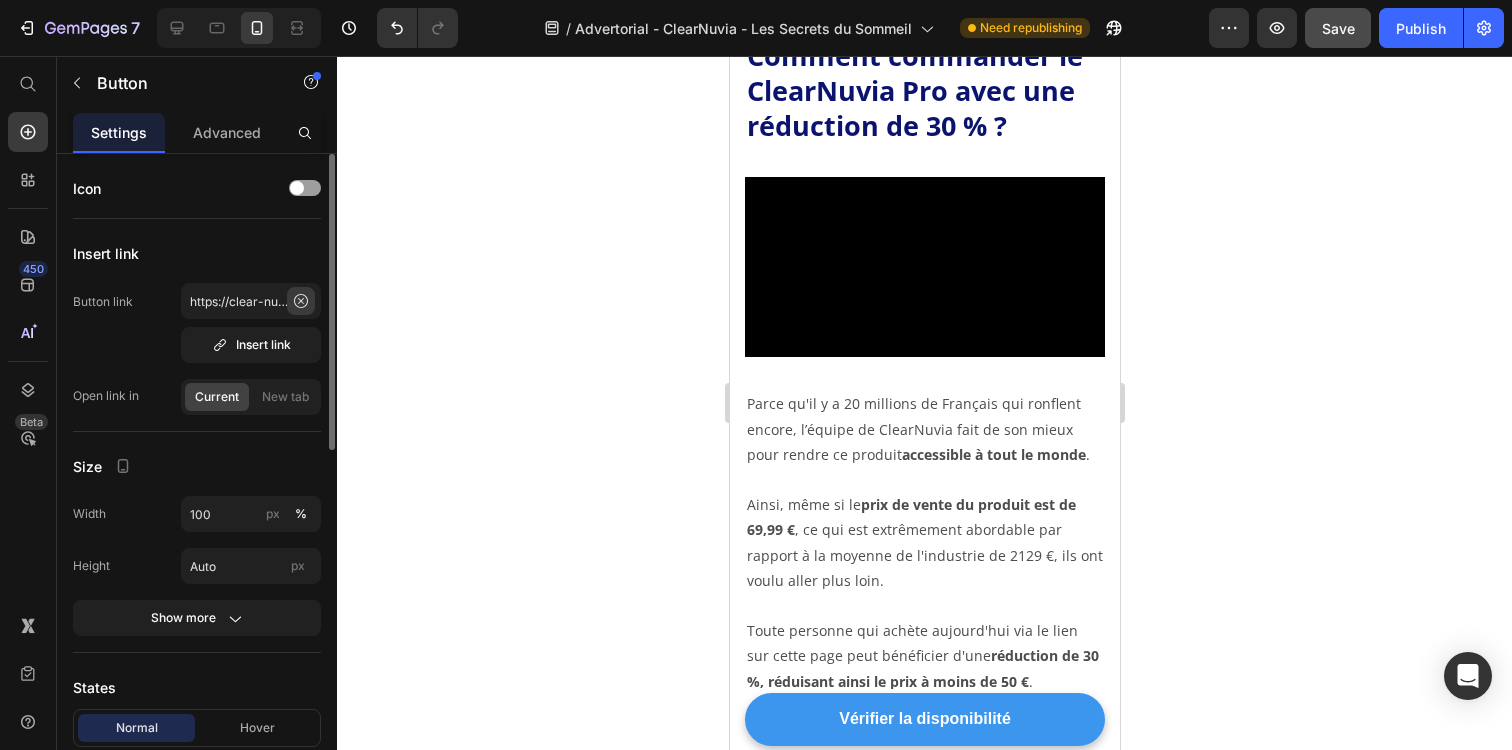 click 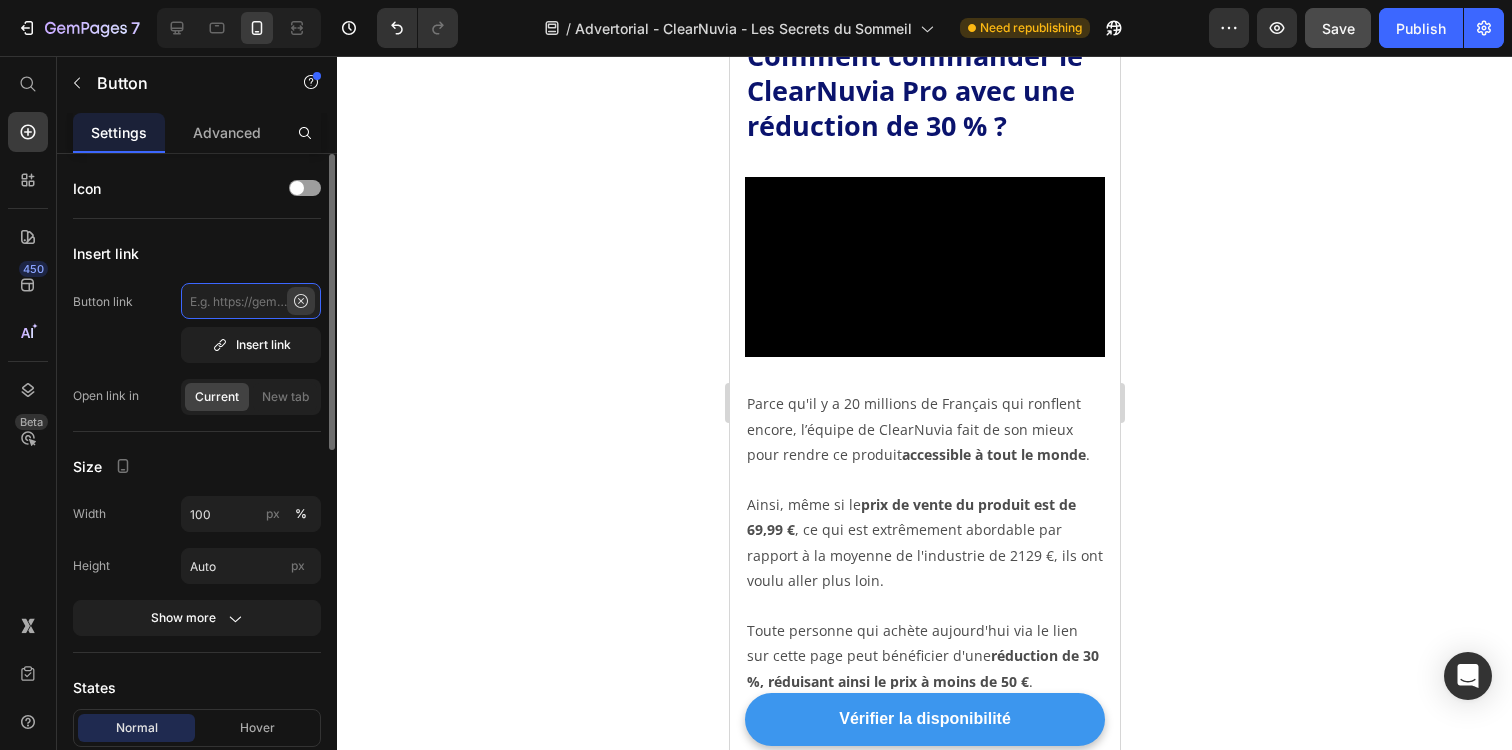 paste on "https://tryclear-nuvia.com/products/clear-nuvia-mouthpiece" 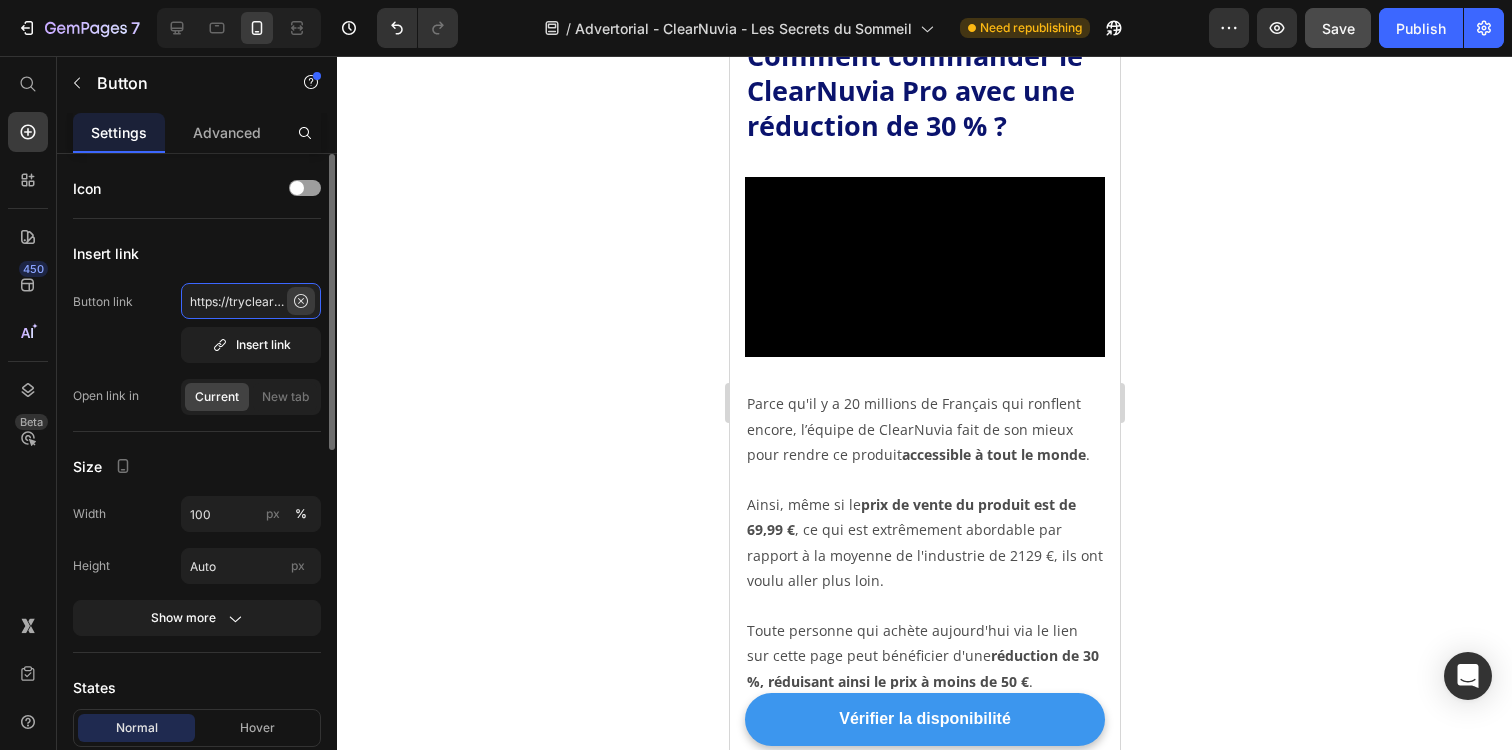 scroll, scrollTop: 0, scrollLeft: 244, axis: horizontal 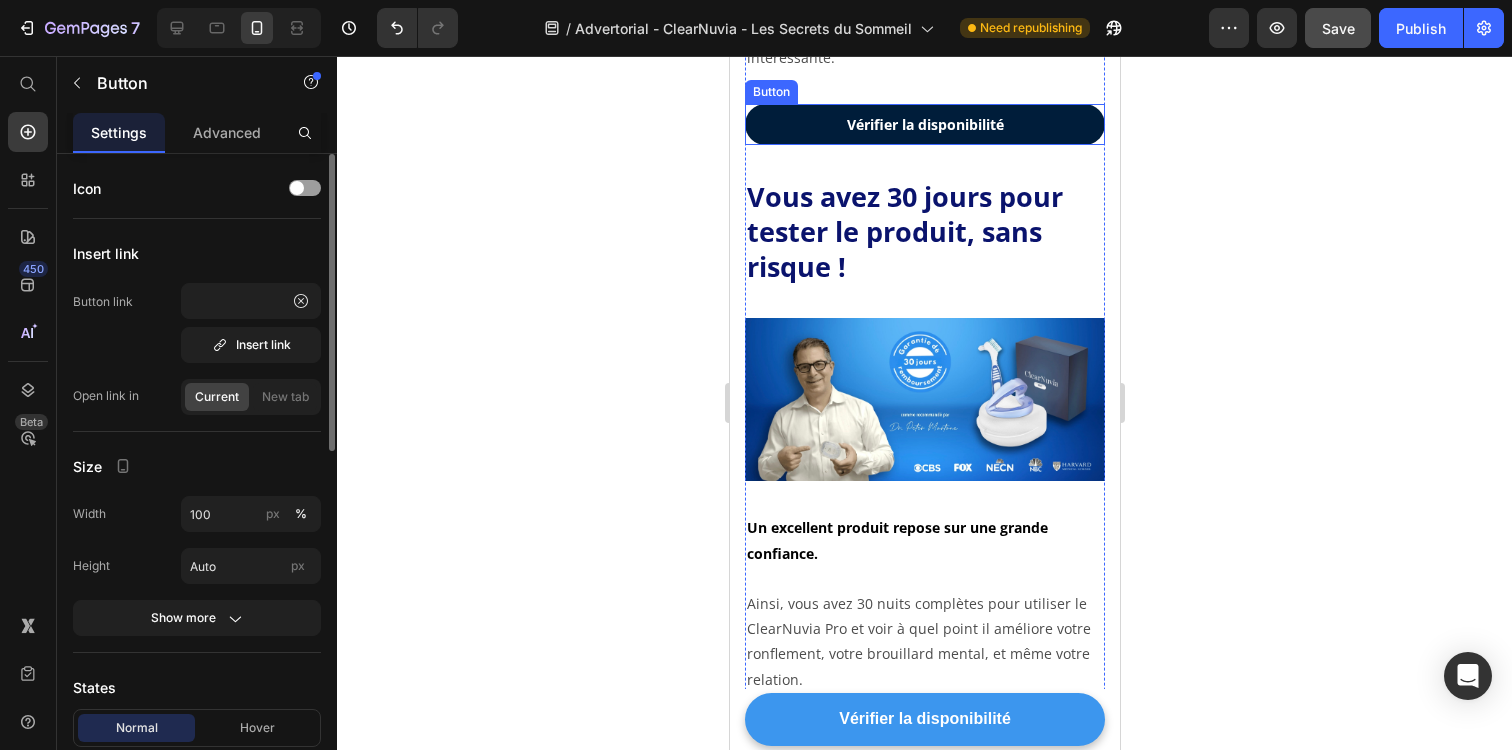 click on "Vérifier la disponibilité" at bounding box center (924, 124) 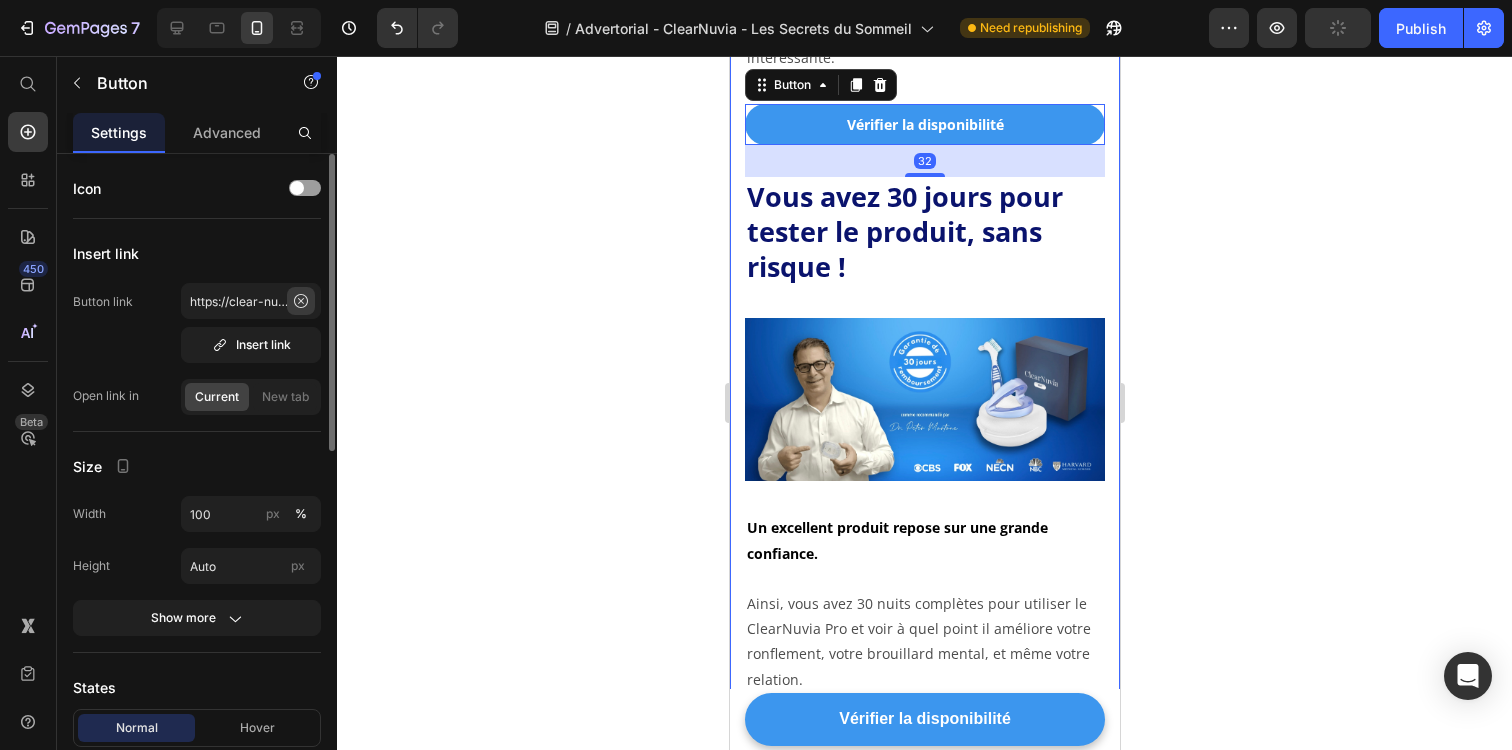 click 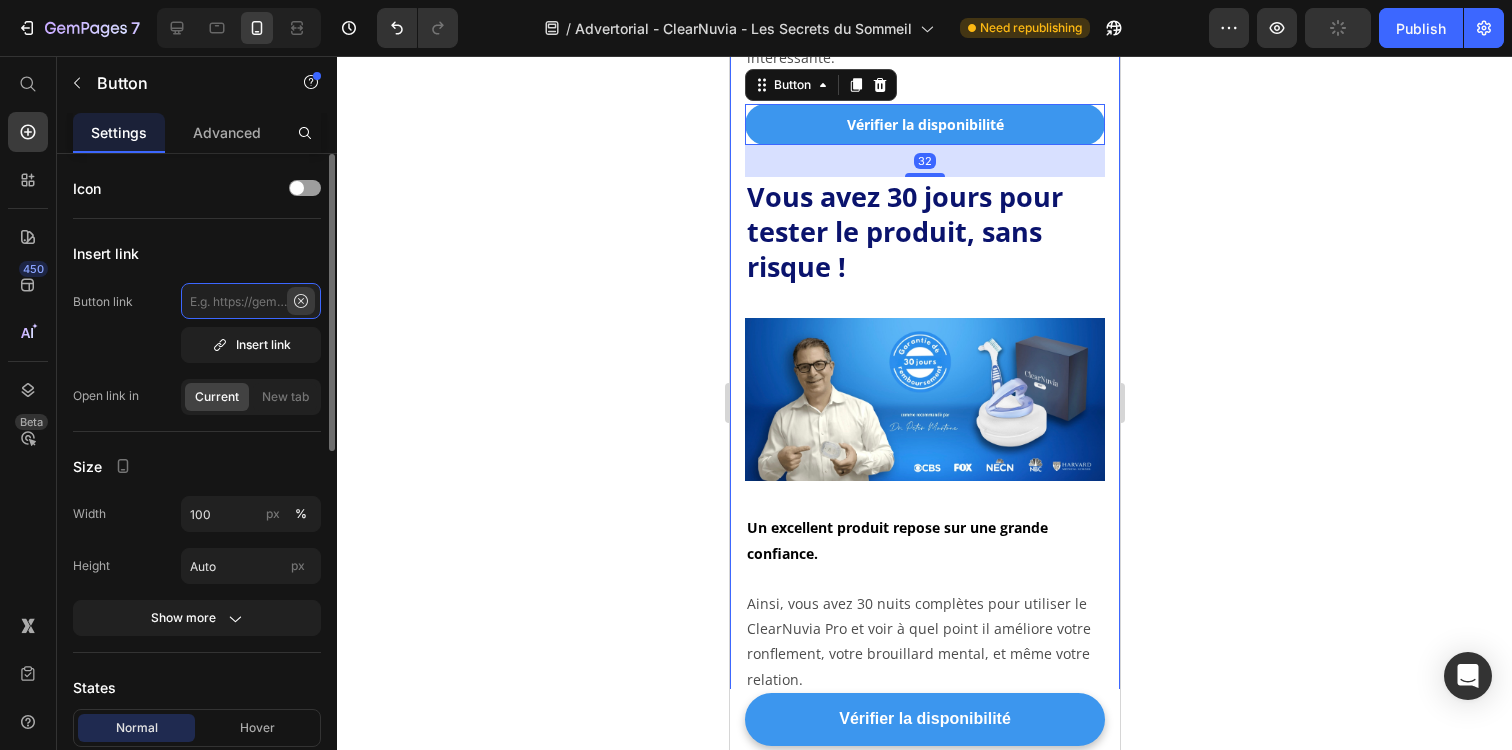 scroll, scrollTop: 0, scrollLeft: 0, axis: both 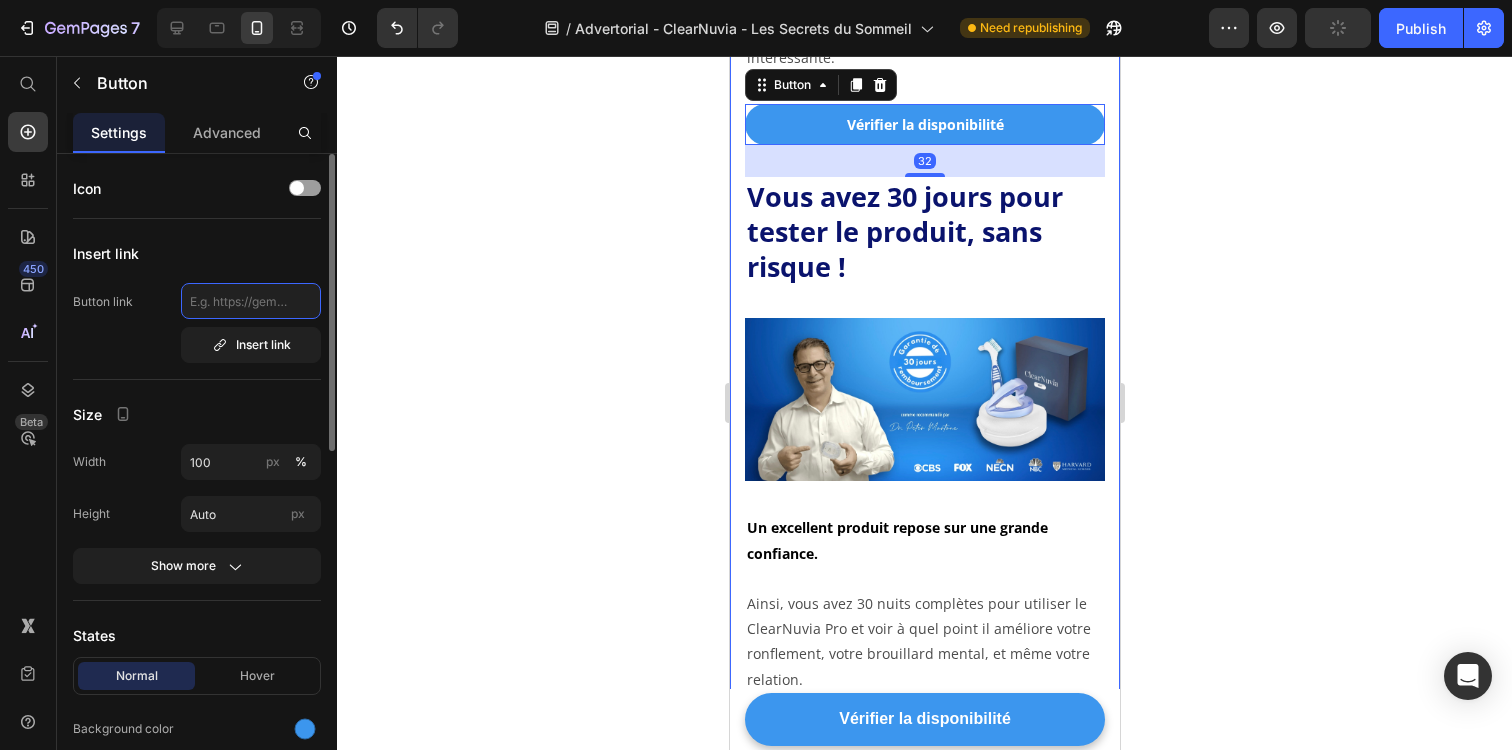 paste on "https://tryclear-nuvia.com/products/clear-nuvia-mouthpiece" 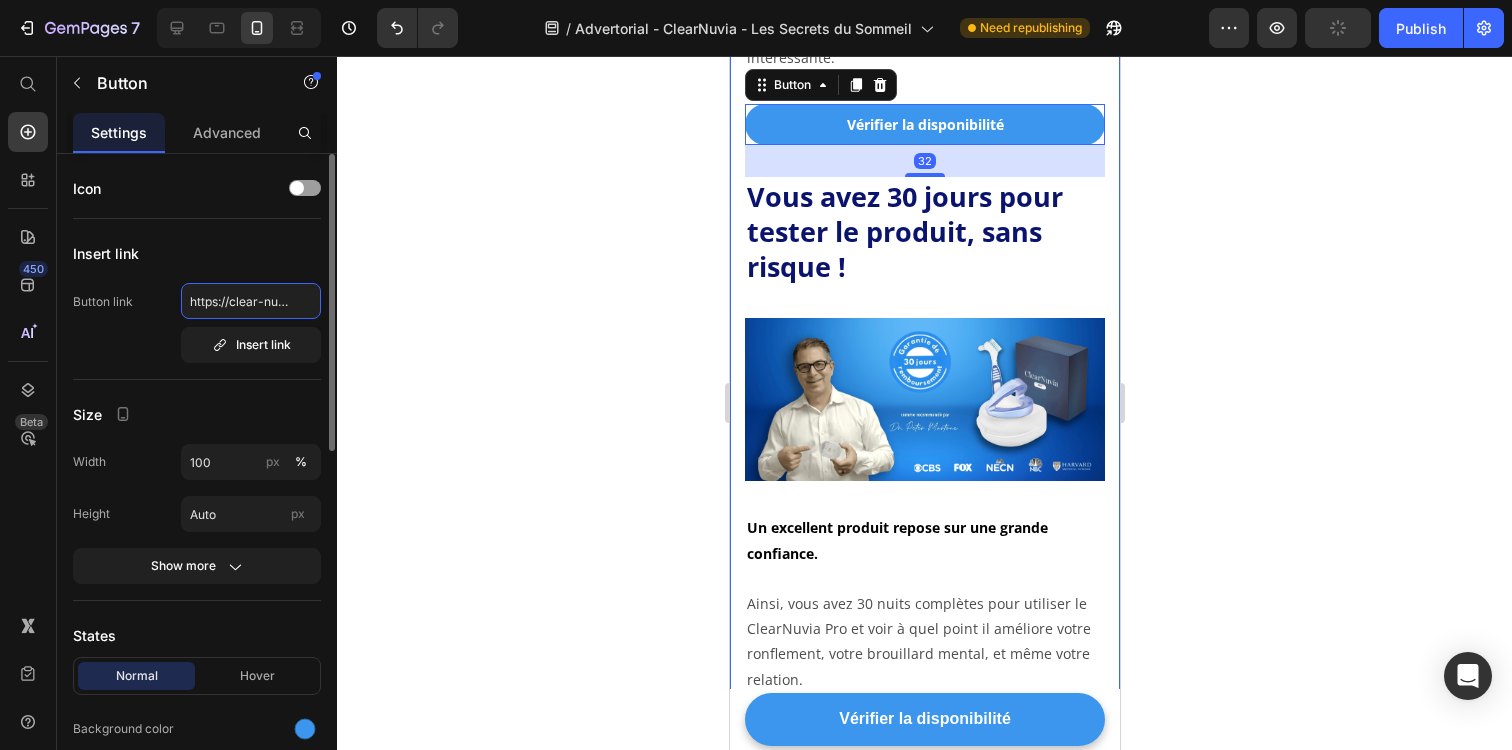 scroll, scrollTop: 0, scrollLeft: 244, axis: horizontal 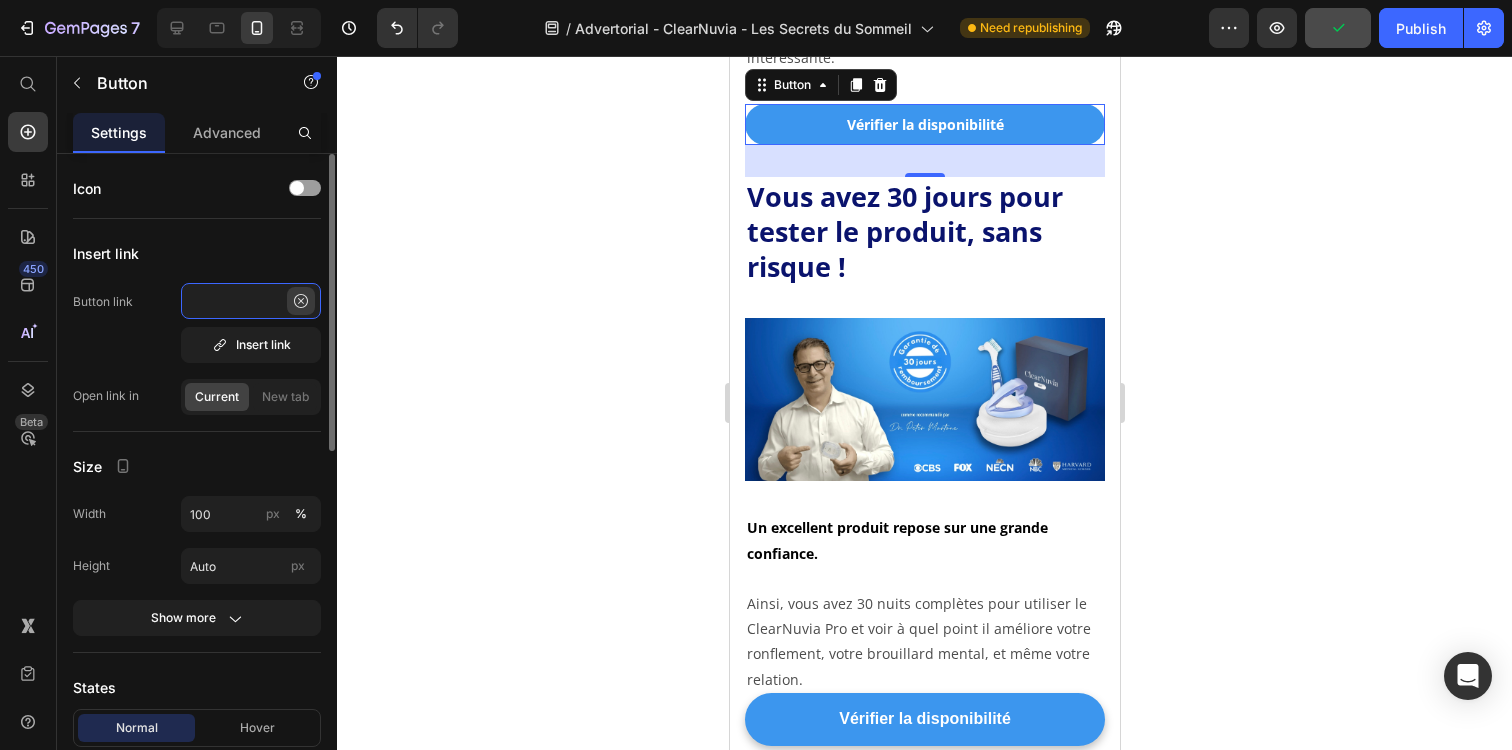type on "https://clear-nuvia.com/products/clear-nuvia%C2%AE-adjustable-anti-snoring-mouthpiece" 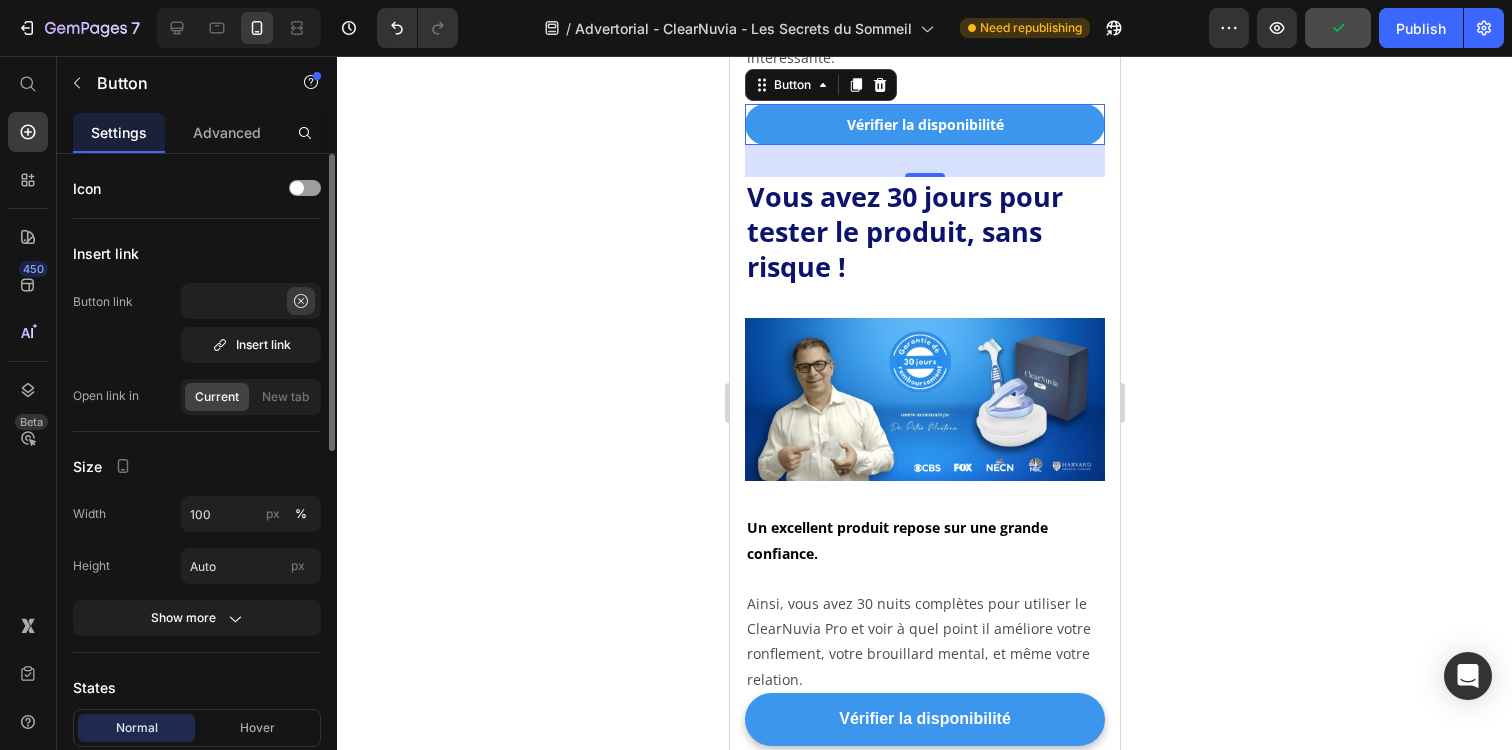 click 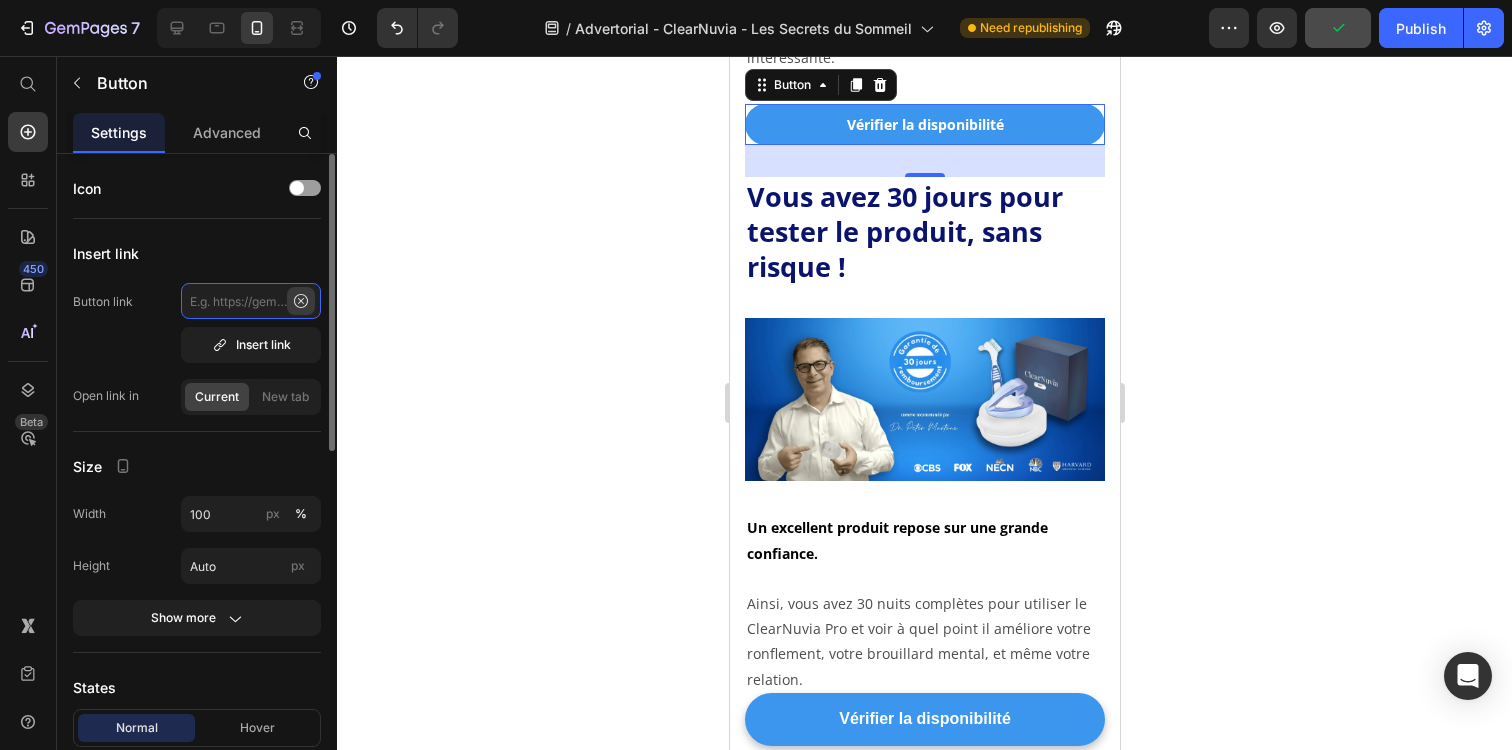 scroll, scrollTop: 0, scrollLeft: 0, axis: both 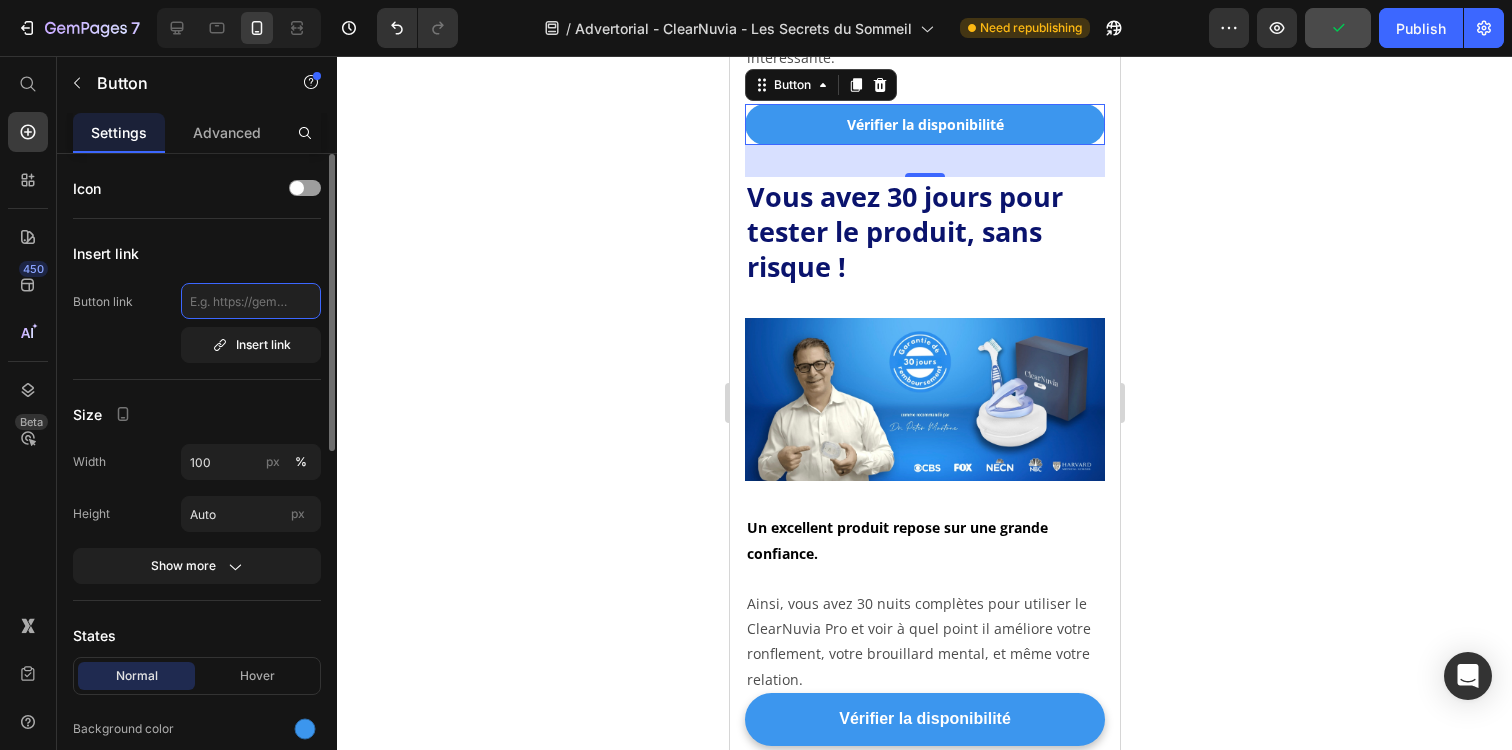 paste on "https://tryclear-nuvia.com/products/clear-nuvia-mouthpiece" 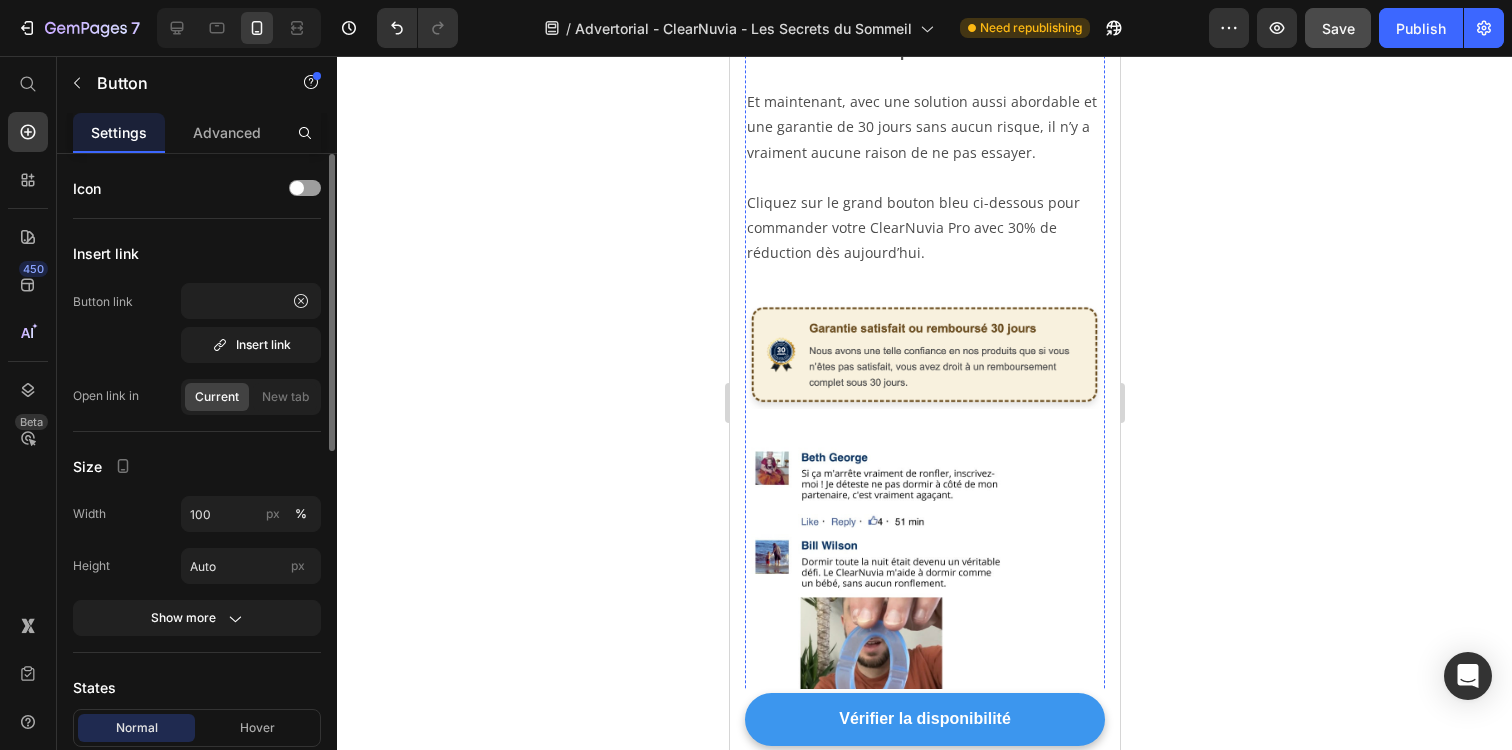 click on "Vérifier la disponibilité" at bounding box center (924, -400) 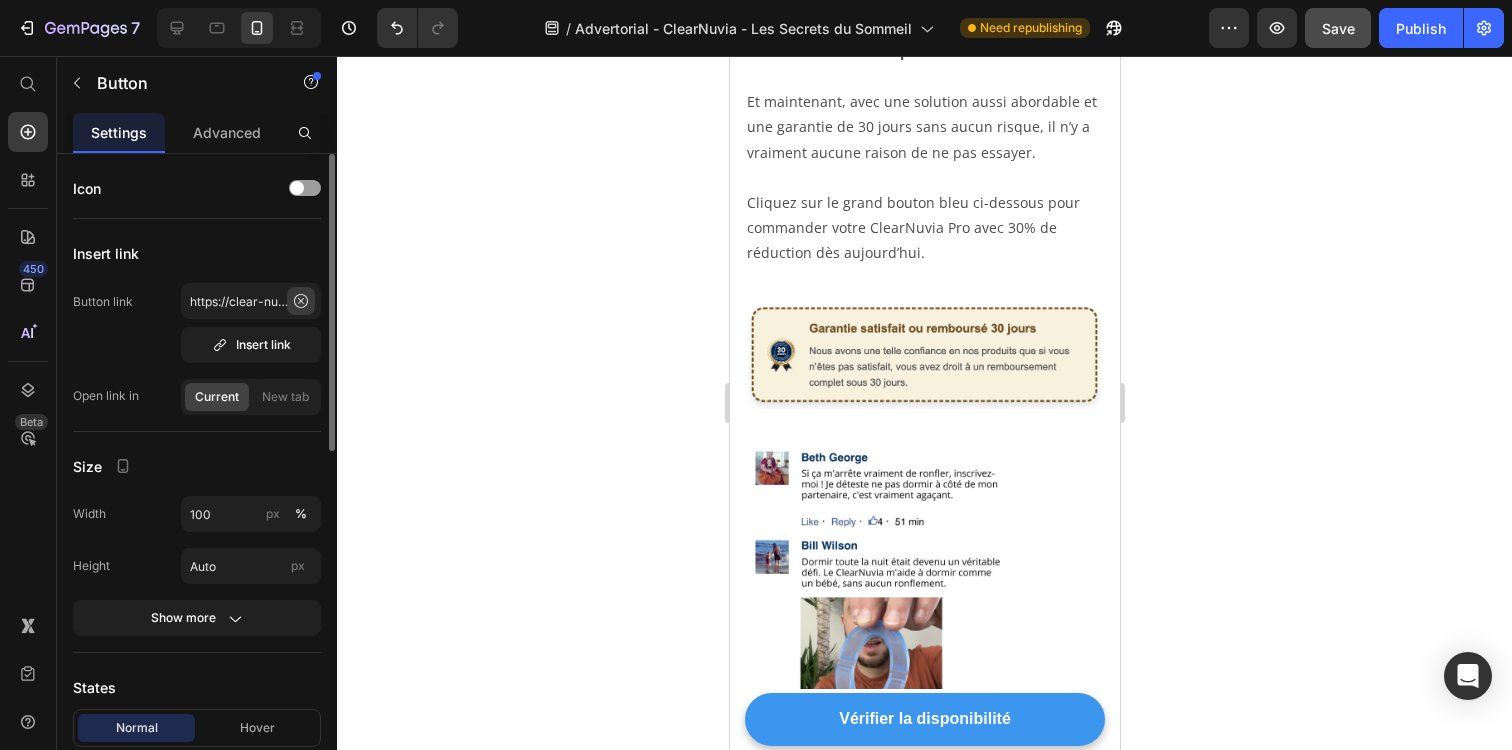 click 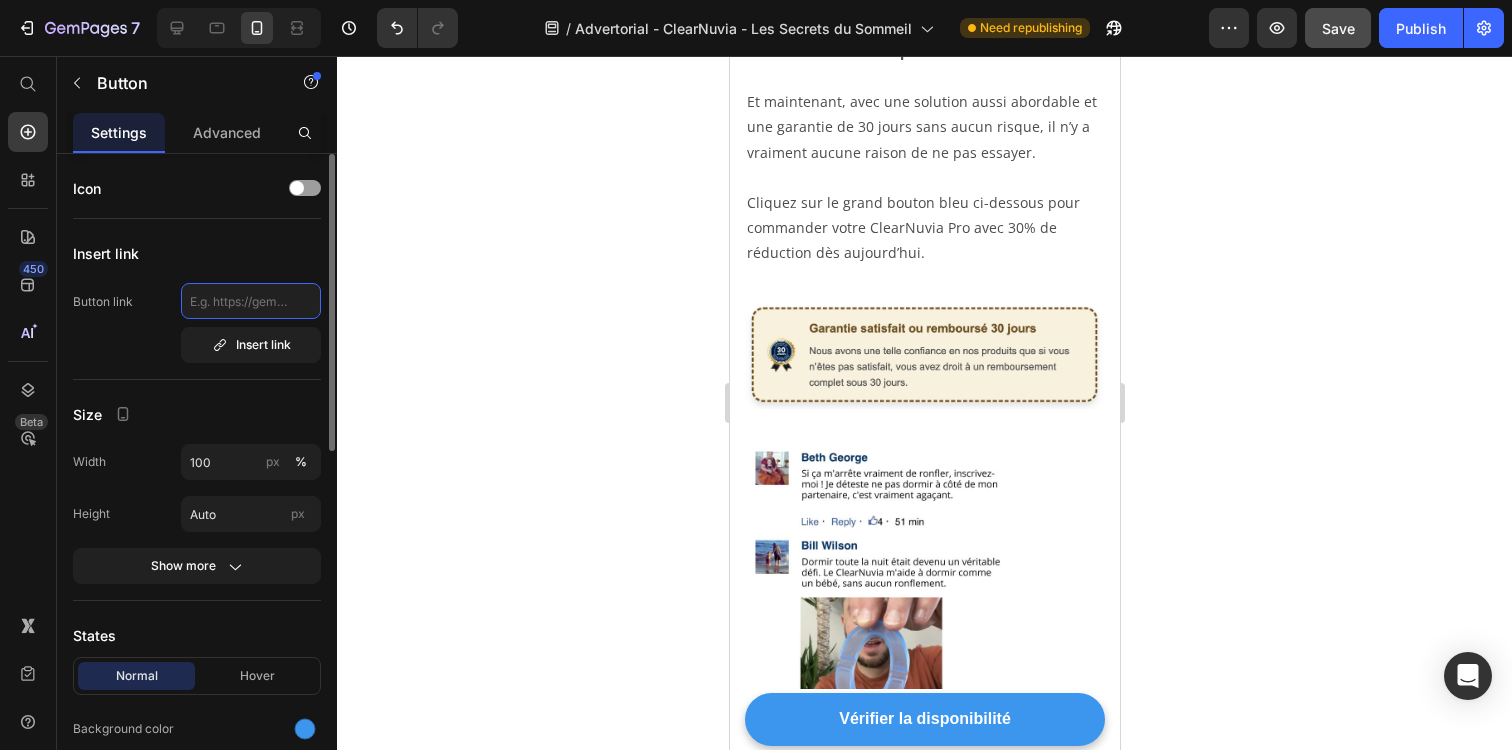 paste on "https://tryclear-nuvia.com/products/clear-nuvia-mouthpiece" 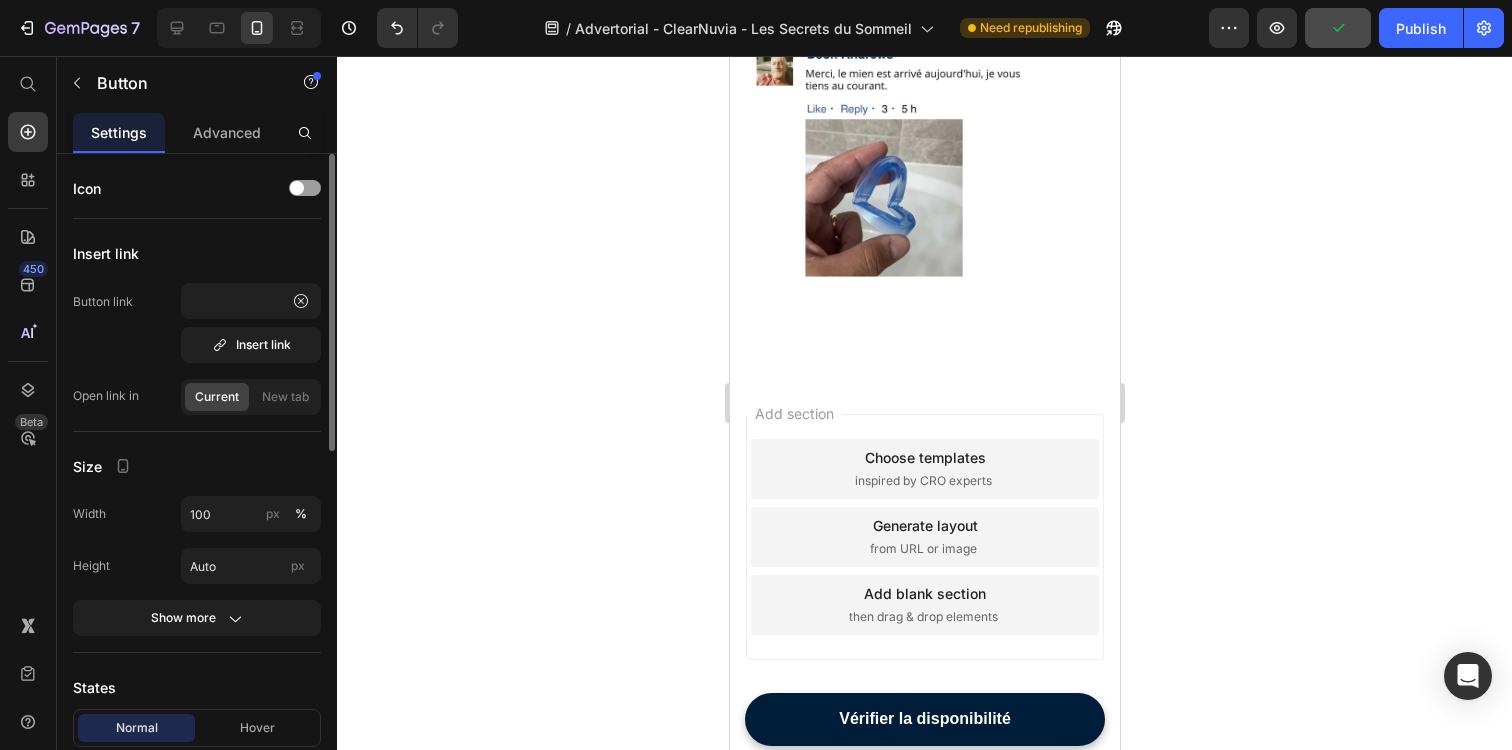 click on "Vérifier la disponibilité" at bounding box center (924, 719) 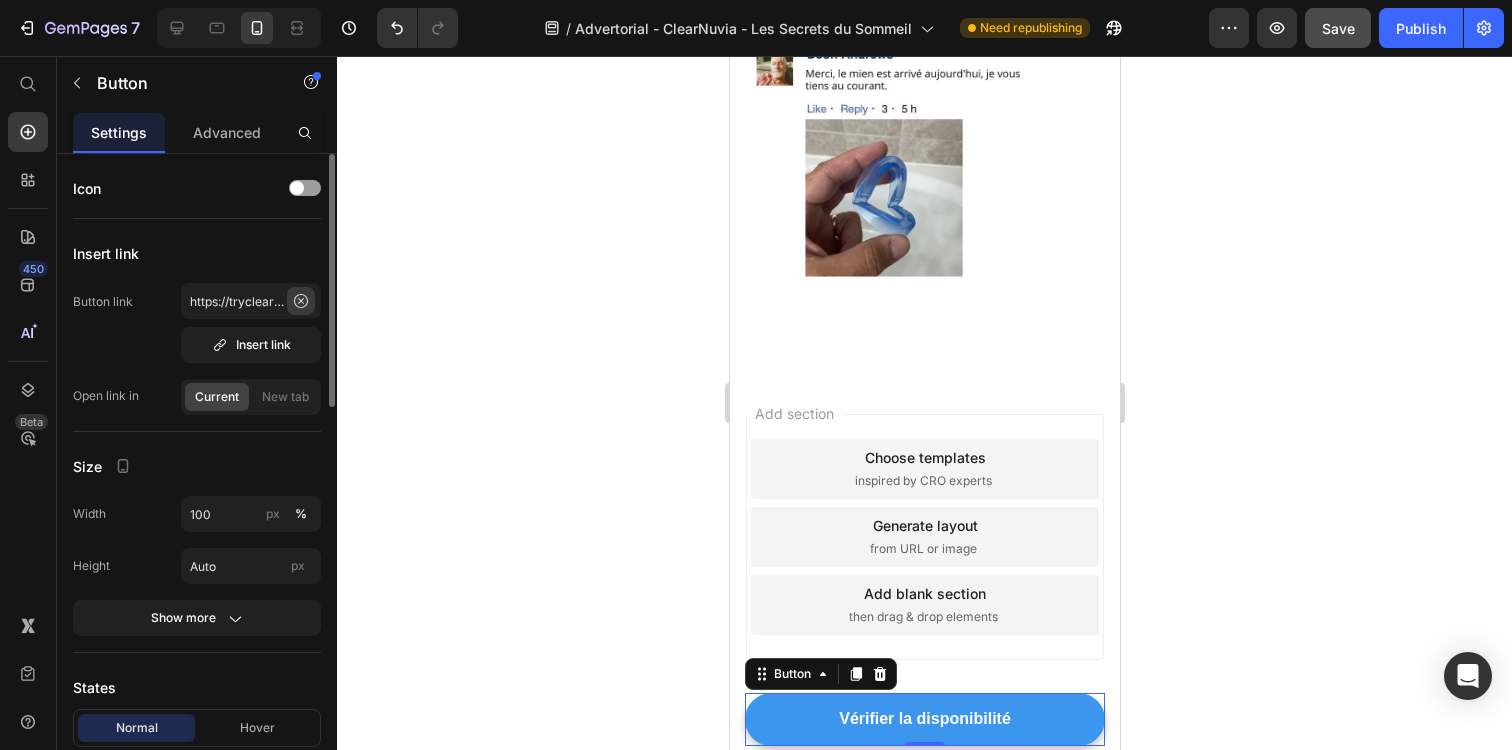 click 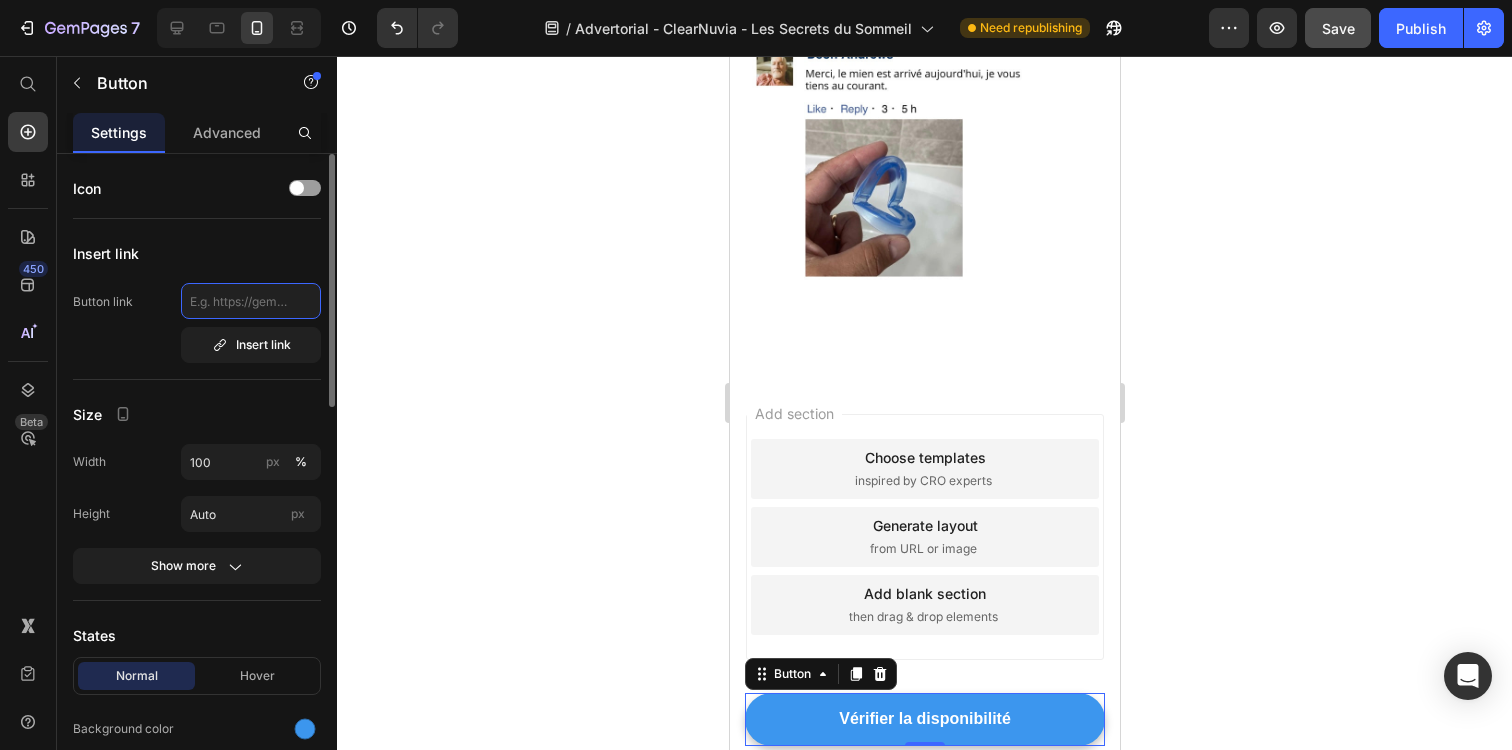 paste on "https://tryclear-nuvia.com/products/clear-nuvia-mouthpiece" 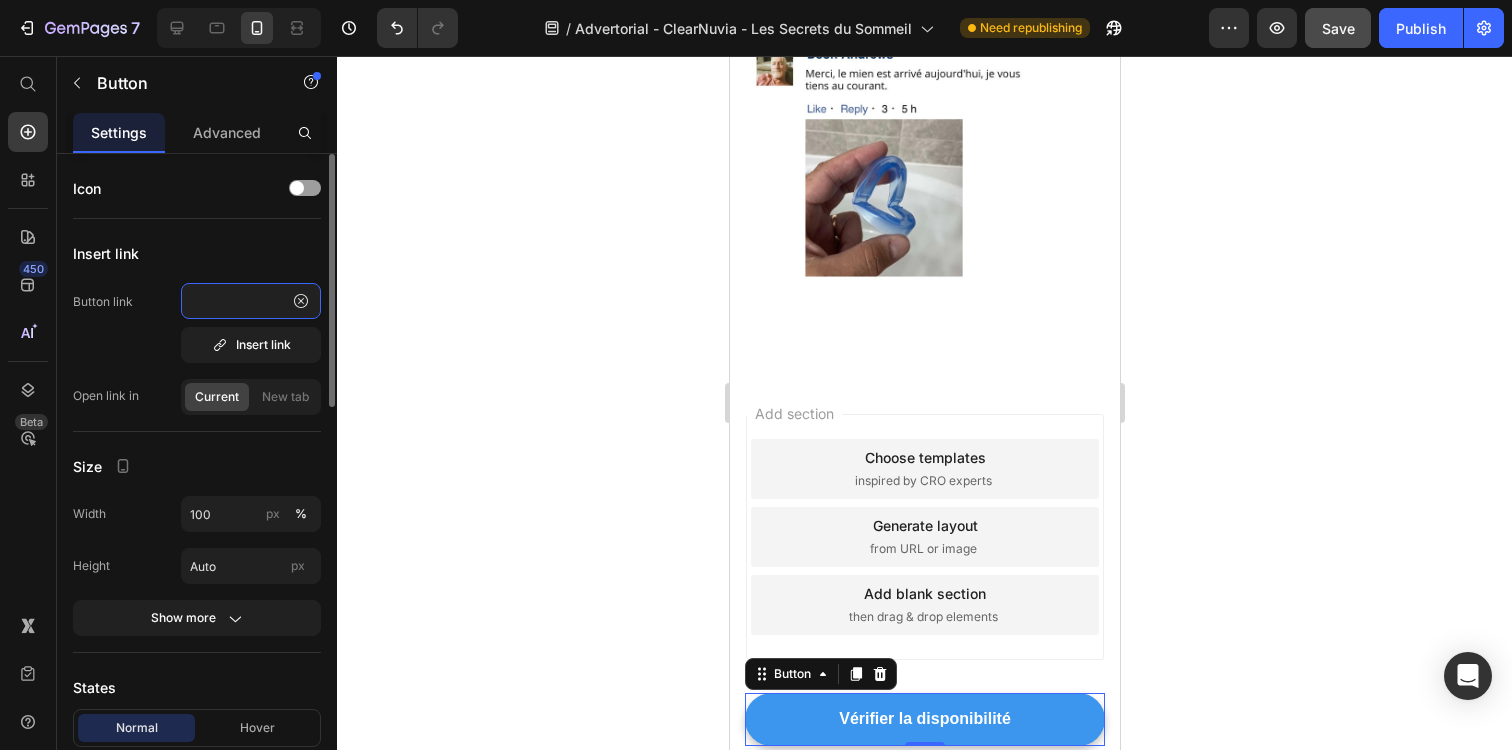 type on "https://tryclear-nuvia.com/products/clear-nuvia-mouthpiece" 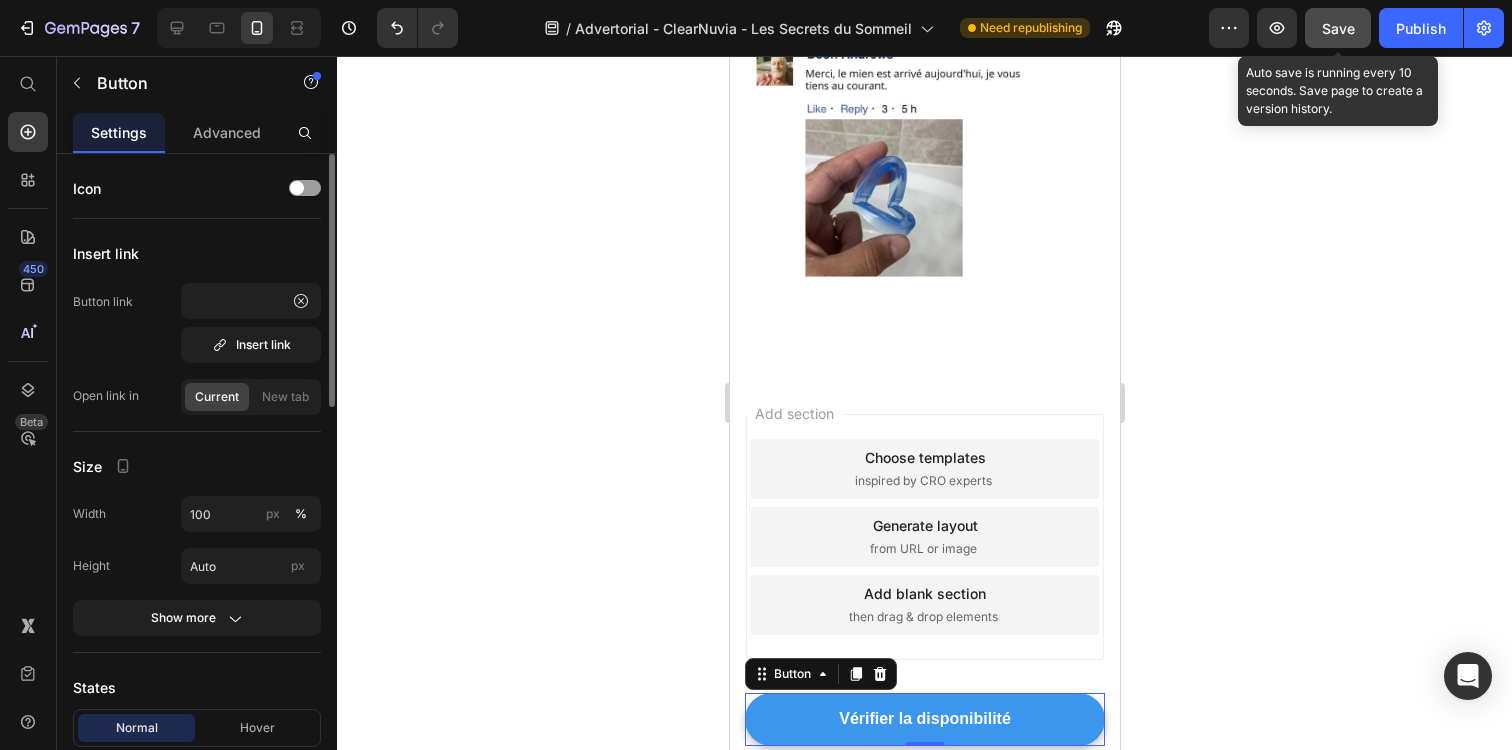 click on "Save" 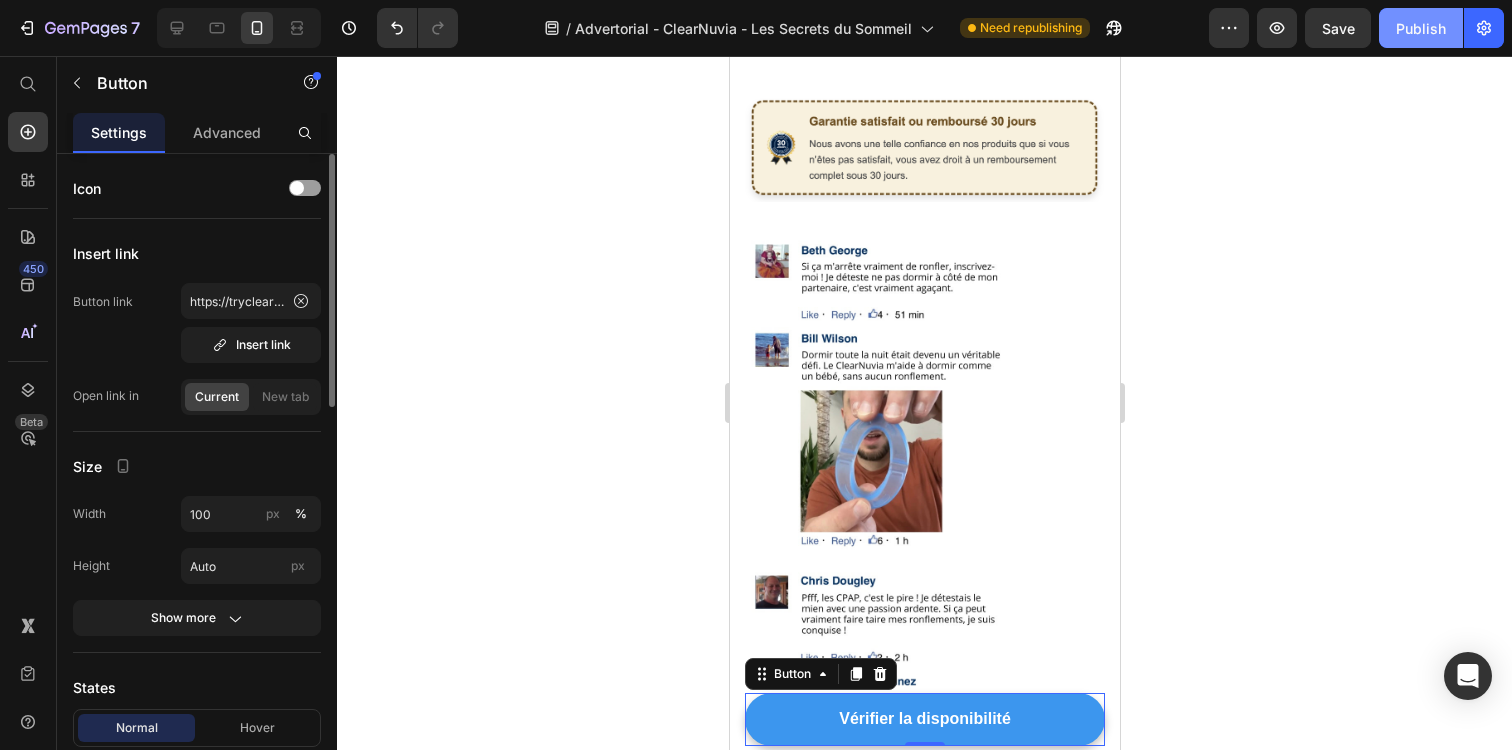 click on "Publish" at bounding box center (1421, 28) 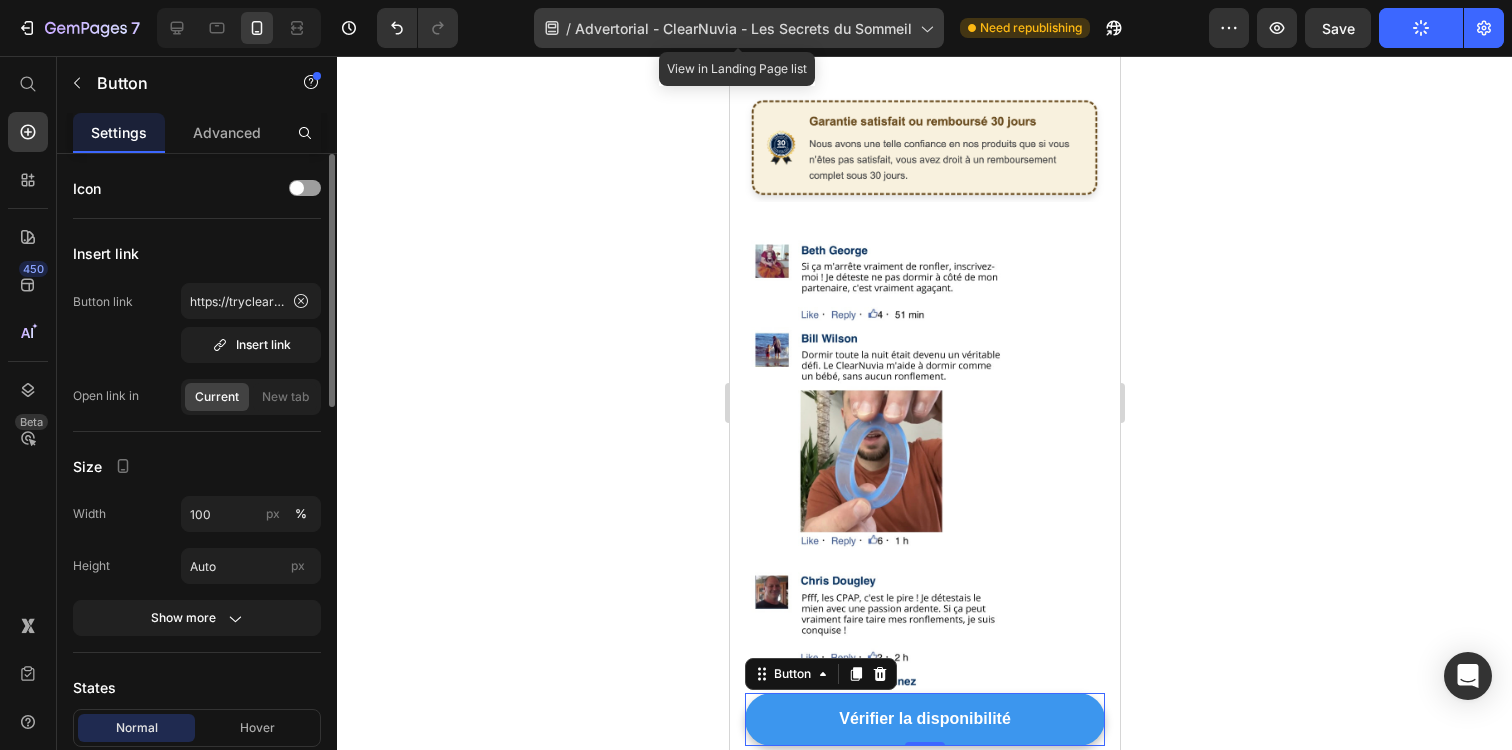 click on "Advertorial - ClearNuvia - Les Secrets du Sommeil" at bounding box center [743, 28] 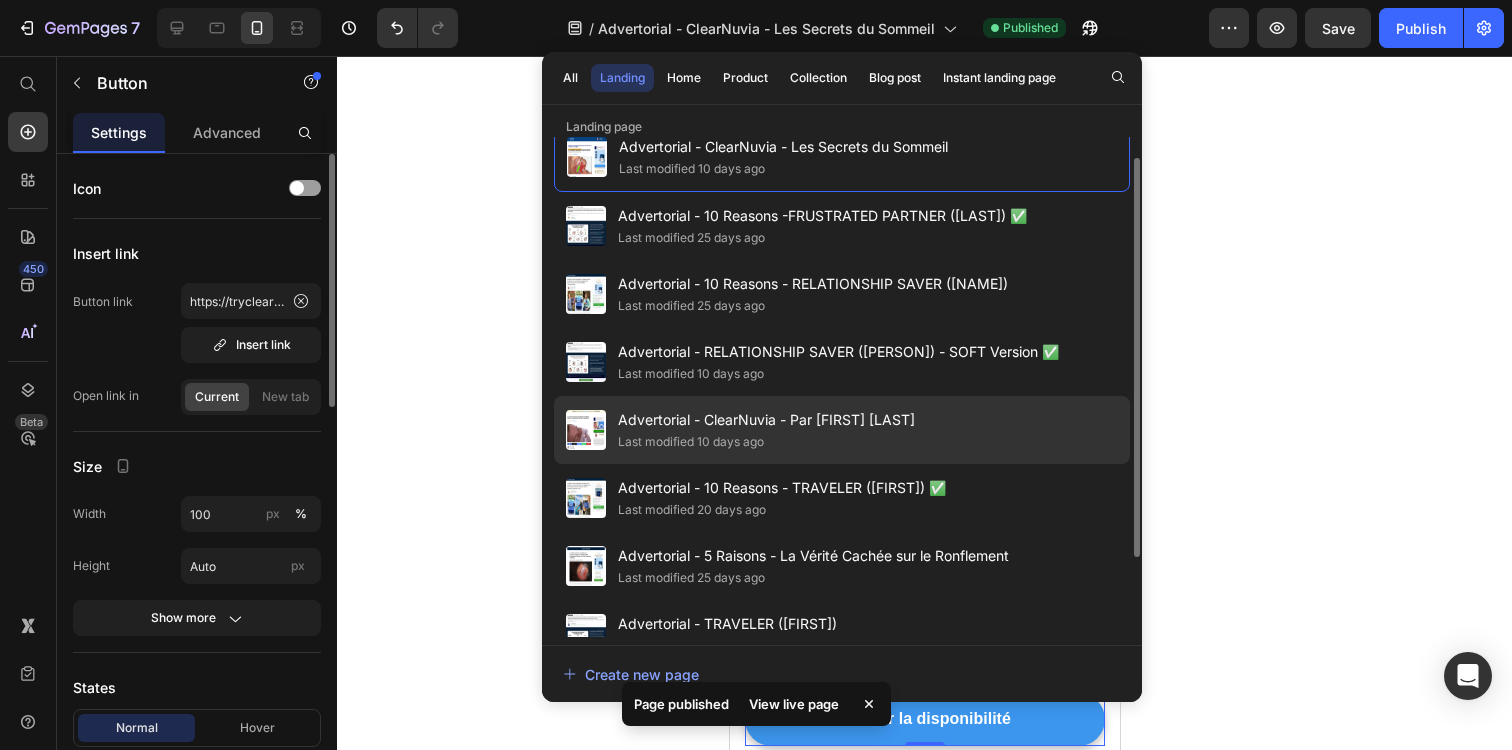 click on "Last modified 10 days ago" at bounding box center [766, 442] 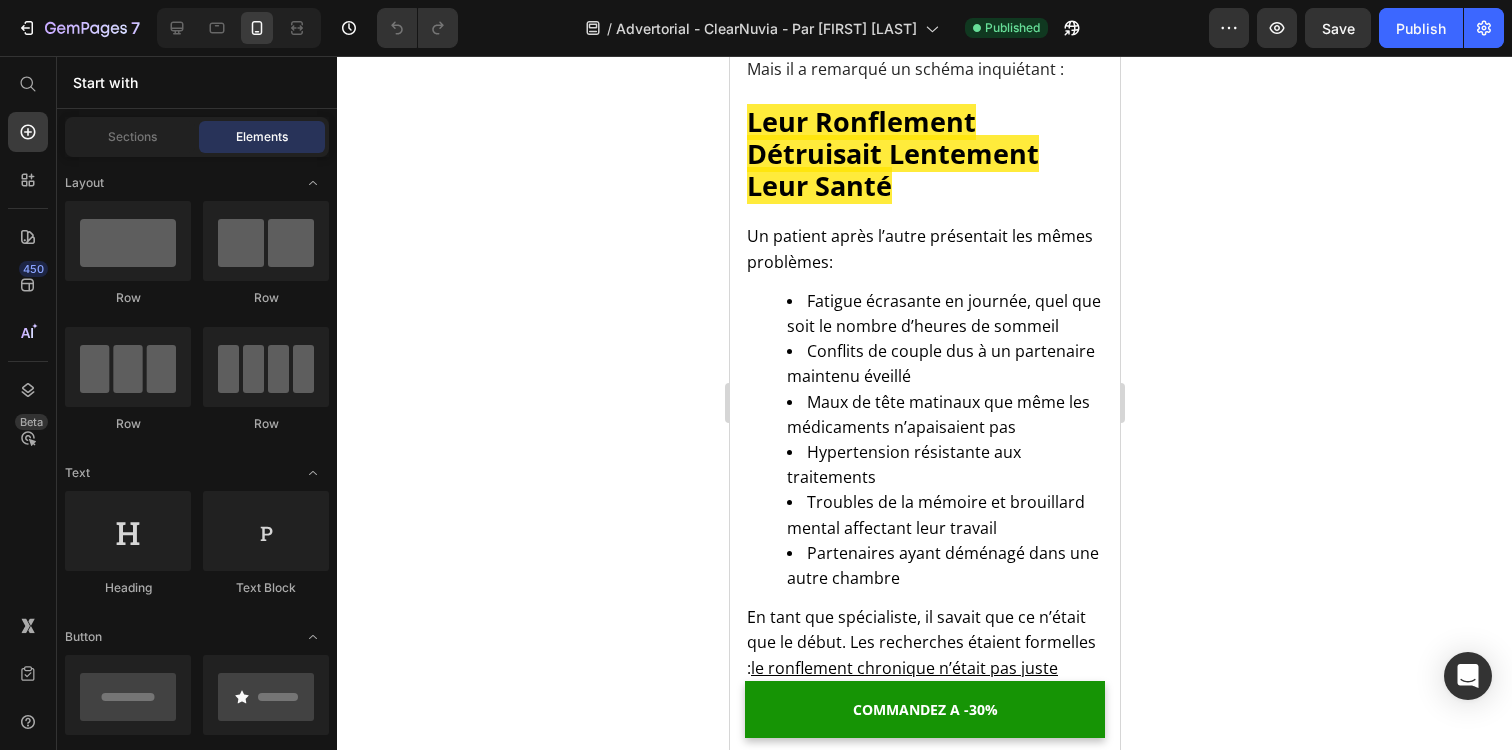 scroll, scrollTop: 1040, scrollLeft: 0, axis: vertical 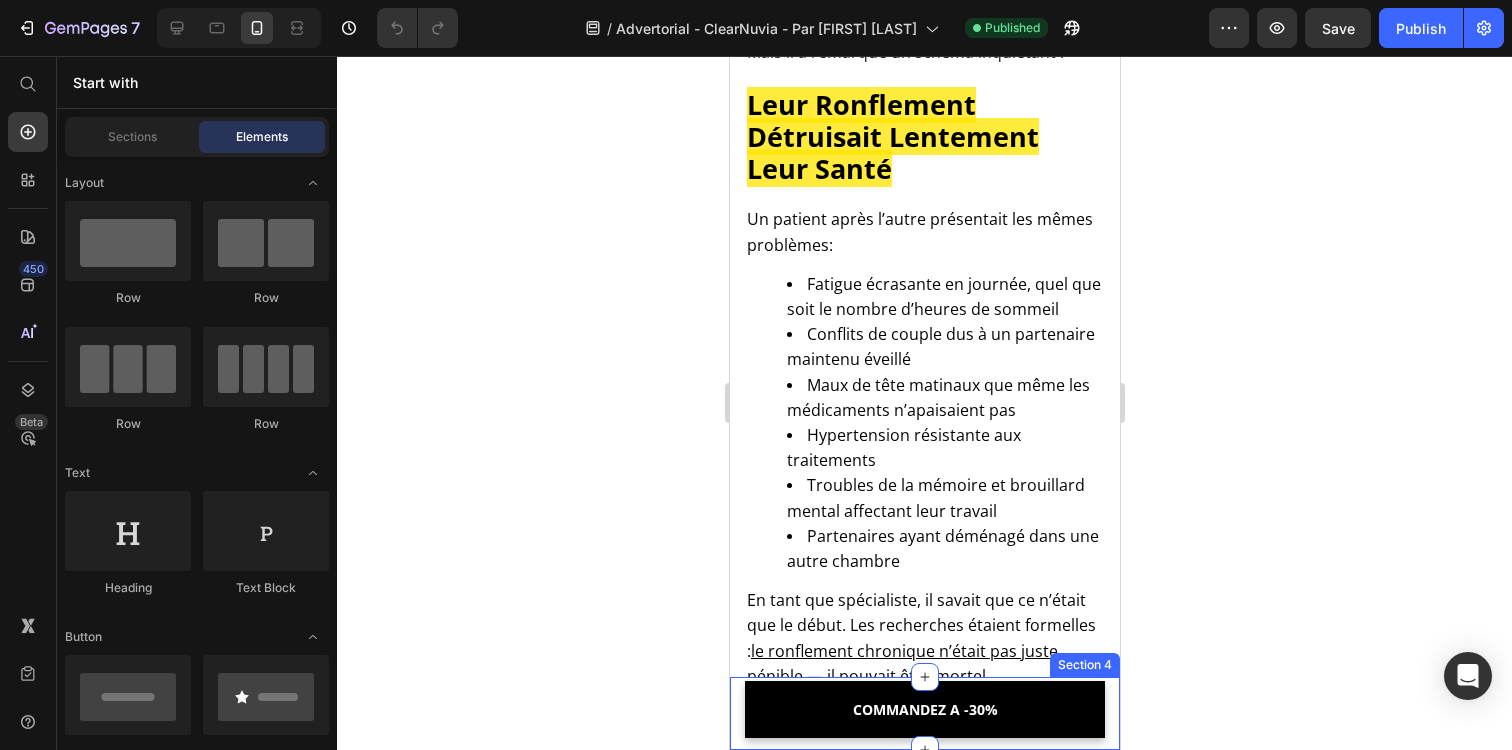 click on "COMMANDEZ A -30%" at bounding box center (924, 709) 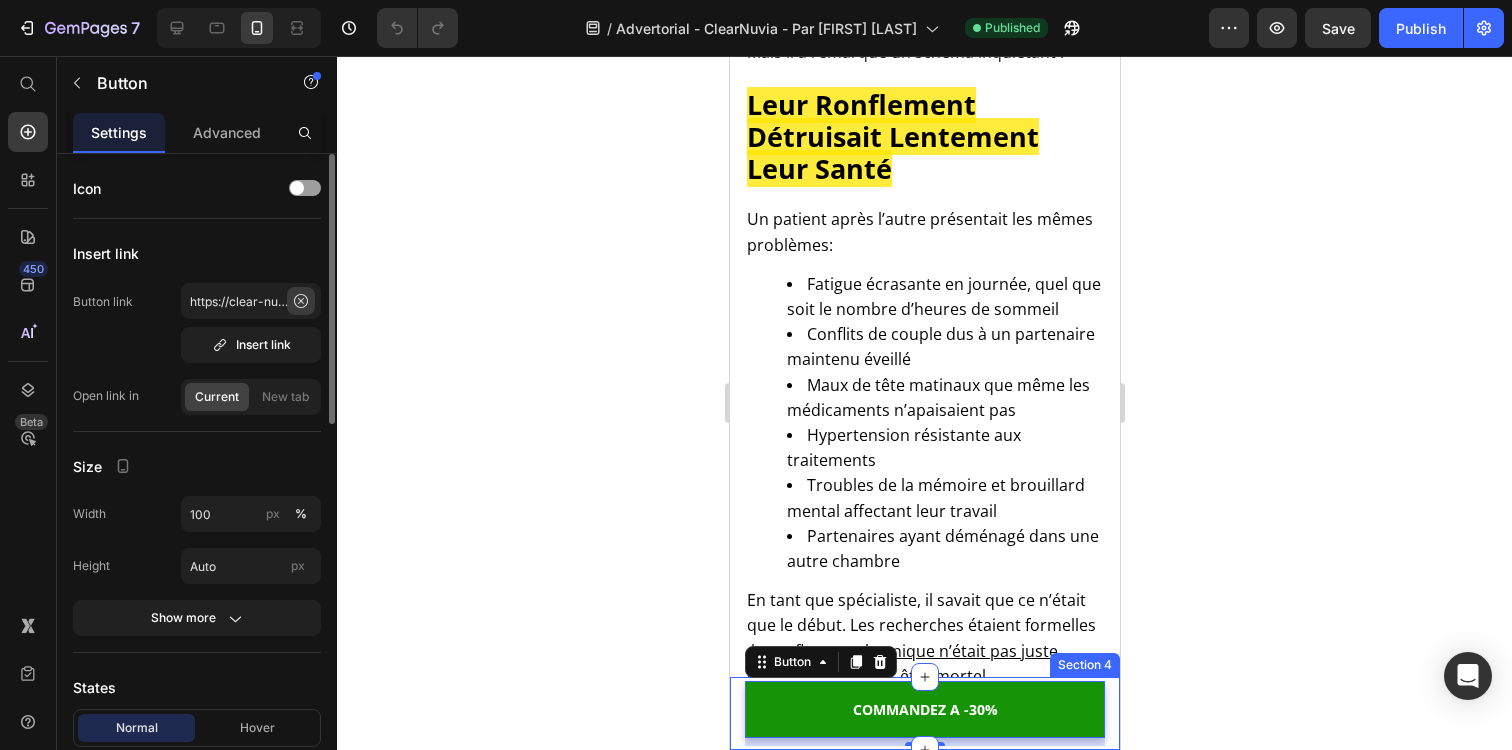 click 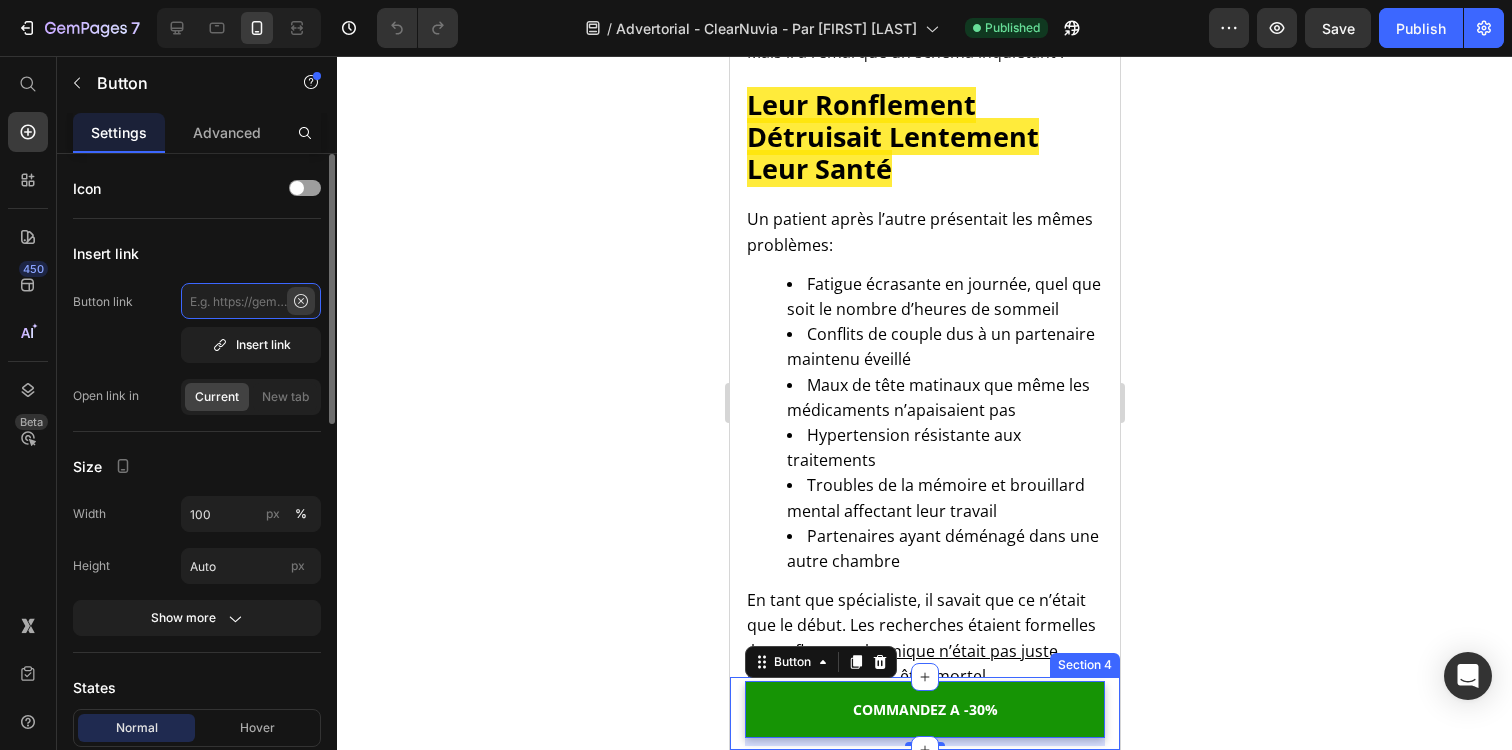 scroll, scrollTop: 0, scrollLeft: 0, axis: both 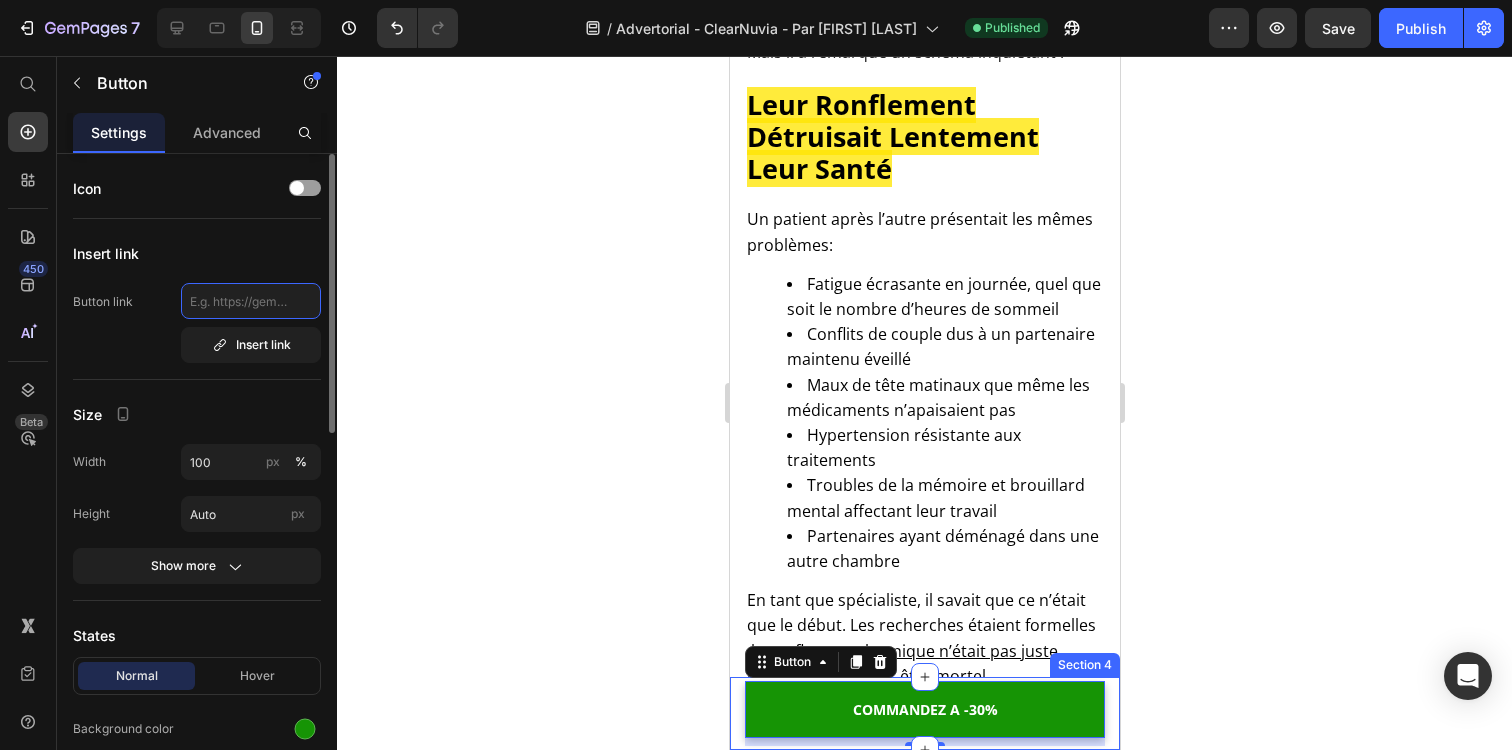 paste on "https://tryclear-nuvia.com/products/clear-nuvia-mouthpiece" 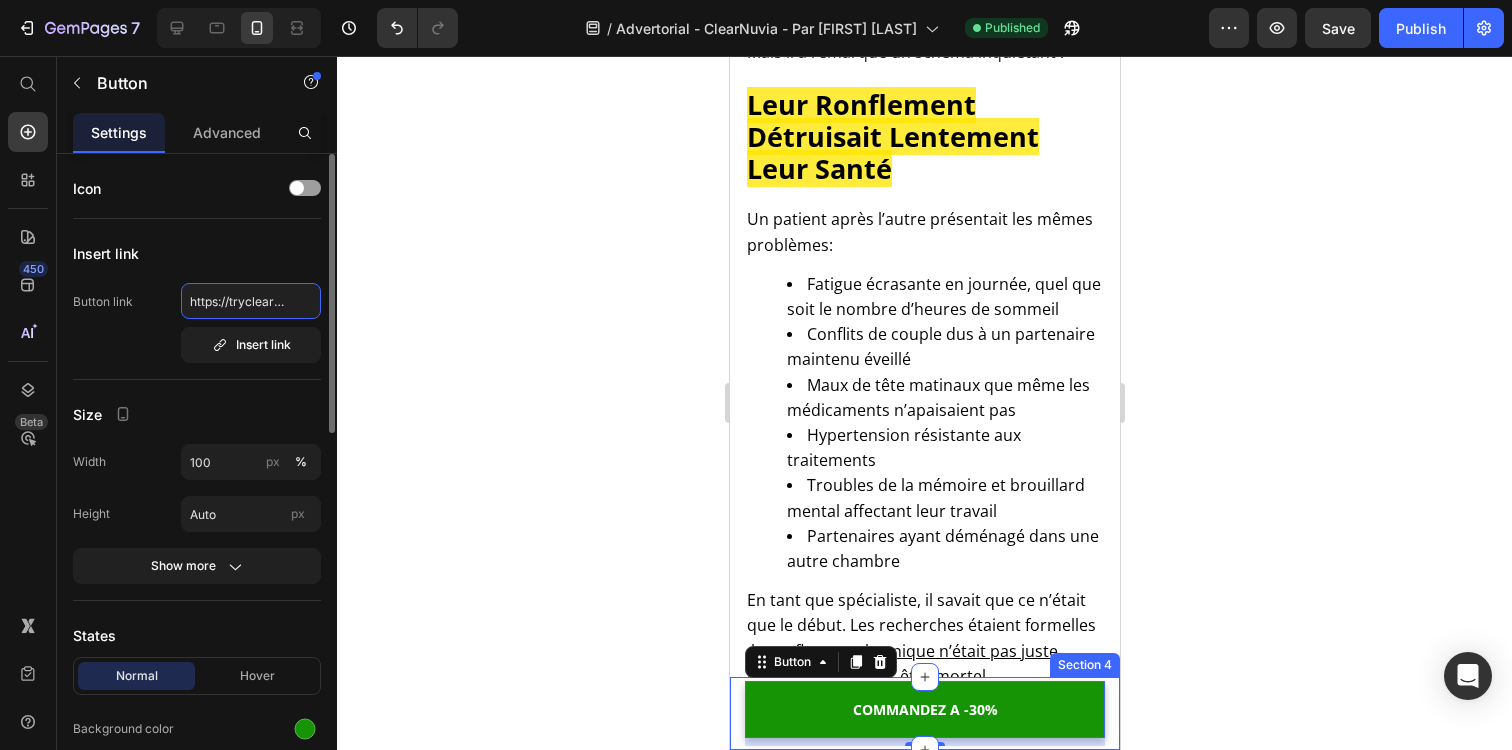 scroll, scrollTop: 0, scrollLeft: 244, axis: horizontal 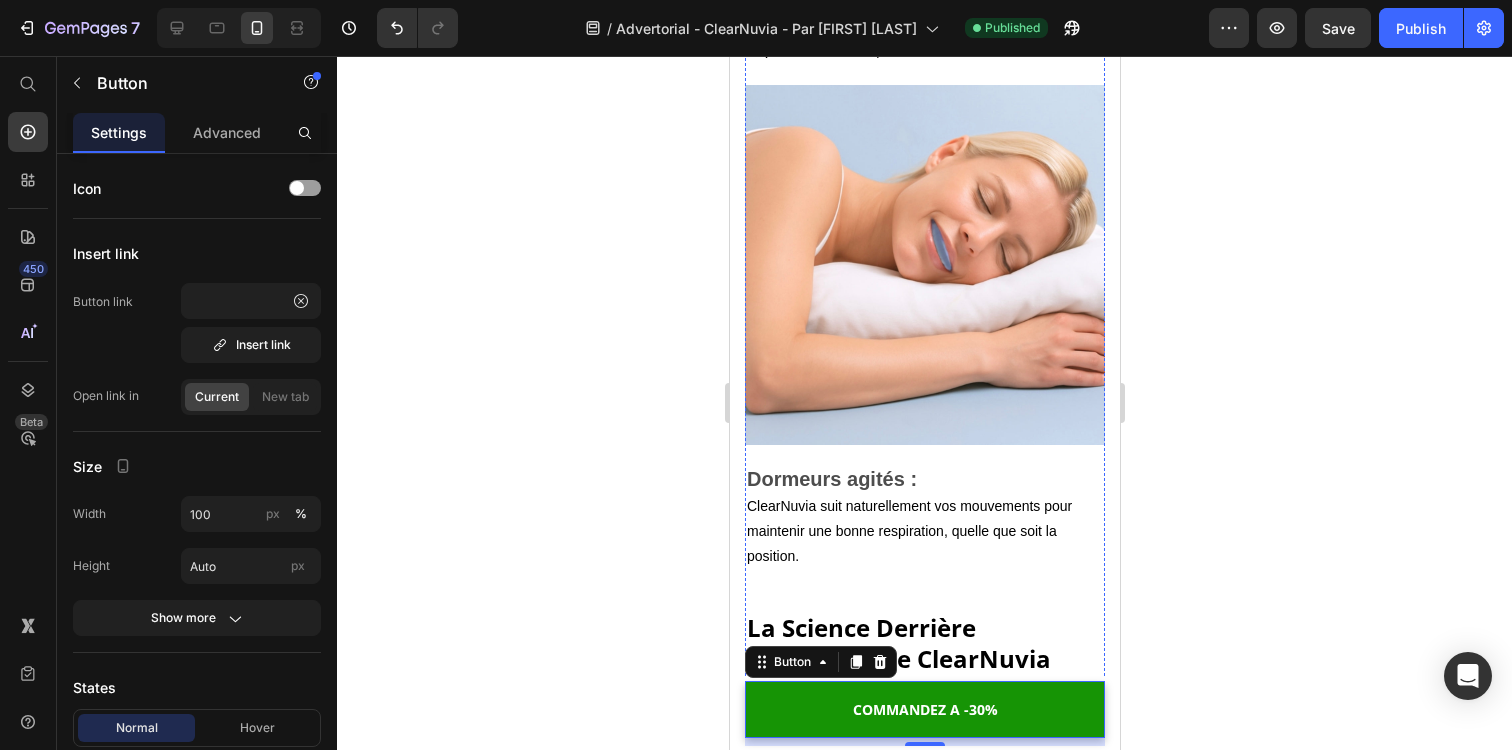 click on "ClearNuvia" at bounding box center [976, -856] 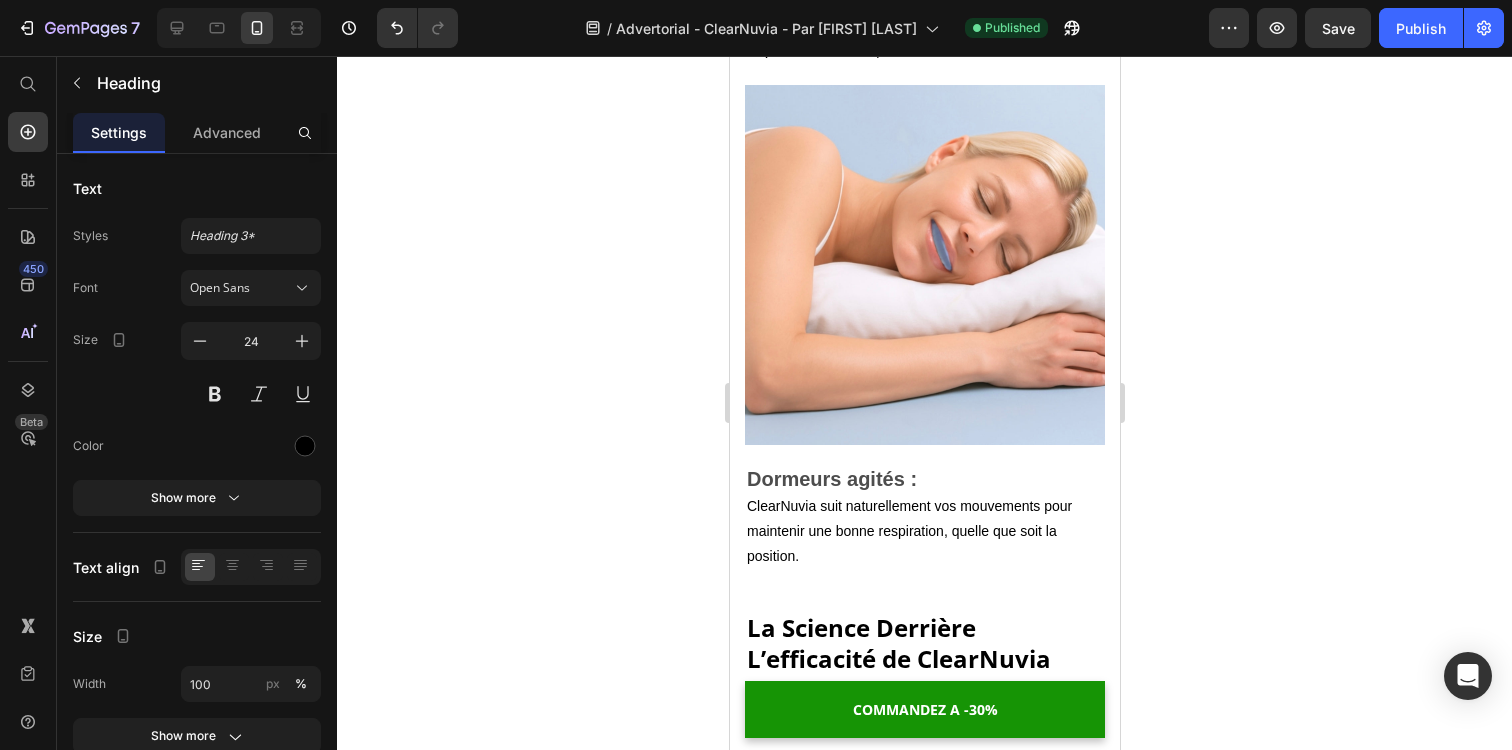 scroll, scrollTop: 5284, scrollLeft: 0, axis: vertical 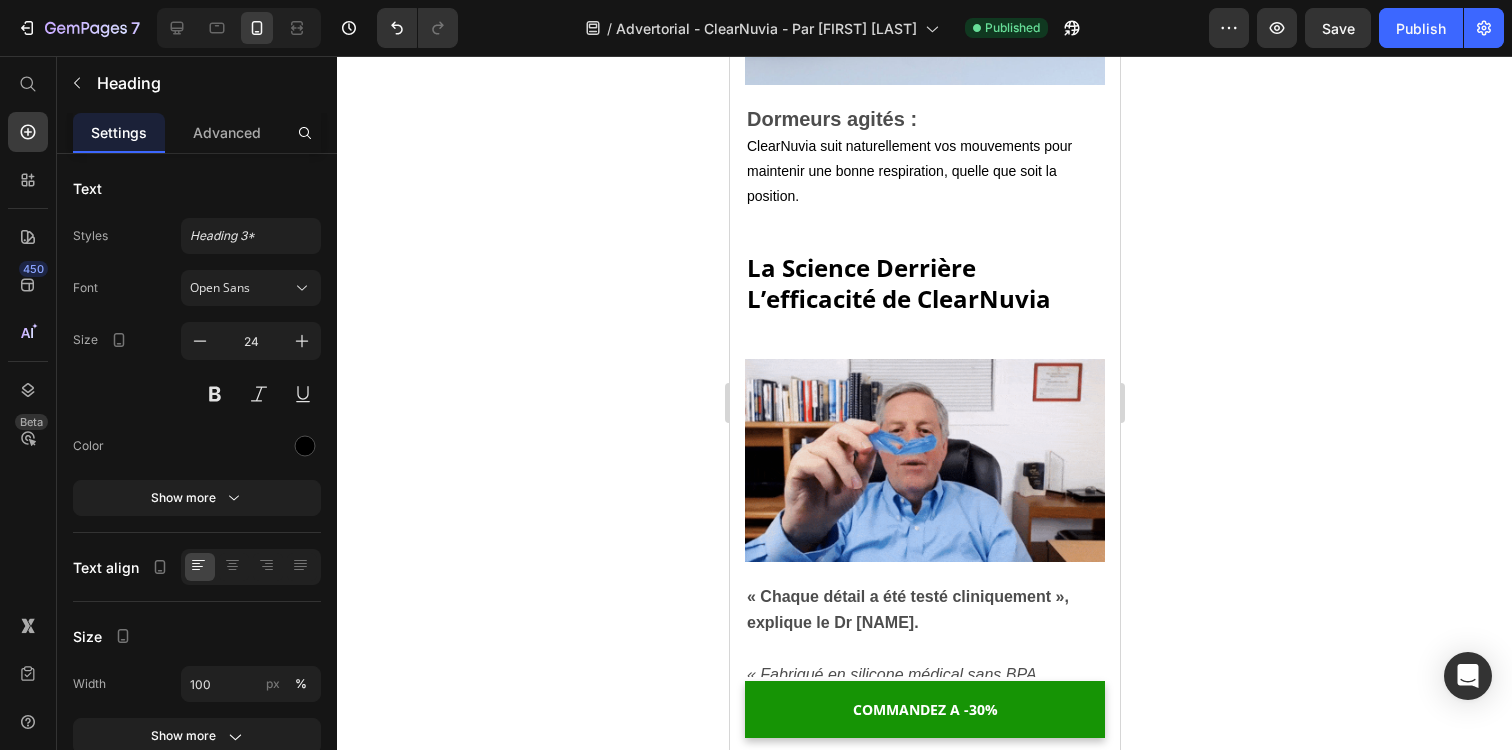 click on "ClearNuvia" at bounding box center (976, -1216) 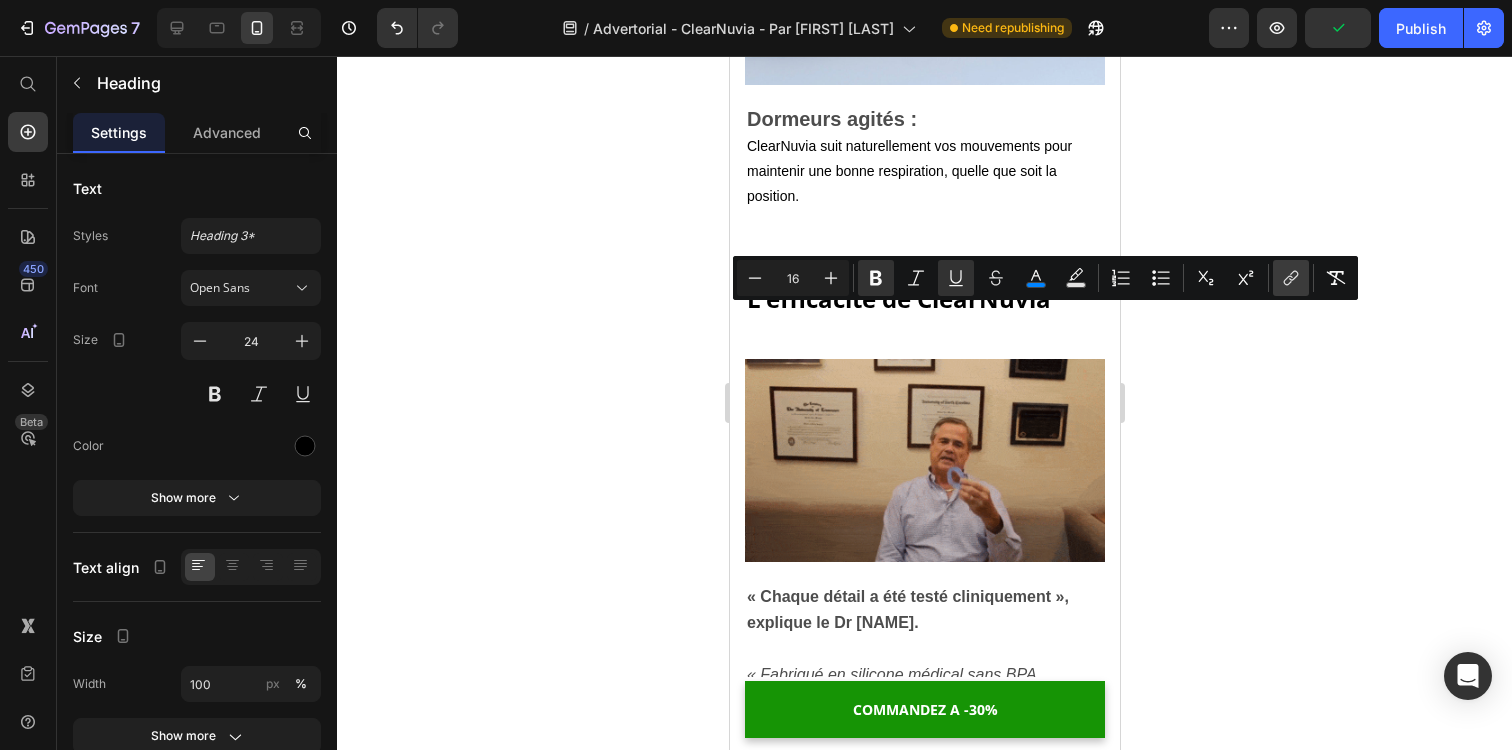 click 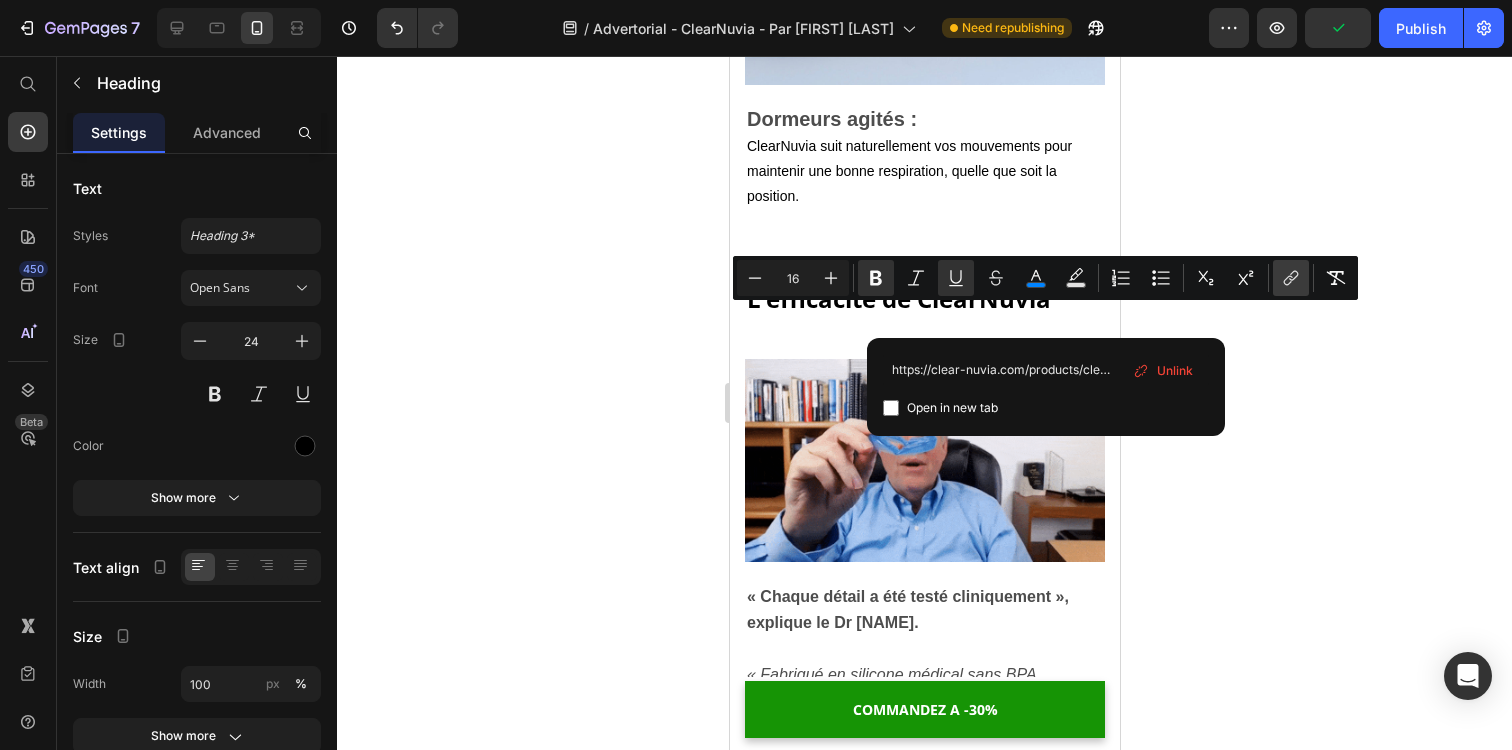 scroll, scrollTop: 0, scrollLeft: 297, axis: horizontal 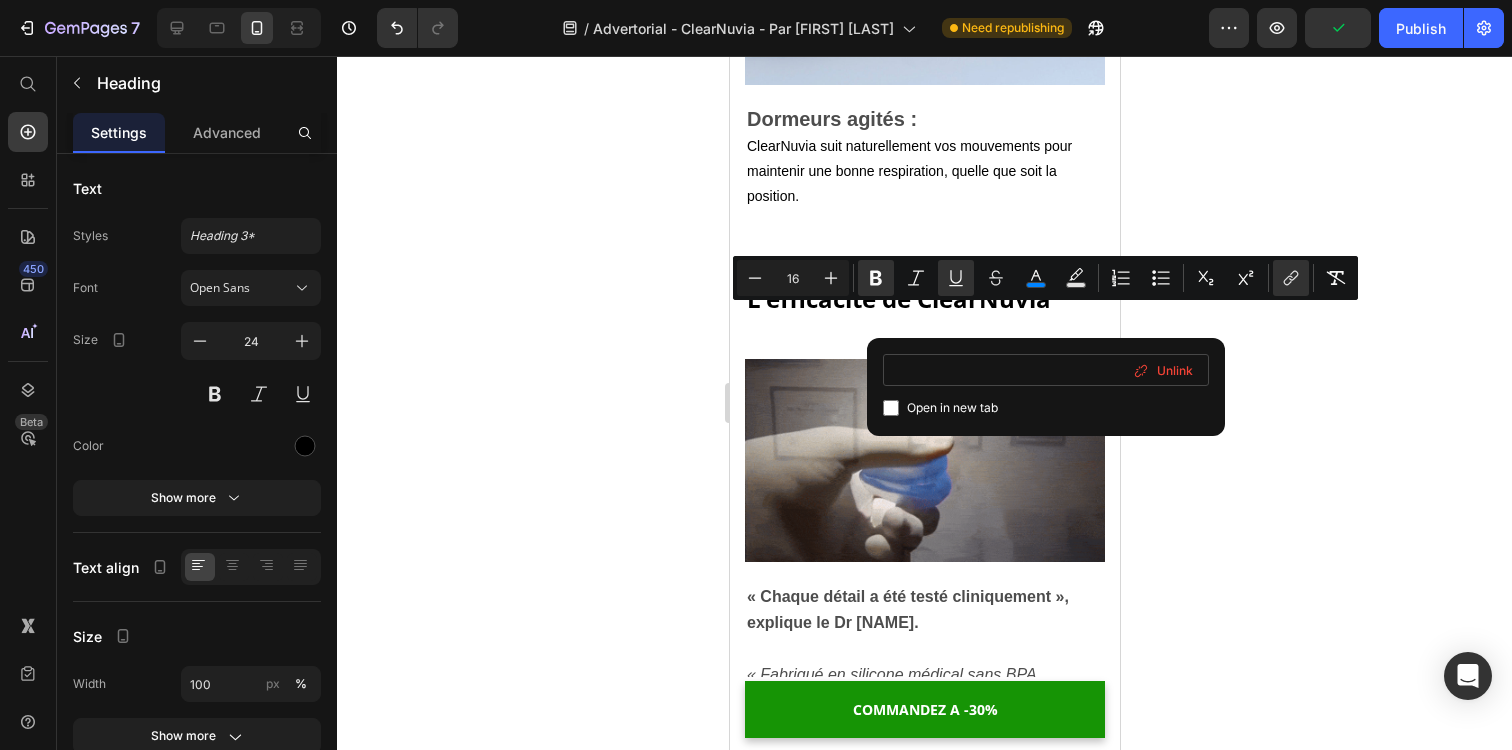 click on "https://clear-nuvia.com/products/clear-nuvia%C2%AE-adjustable-anti-snoring-mouthpiece" at bounding box center (1046, 370) 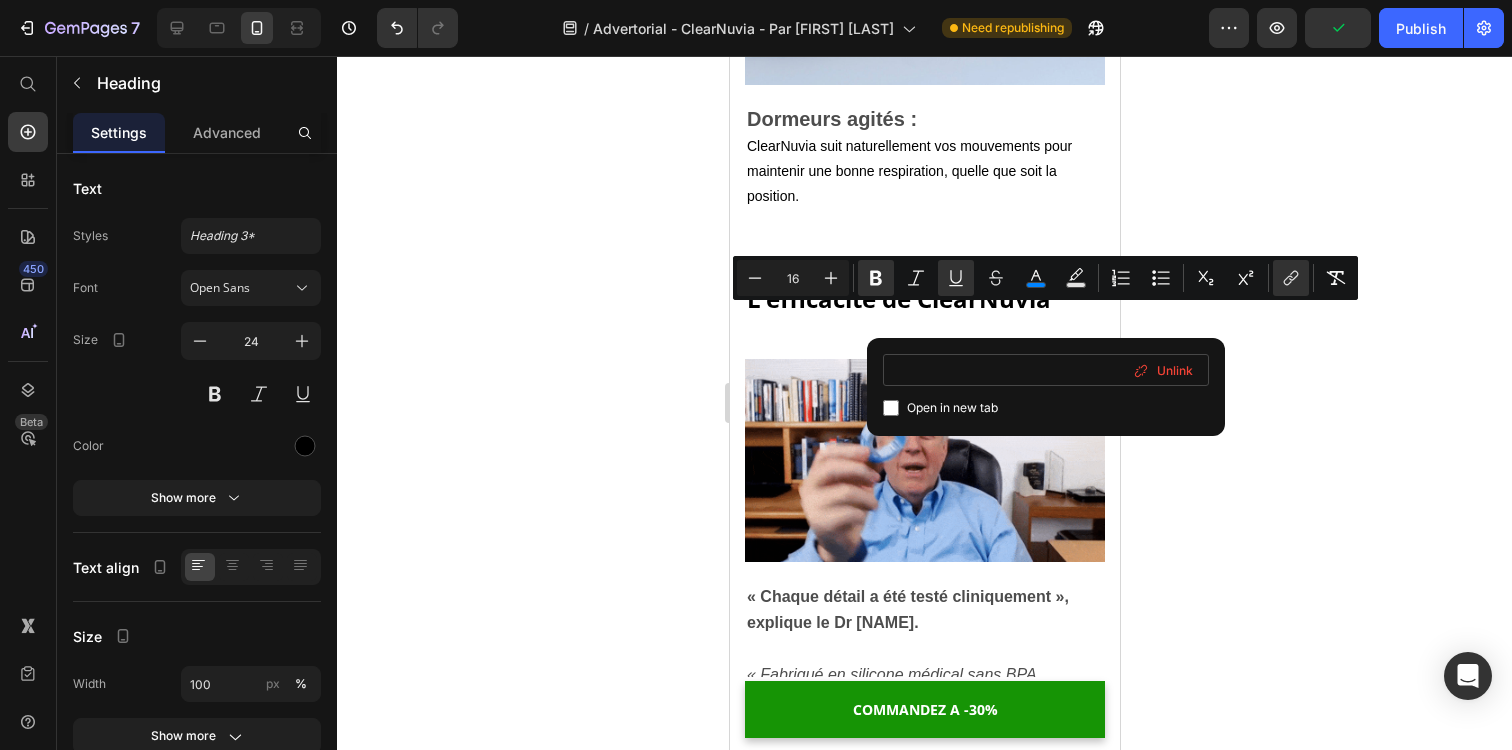 click on "https://clear-nuvia.com/products/clear-nuvia%C2%AE-adjustable-anti-snoring-mouthpiece" at bounding box center [1046, 370] 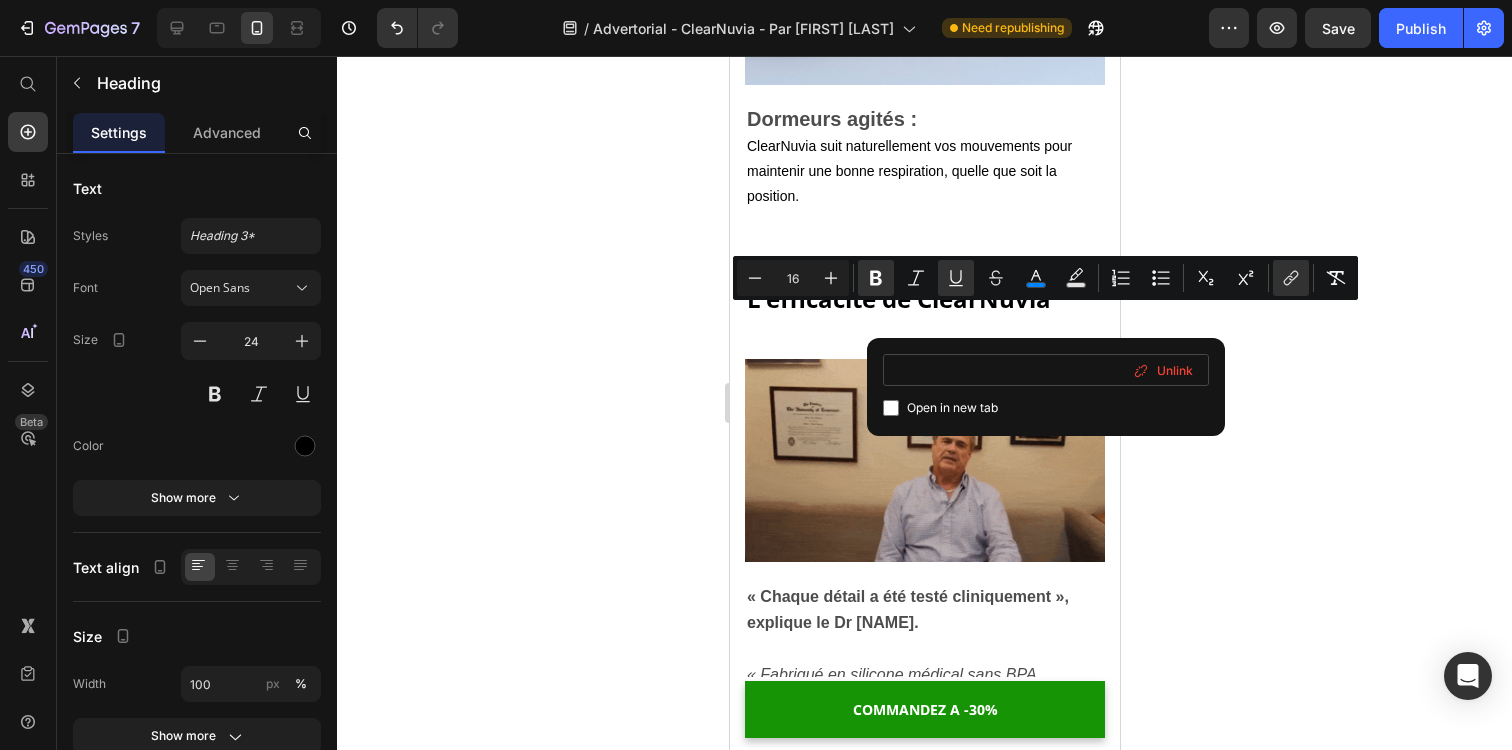 click on "https://clear-nuvia.com/products/clear-nuvia%C2%AE-adjustable-anti-snoring-mouthpiece" at bounding box center [1046, 370] 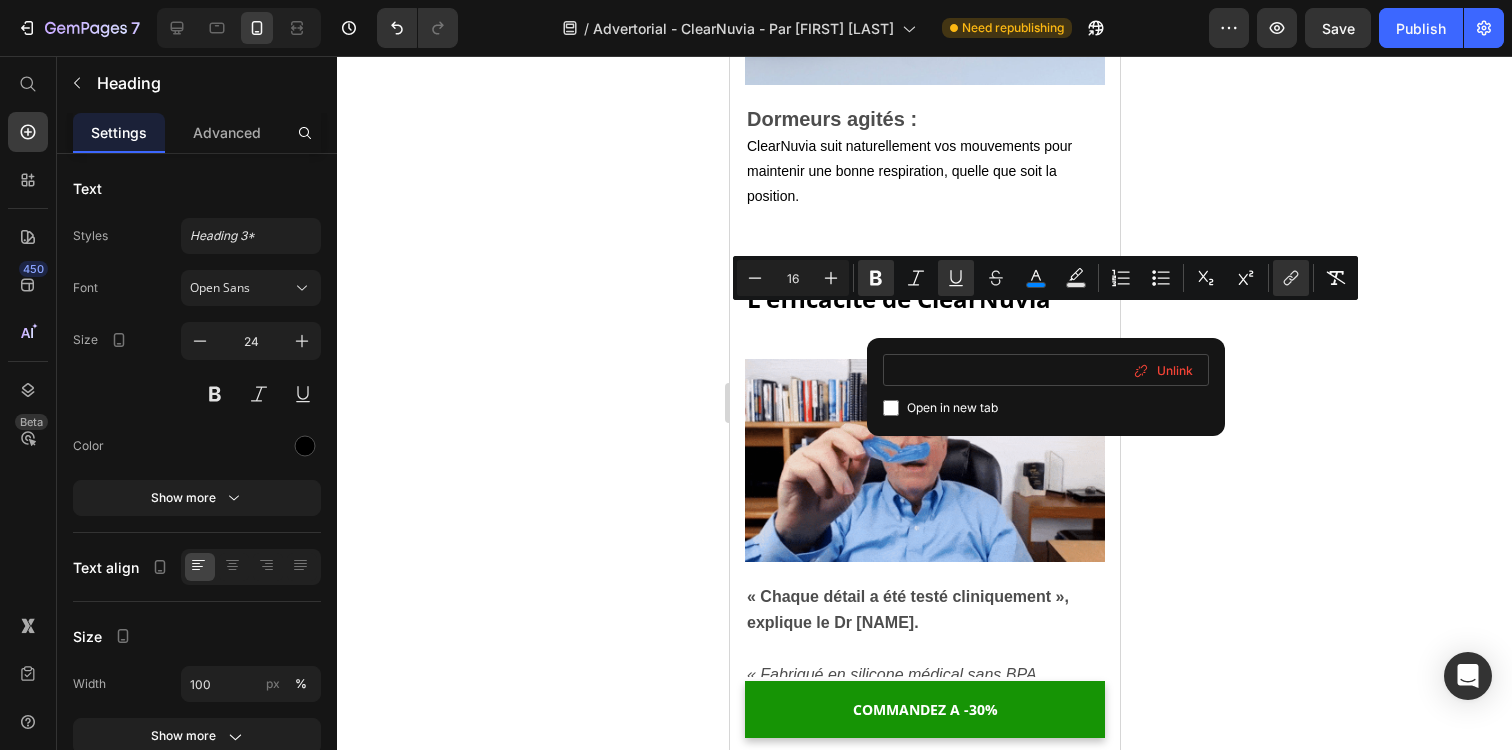 type on "https://tryclear-nuvia.com/products/clear-nuvia-mouthpiece" 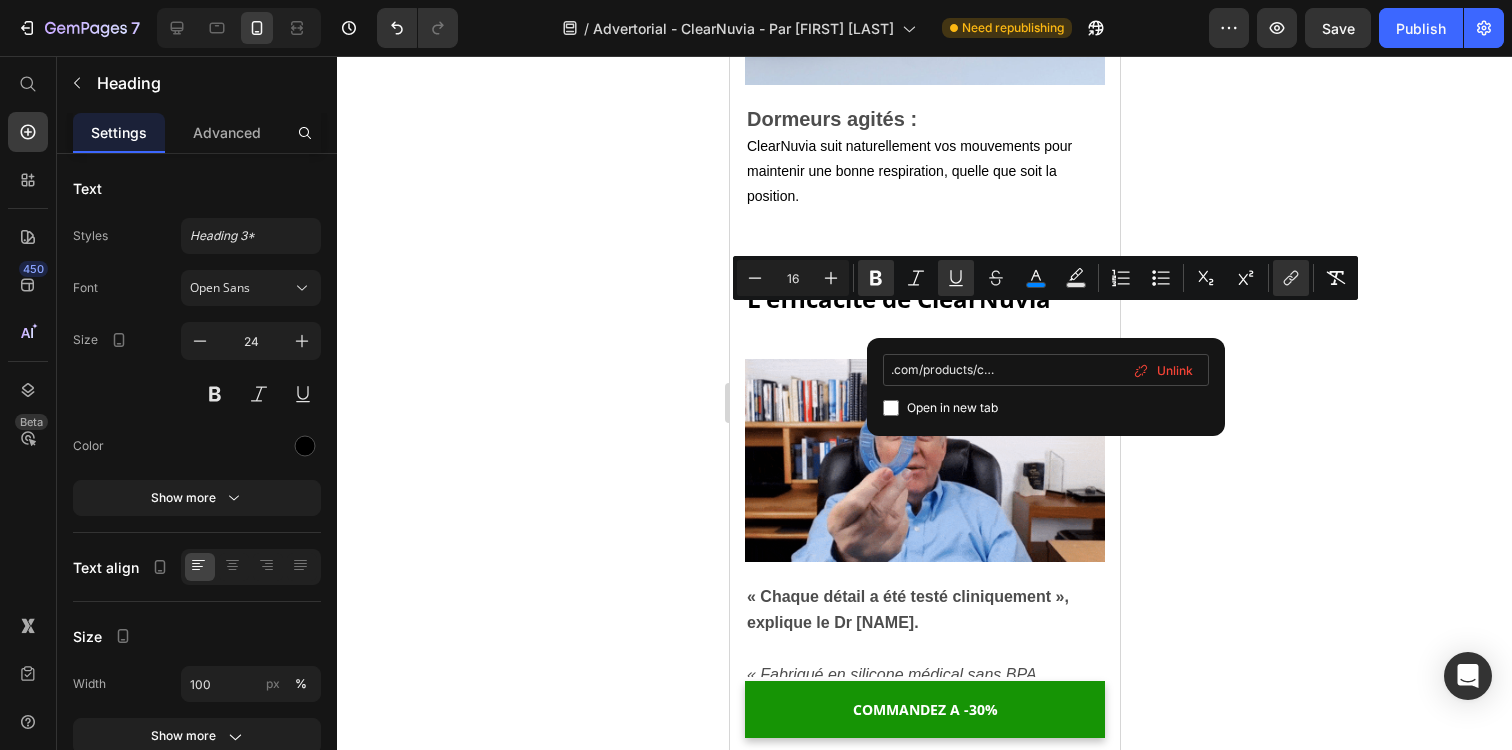 scroll, scrollTop: 0, scrollLeft: 119, axis: horizontal 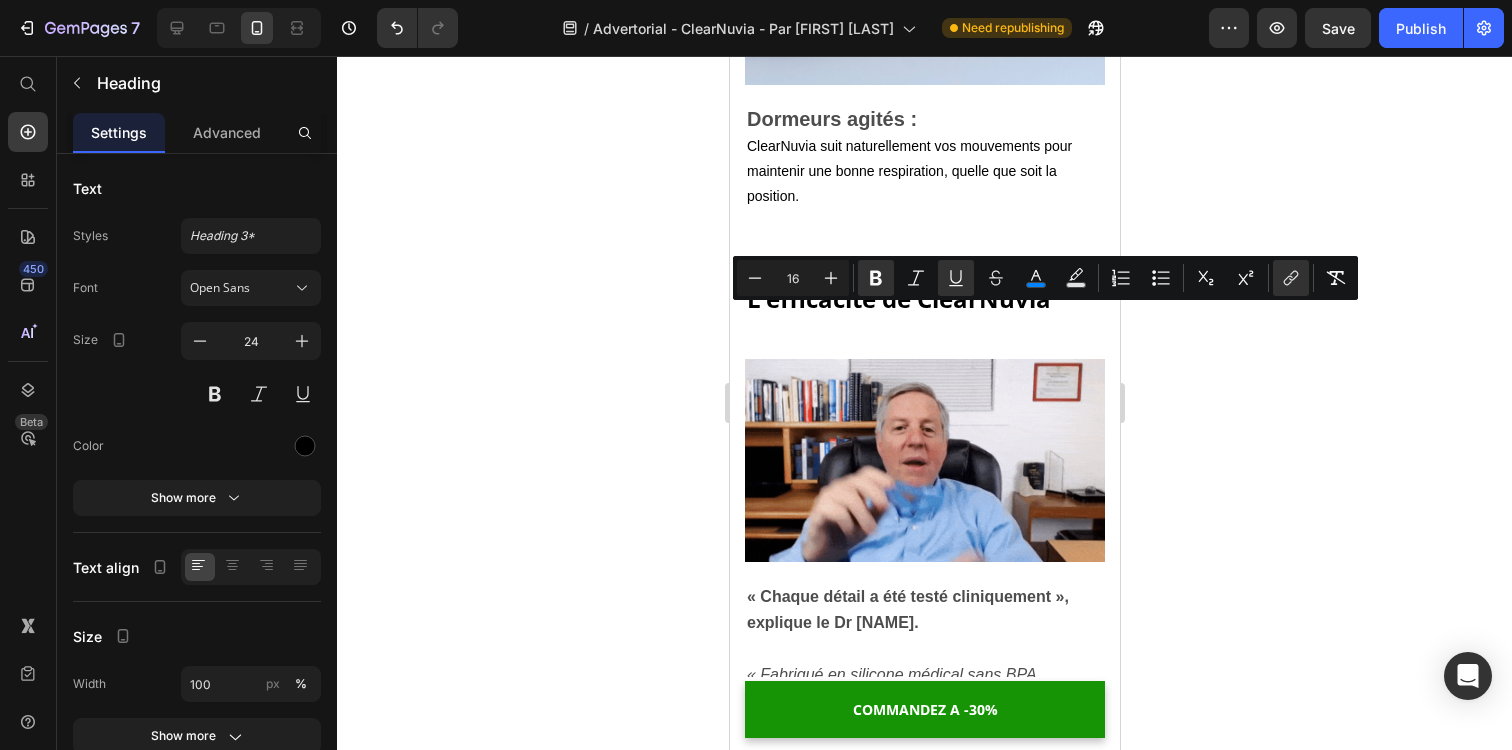 click 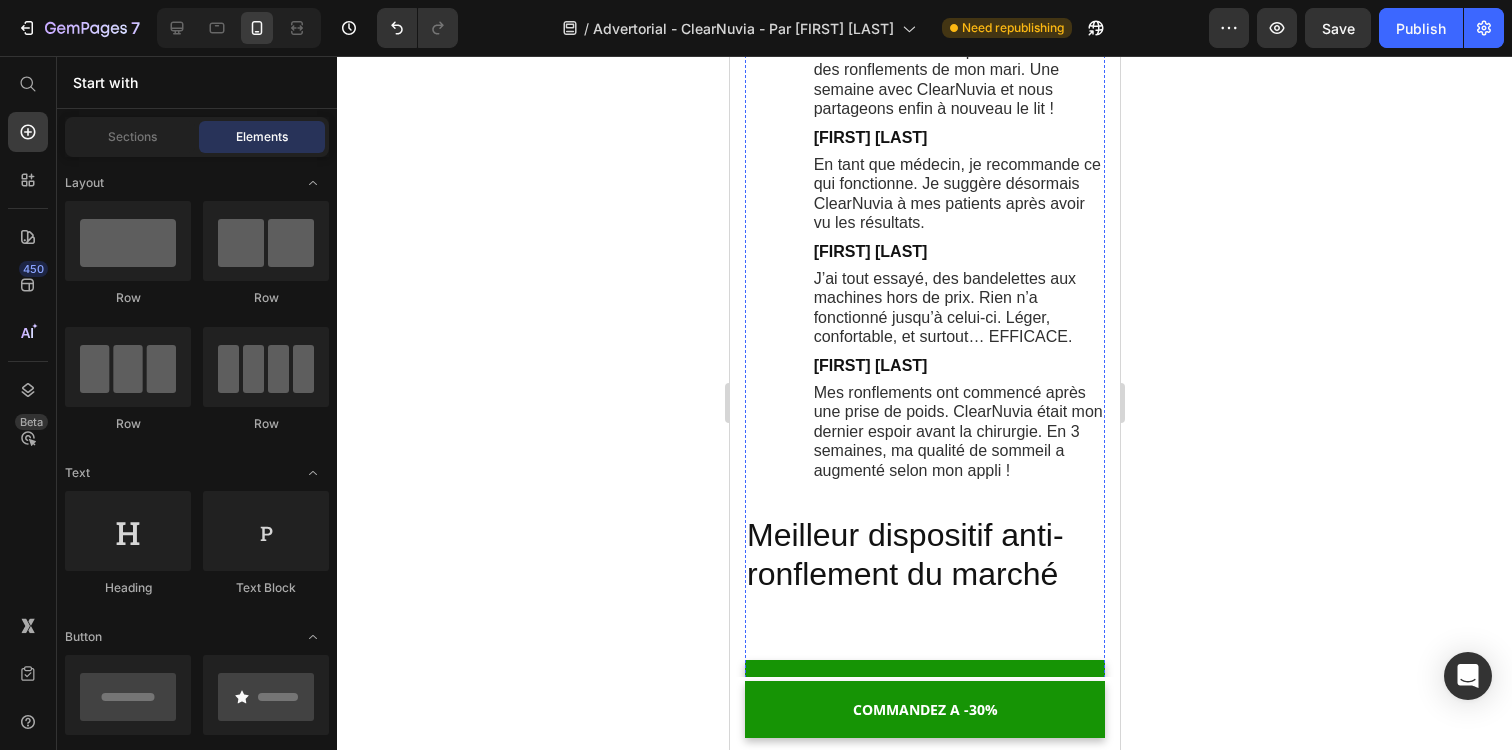 scroll, scrollTop: 8877, scrollLeft: 0, axis: vertical 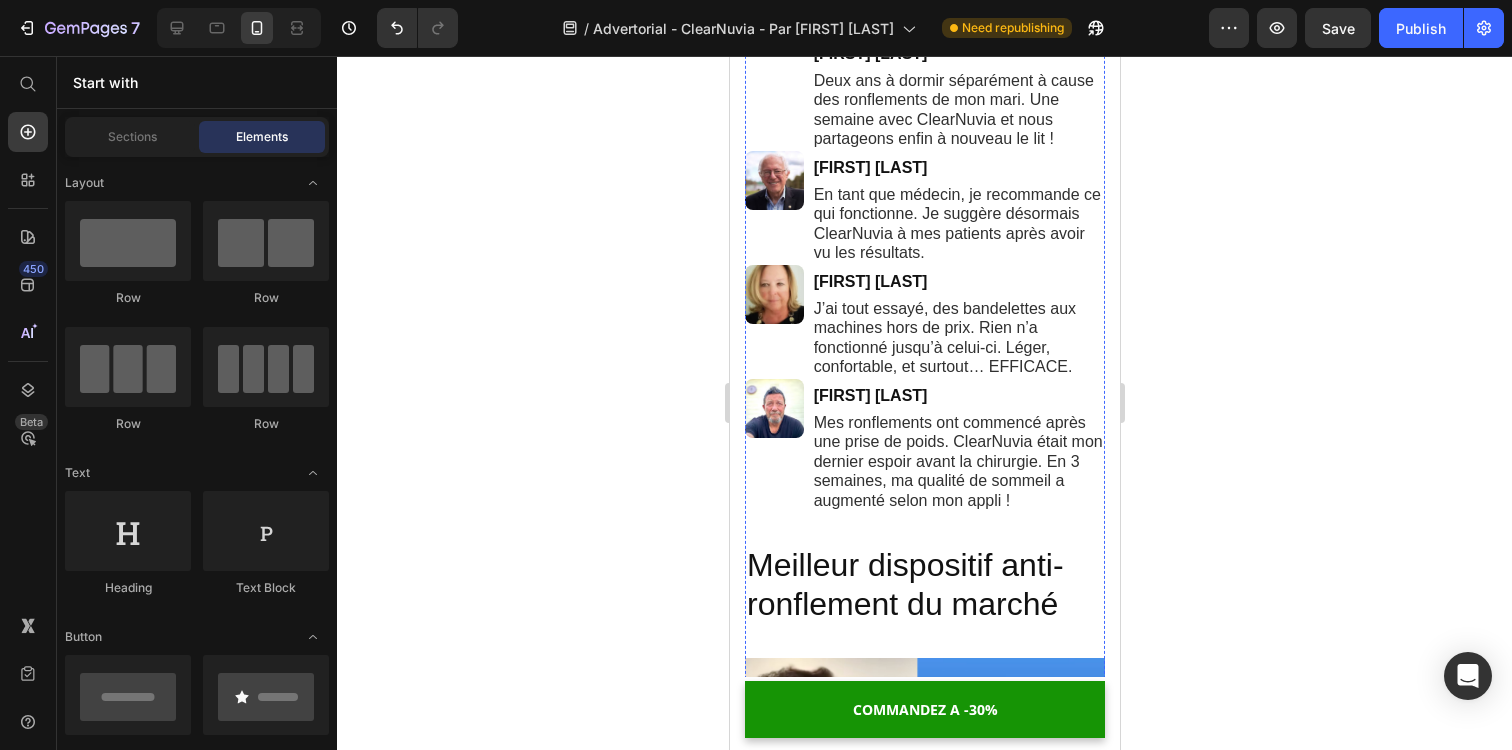 click on "ClearNuvia" at bounding box center [935, -2140] 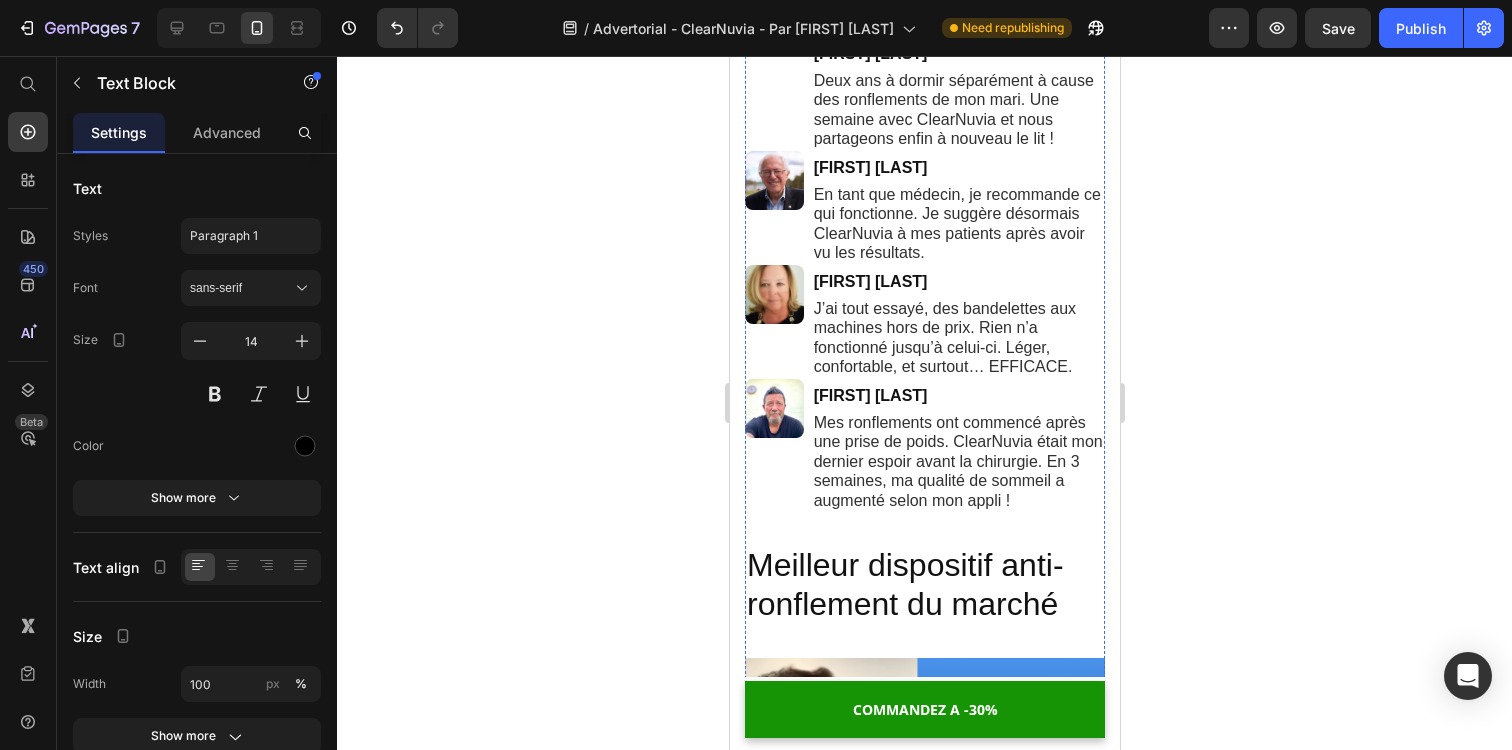 click on "ClearNuvia" at bounding box center (935, -2140) 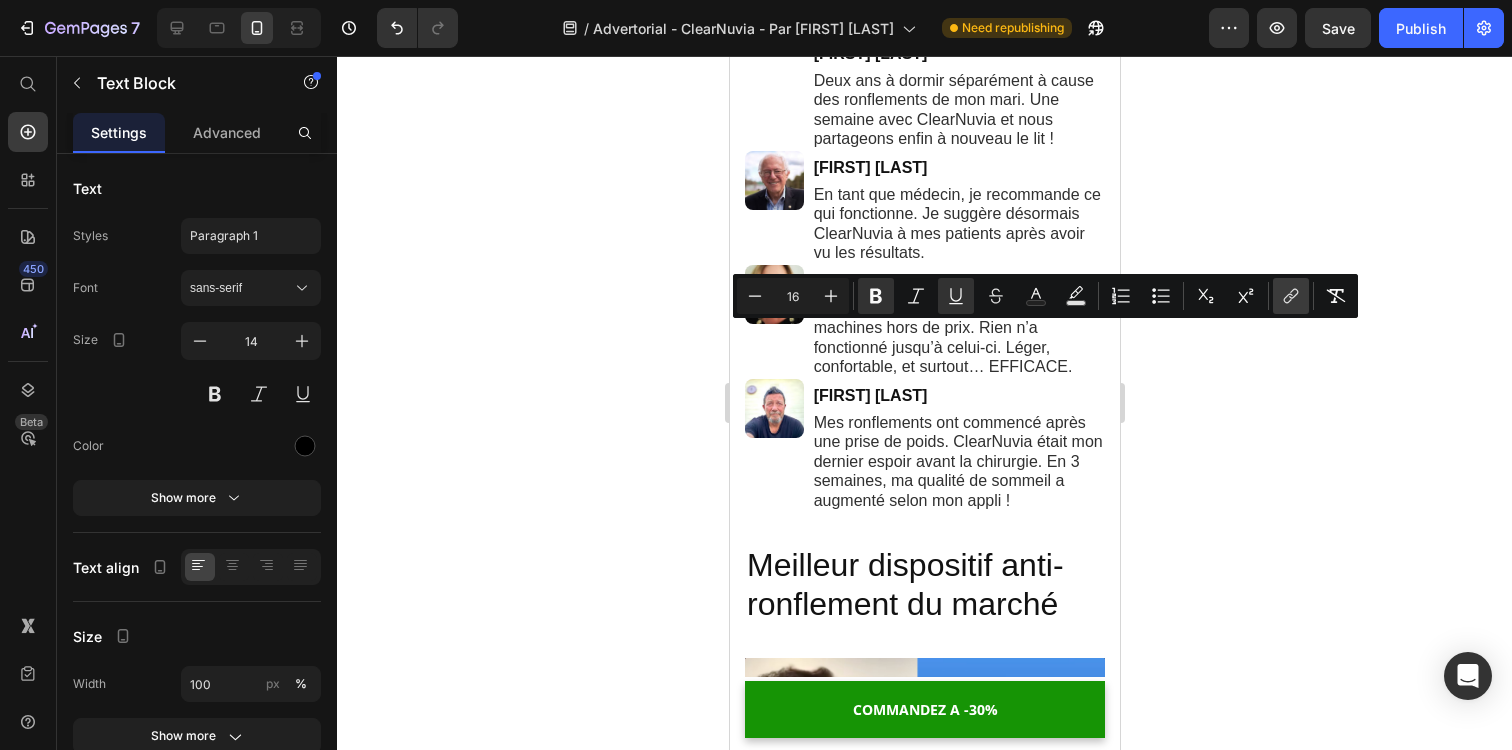click on "link" at bounding box center (1291, 296) 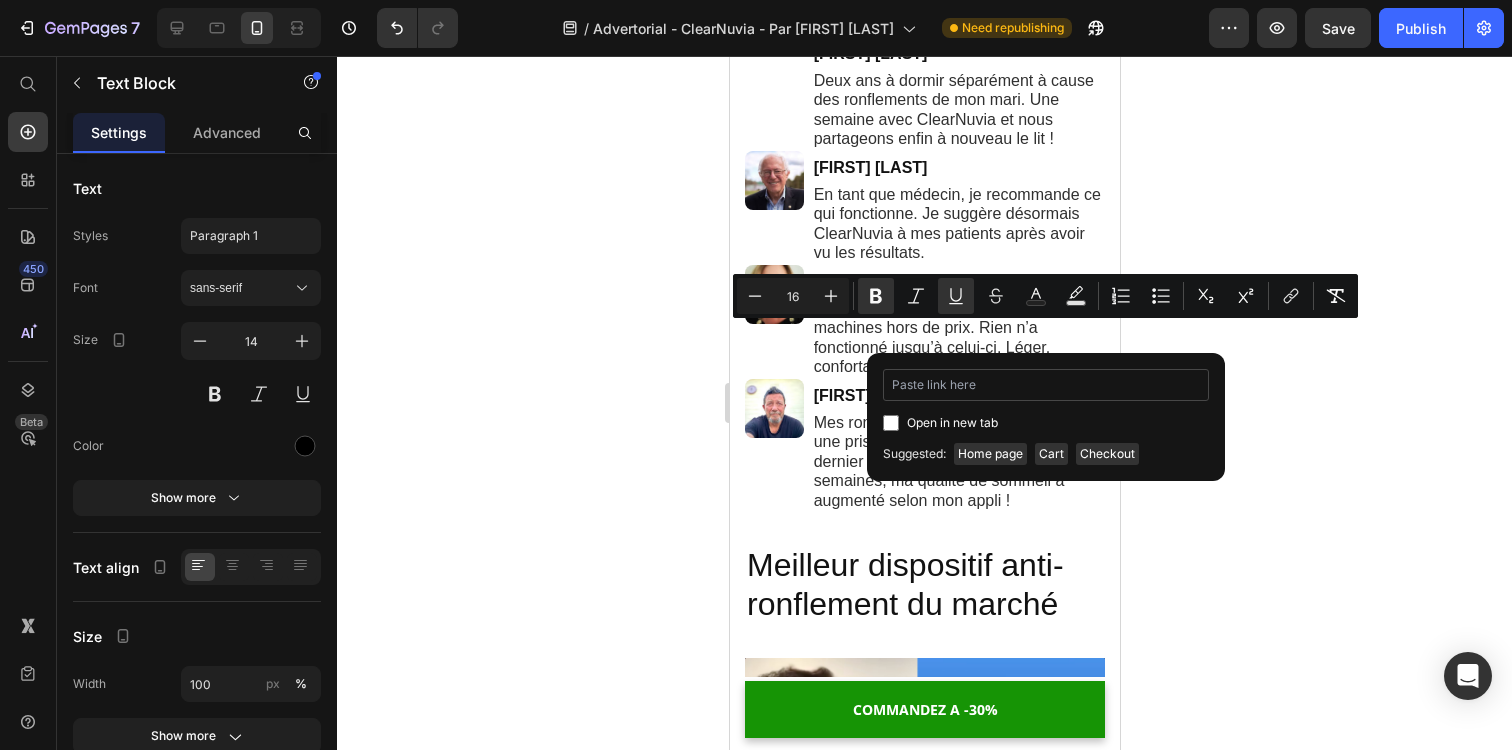 click at bounding box center [1046, 385] 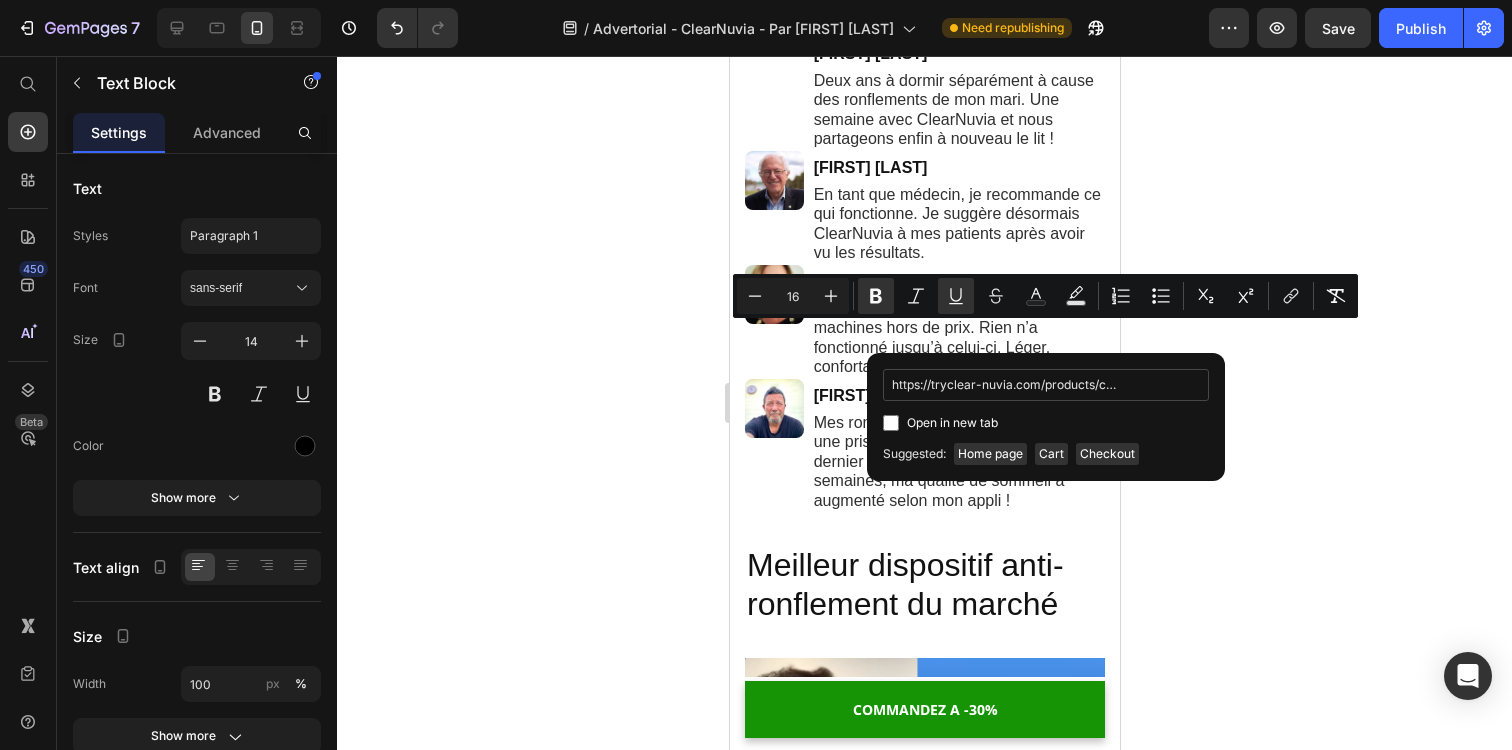 scroll, scrollTop: 0, scrollLeft: 118, axis: horizontal 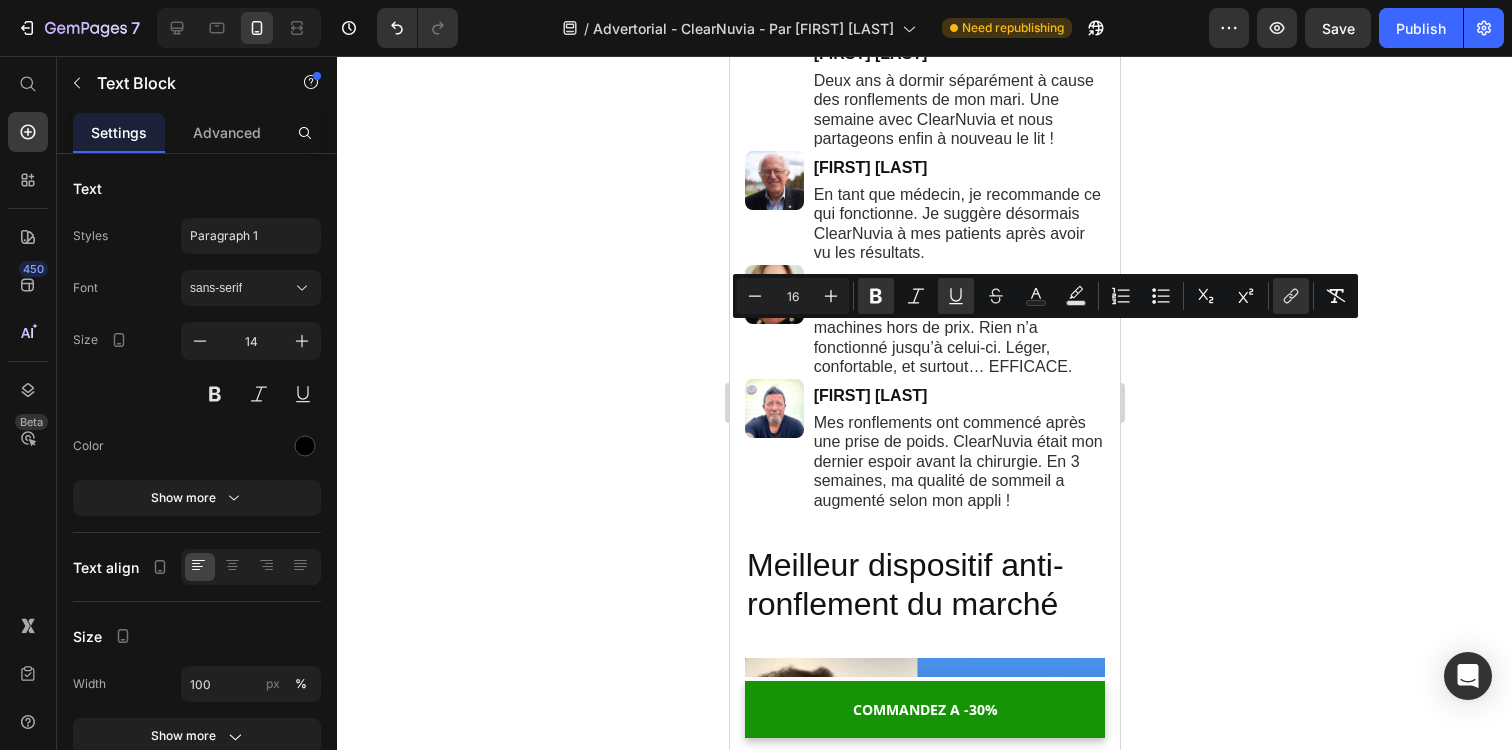 click 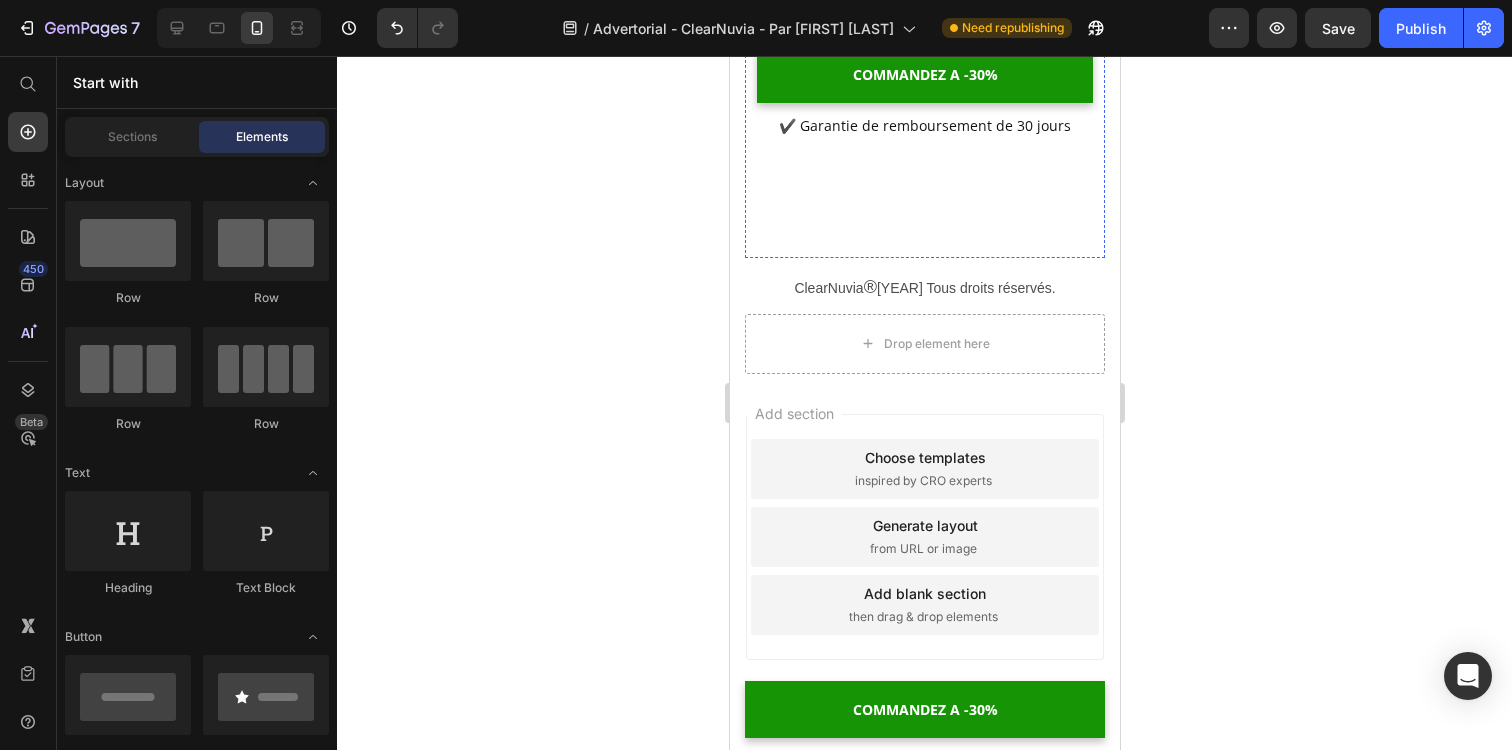 scroll, scrollTop: 11435, scrollLeft: 0, axis: vertical 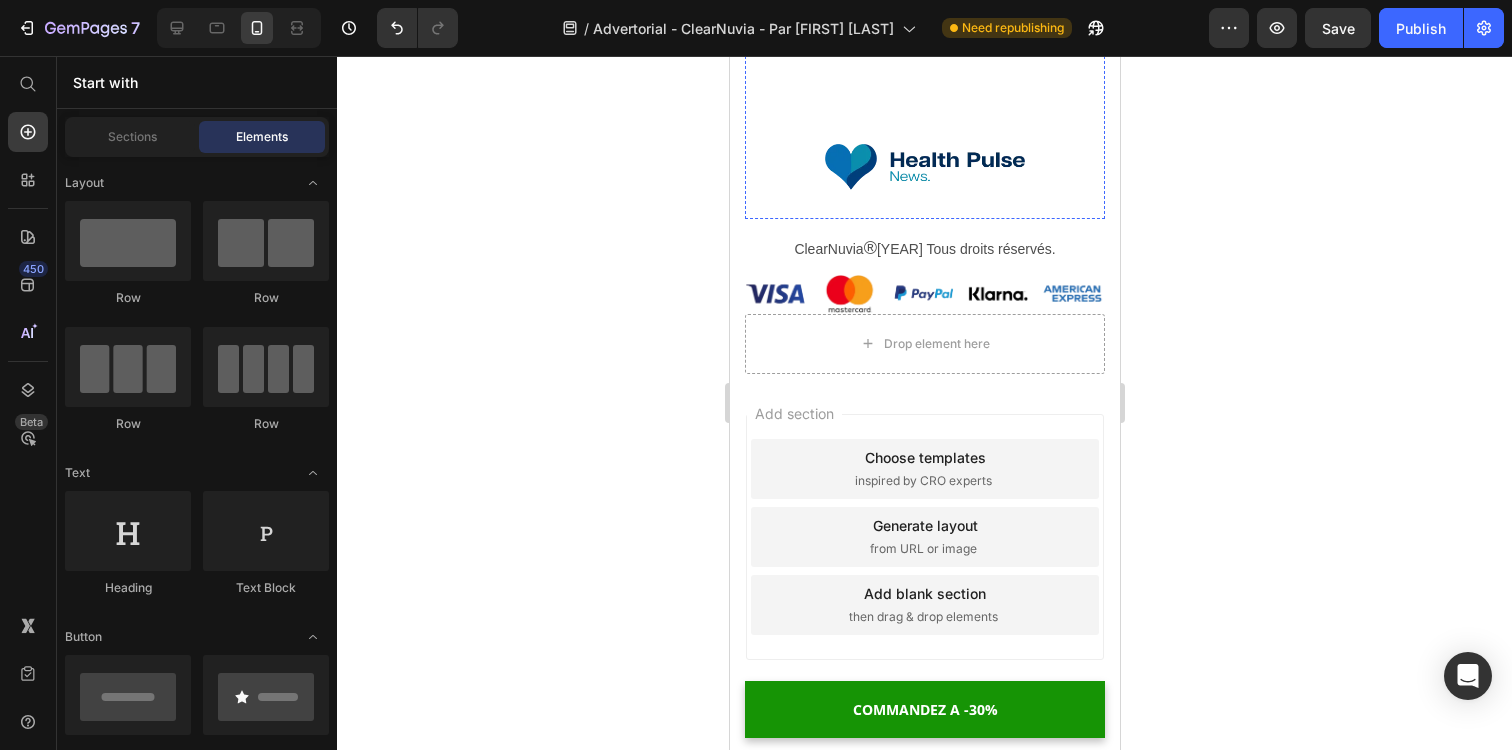click on ">>>>>> Vérifiez si ClearNuvia est encore disponible <<<<<" at bounding box center (924, -2214) 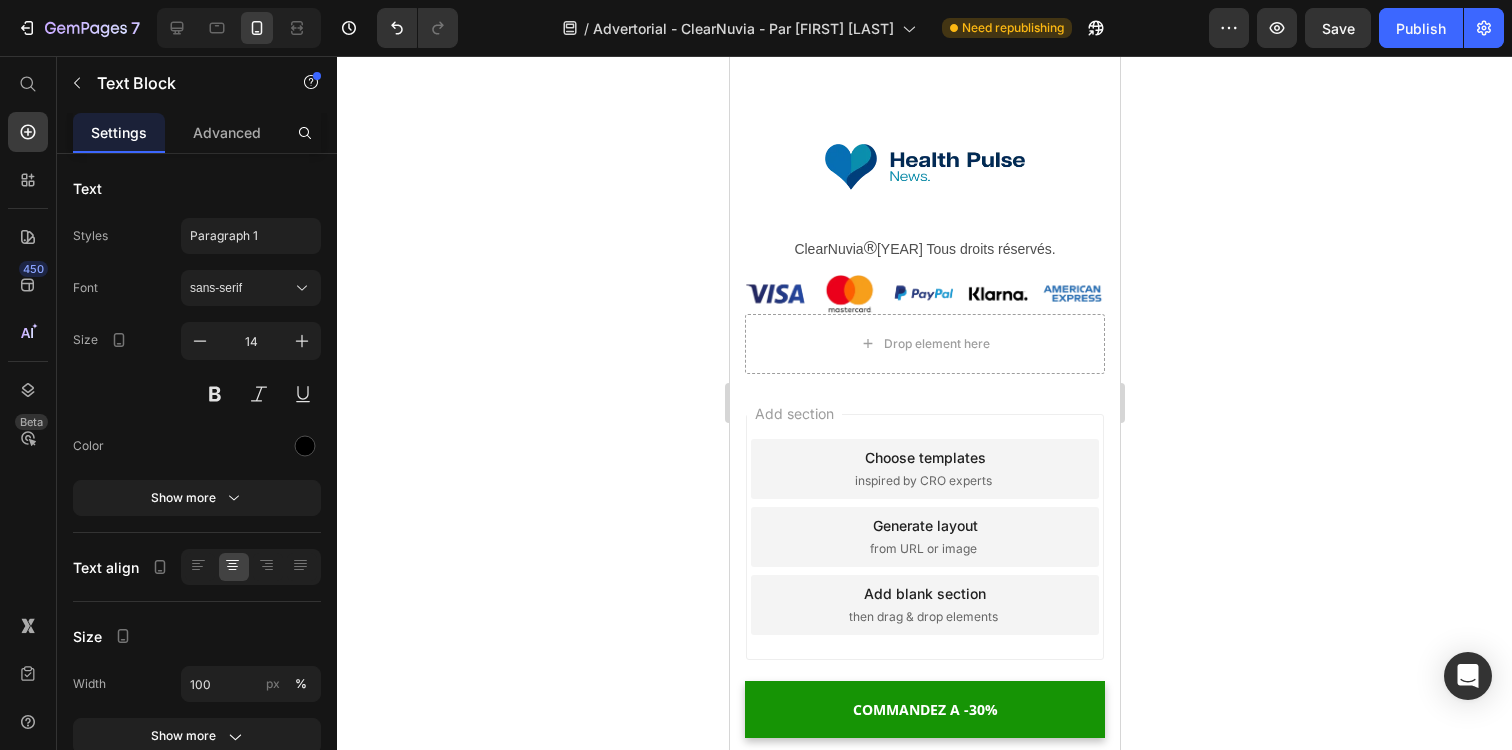 click on ">>>>>> Vérifiez si ClearNuvia est encore disponible <<<<<" at bounding box center [924, -2214] 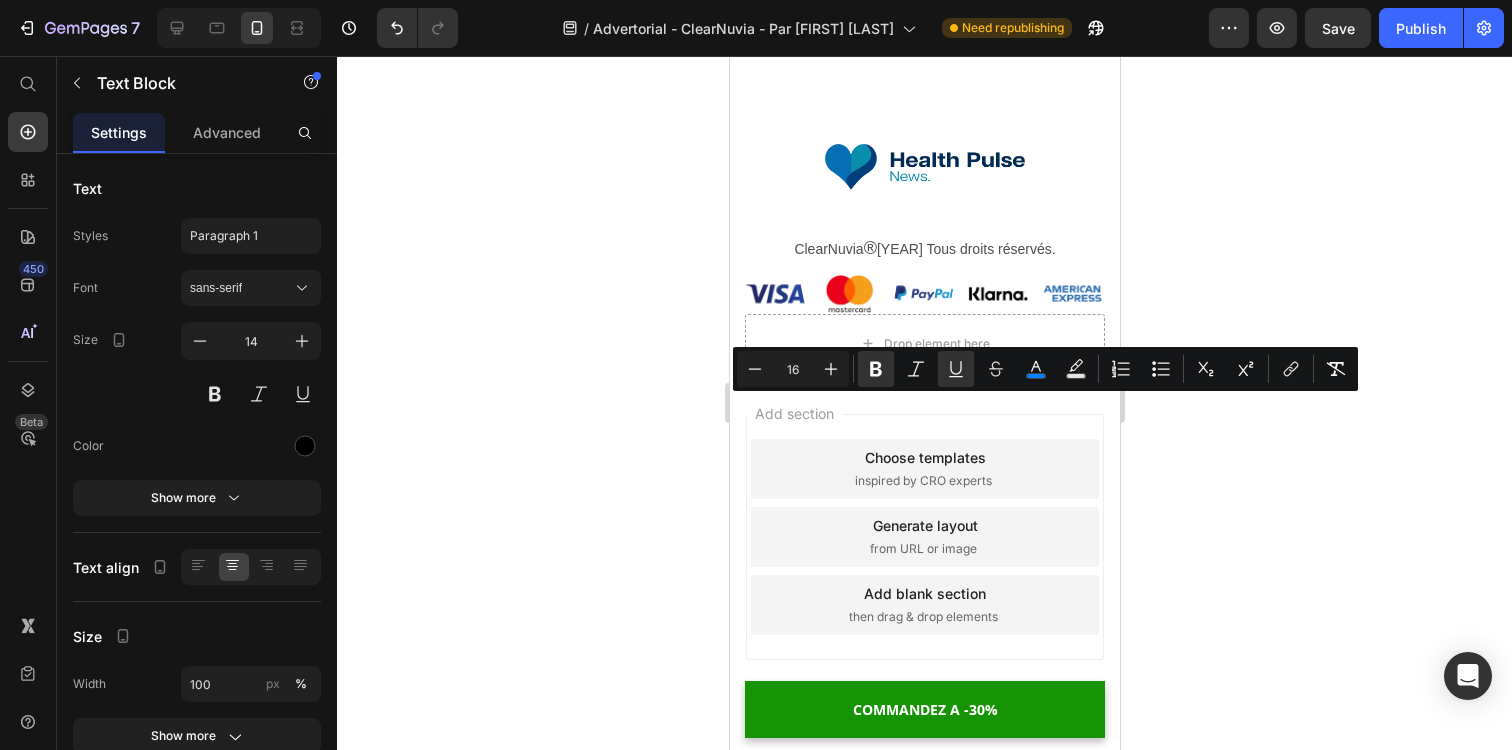 click on ">>>>>> Vérifiez si ClearNuvia est encore disponible <<<<<" at bounding box center [924, -2214] 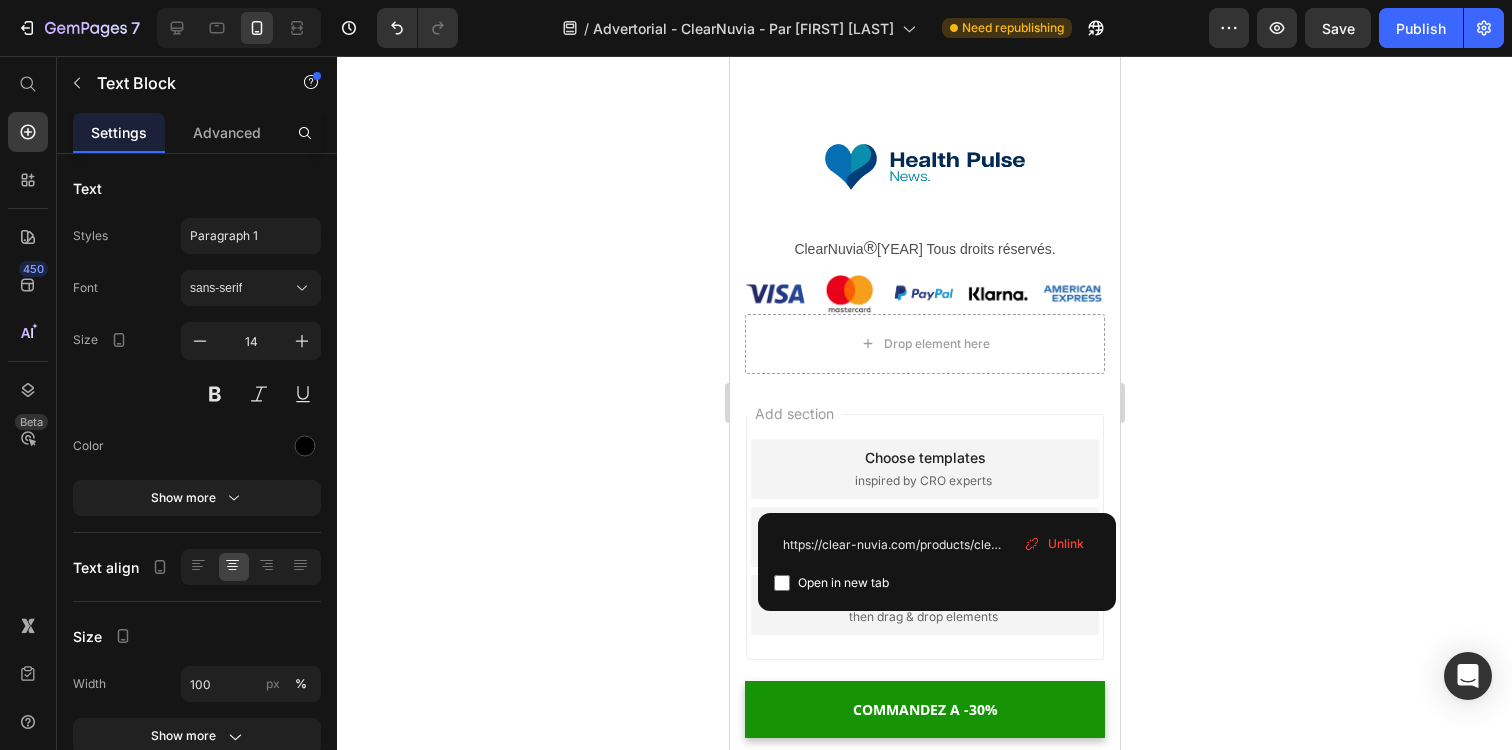 click on ">>>>>> Vérifiez si ClearNuvia est encore disponible <<<<<" at bounding box center (924, -2214) 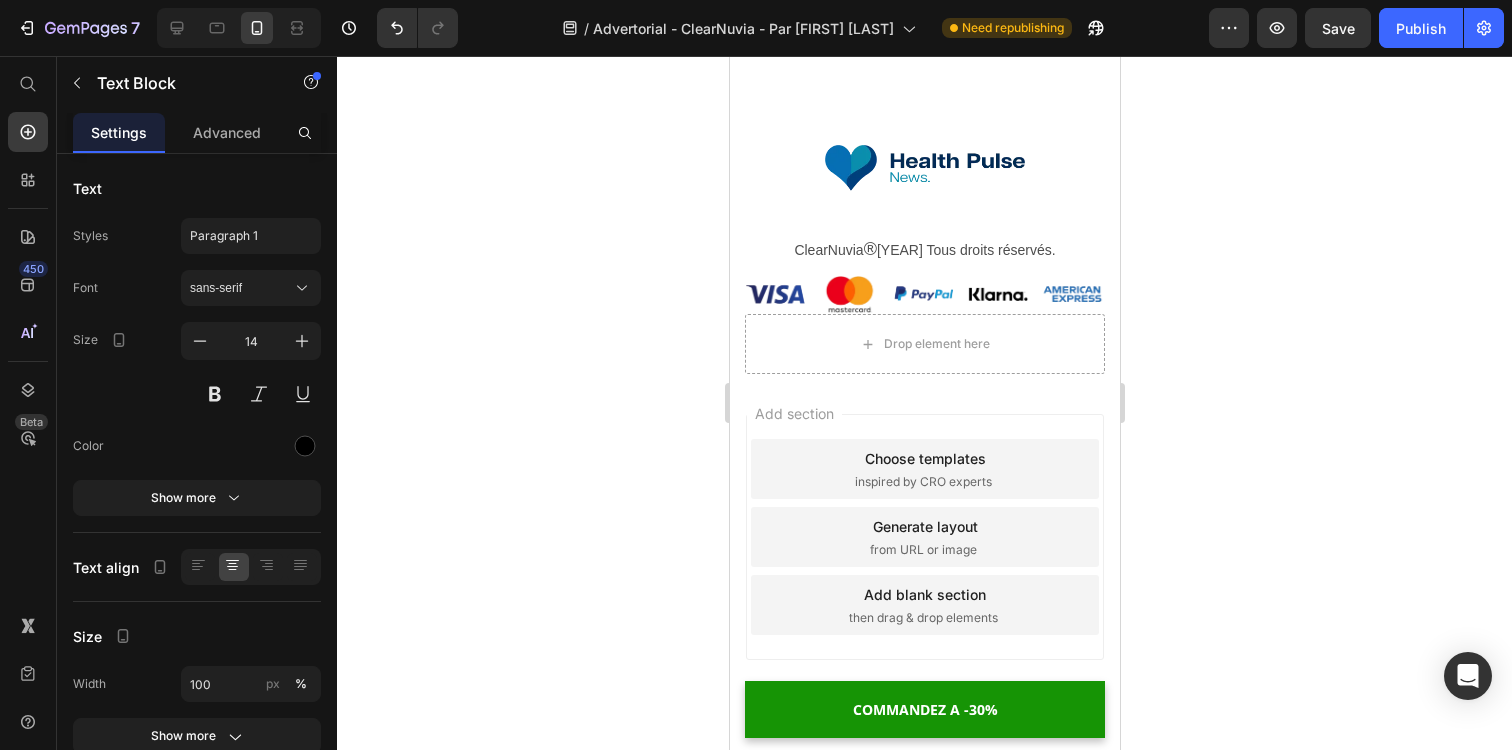 click on "<<<<https://clear-nuvia.com/products/clear-nuvia%C2%AE-adjustable-anti-snoring-mouthpiece" at bounding box center [923, -2228] 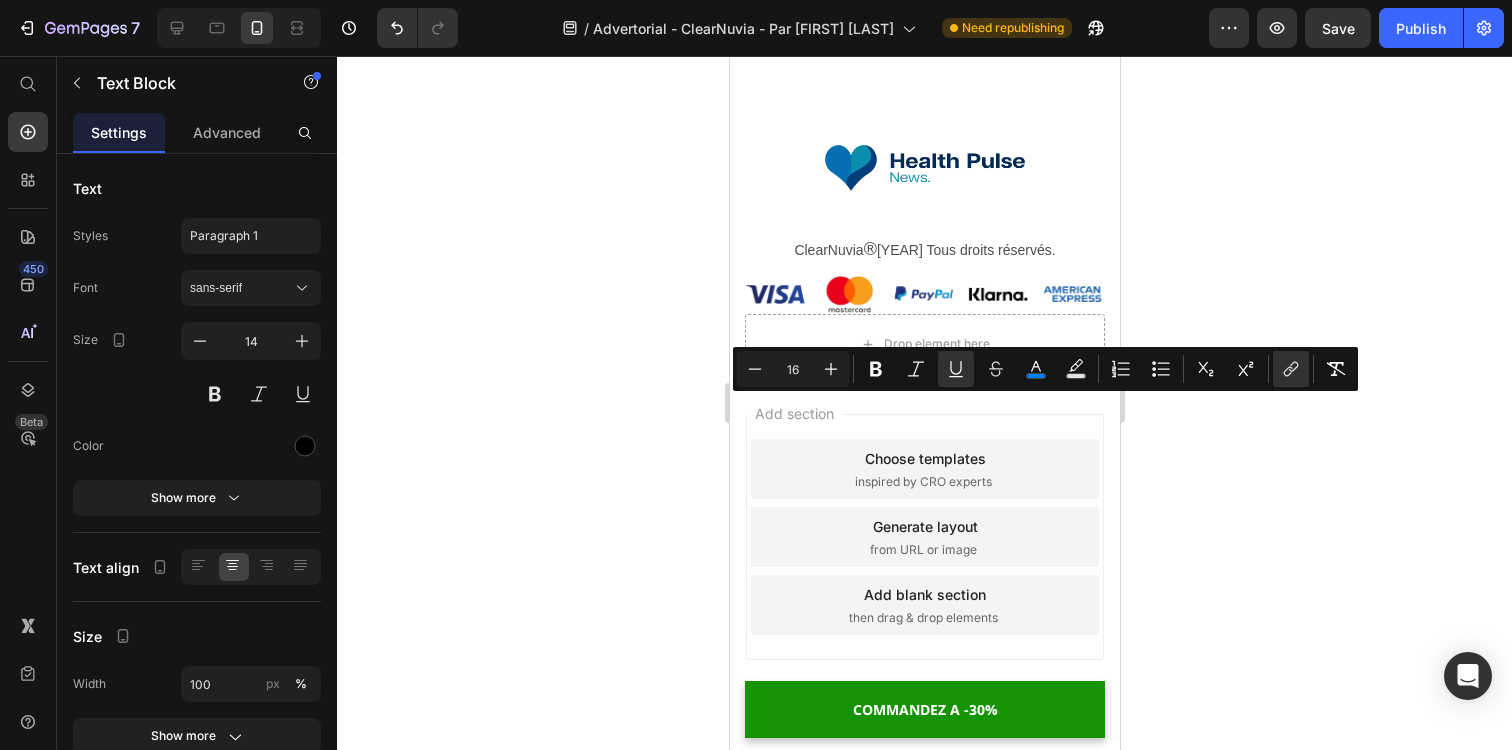 click on "<<<<https://clear-nuvia.com/products/clear-nuvia%C2%AE-adjustable-anti-snoring-mouthpiece" at bounding box center (923, -2228) 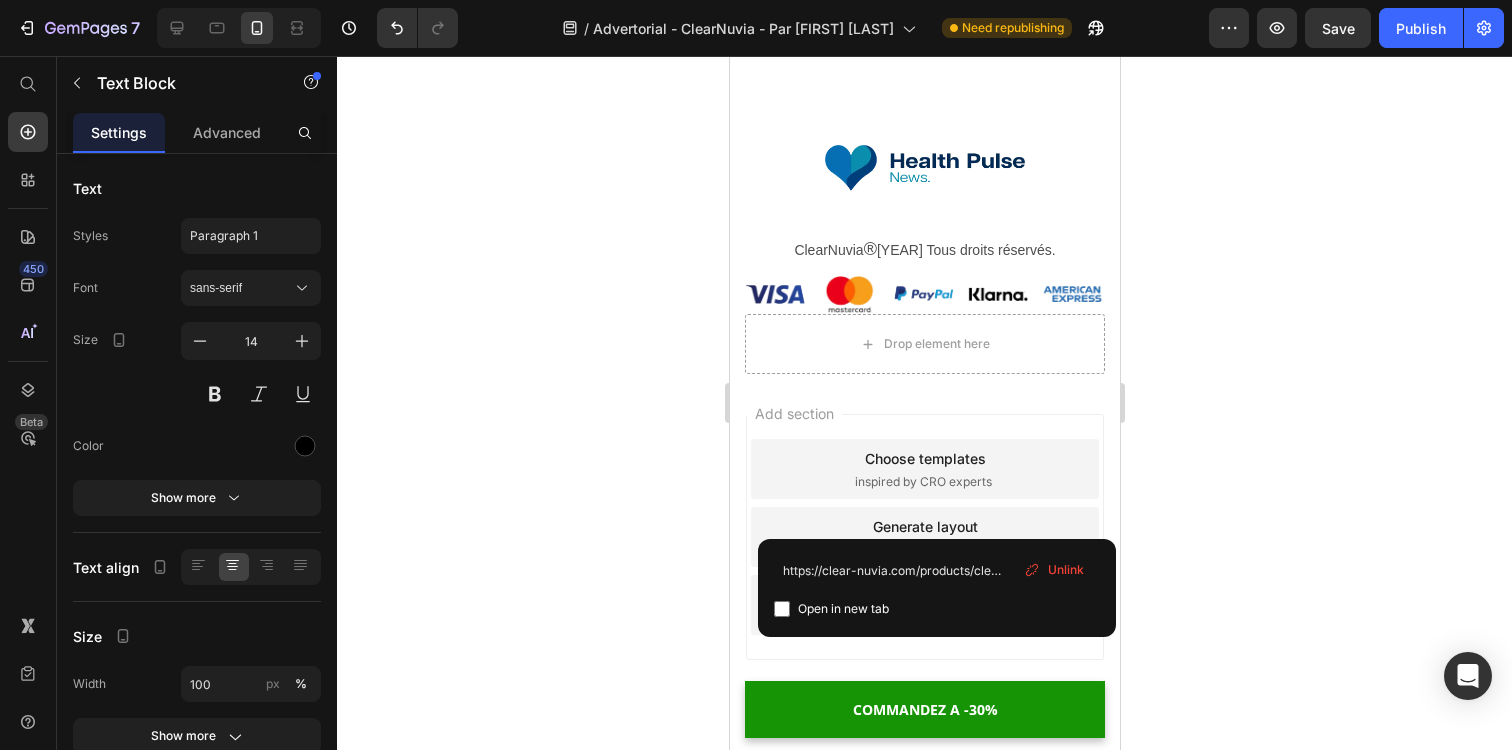 drag, startPoint x: 950, startPoint y: 435, endPoint x: 1048, endPoint y: 466, distance: 102.78619 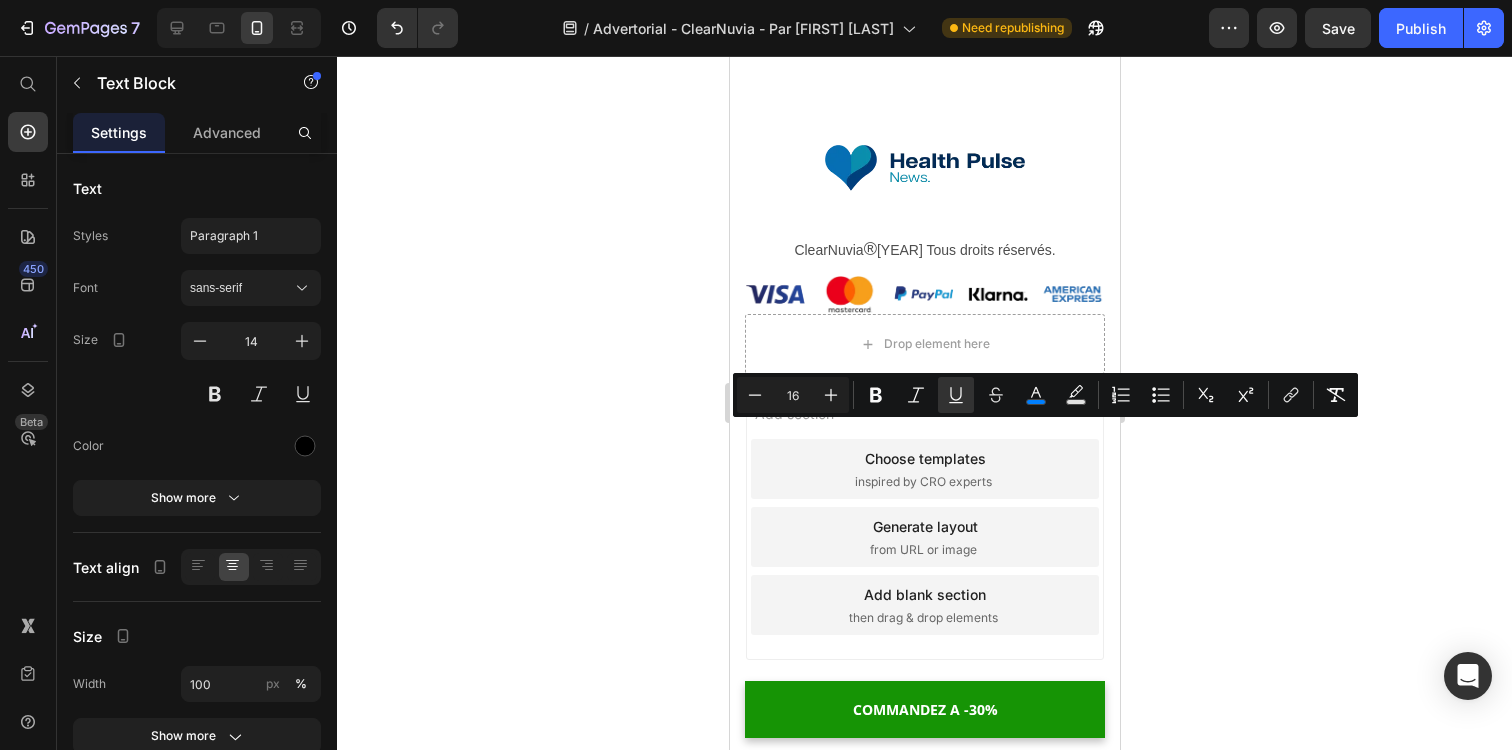 drag, startPoint x: 1051, startPoint y: 482, endPoint x: 955, endPoint y: 442, distance: 104 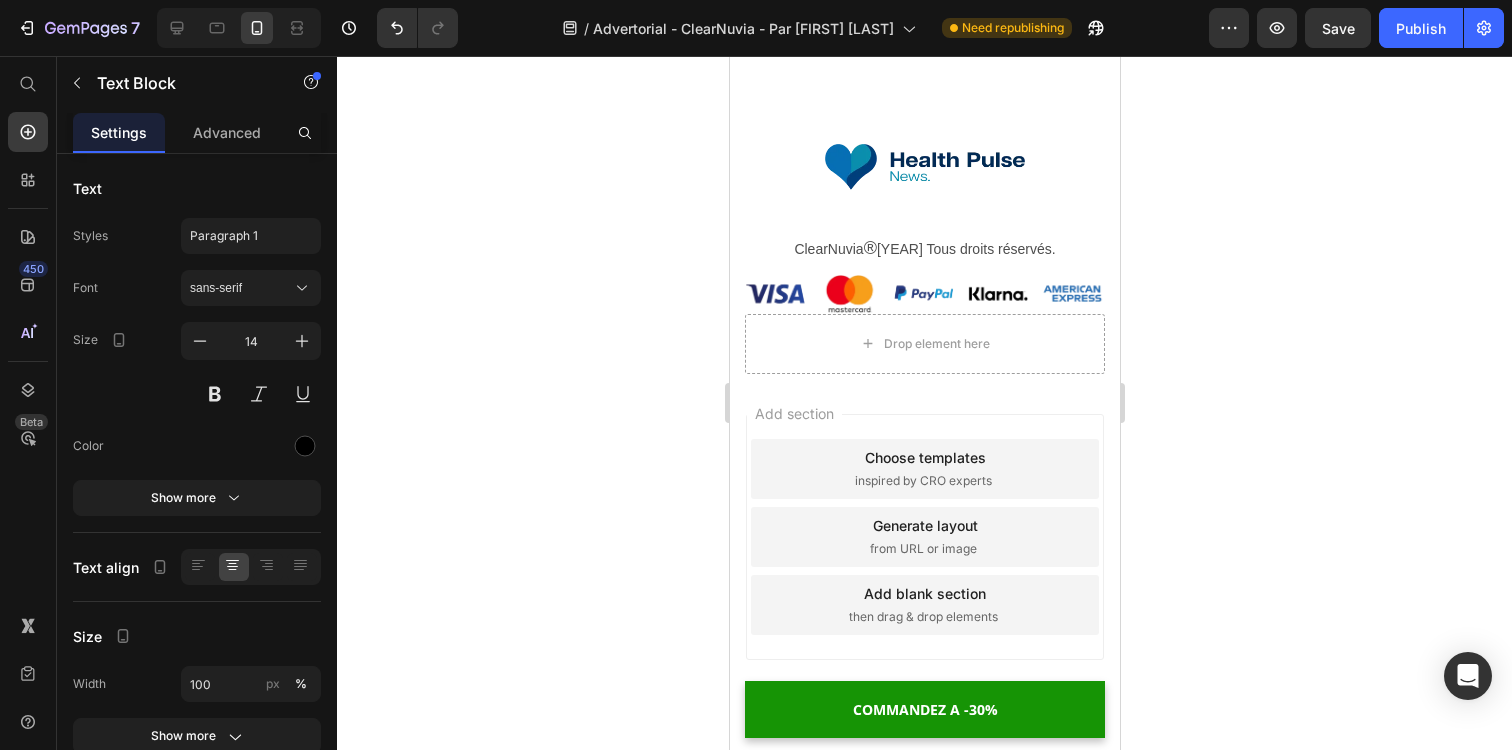 drag, startPoint x: 1002, startPoint y: 429, endPoint x: 746, endPoint y: 410, distance: 256.7041 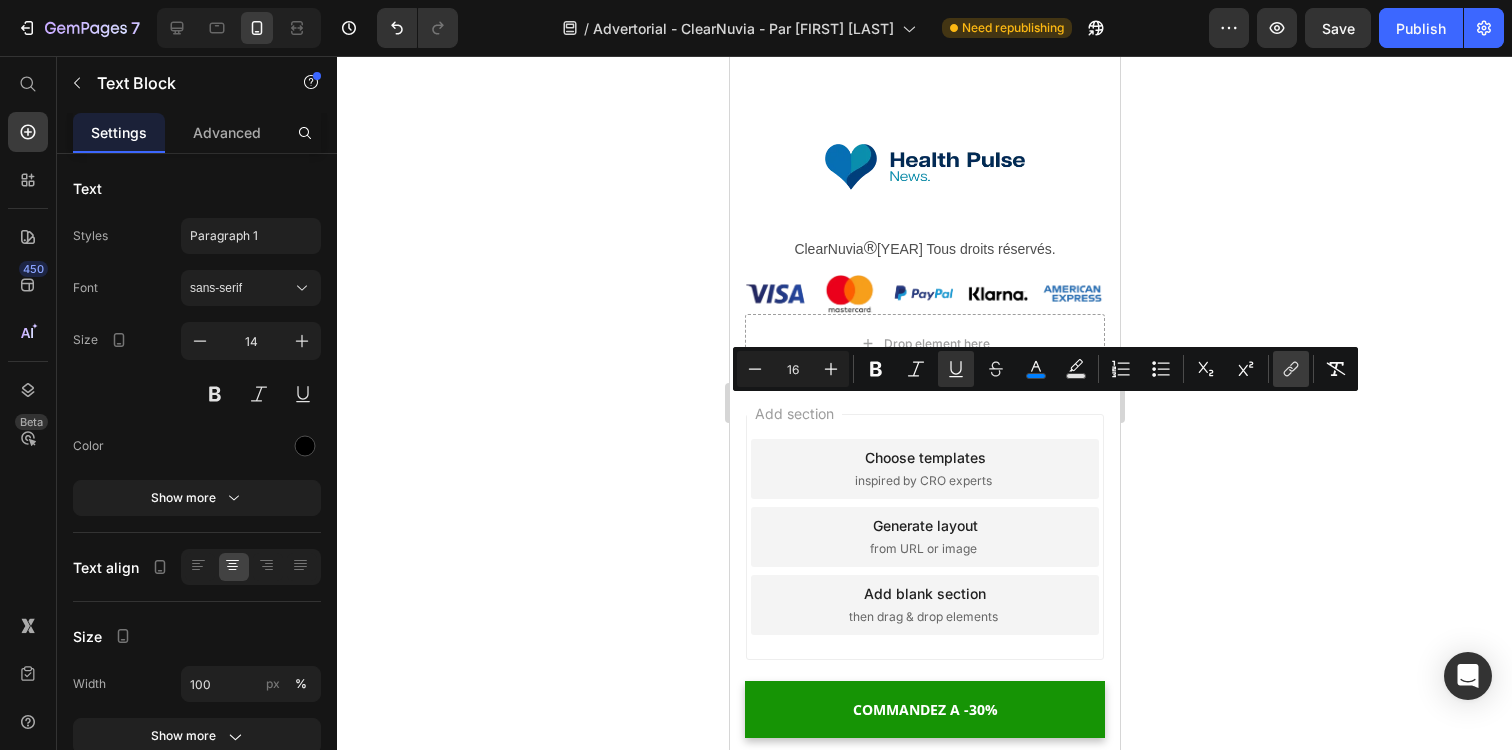 click on "link" at bounding box center (1291, 369) 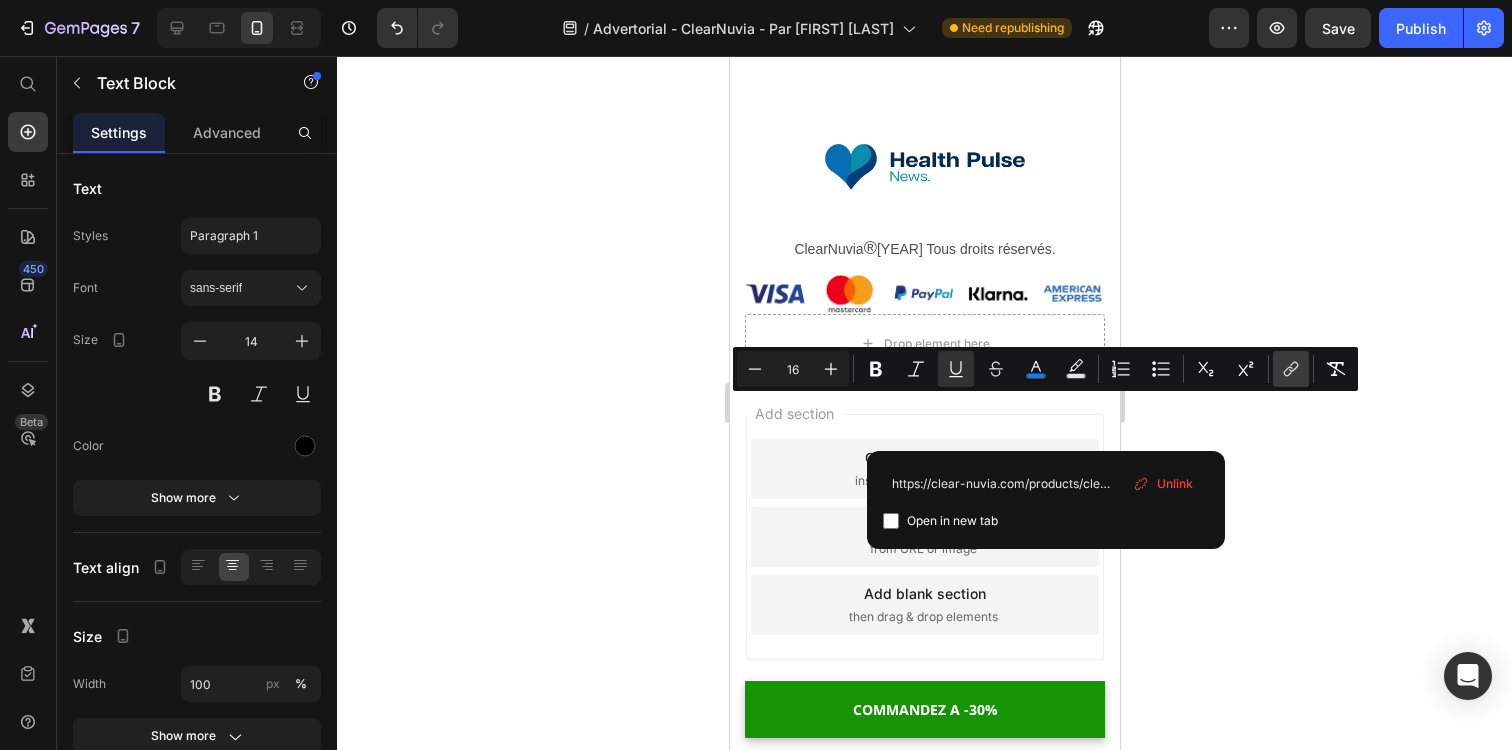 scroll, scrollTop: 0, scrollLeft: 297, axis: horizontal 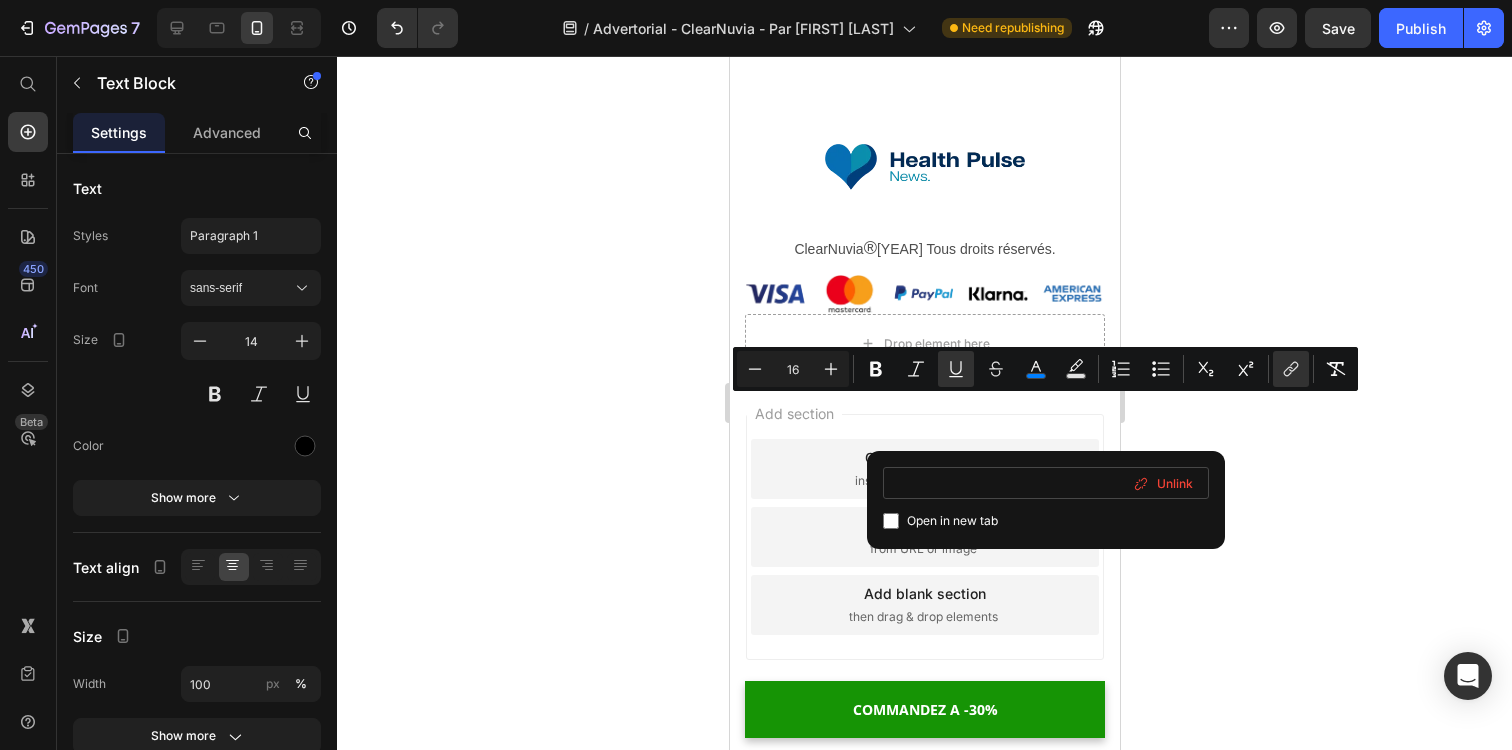 click on "https://clear-nuvia.com/products/clear-nuvia%C2%AE-adjustable-anti-snoring-mouthpiece" at bounding box center (1046, 483) 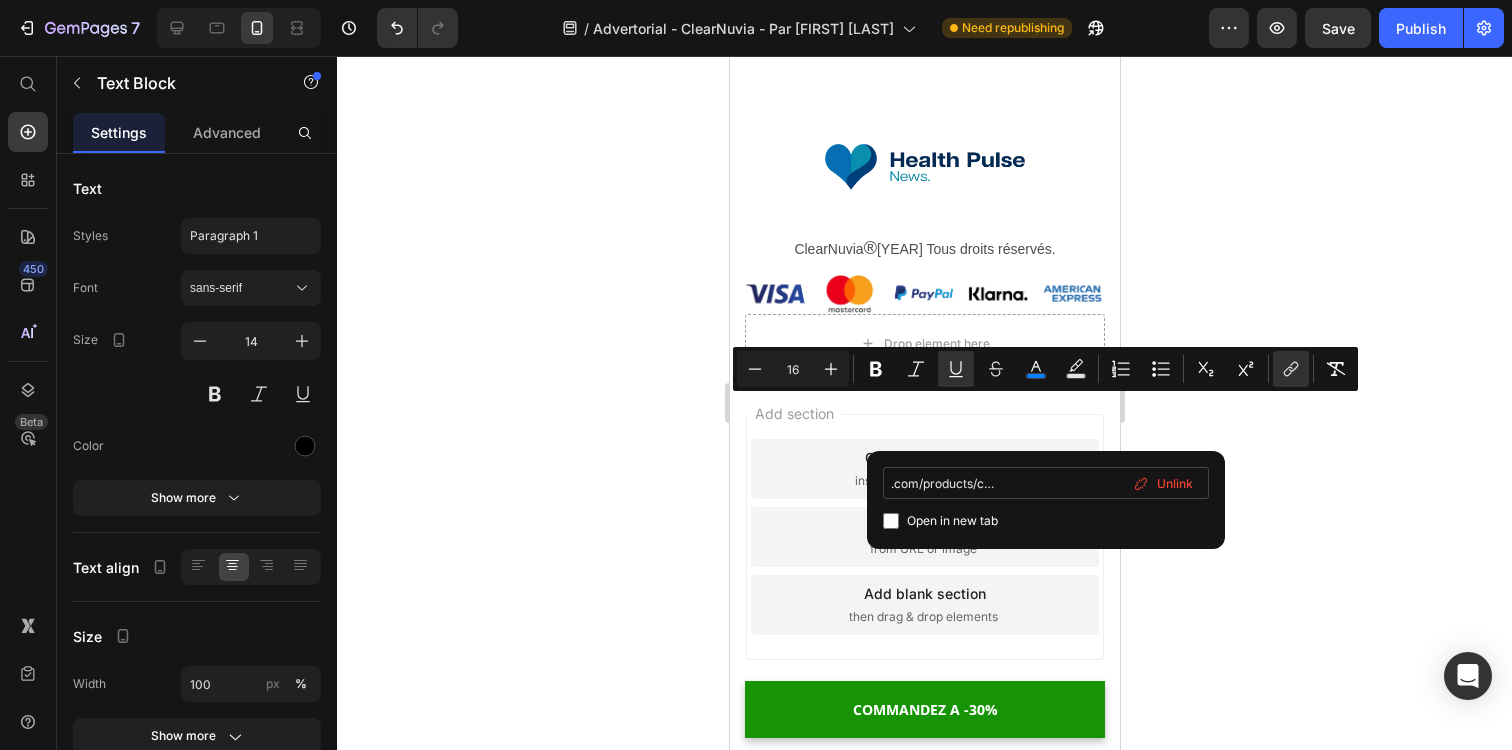 scroll, scrollTop: 0, scrollLeft: 119, axis: horizontal 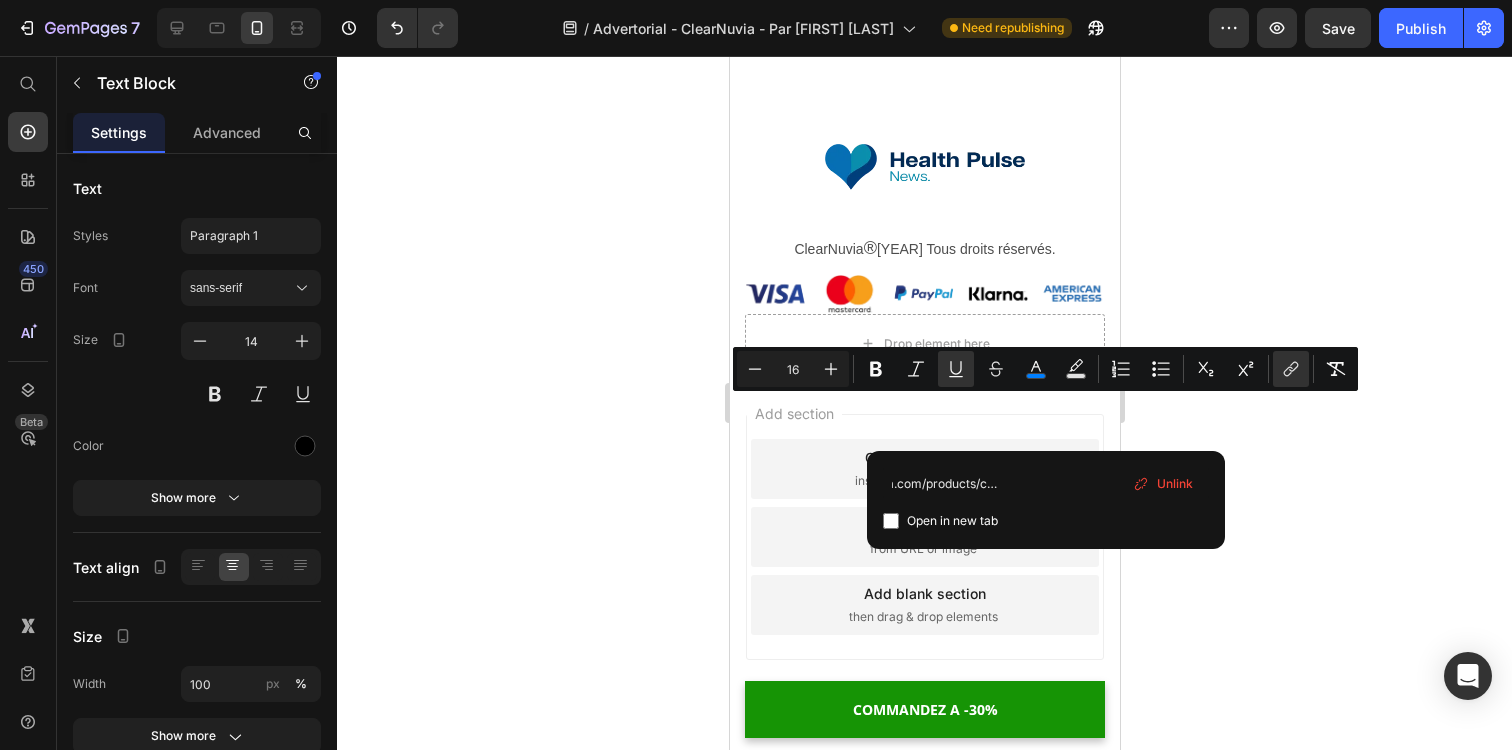 click 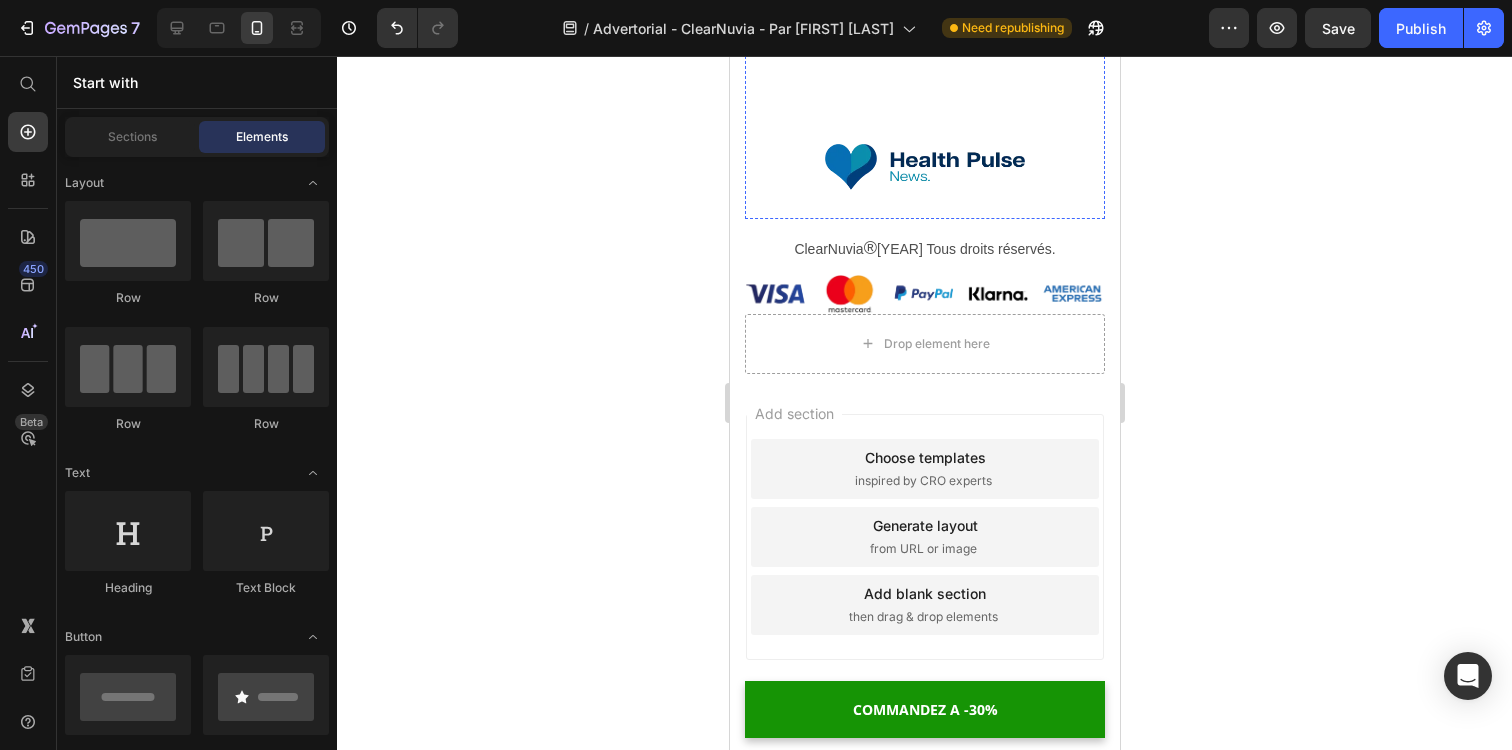 click on "COMMANDEZ A -30%" at bounding box center [924, -2148] 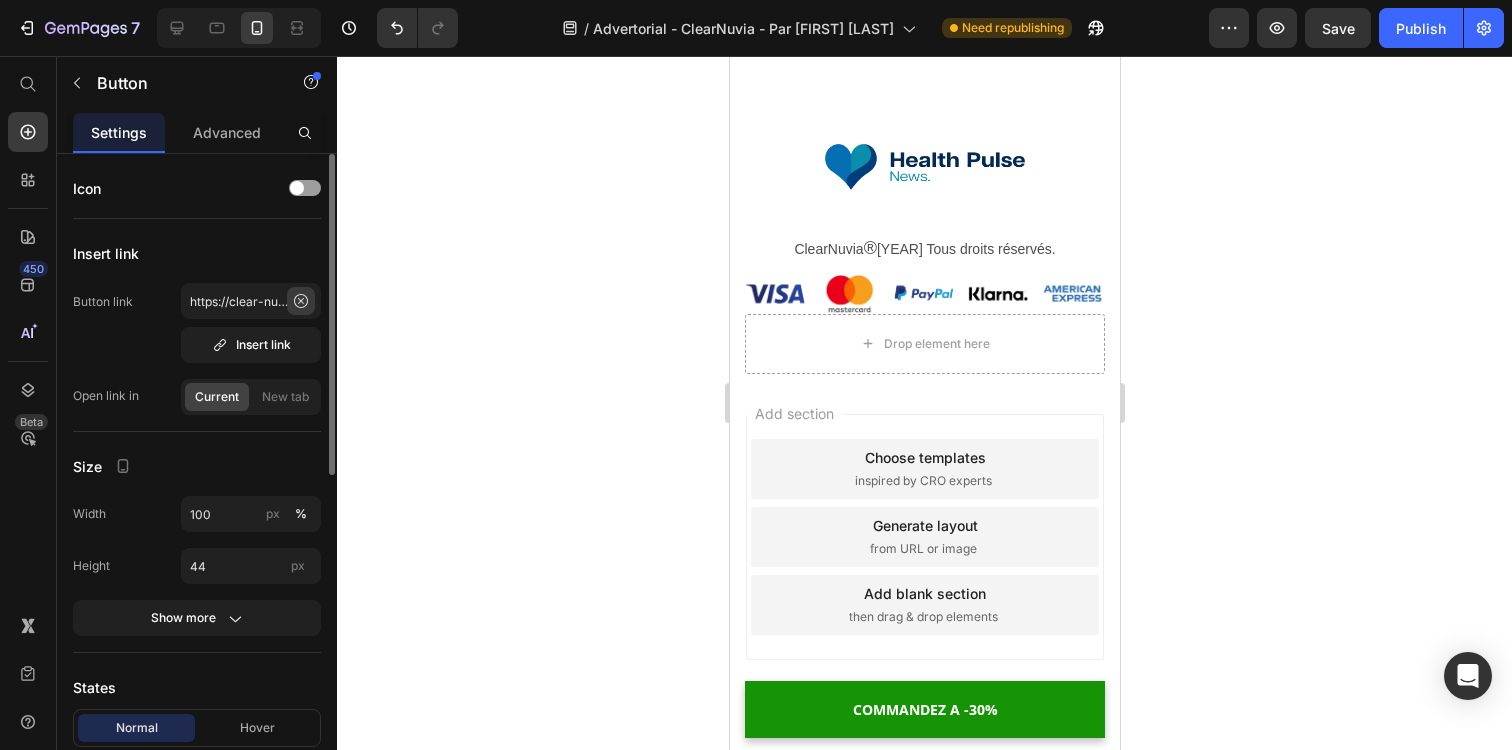 click 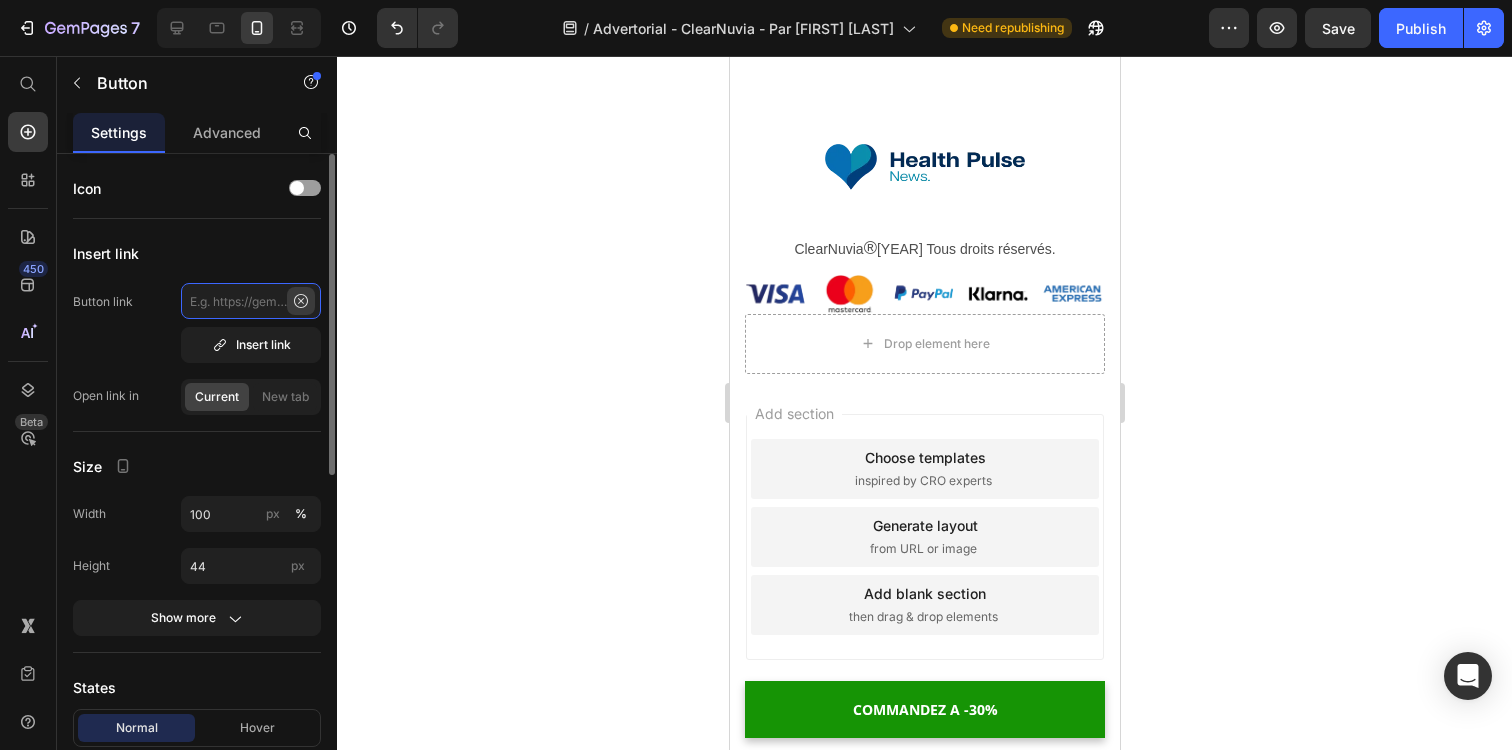 scroll, scrollTop: 0, scrollLeft: 0, axis: both 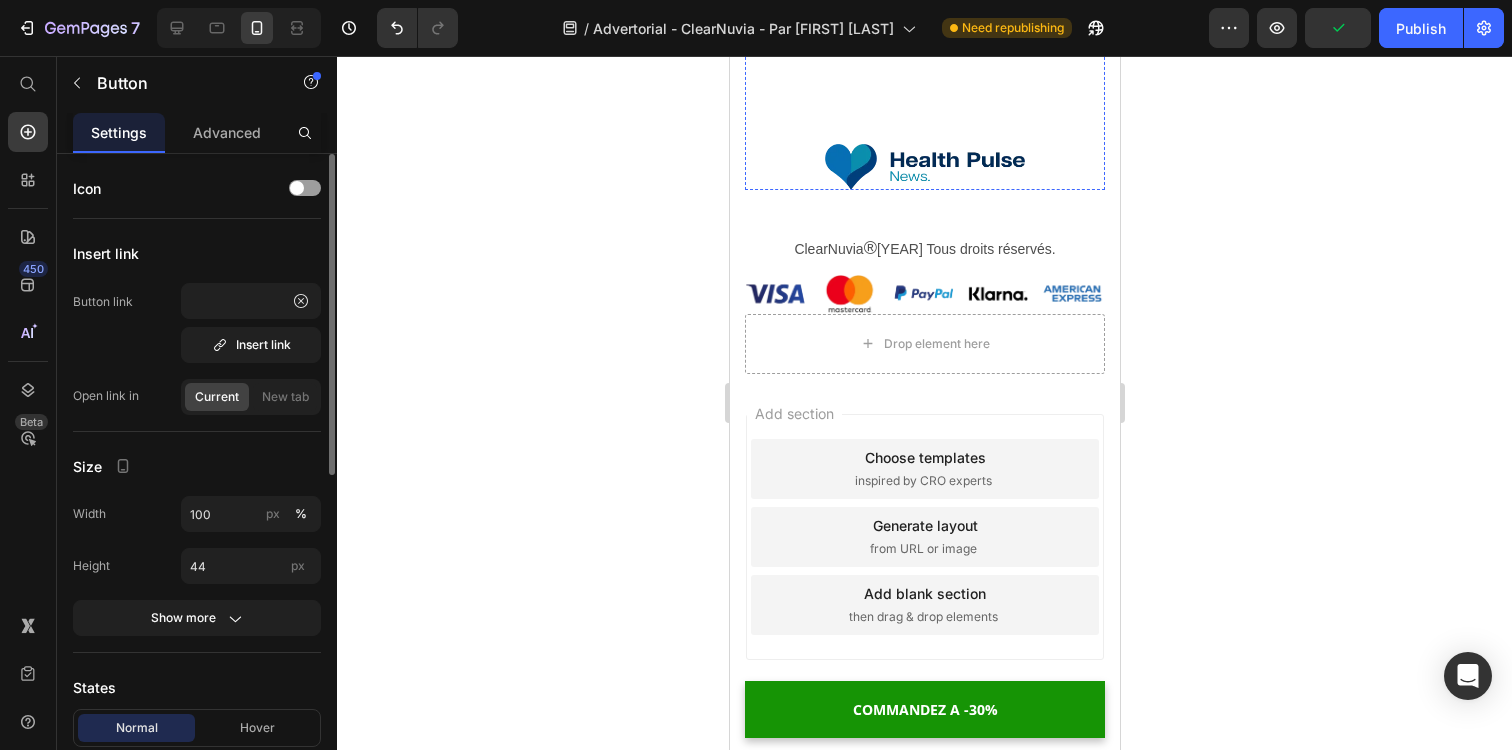 click on "COMMANDEZ A -30%" at bounding box center [924, -677] 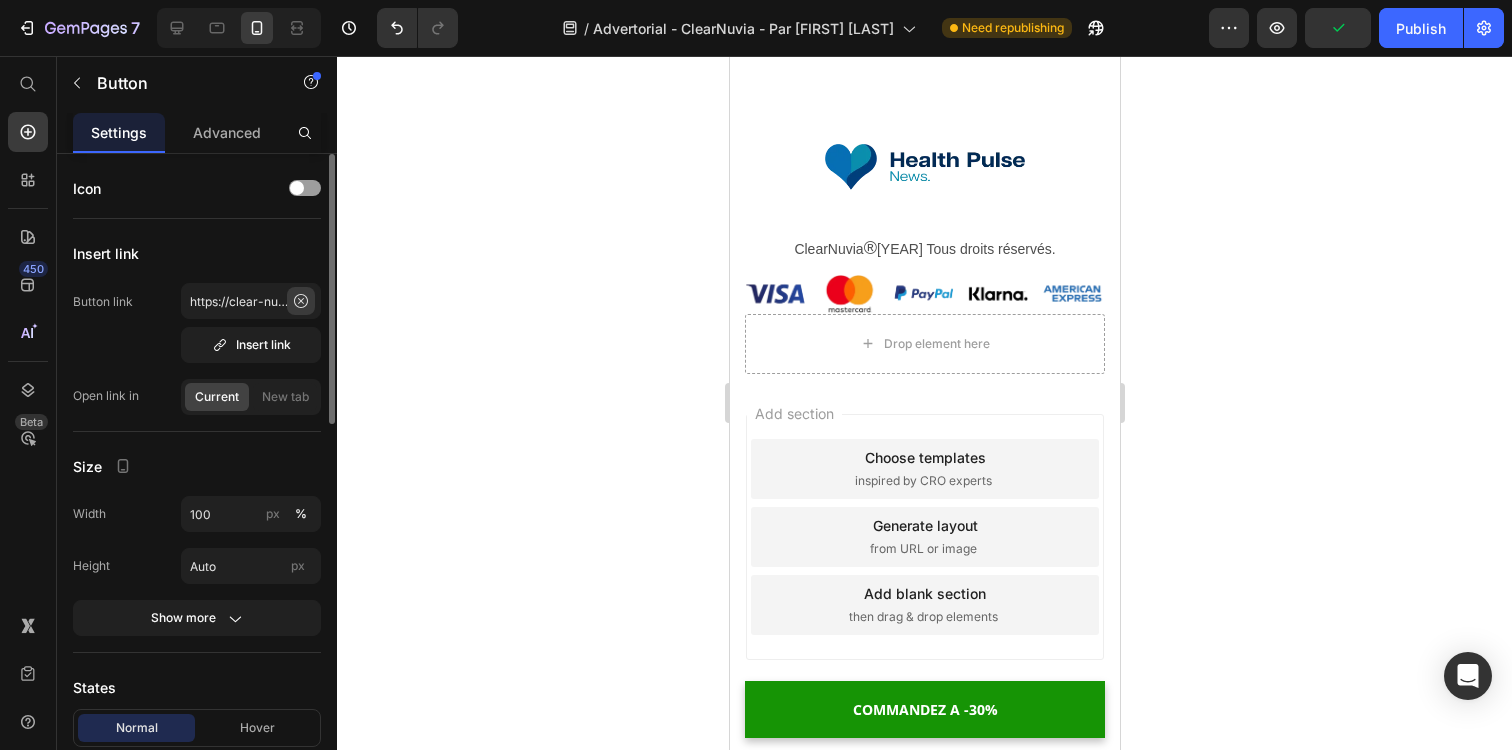 click 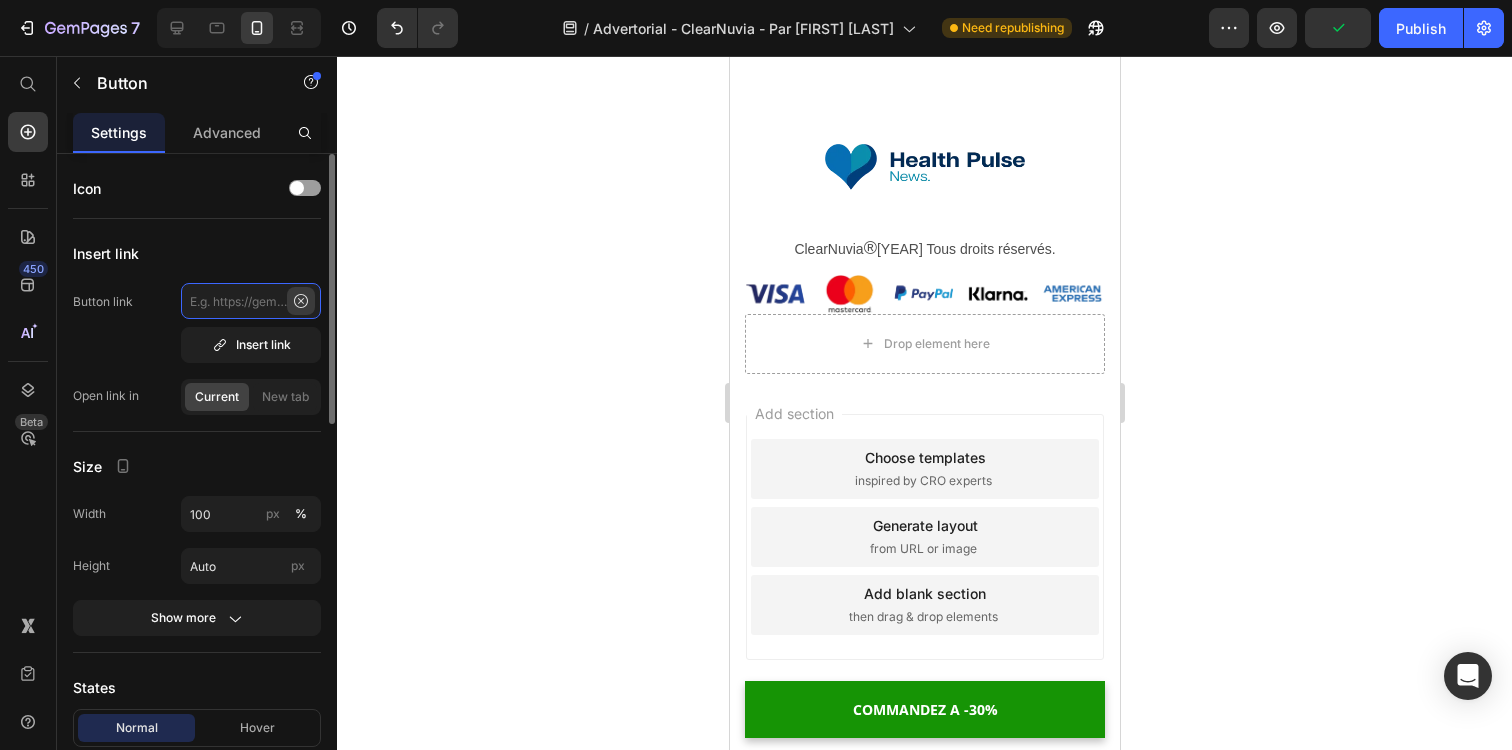 scroll, scrollTop: 0, scrollLeft: 0, axis: both 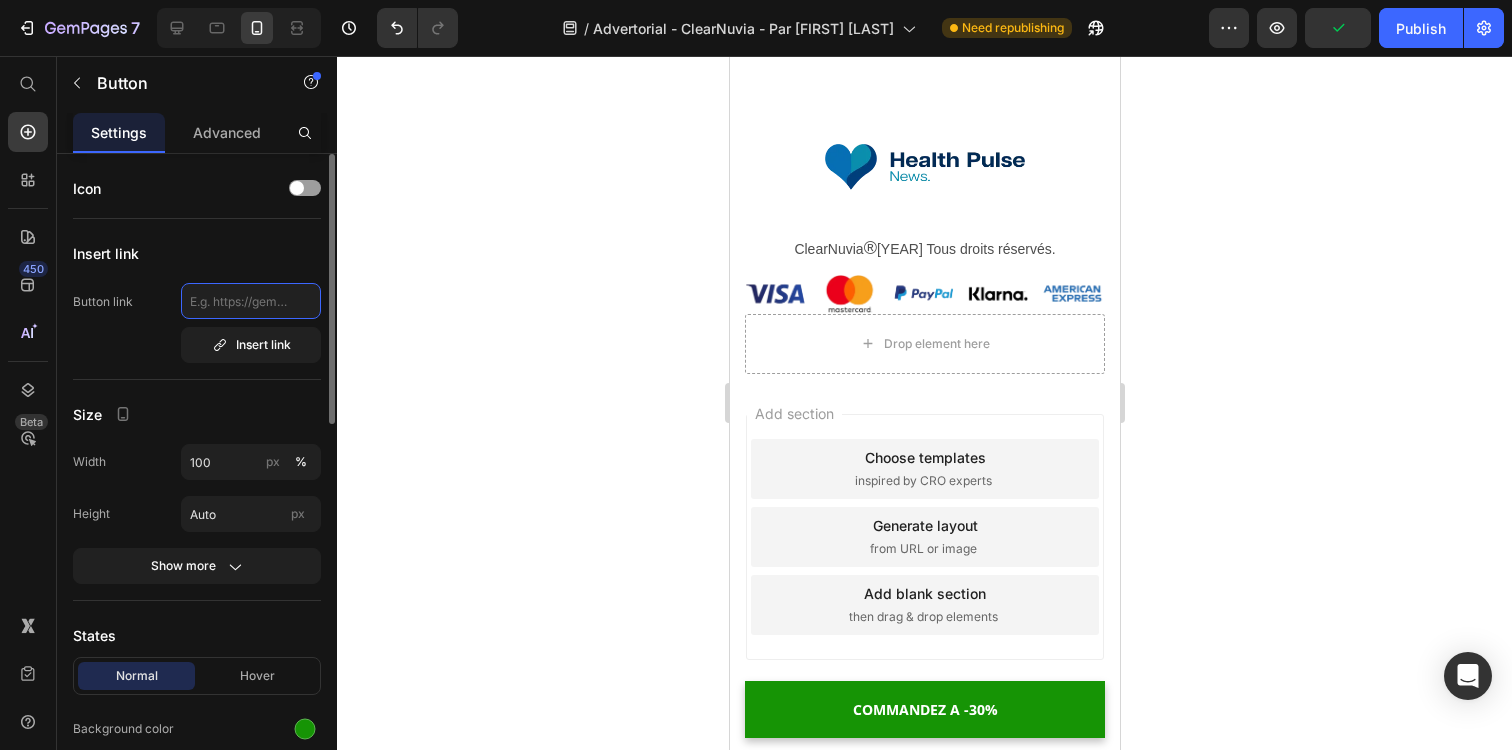 paste on "https://tryclear-nuvia.com/products/clear-nuvia-mouthpiece" 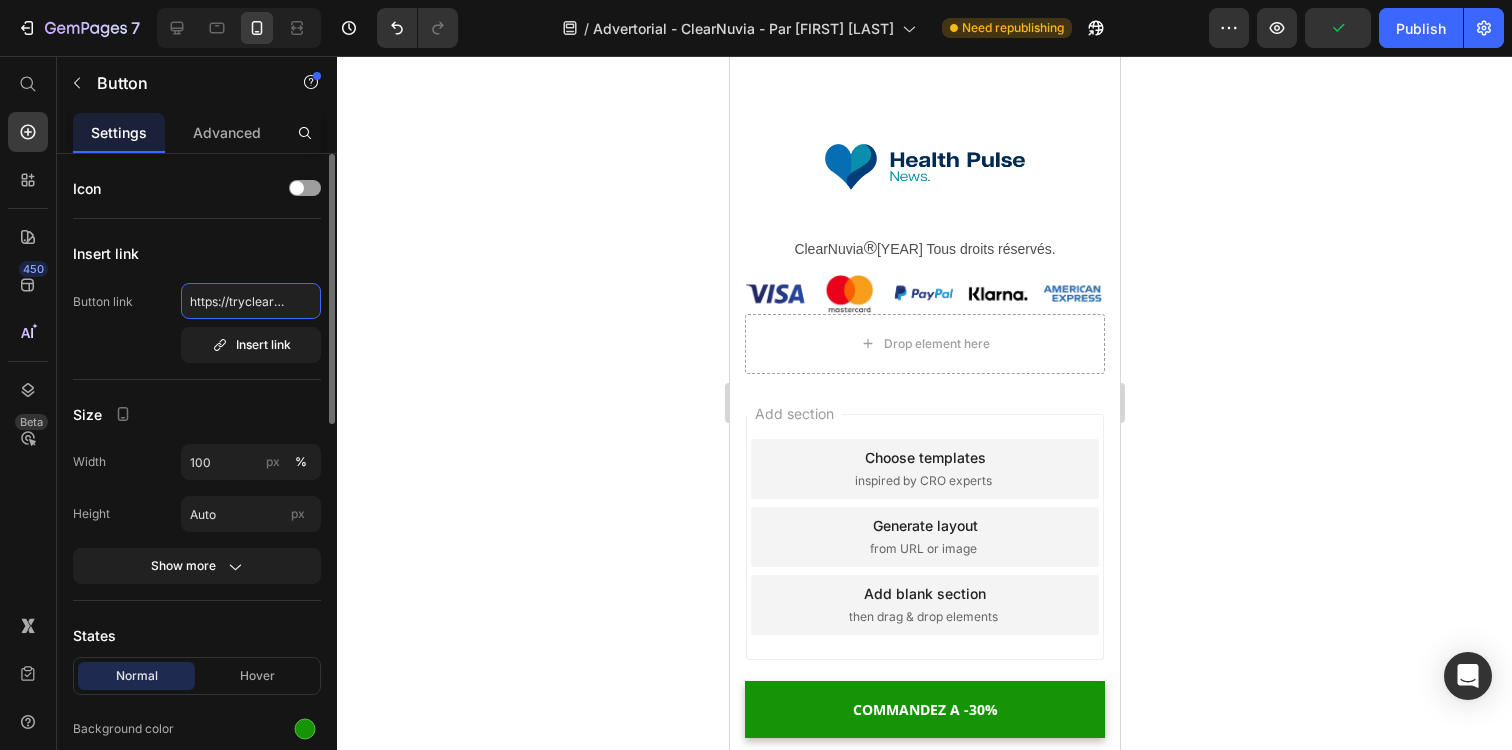 scroll, scrollTop: 0, scrollLeft: 244, axis: horizontal 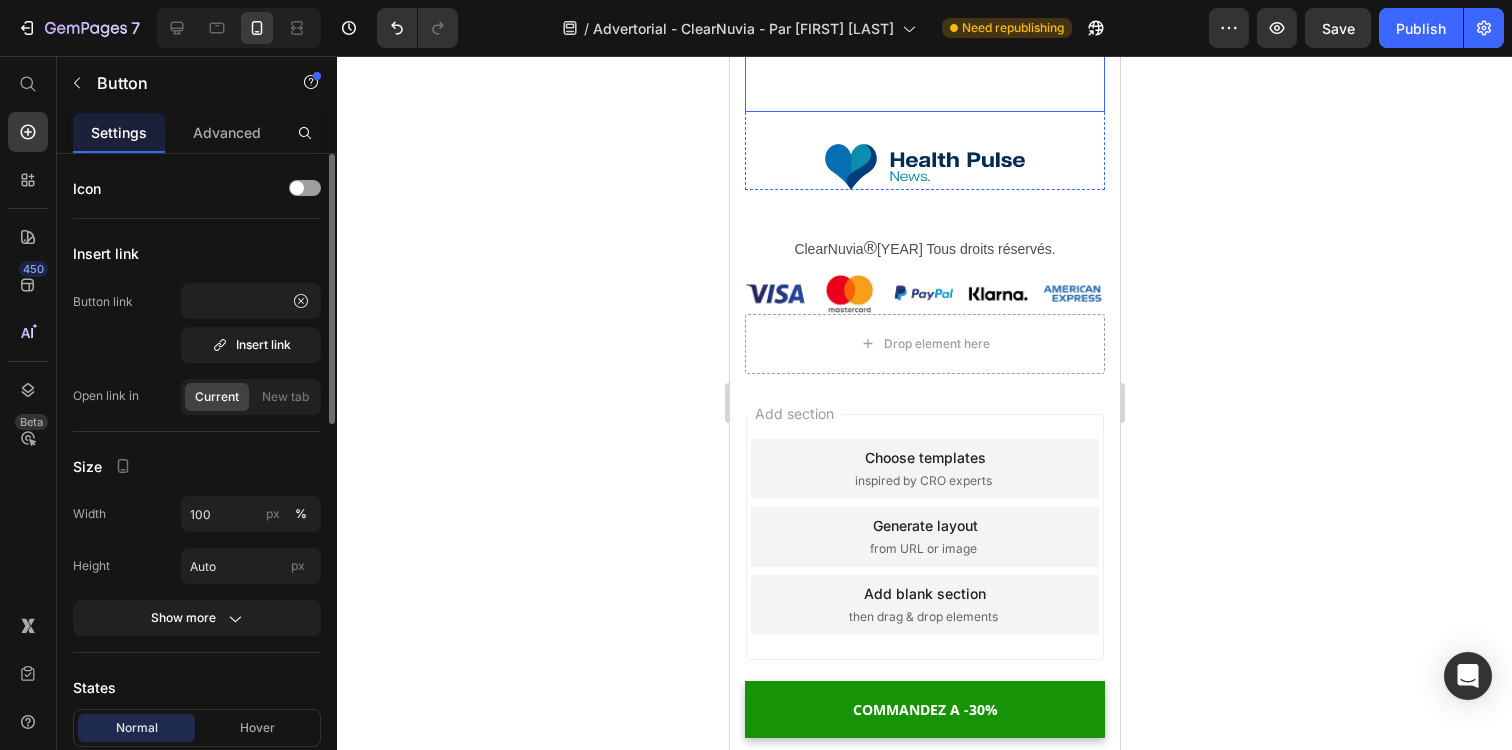 click on "Text block" at bounding box center [794, 14] 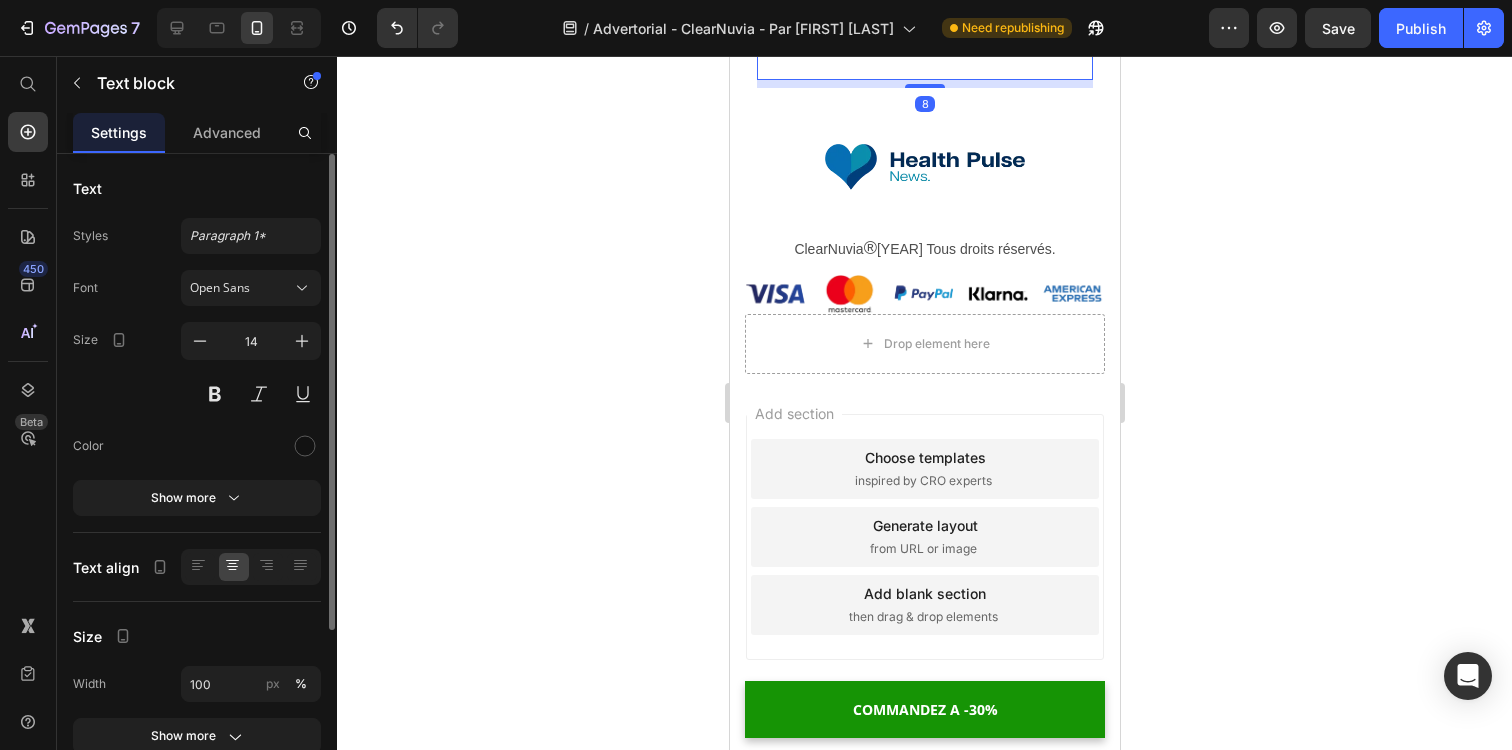 click on "COMMANDEZ A -30%" at bounding box center (924, -11) 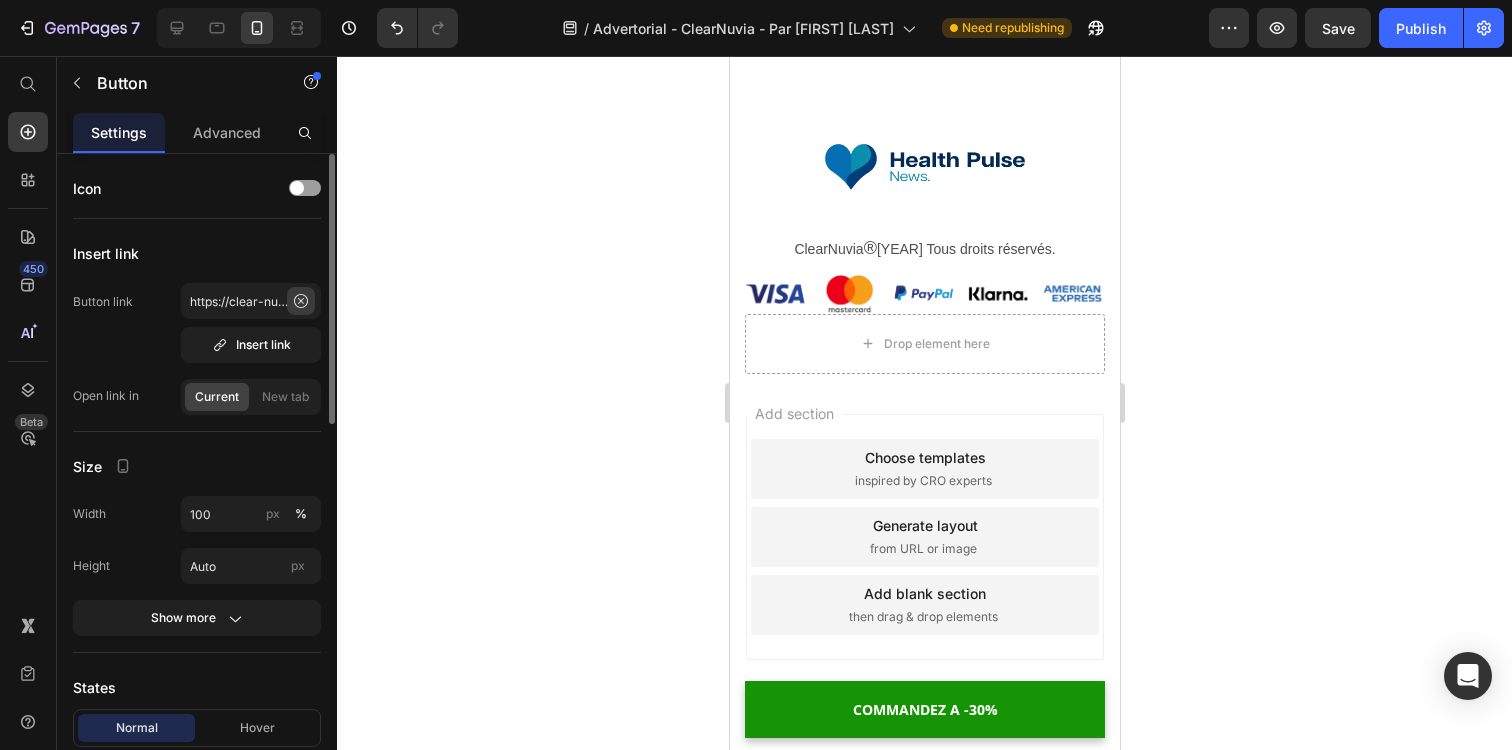 click 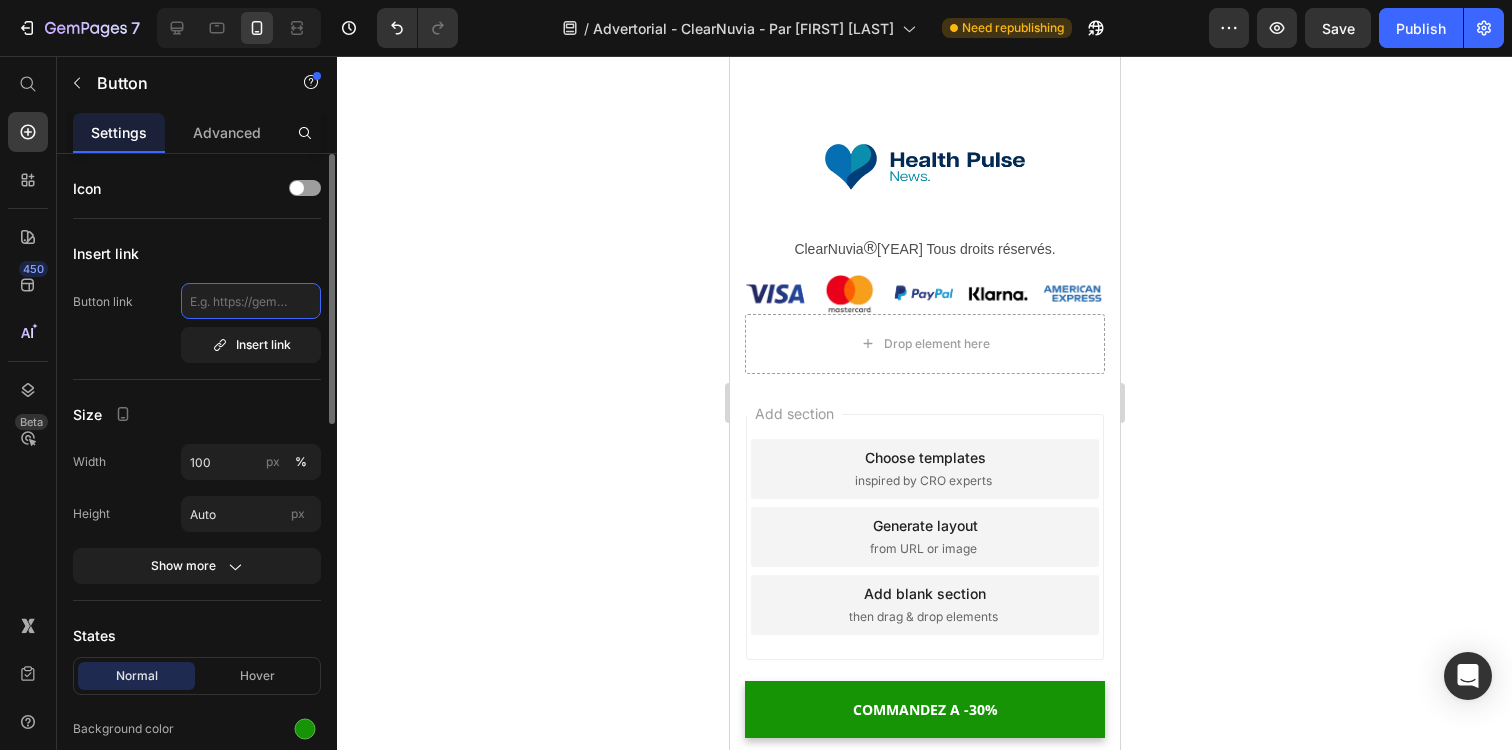 scroll, scrollTop: 0, scrollLeft: 244, axis: horizontal 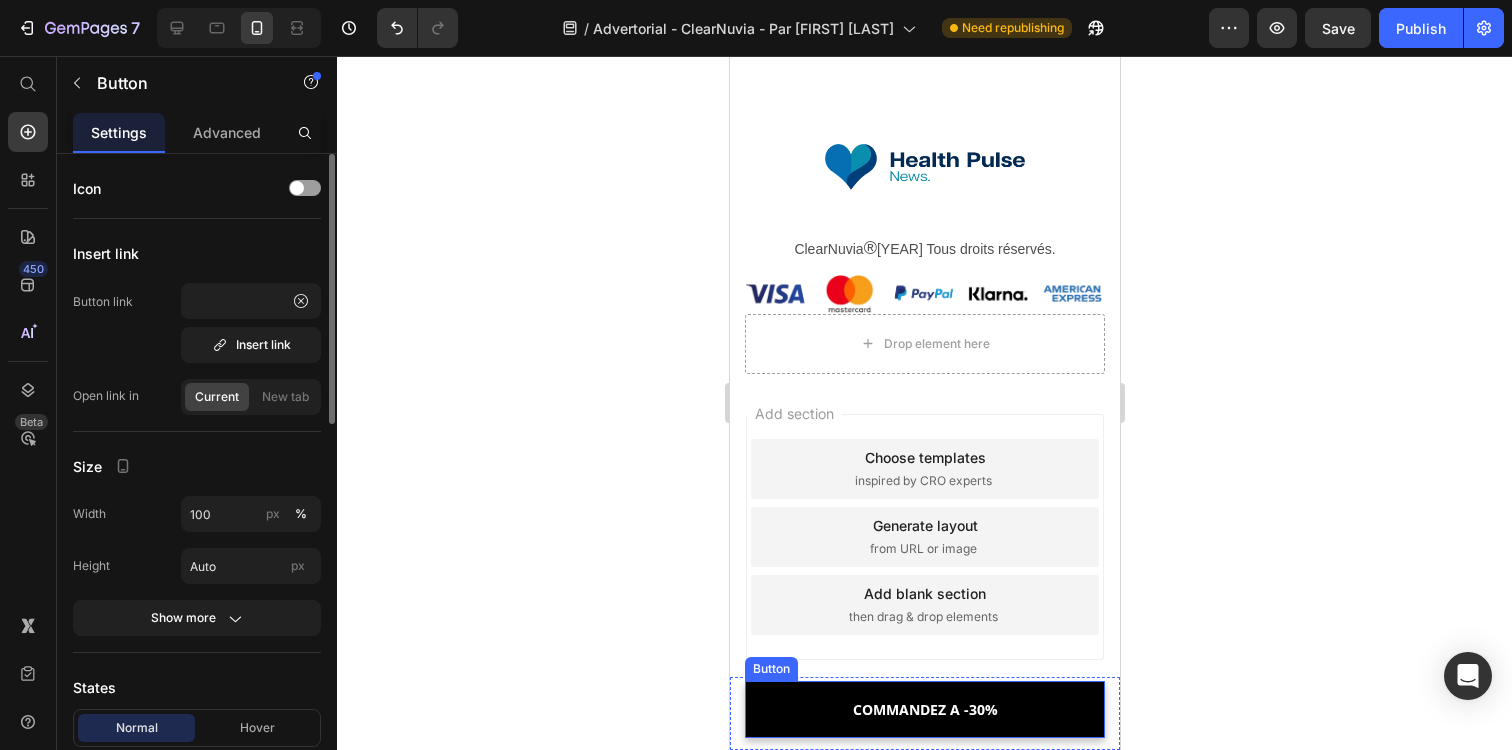 click on "COMMANDEZ A -30%" at bounding box center (924, 709) 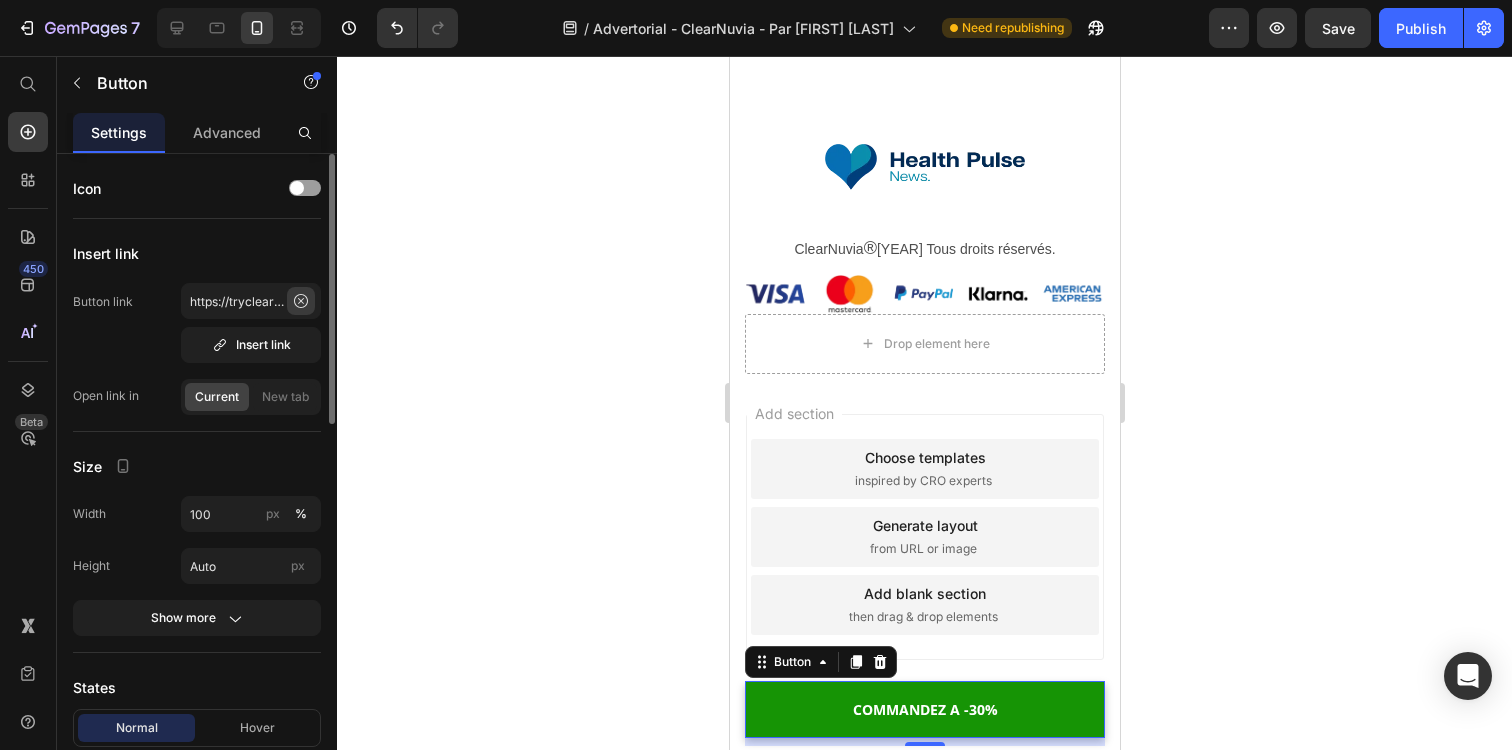 click 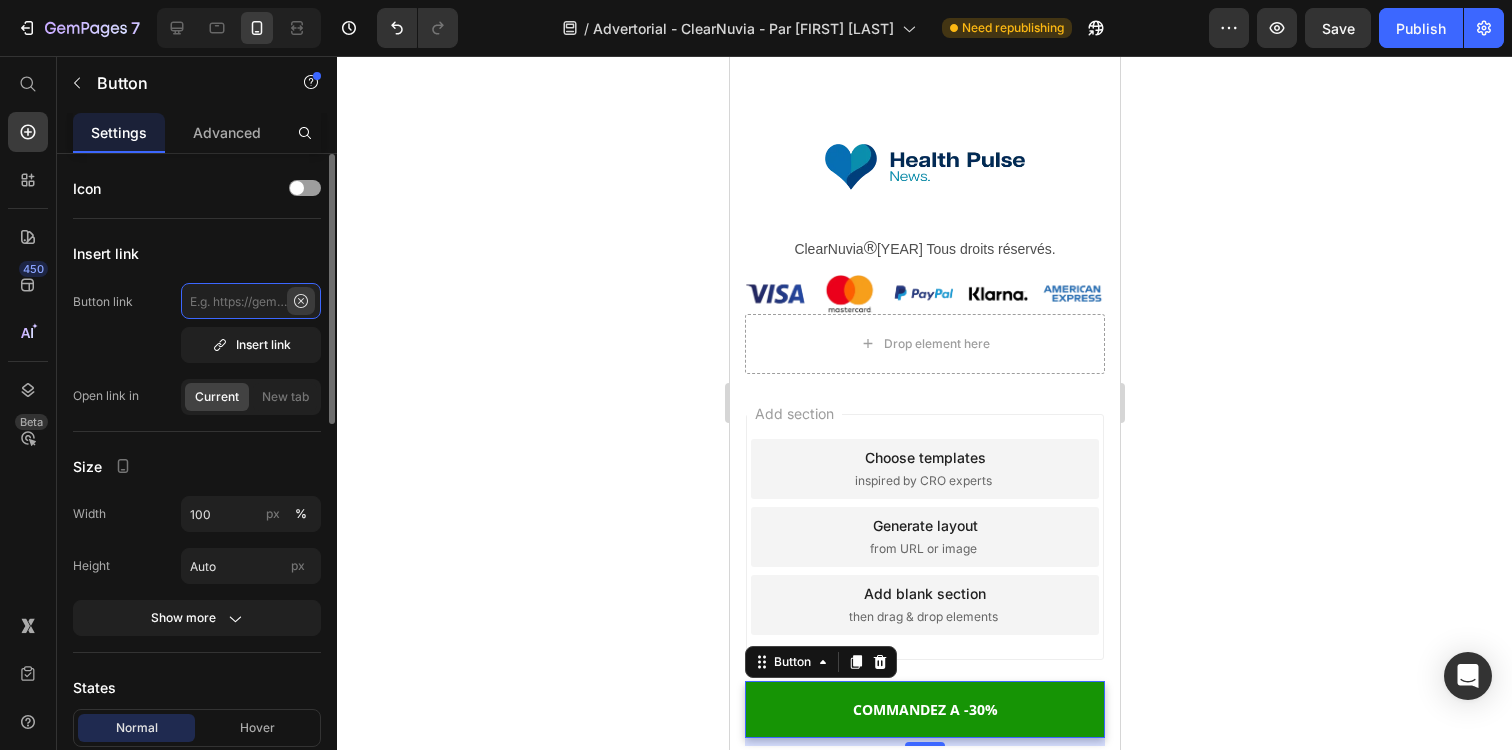 scroll, scrollTop: 0, scrollLeft: 244, axis: horizontal 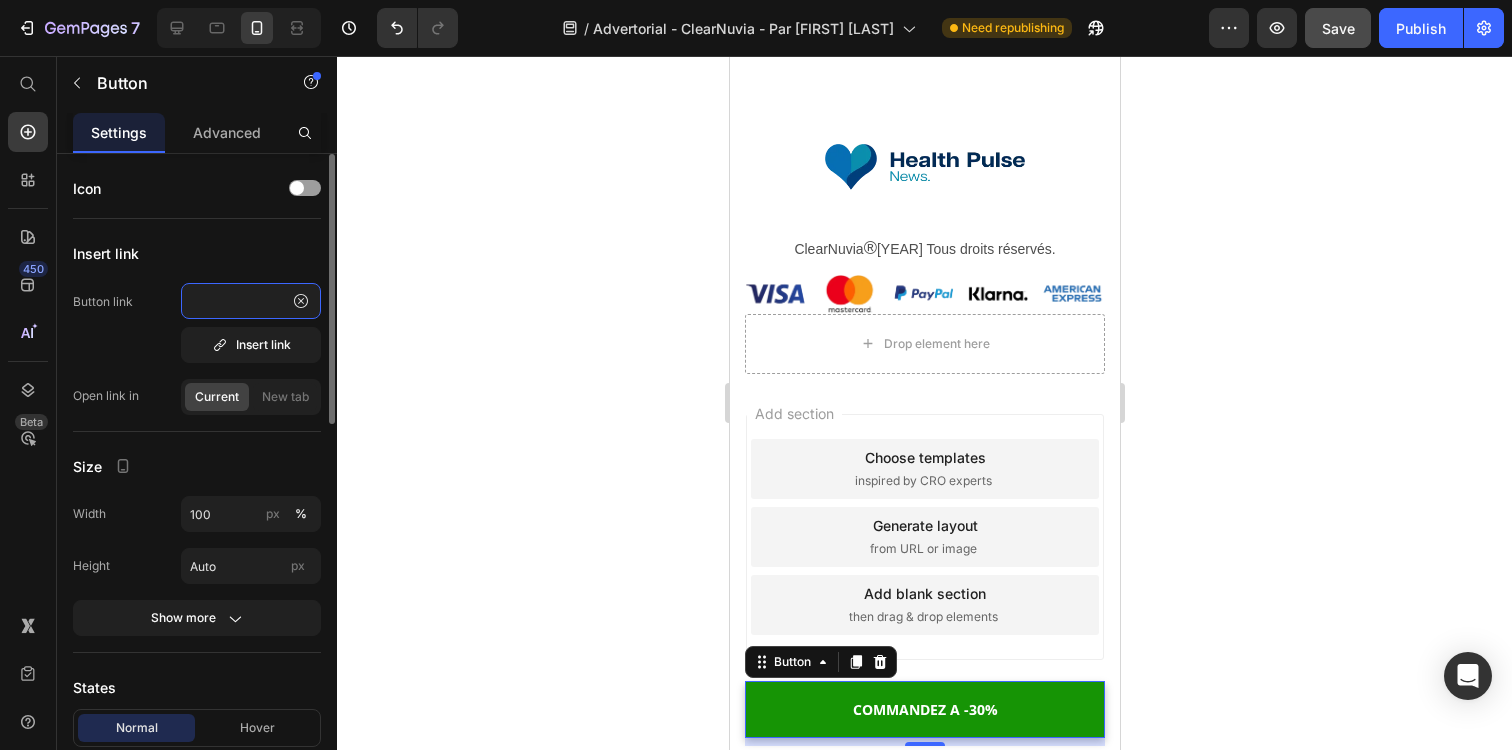 type on "https://tryclear-nuvia.com/products/clear-nuvia-mouthpiece" 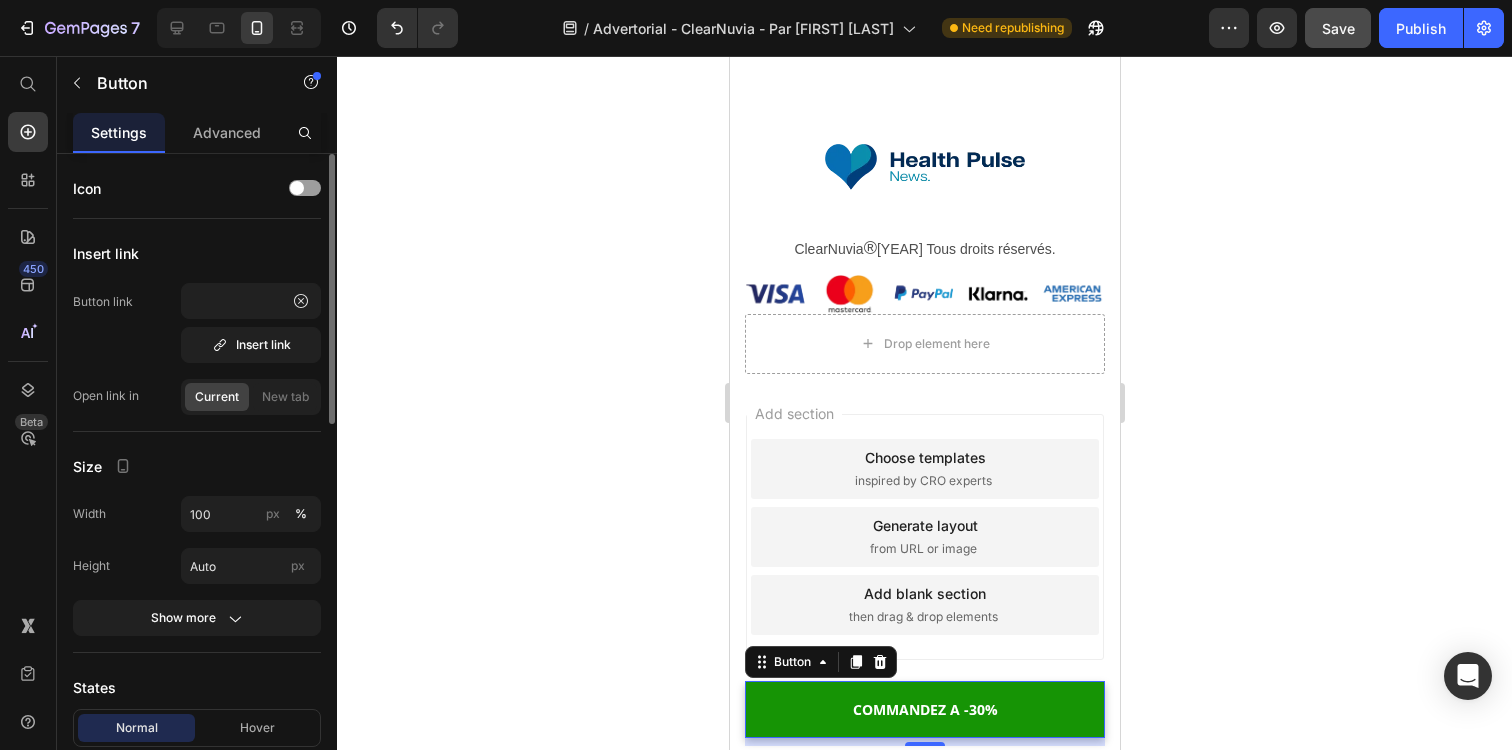 click on "Save" 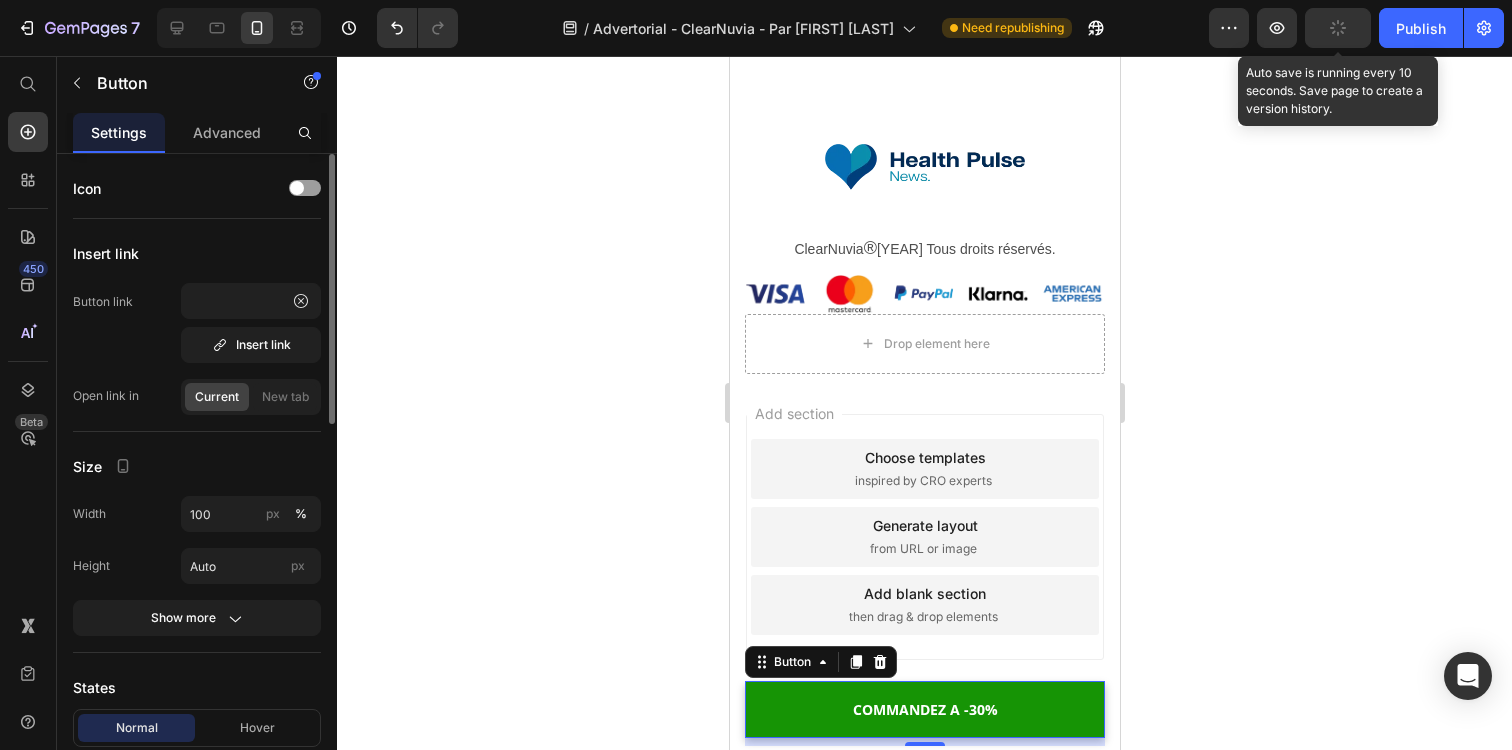 scroll, scrollTop: 0, scrollLeft: 0, axis: both 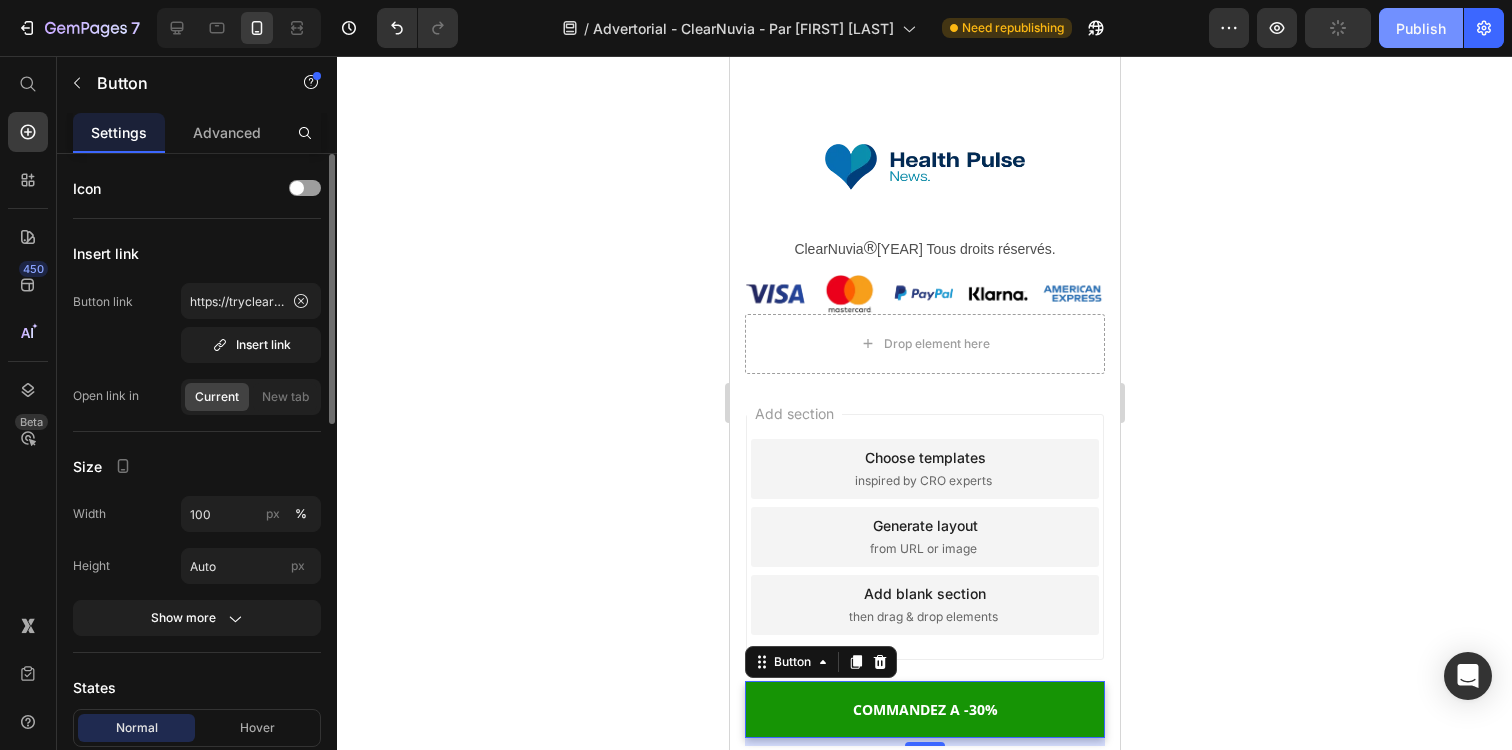 click on "Publish" at bounding box center [1421, 28] 